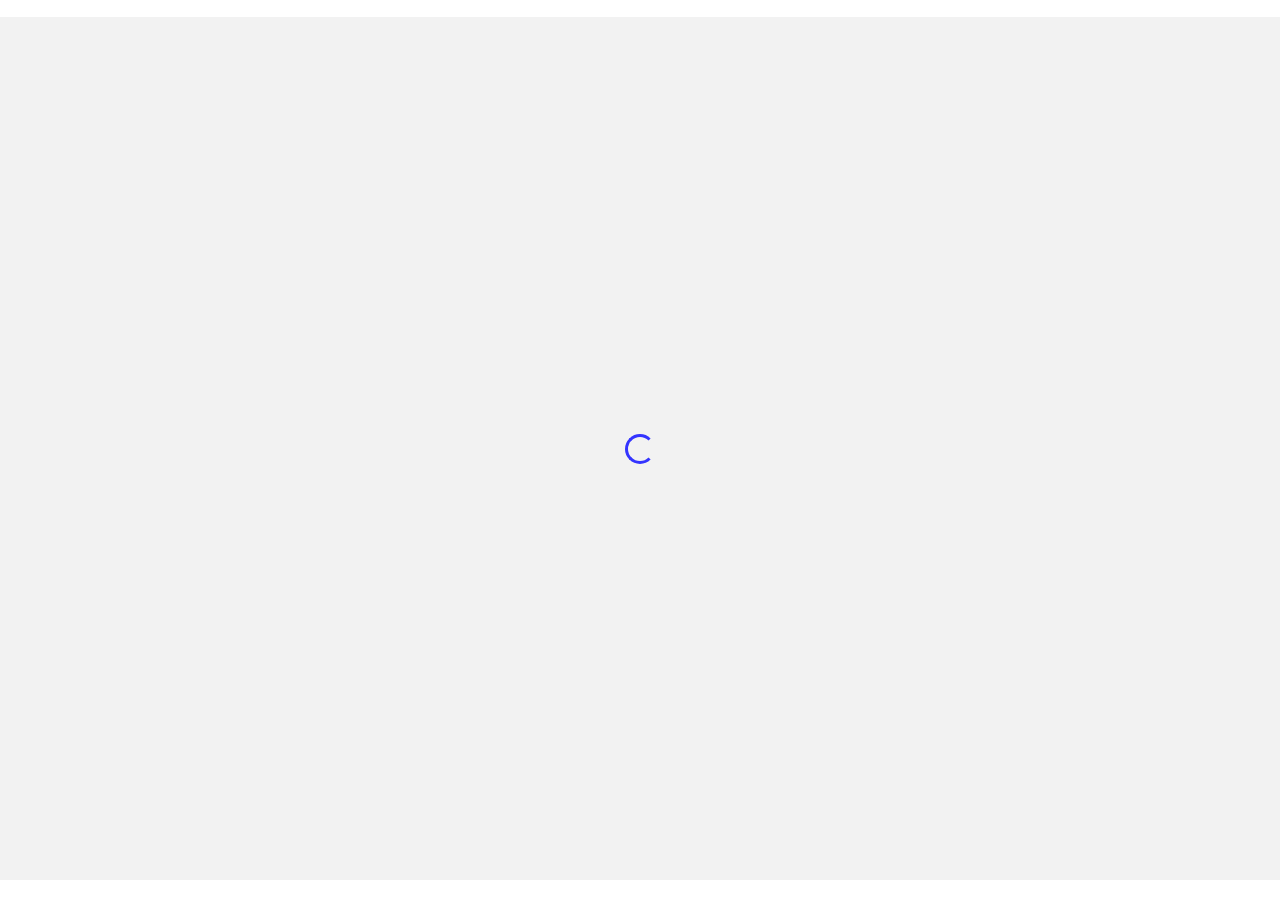 scroll, scrollTop: 0, scrollLeft: 0, axis: both 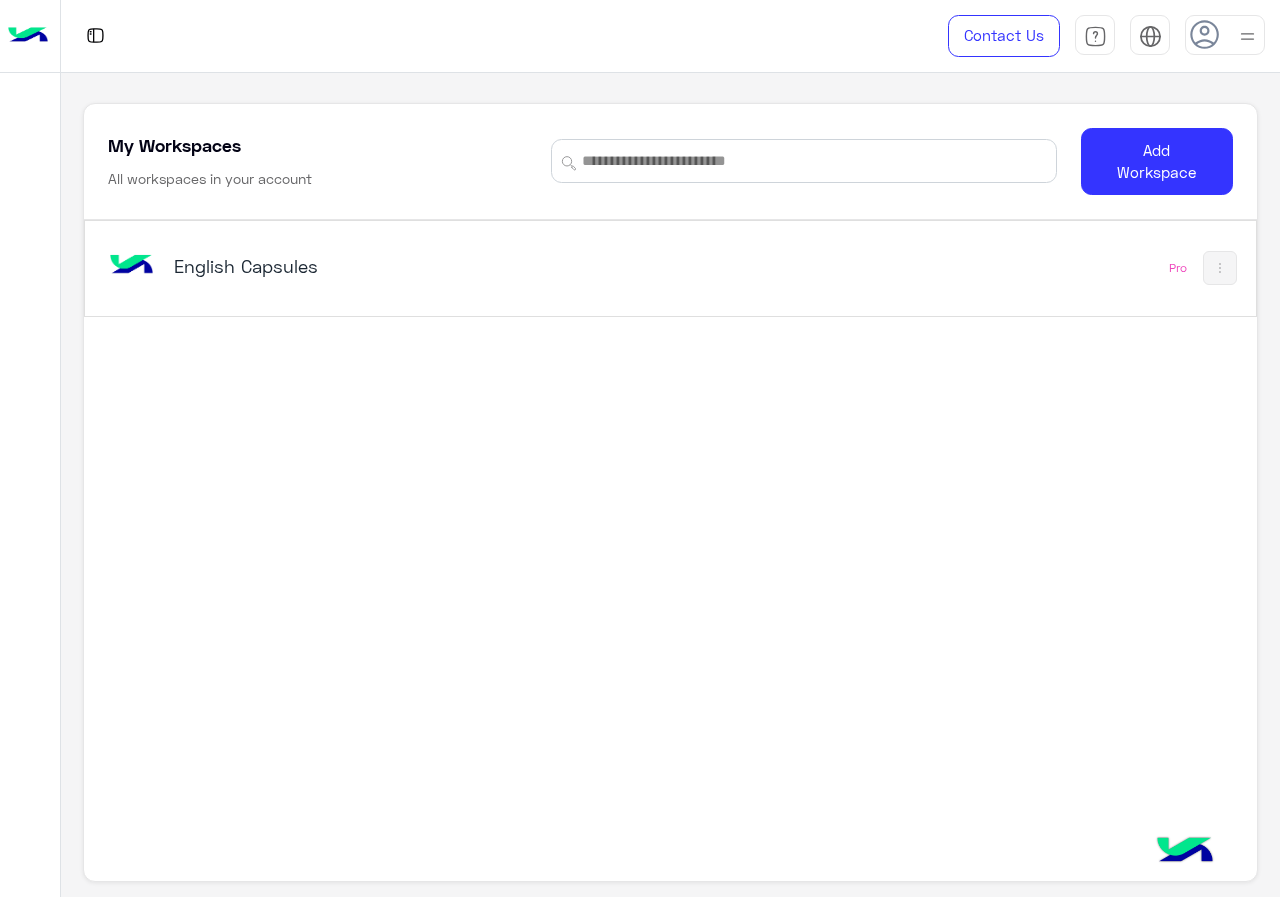 click on "English Capsules" at bounding box center [378, 266] 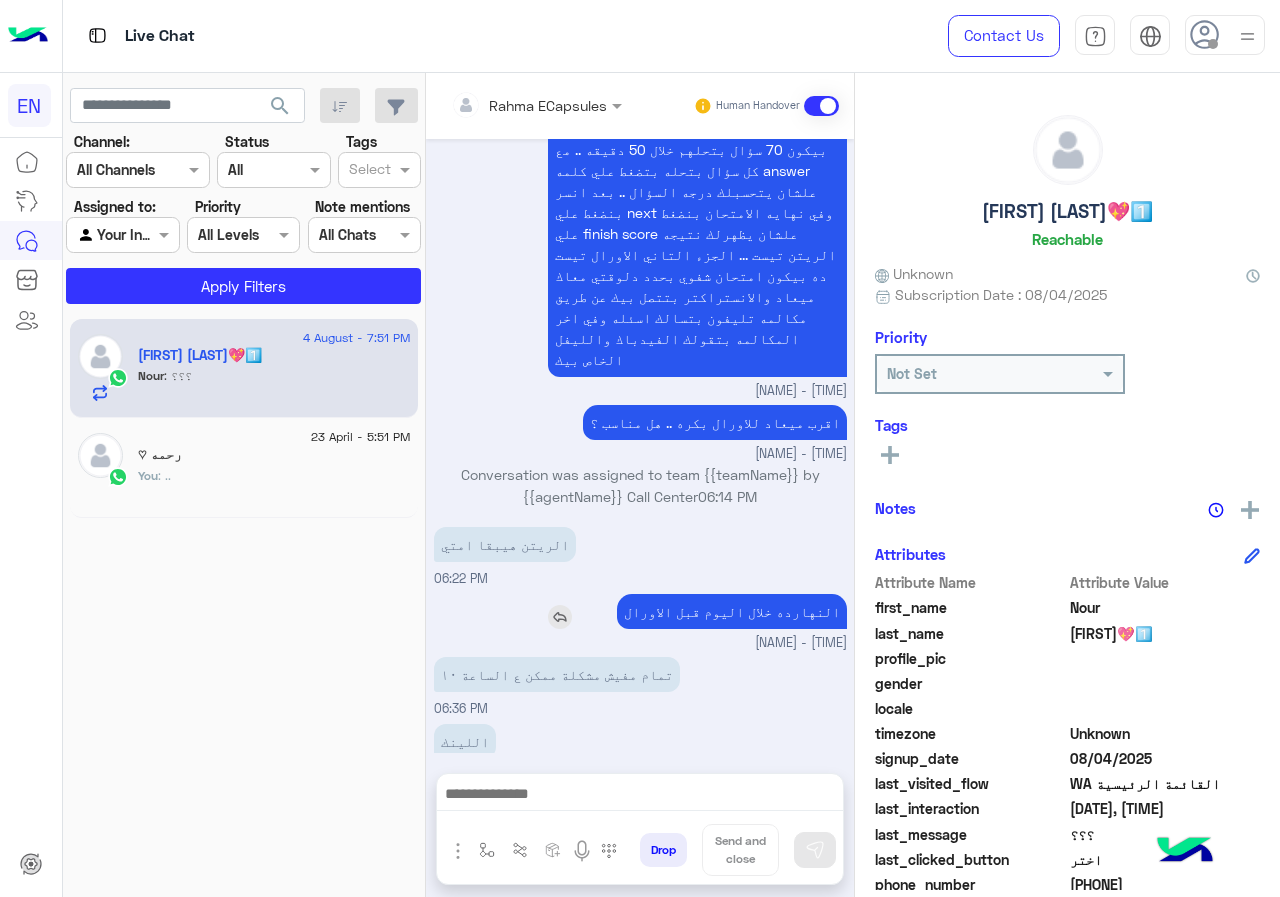 scroll, scrollTop: 980, scrollLeft: 0, axis: vertical 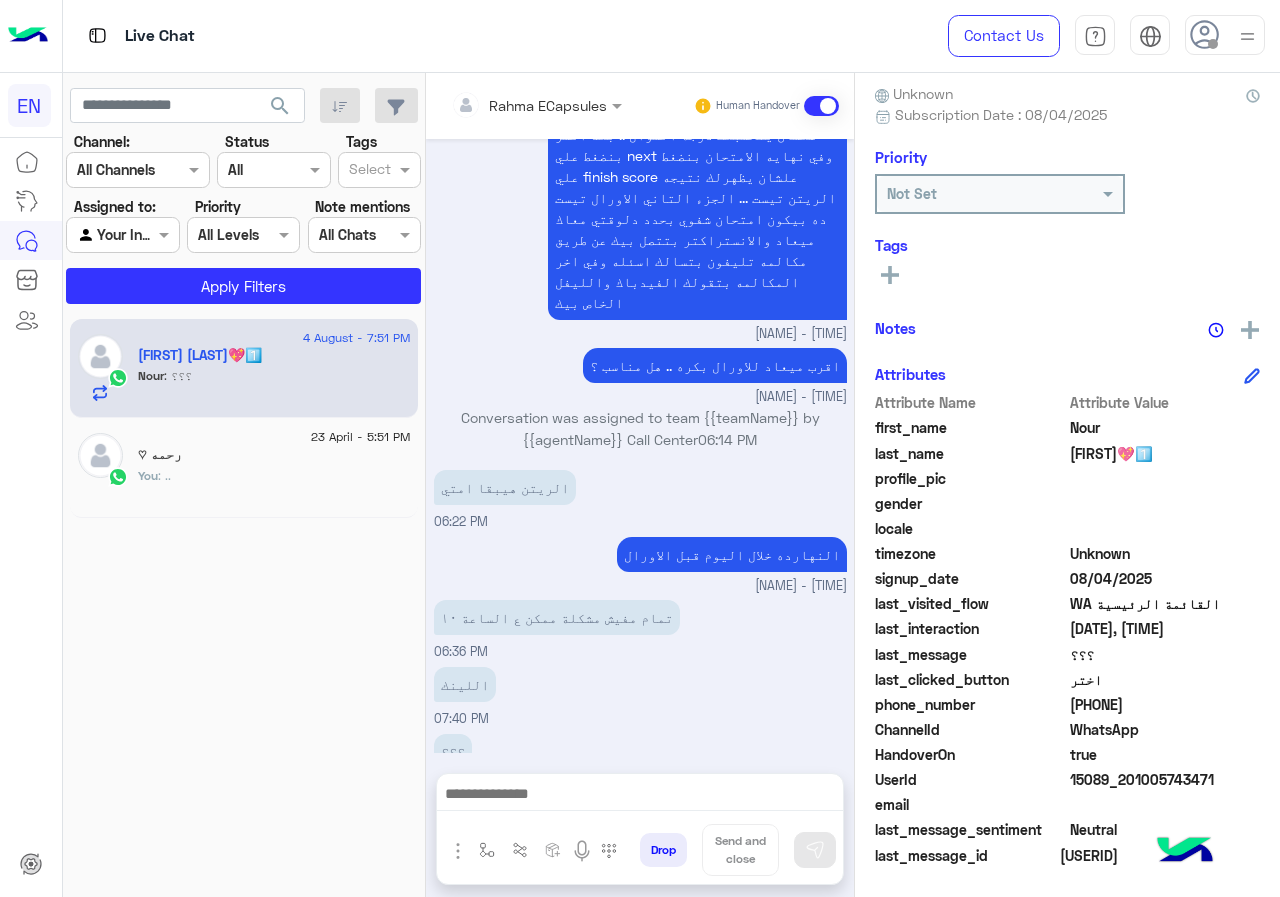 drag, startPoint x: 1075, startPoint y: 708, endPoint x: 1189, endPoint y: 707, distance: 114.00439 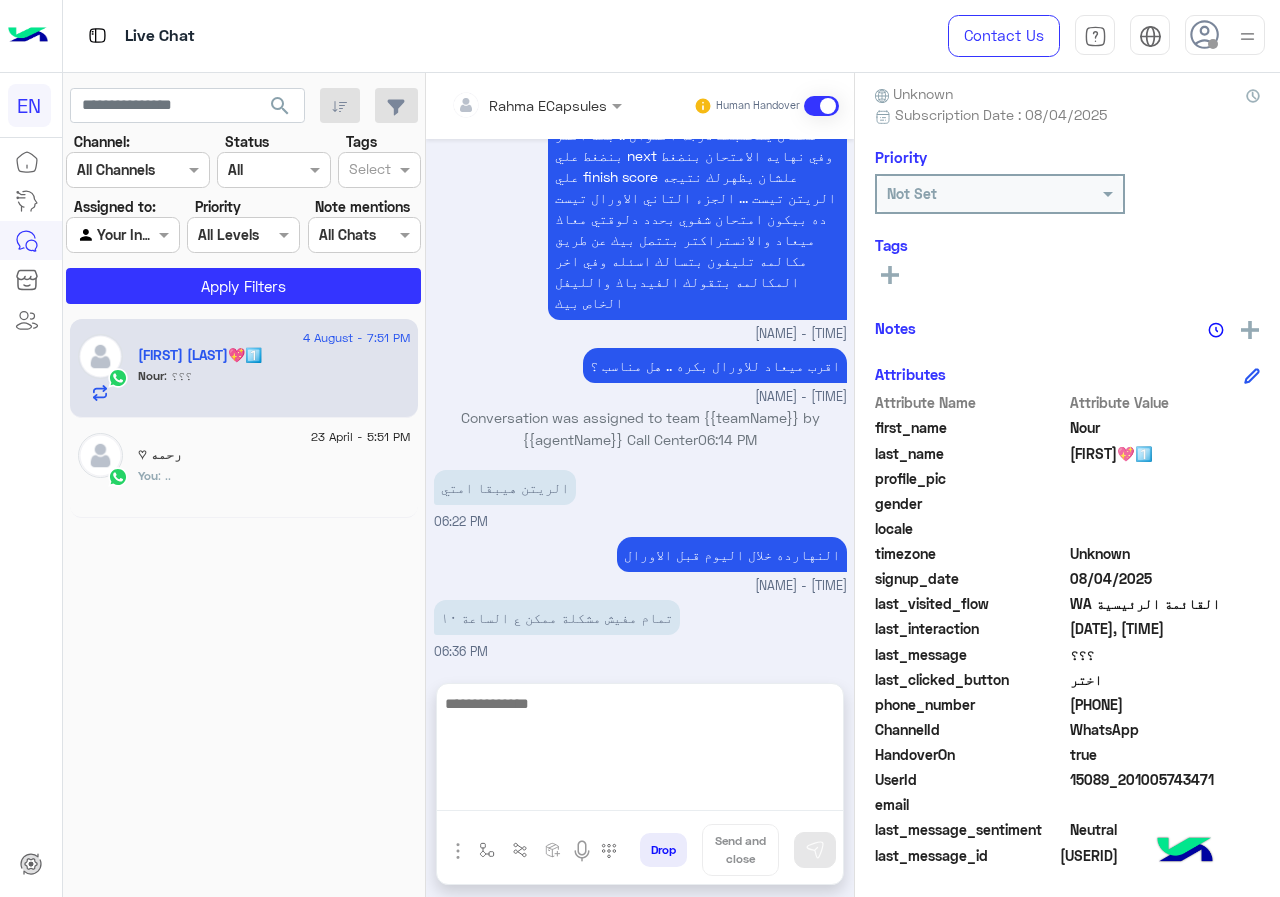 click at bounding box center [640, 751] 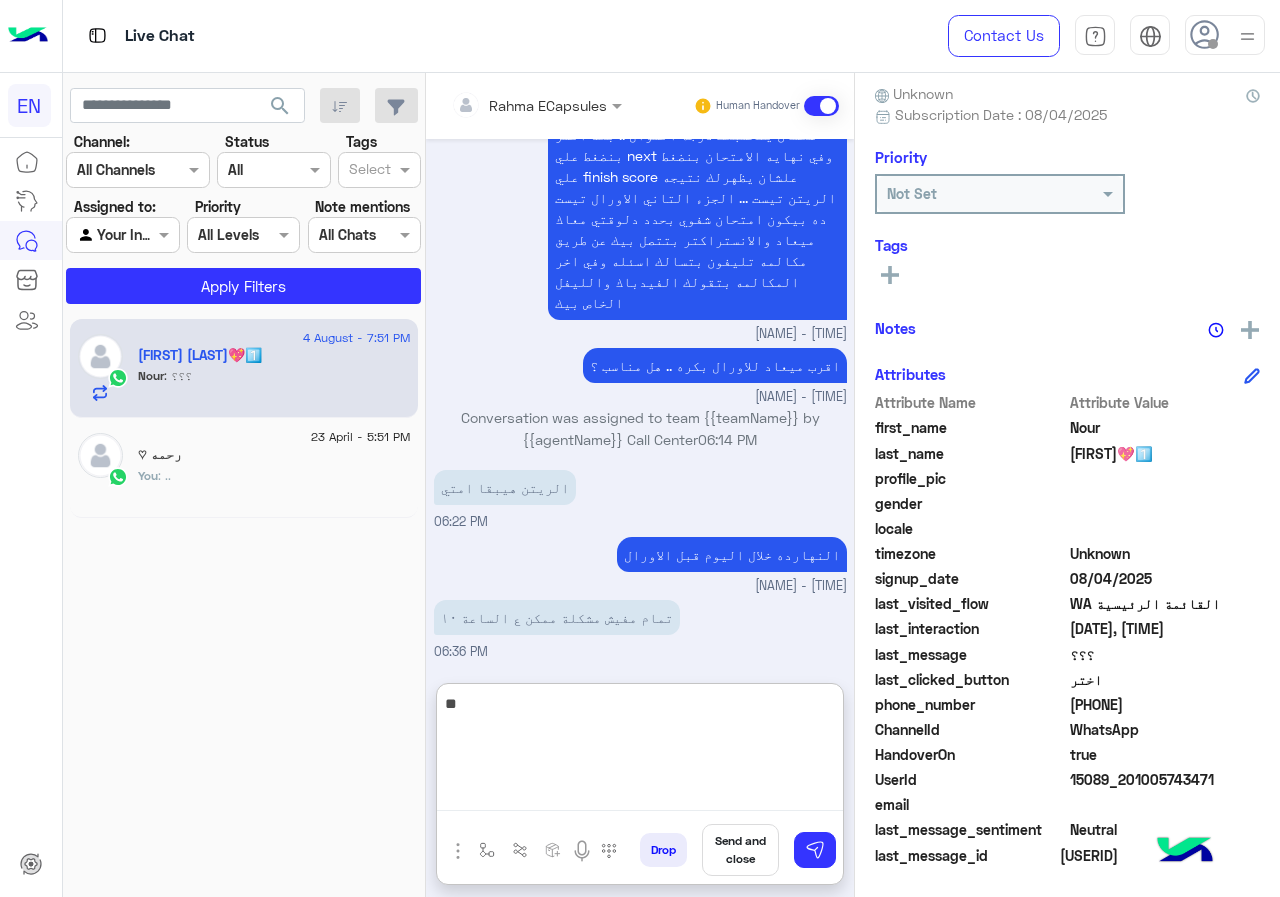 type on "*" 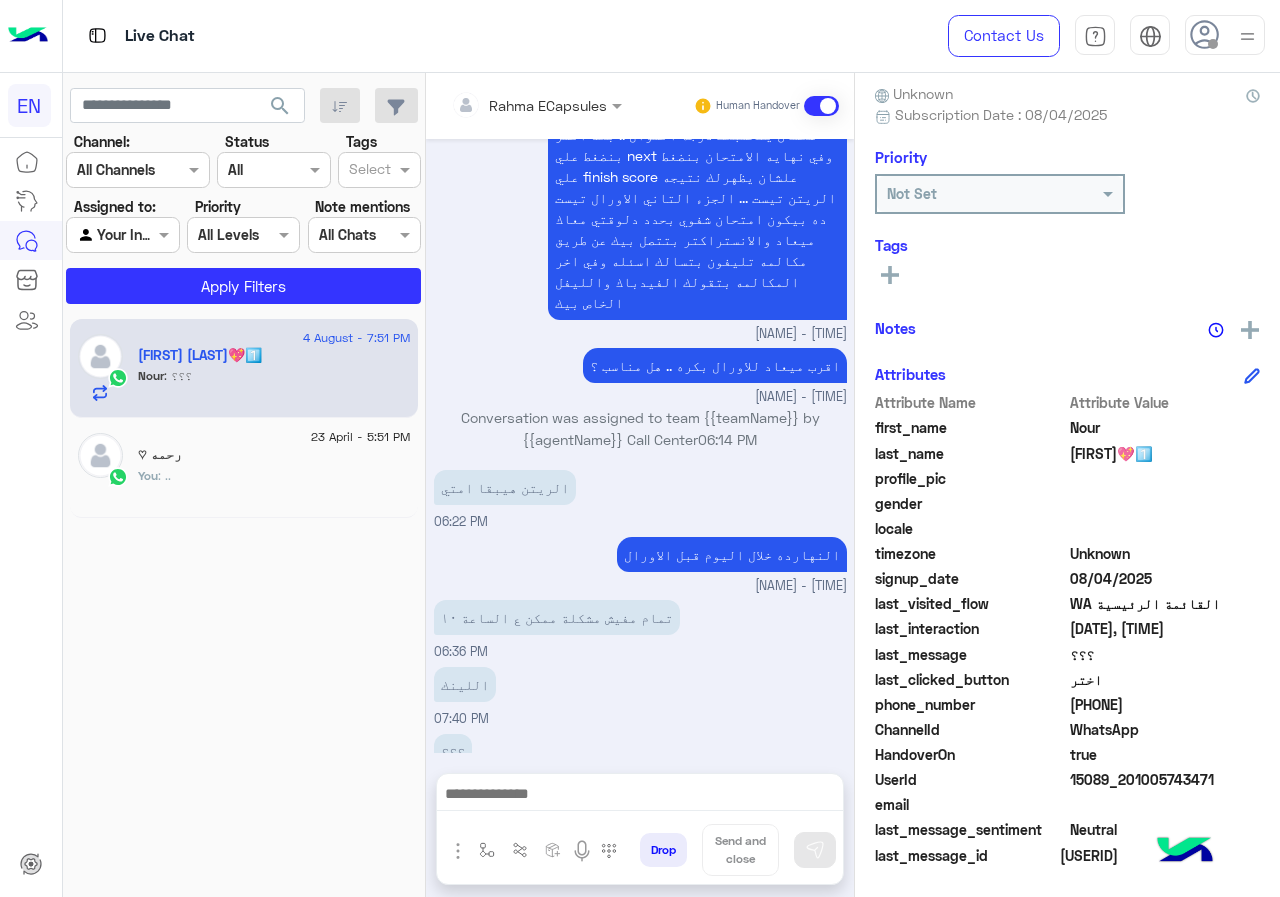 click on "Drop   Send and close" at bounding box center (640, 854) 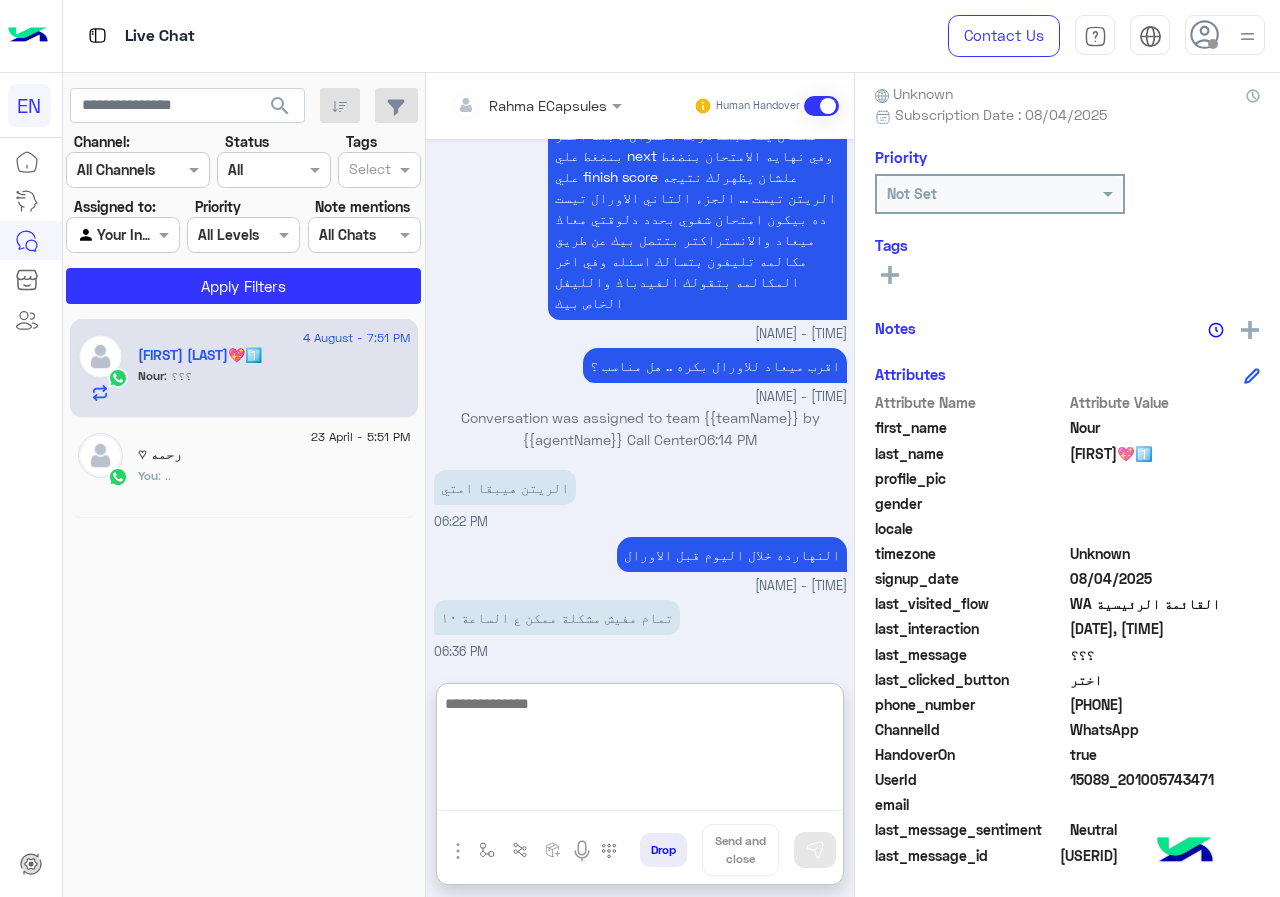 click at bounding box center [640, 751] 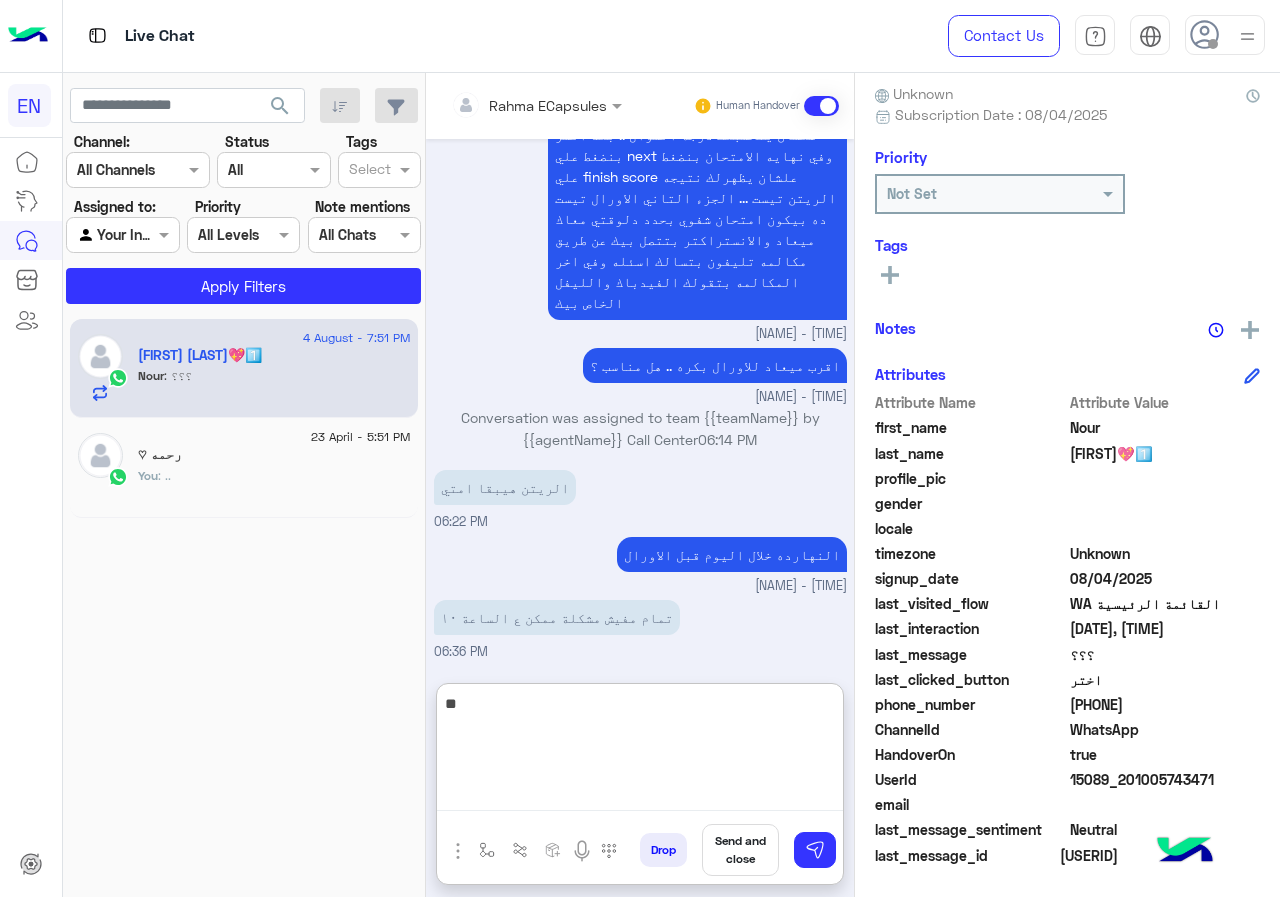 type on "*" 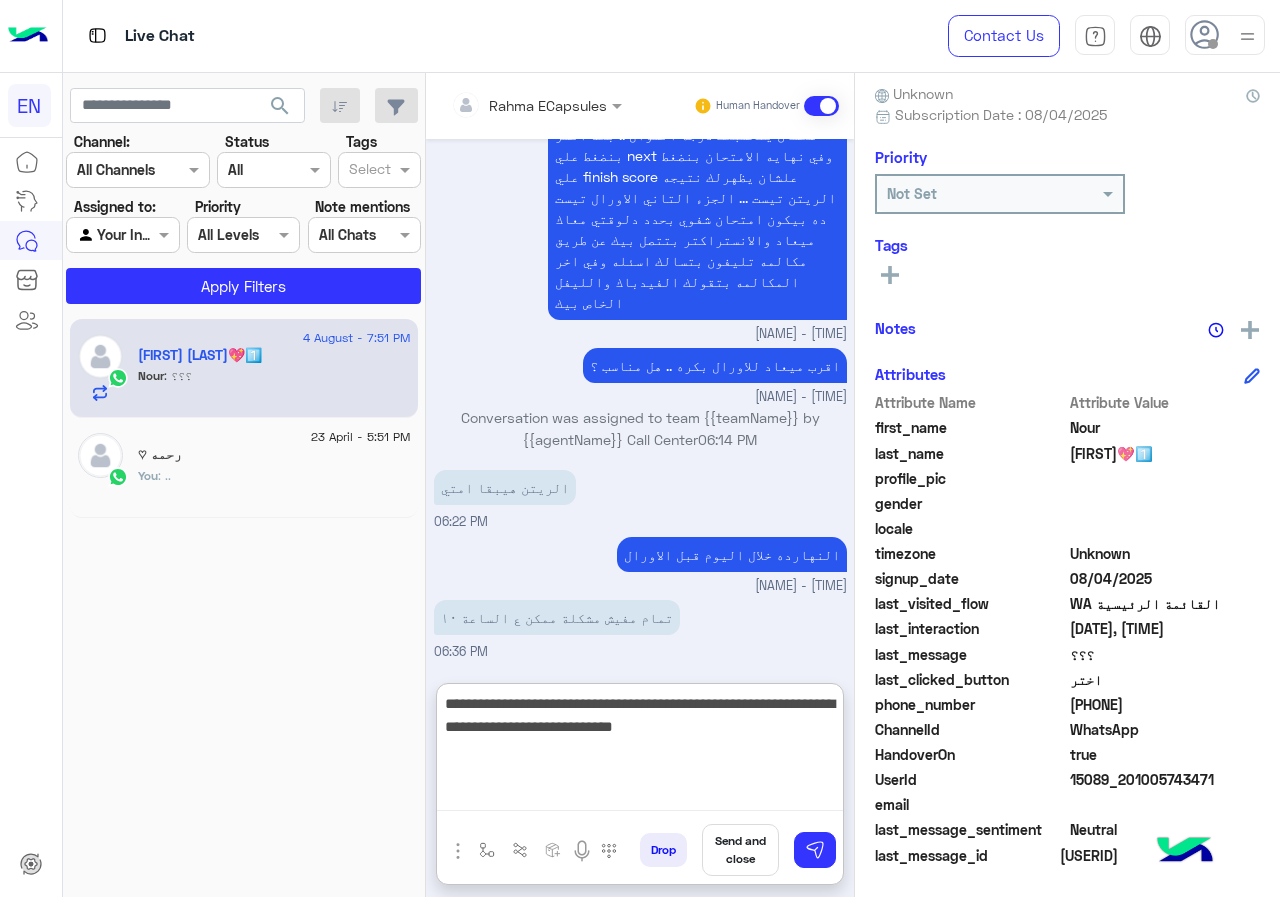 type on "**********" 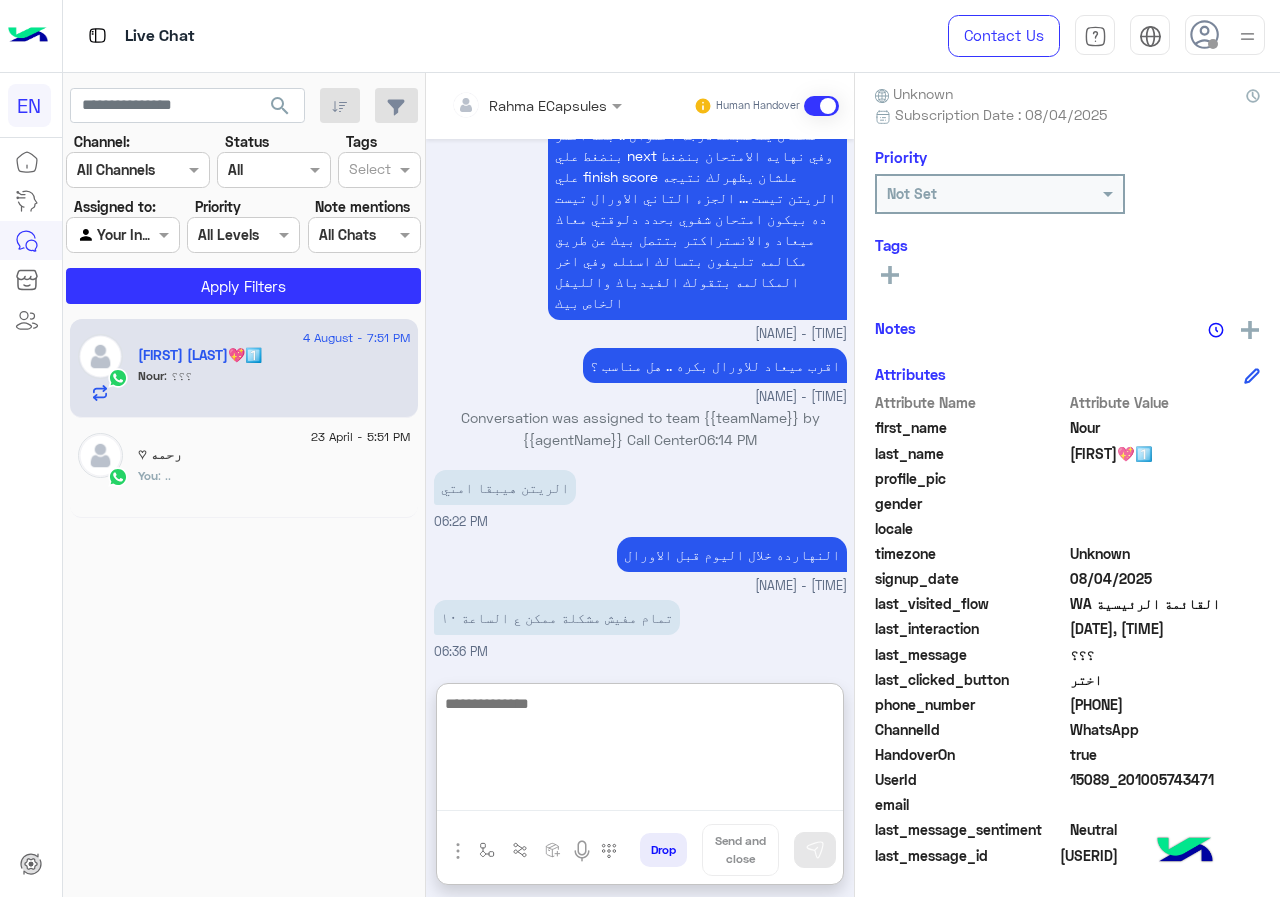 scroll, scrollTop: 1177, scrollLeft: 0, axis: vertical 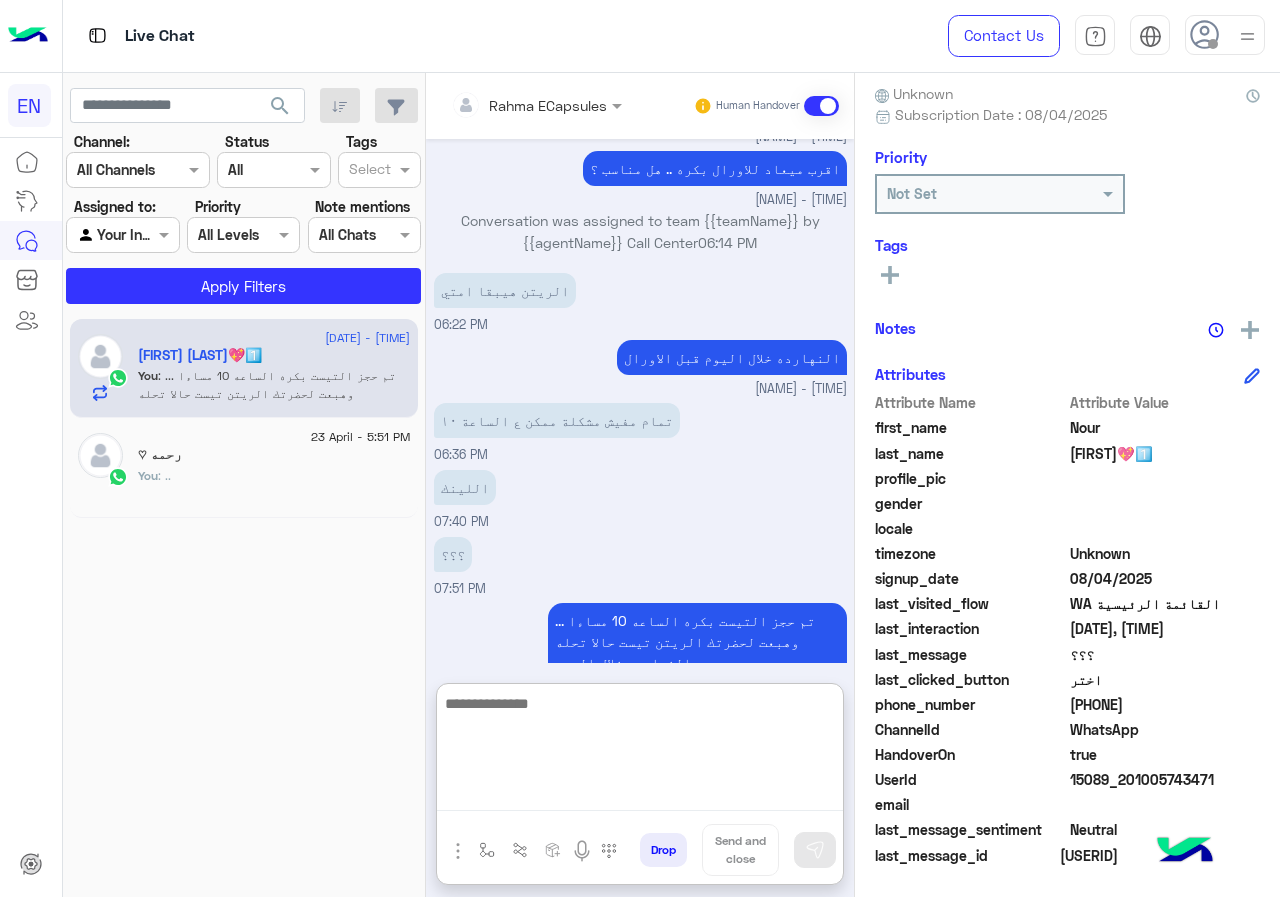 paste on "**********" 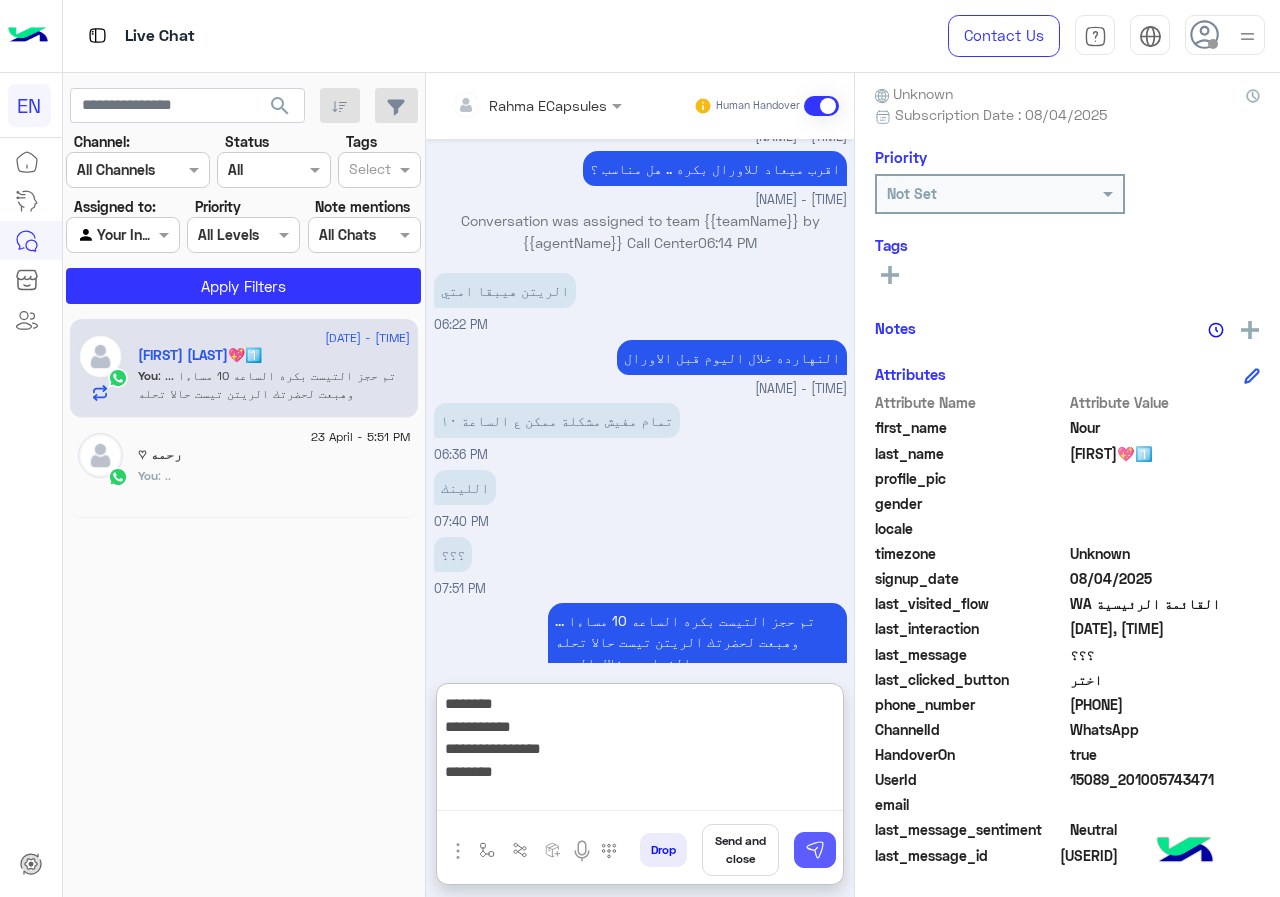 type on "**********" 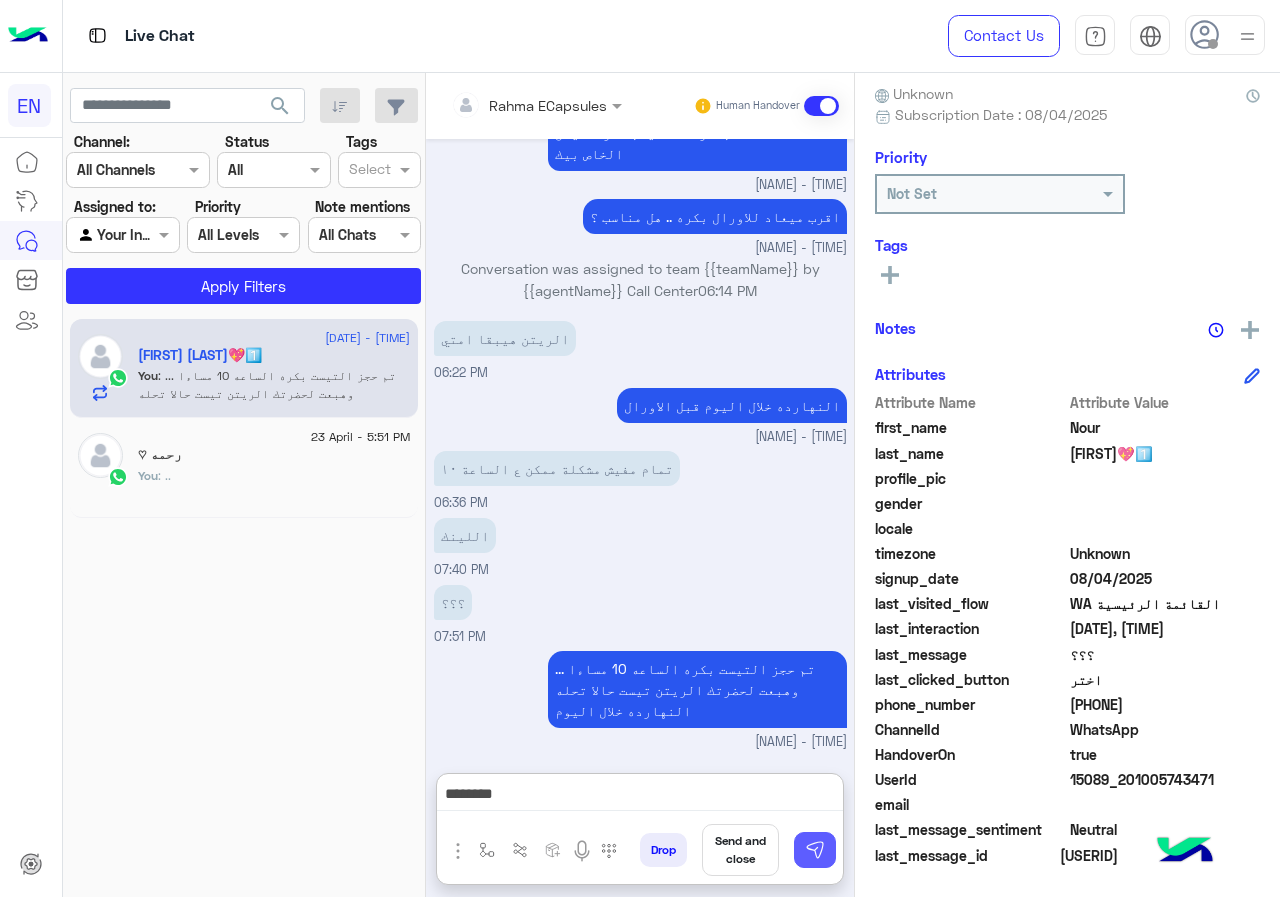 click at bounding box center (815, 850) 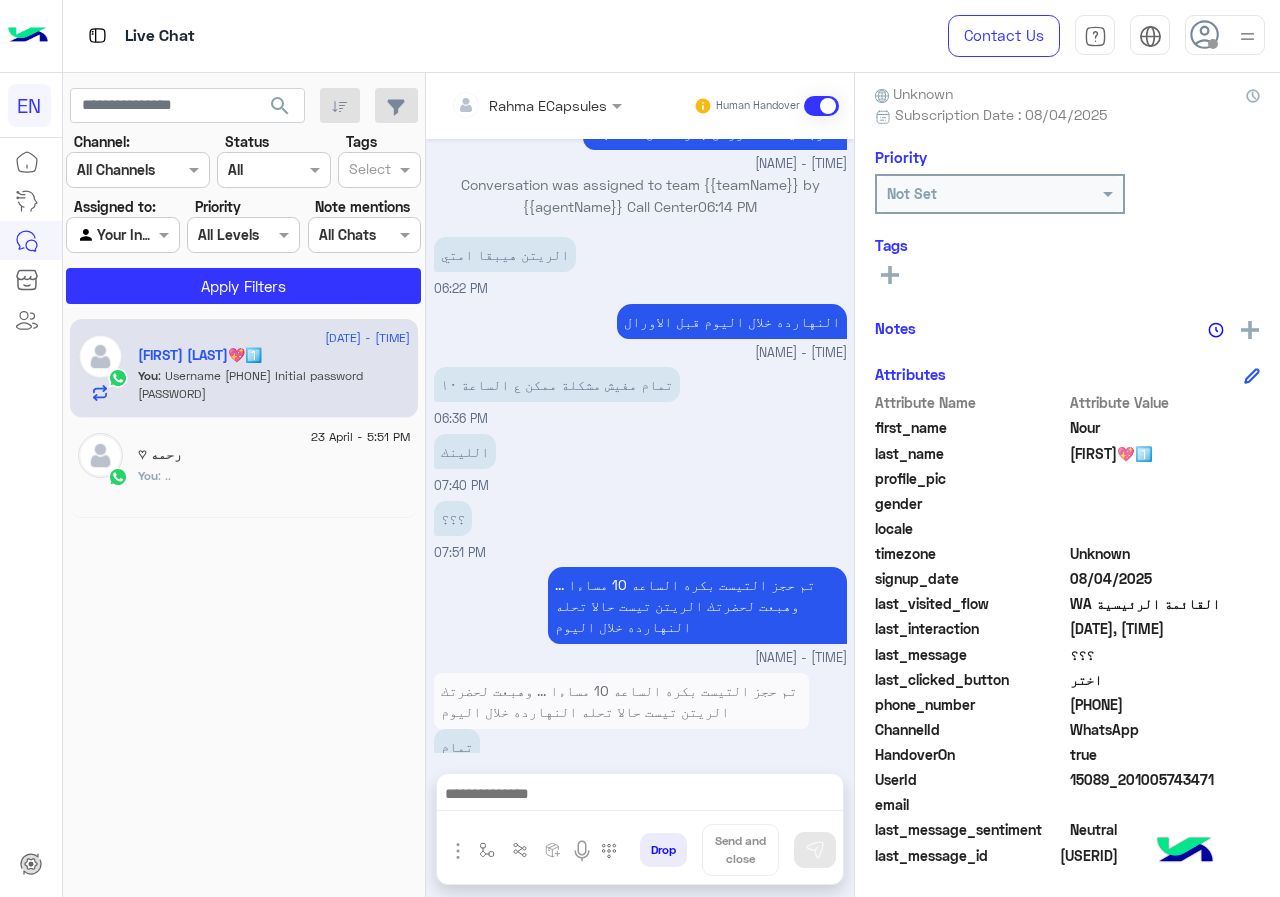 scroll, scrollTop: 1336, scrollLeft: 0, axis: vertical 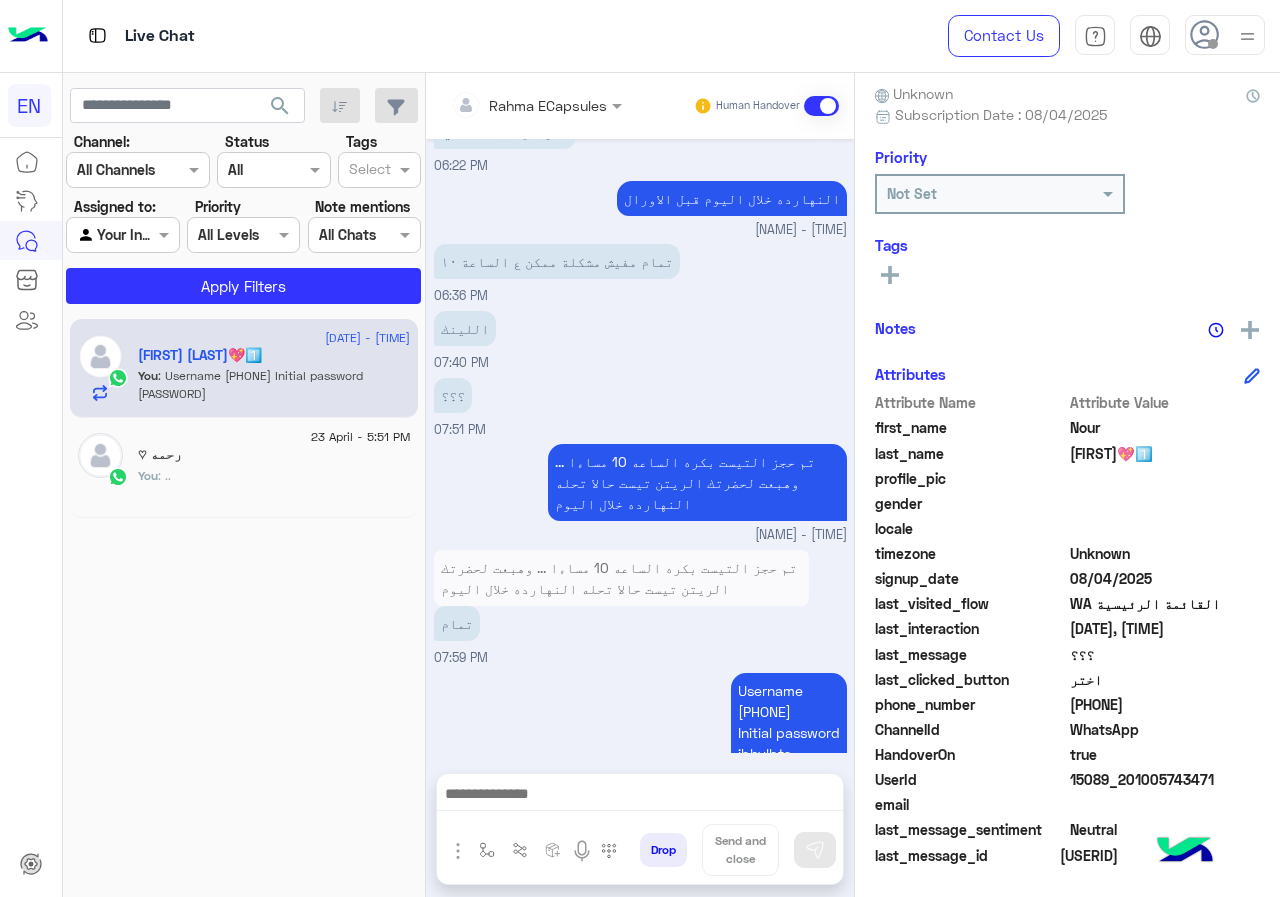 drag, startPoint x: 655, startPoint y: 770, endPoint x: 558, endPoint y: 781, distance: 97.62172 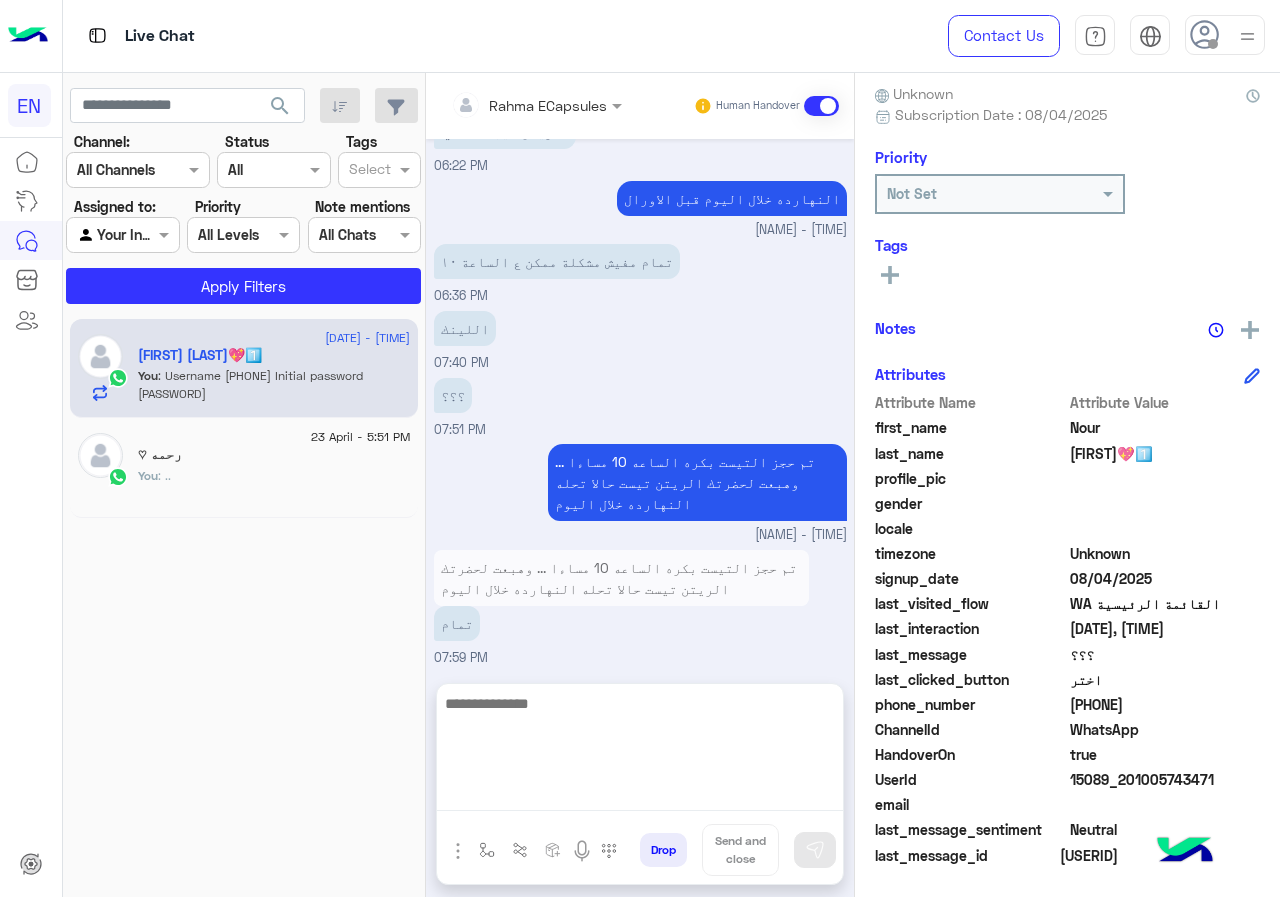drag, startPoint x: 558, startPoint y: 781, endPoint x: 528, endPoint y: 794, distance: 32.695564 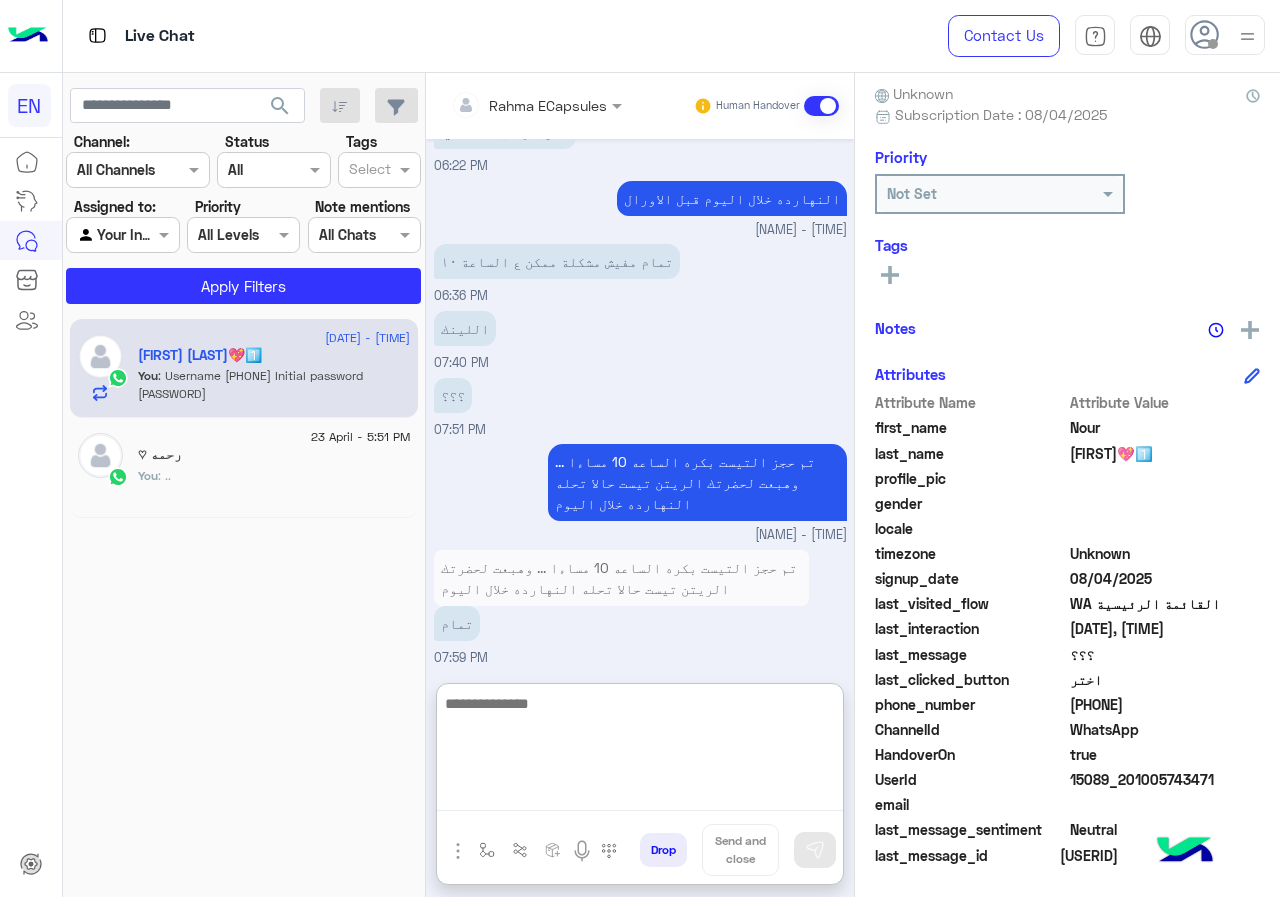 paste on "**********" 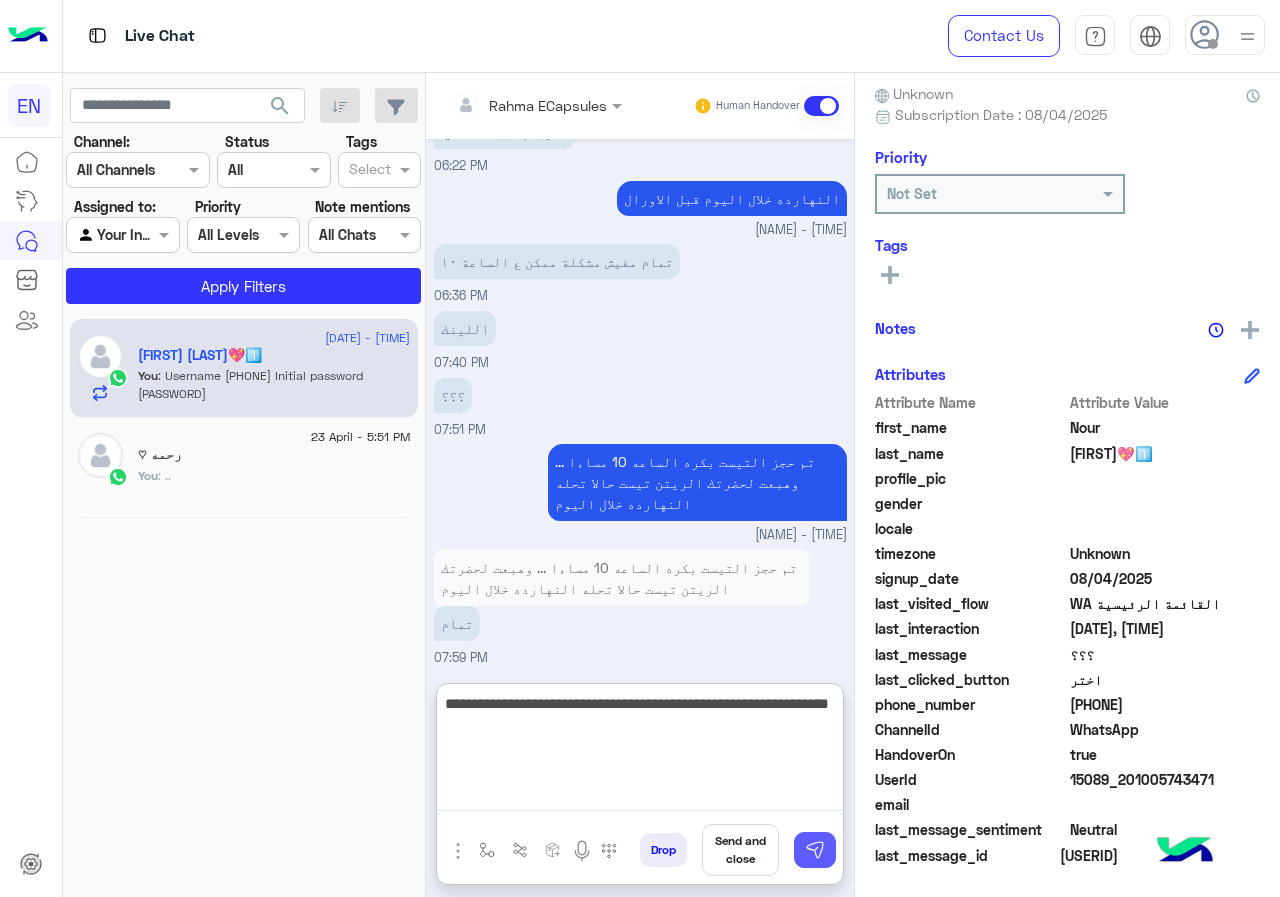 type on "**********" 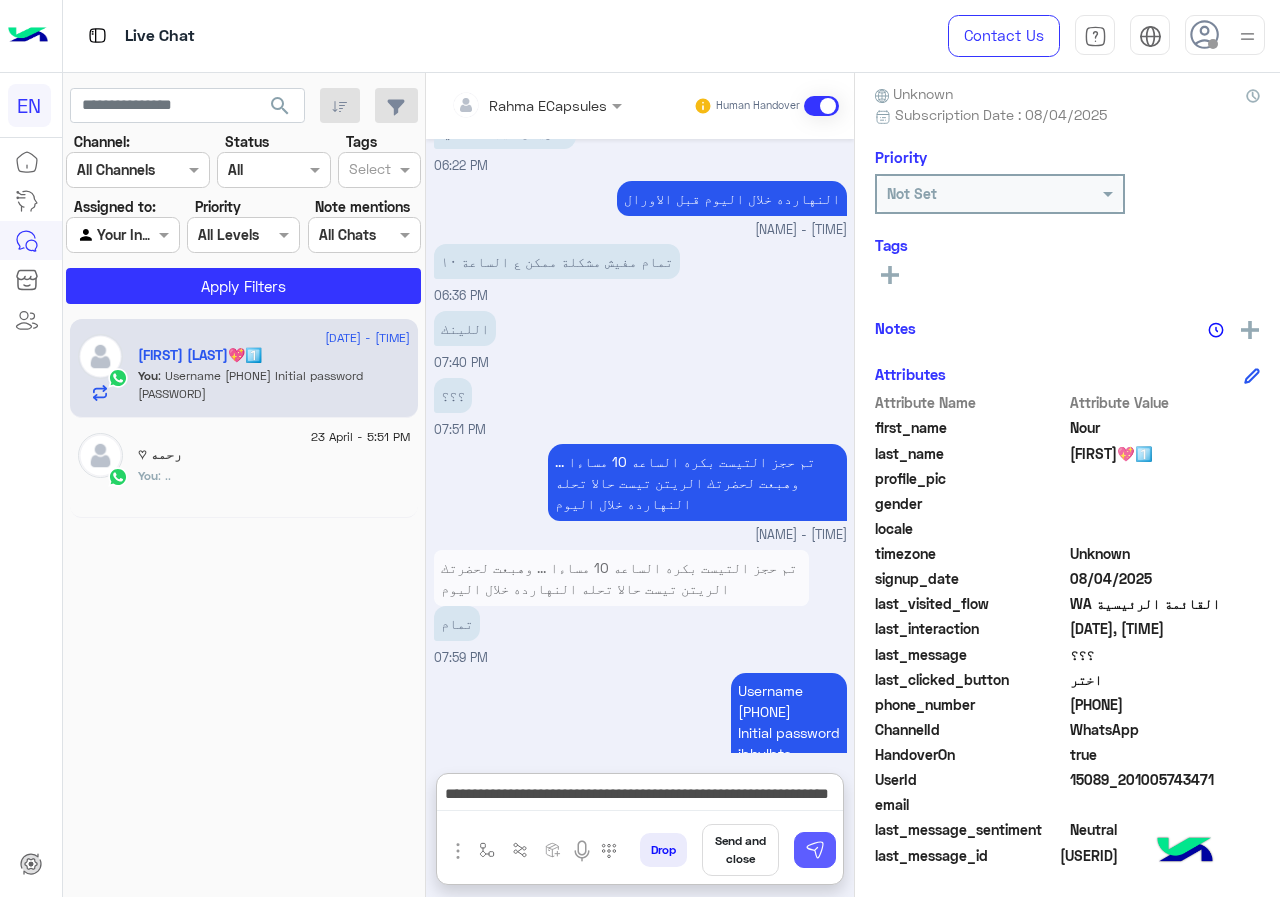 click at bounding box center (815, 850) 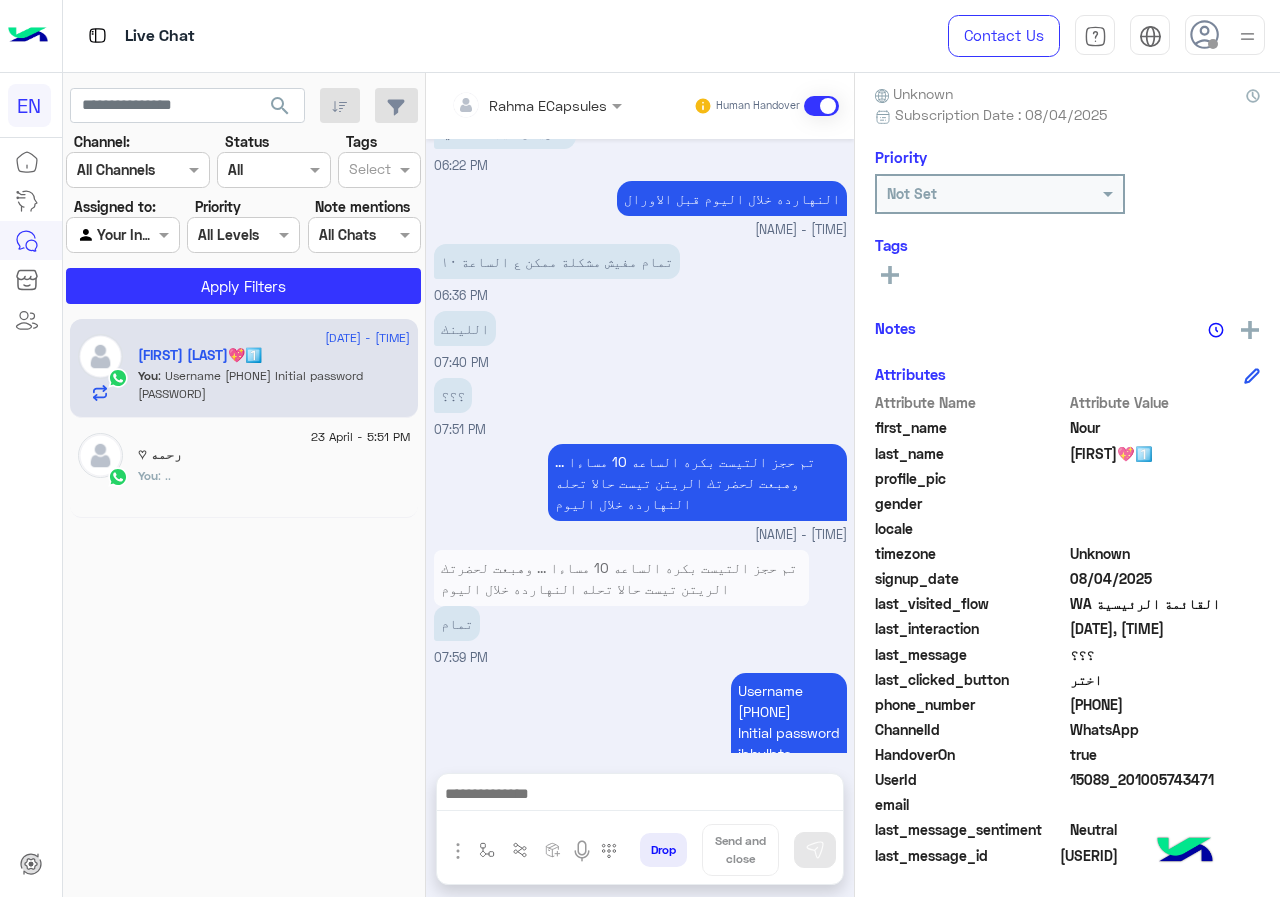 scroll, scrollTop: 1421, scrollLeft: 0, axis: vertical 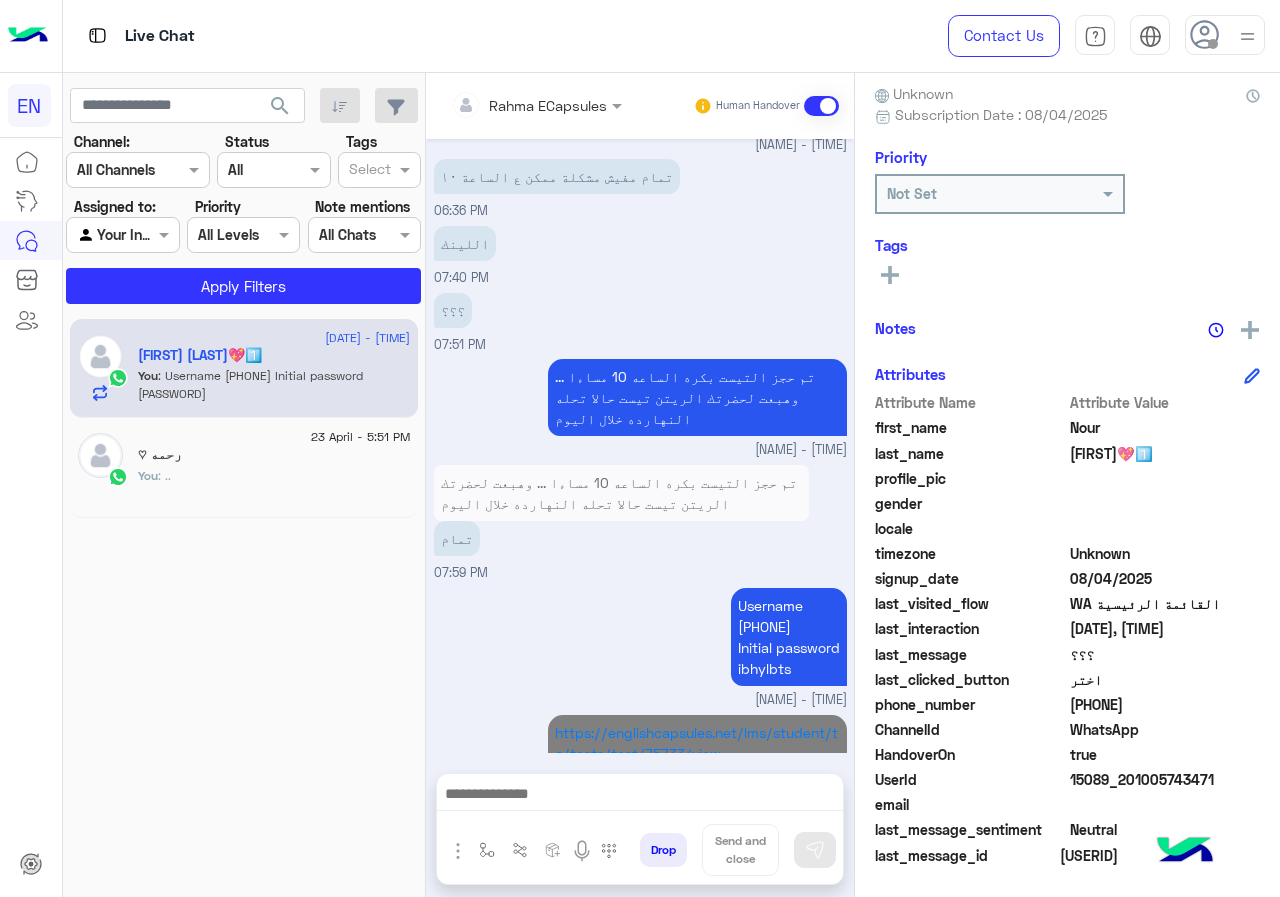 click at bounding box center (509, 105) 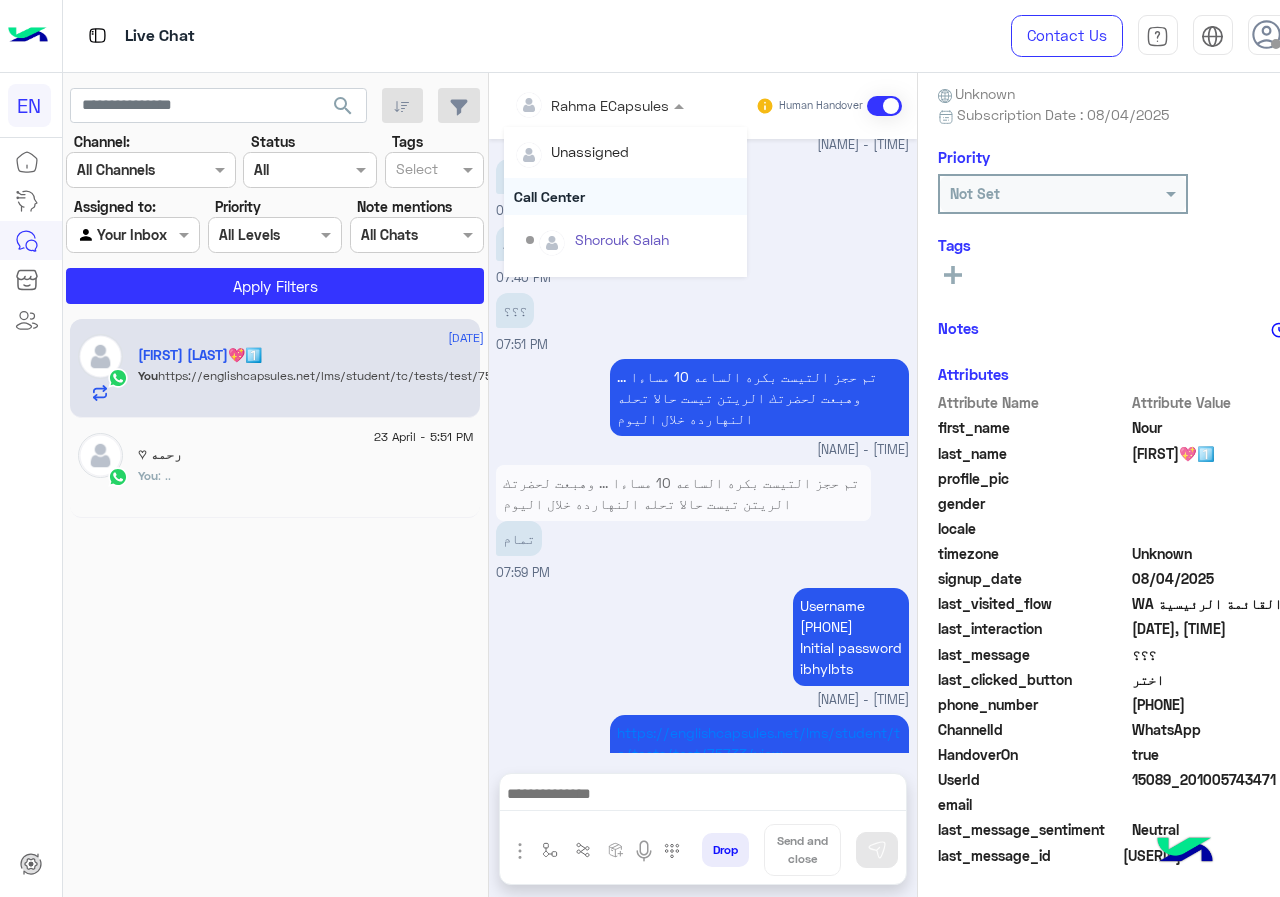 click on "Call Center" at bounding box center (625, 196) 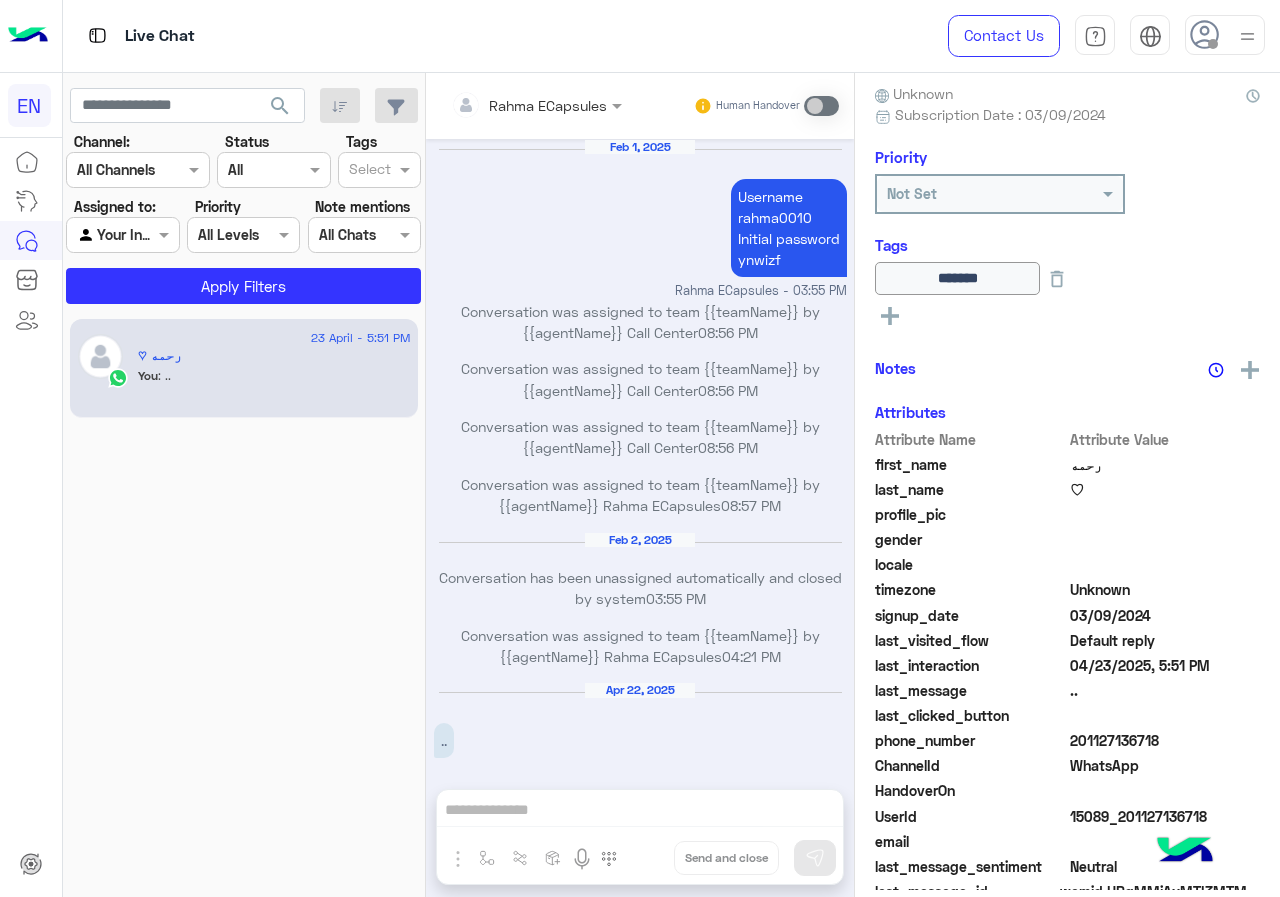scroll, scrollTop: 826, scrollLeft: 0, axis: vertical 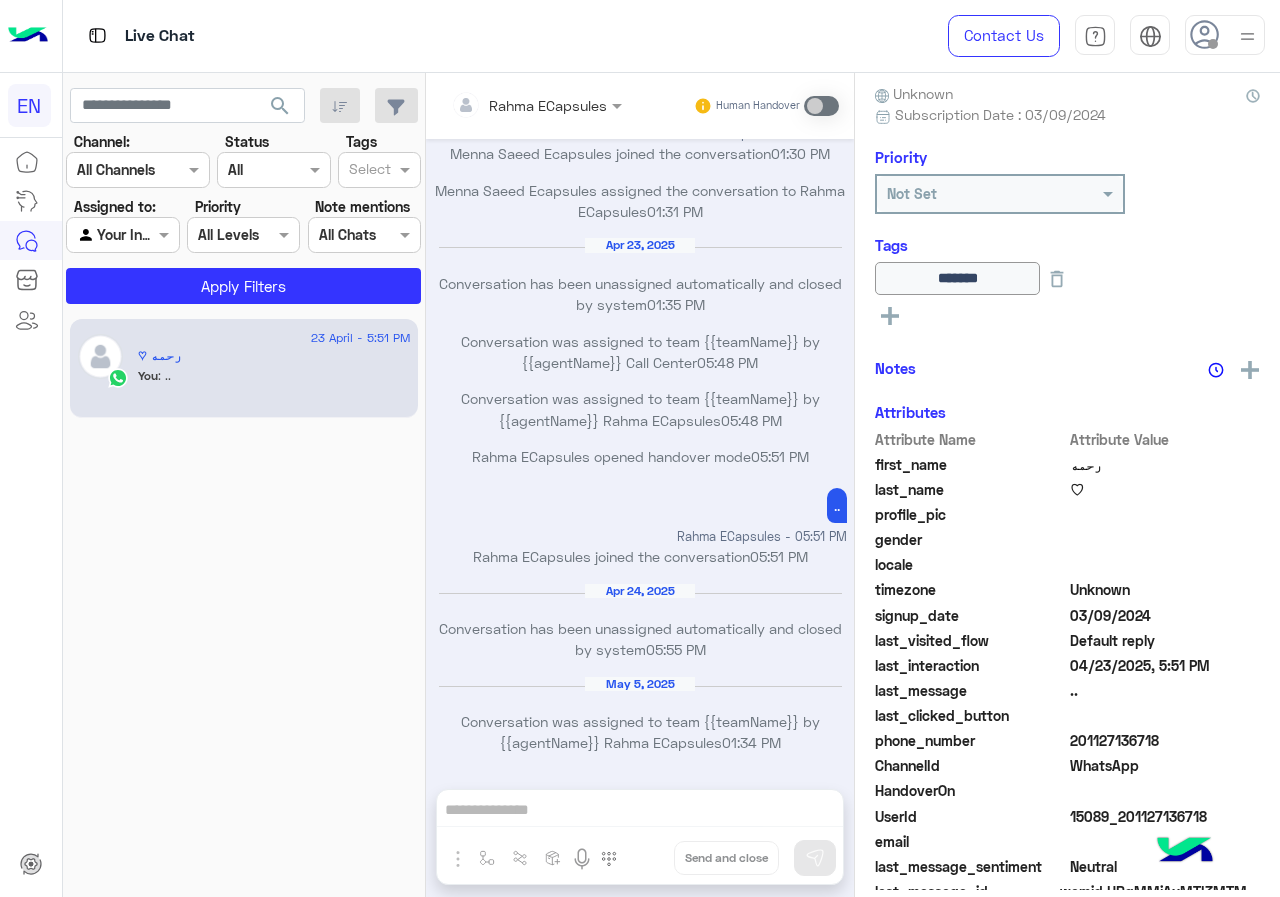 click on "Agent Filter Your Inbox" at bounding box center (122, 235) 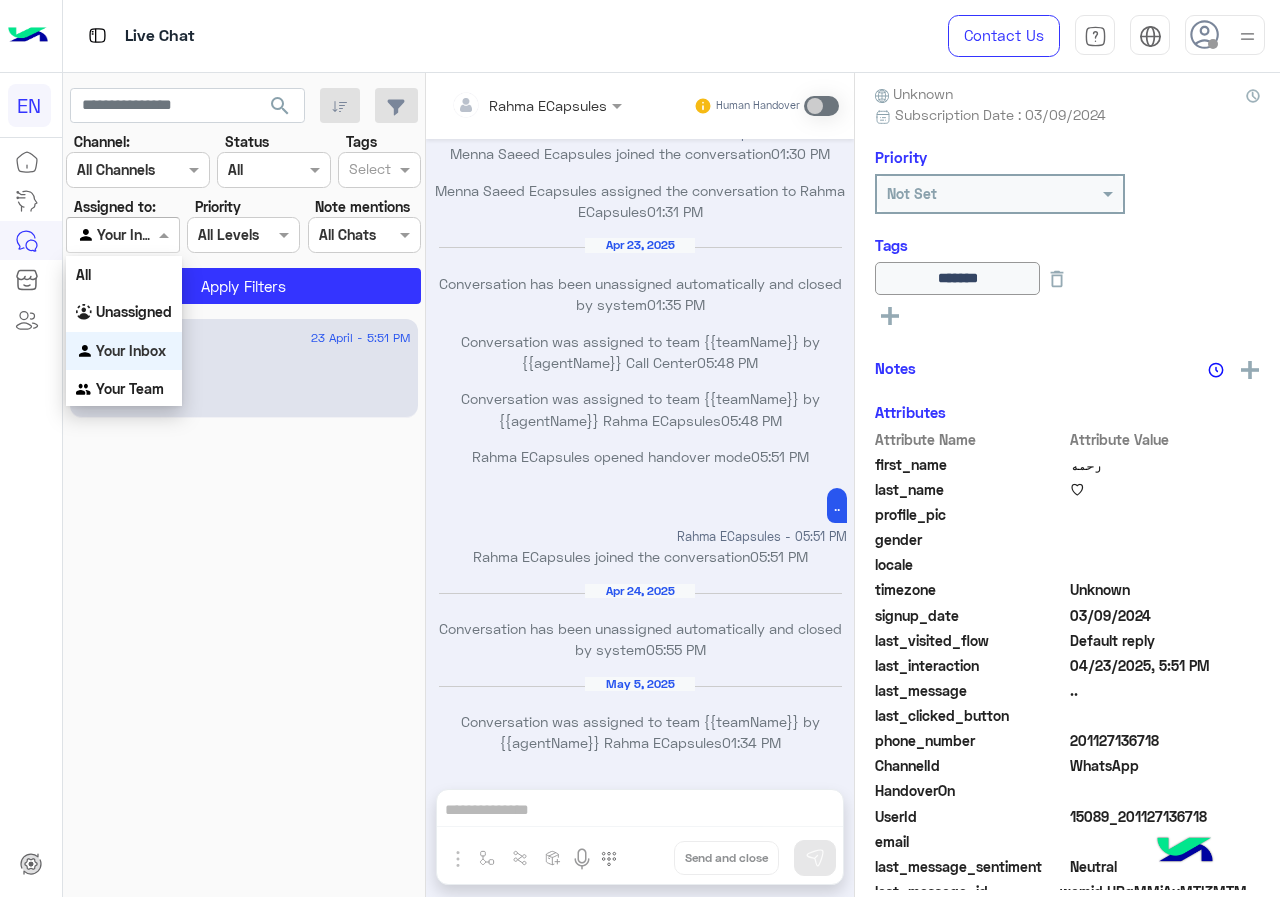 click on "Unassigned" at bounding box center (134, 311) 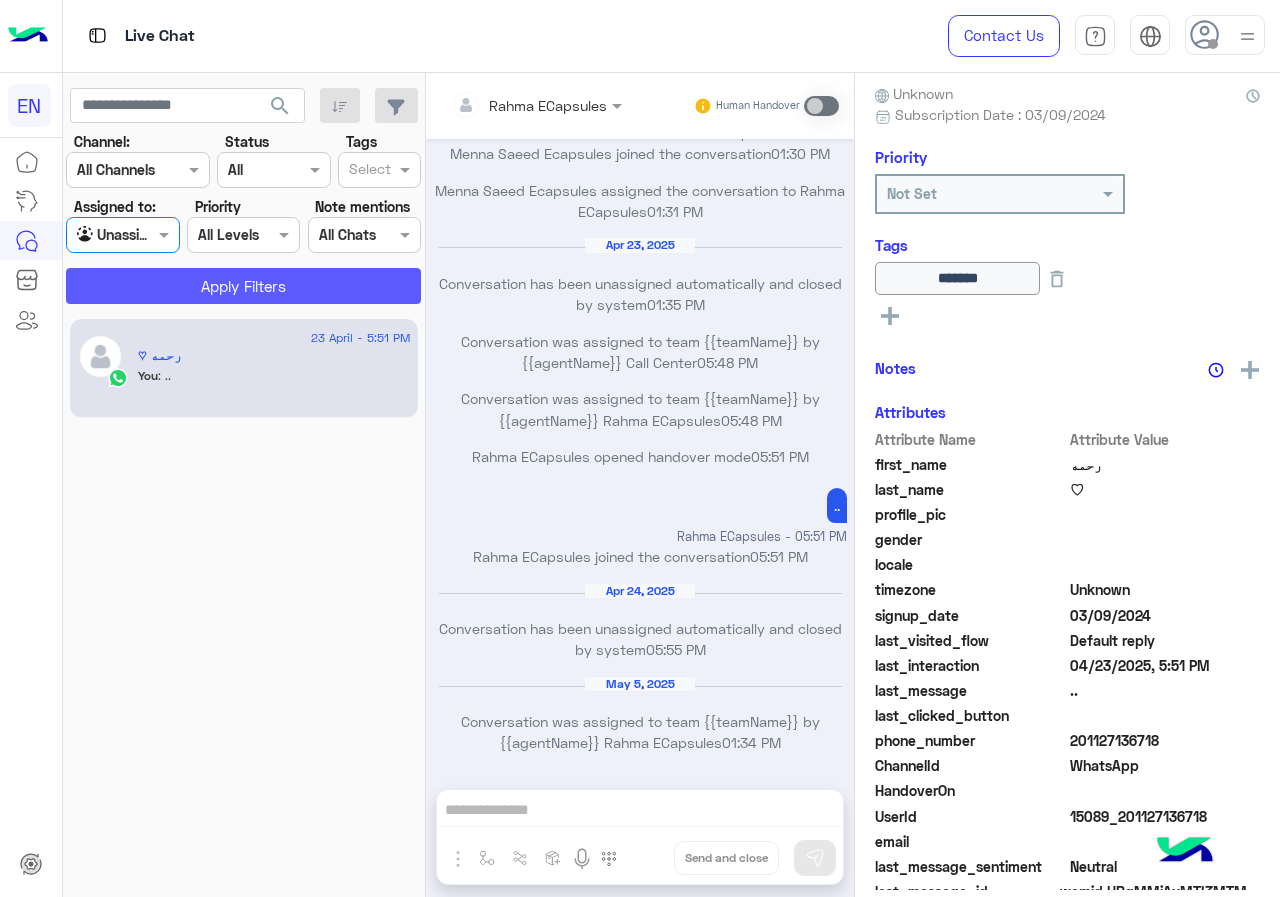 click on "Apply Filters" 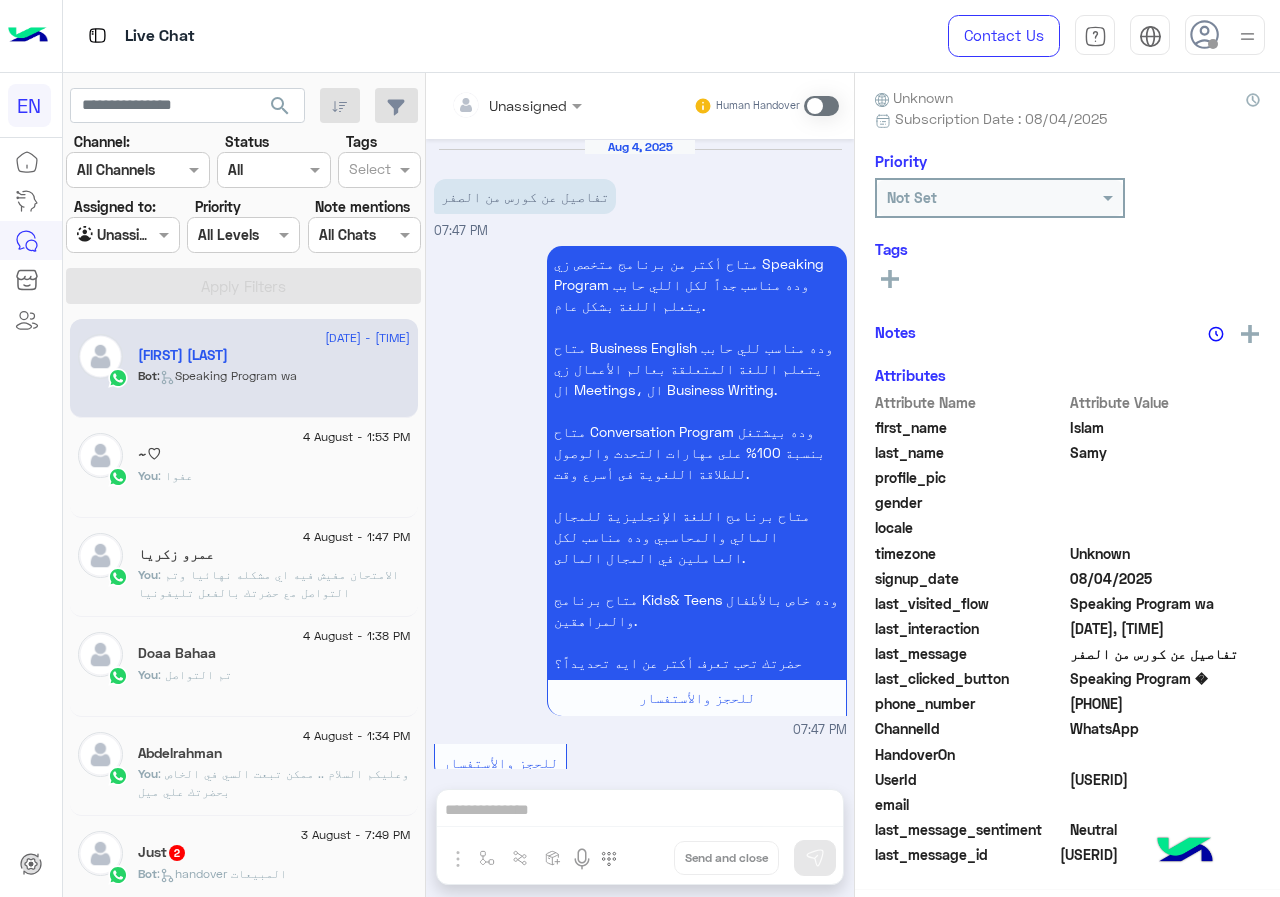scroll, scrollTop: 2286, scrollLeft: 0, axis: vertical 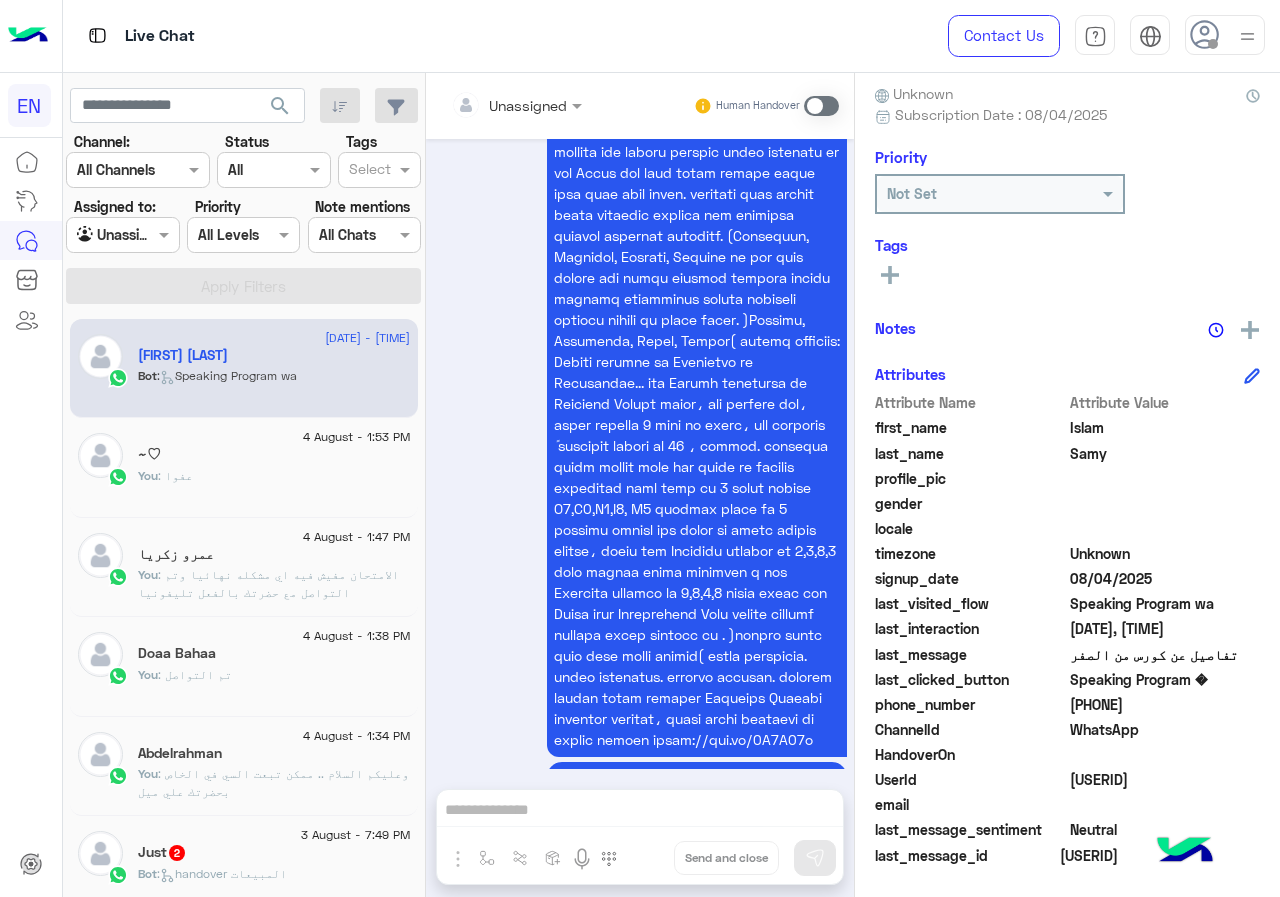 drag, startPoint x: 1072, startPoint y: 708, endPoint x: 1167, endPoint y: 709, distance: 95.005264 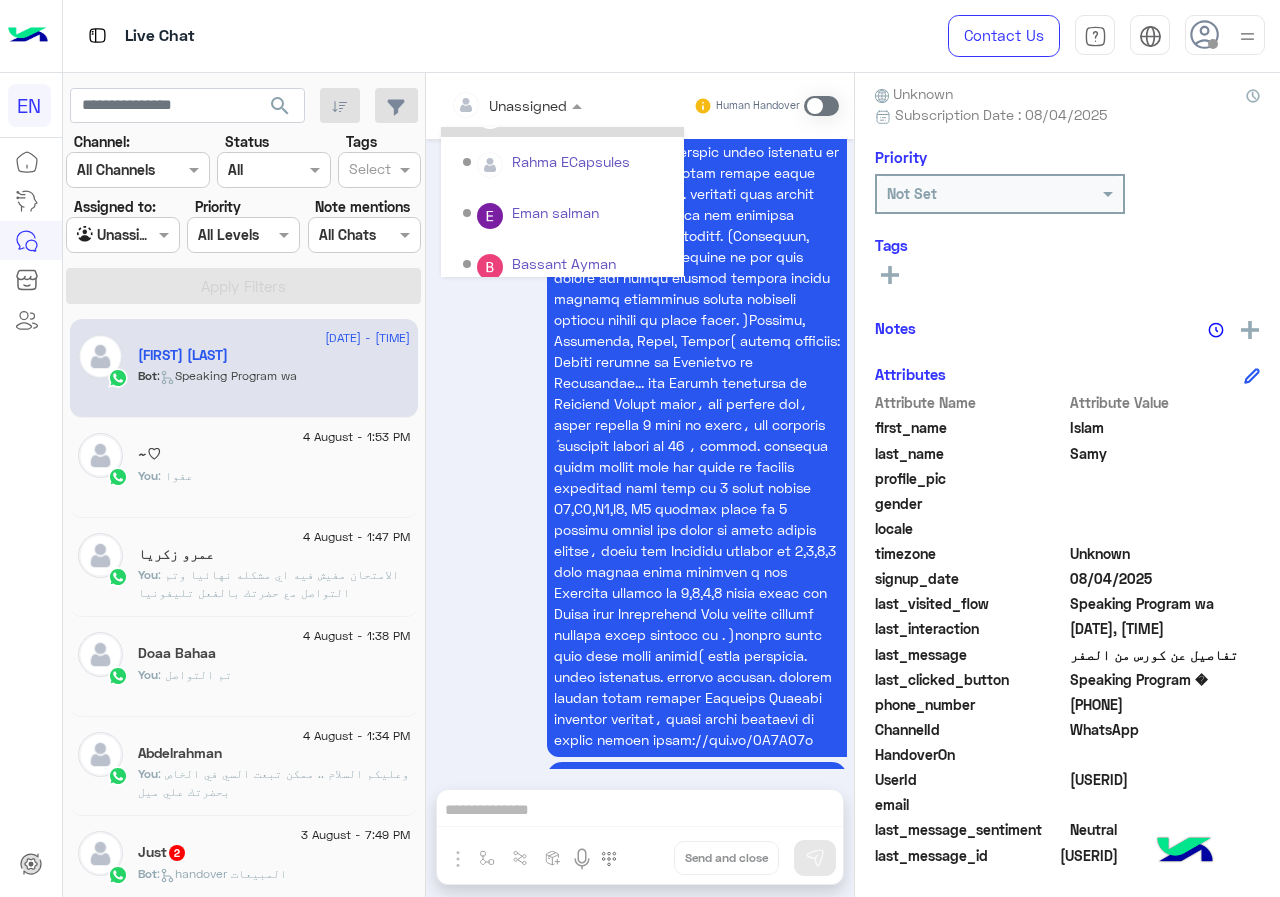 scroll, scrollTop: 332, scrollLeft: 0, axis: vertical 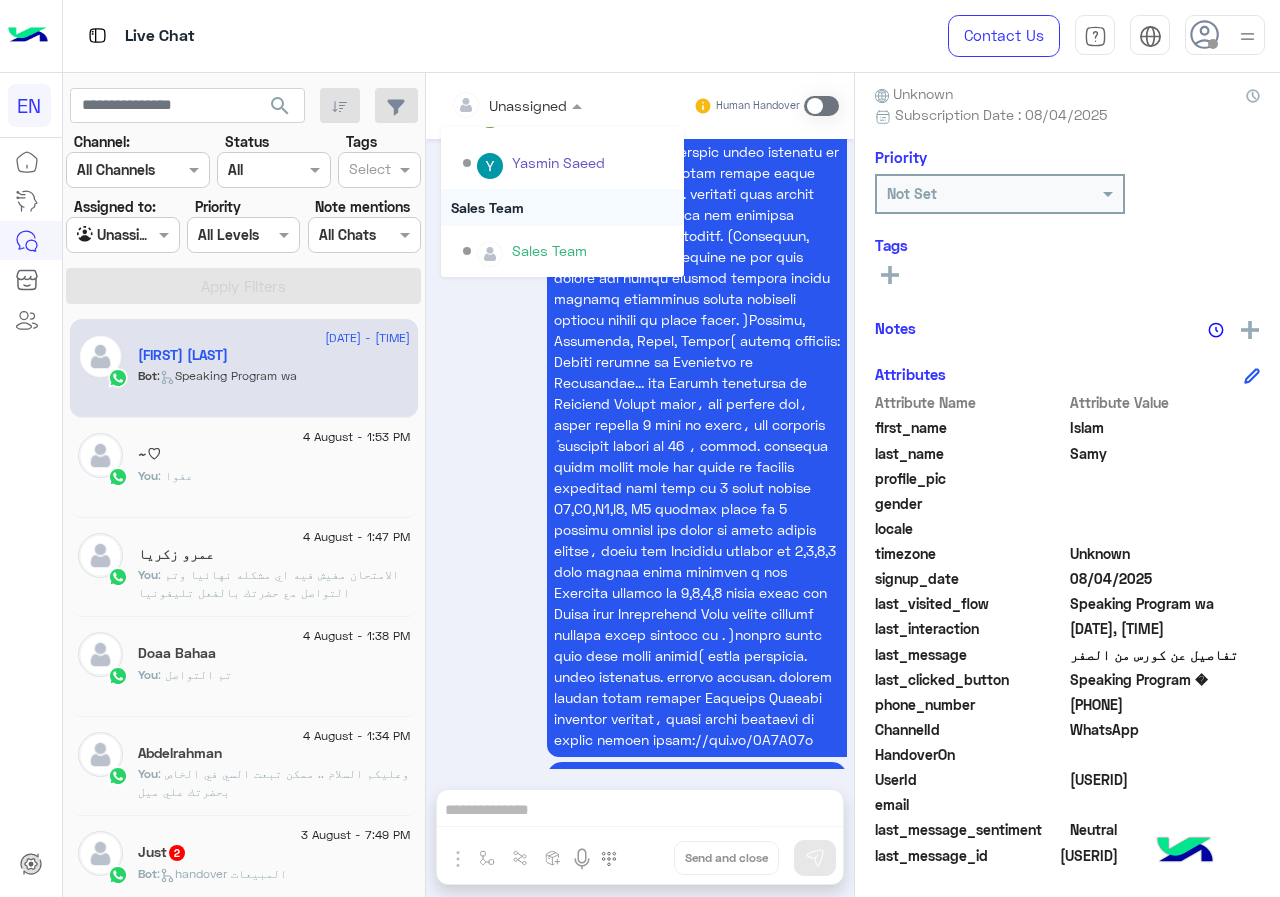 click on "Sales Team" at bounding box center (562, 207) 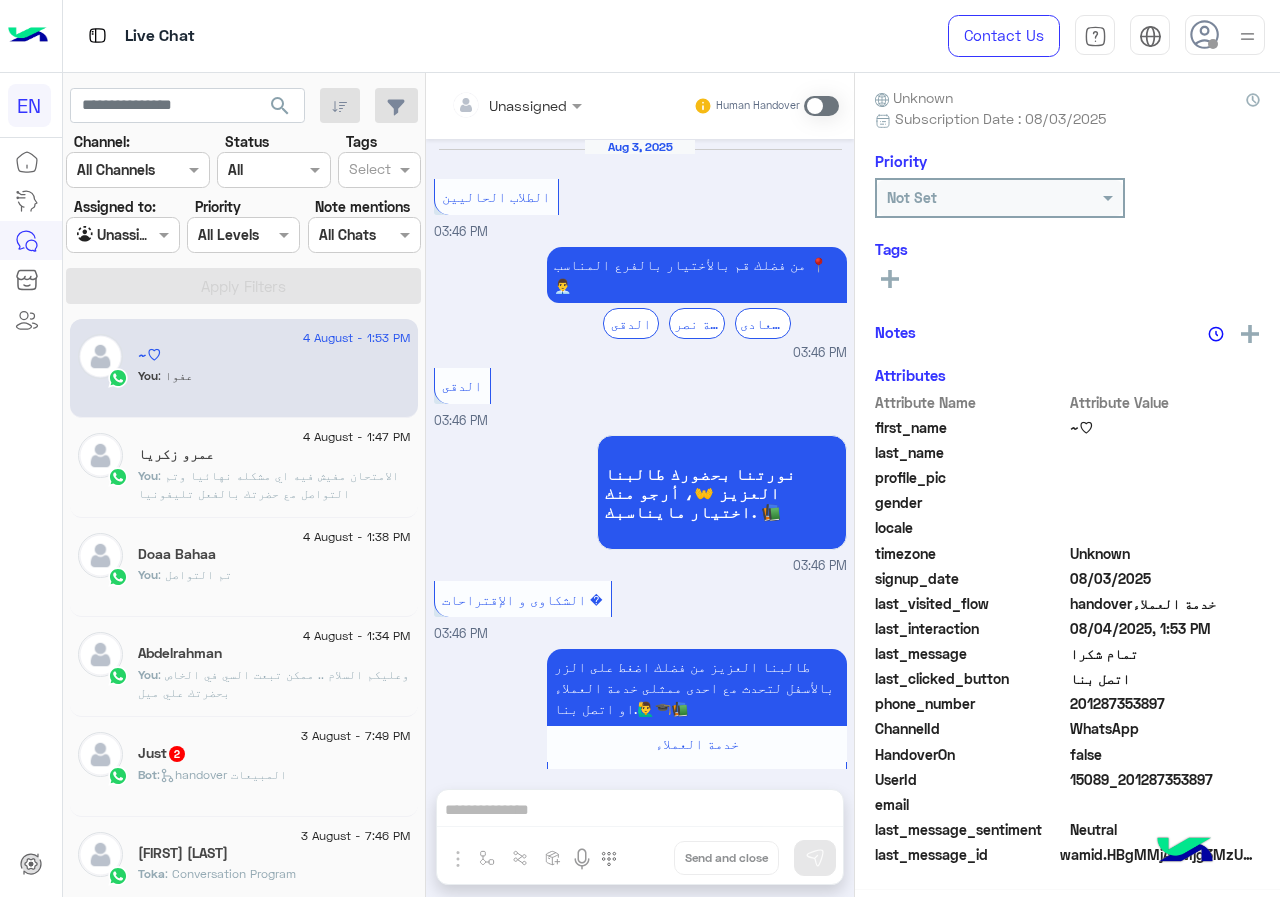 scroll, scrollTop: 1145, scrollLeft: 0, axis: vertical 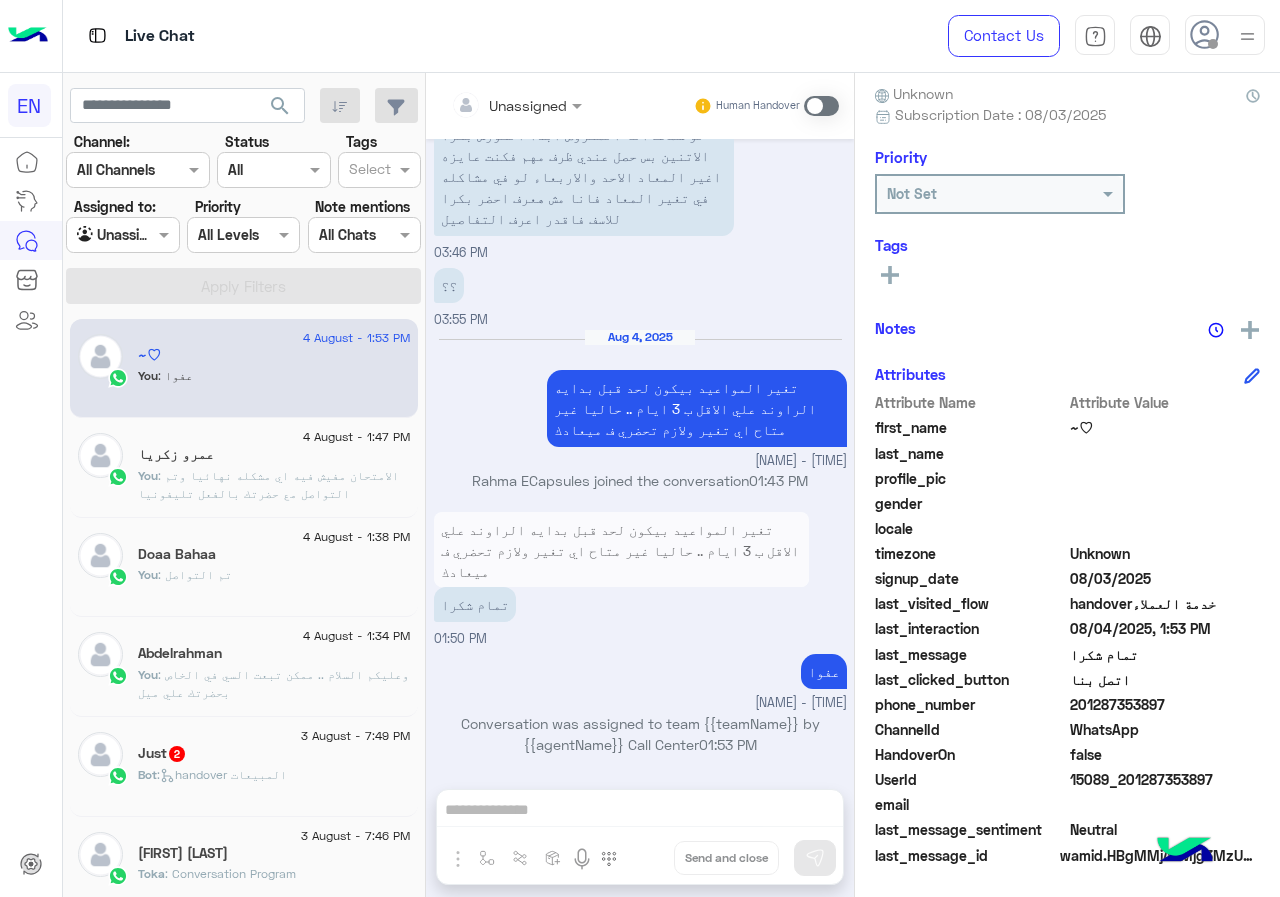 click on "Just   2" 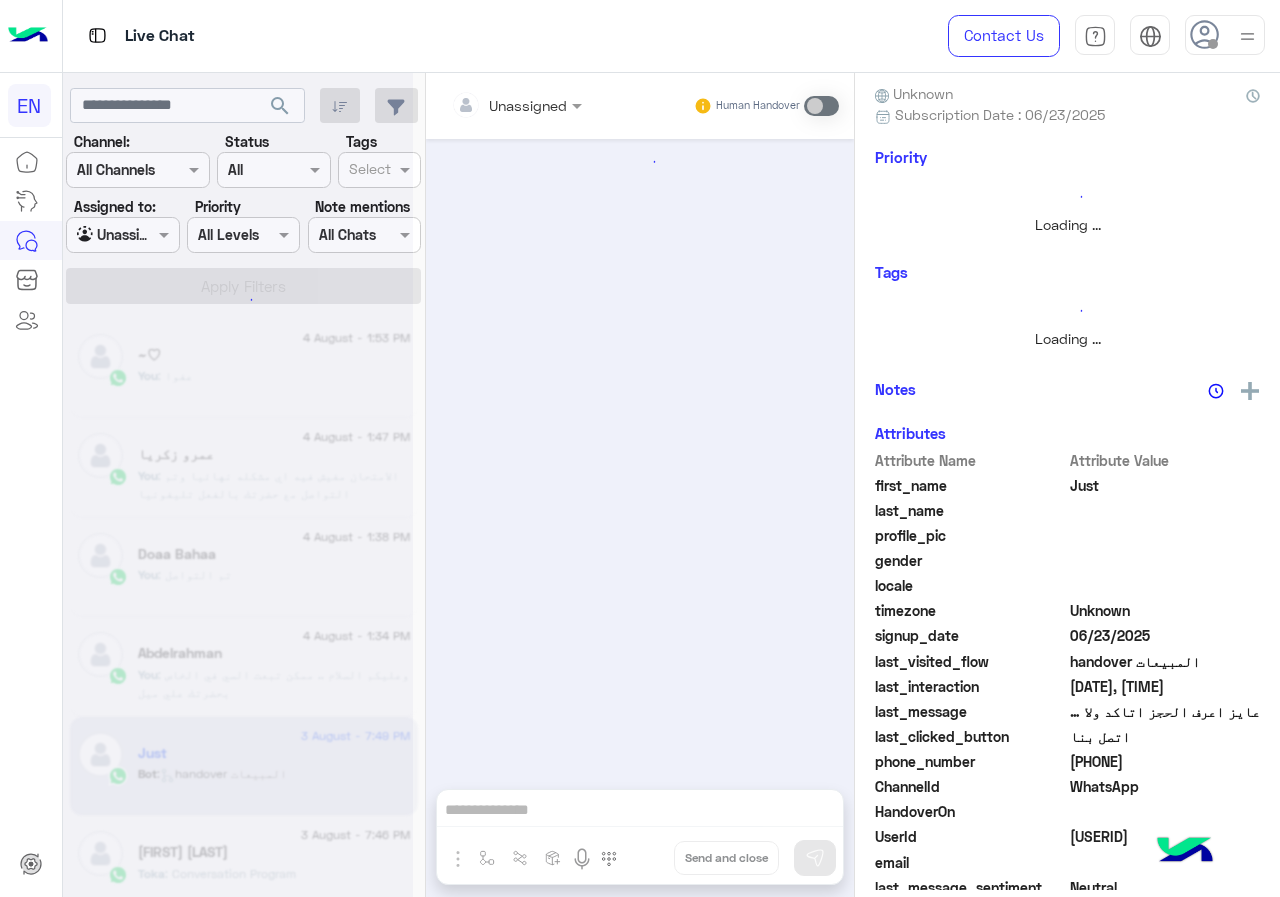 scroll, scrollTop: 176, scrollLeft: 0, axis: vertical 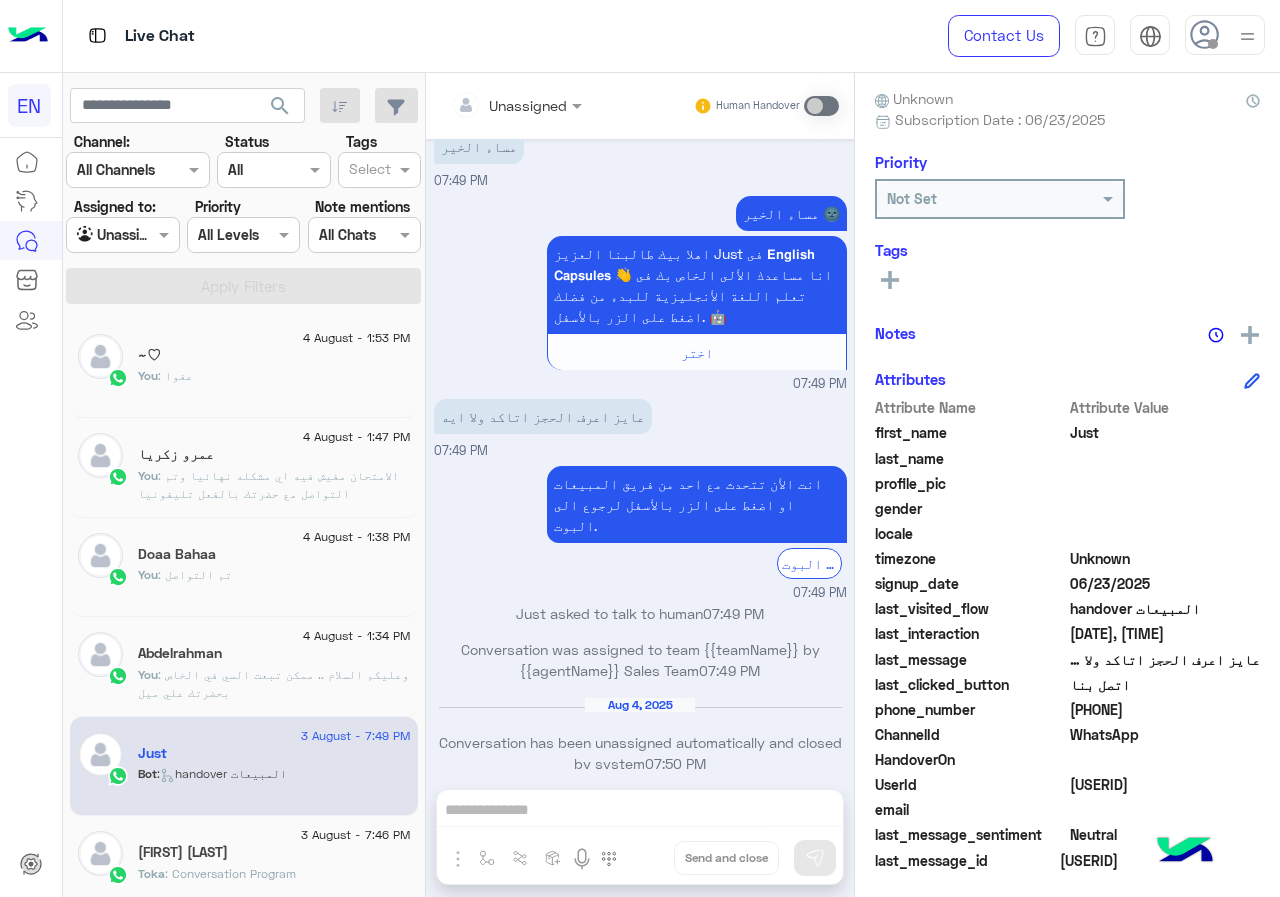 drag, startPoint x: 1079, startPoint y: 707, endPoint x: 1204, endPoint y: 708, distance: 125.004 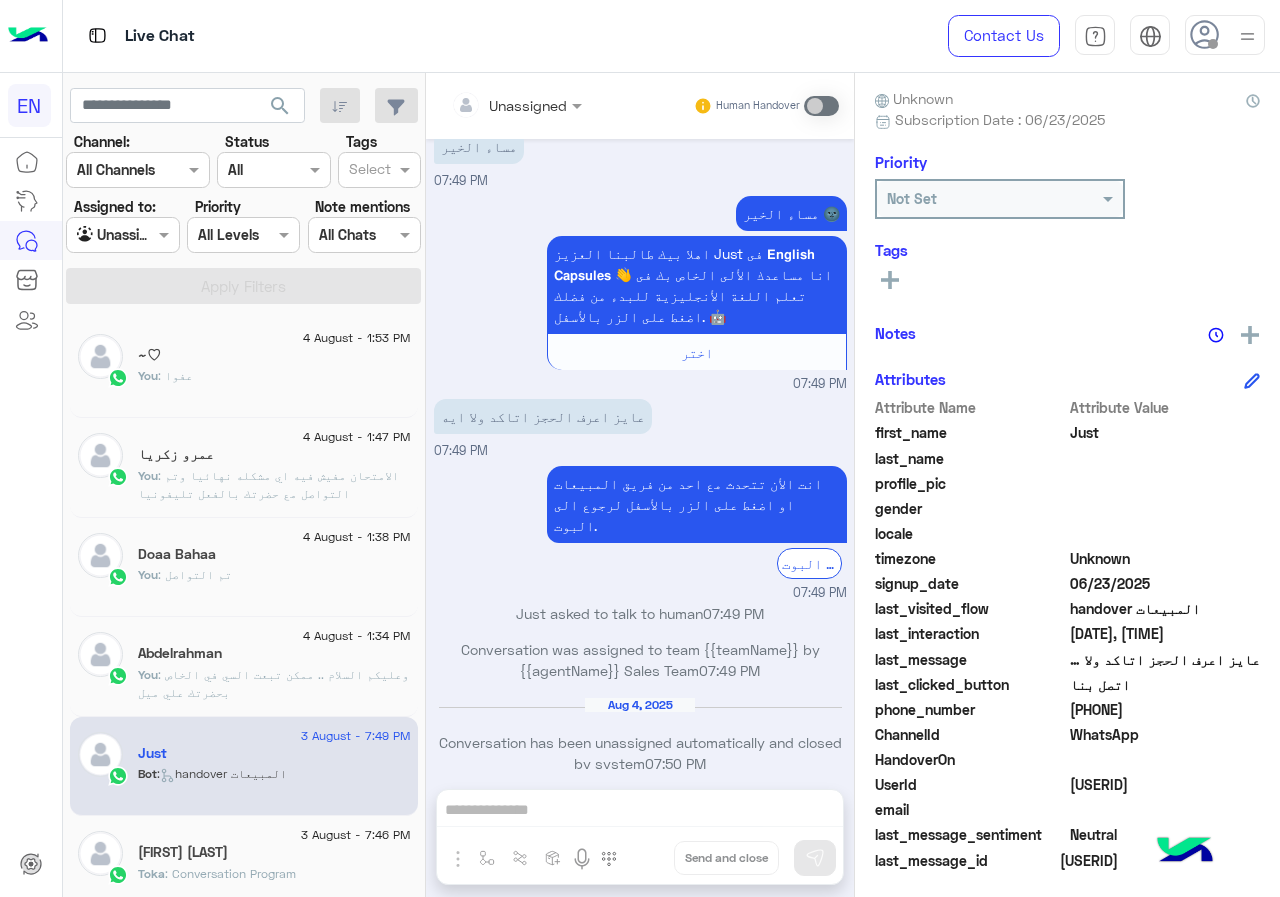 copy on "01033754138" 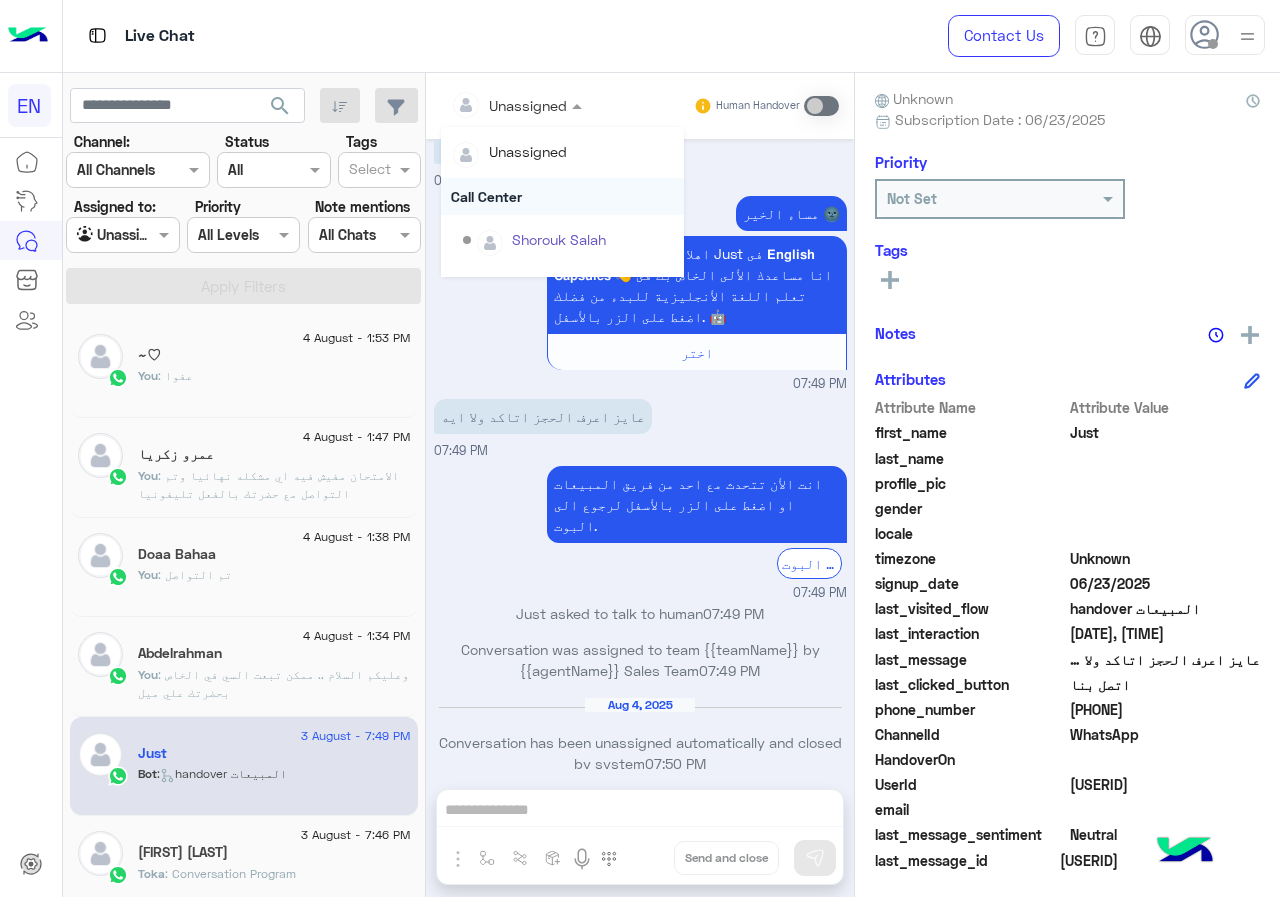 click on "Call Center" at bounding box center (562, 196) 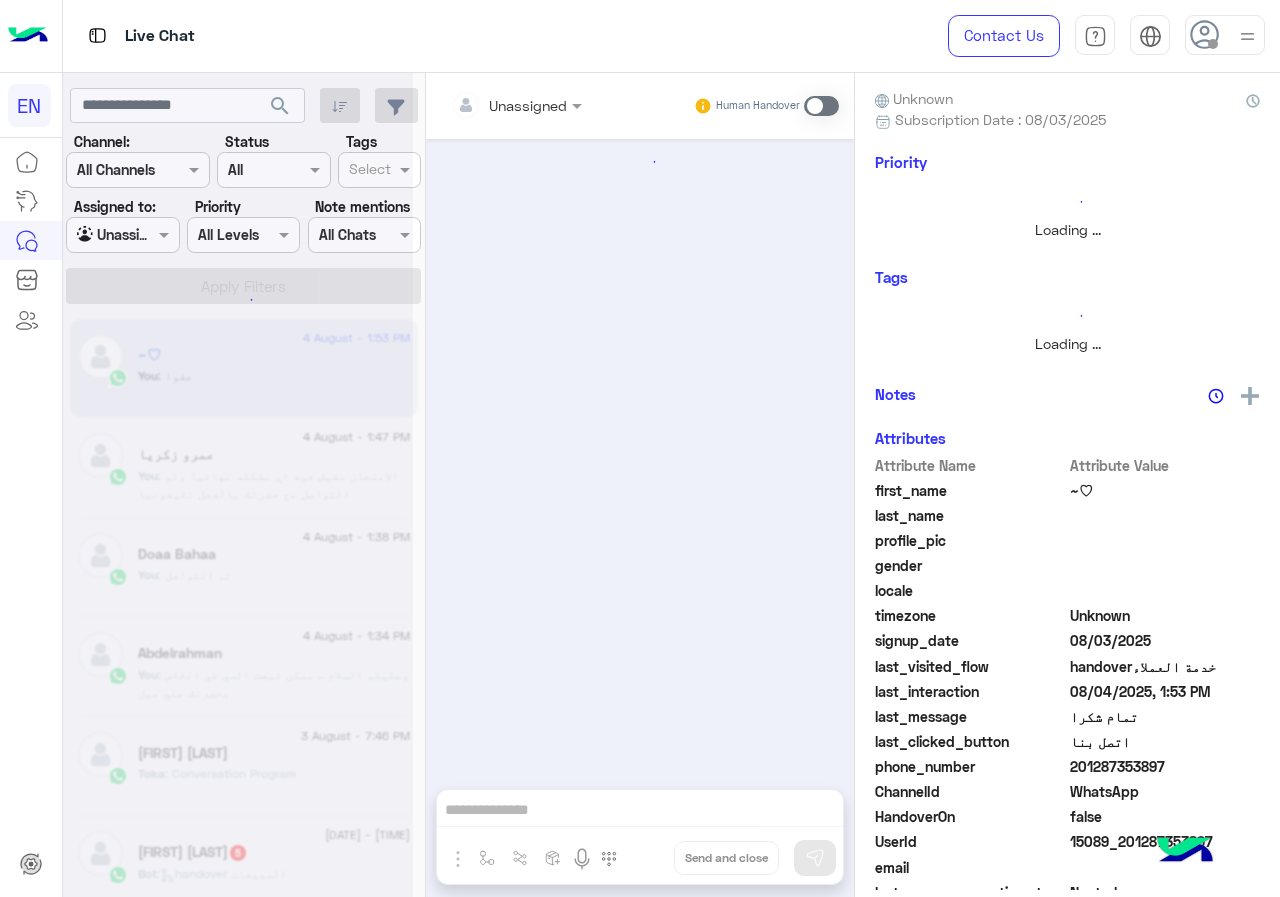 scroll, scrollTop: 0, scrollLeft: 0, axis: both 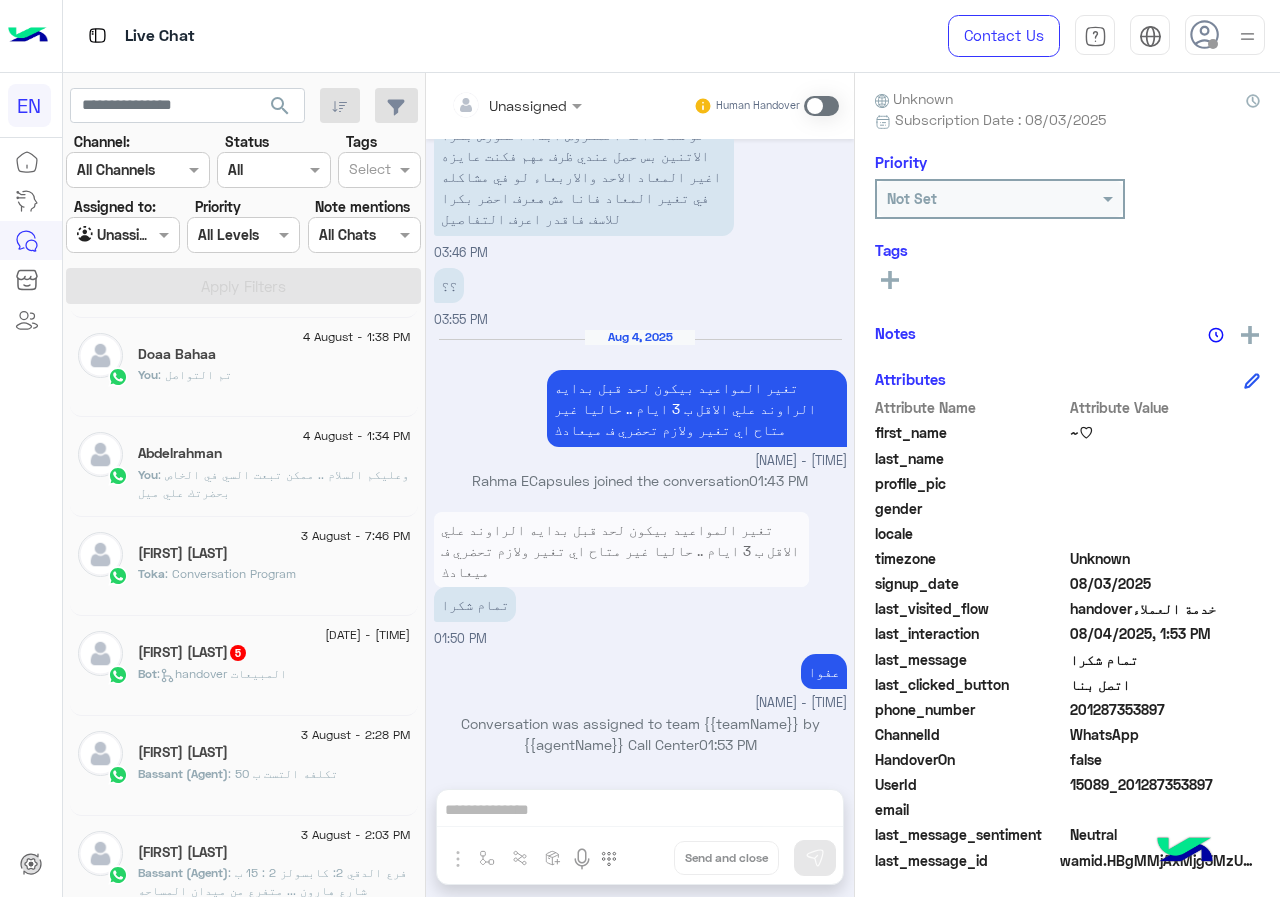 click on "Bot :   handover المبيعات" 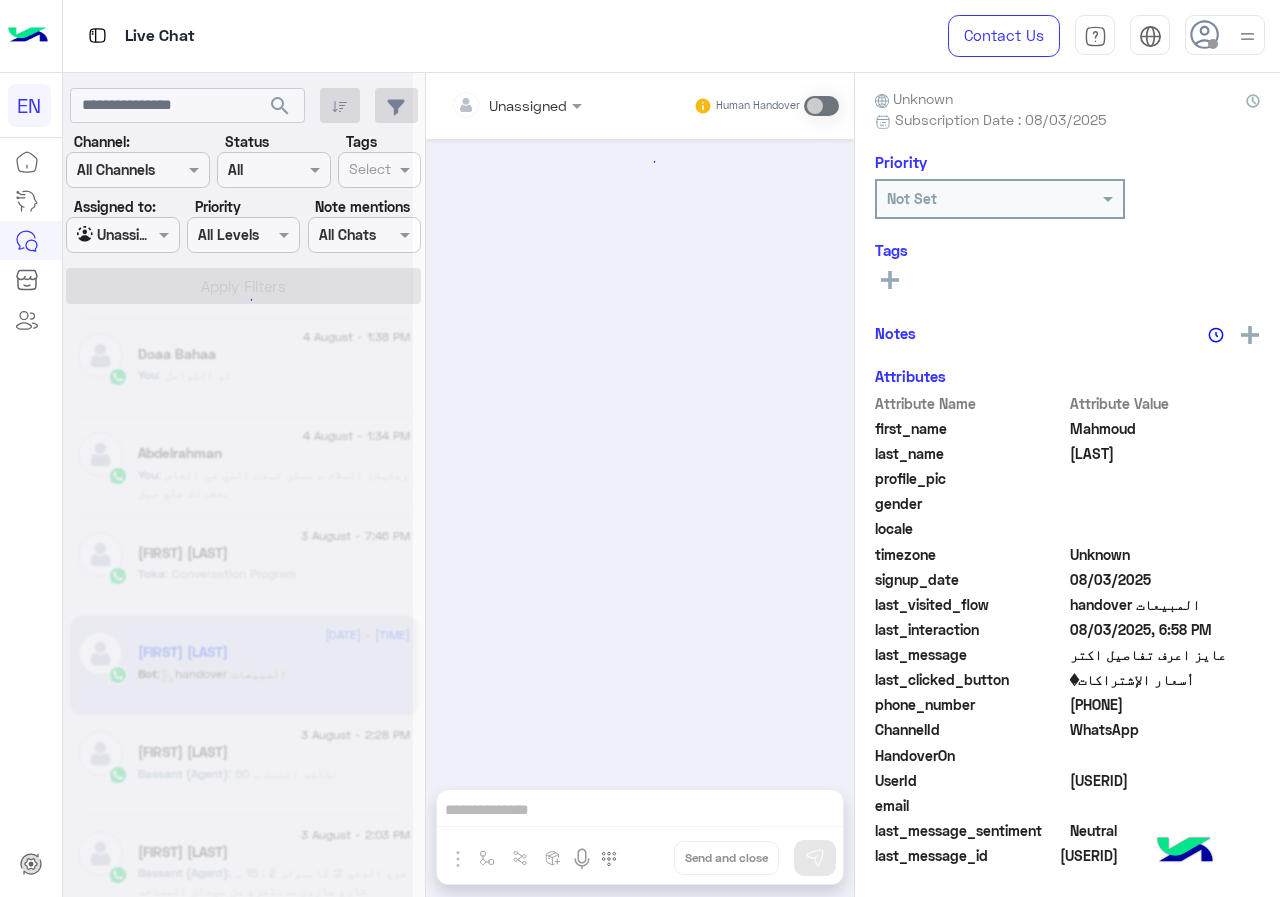 scroll, scrollTop: 1092, scrollLeft: 0, axis: vertical 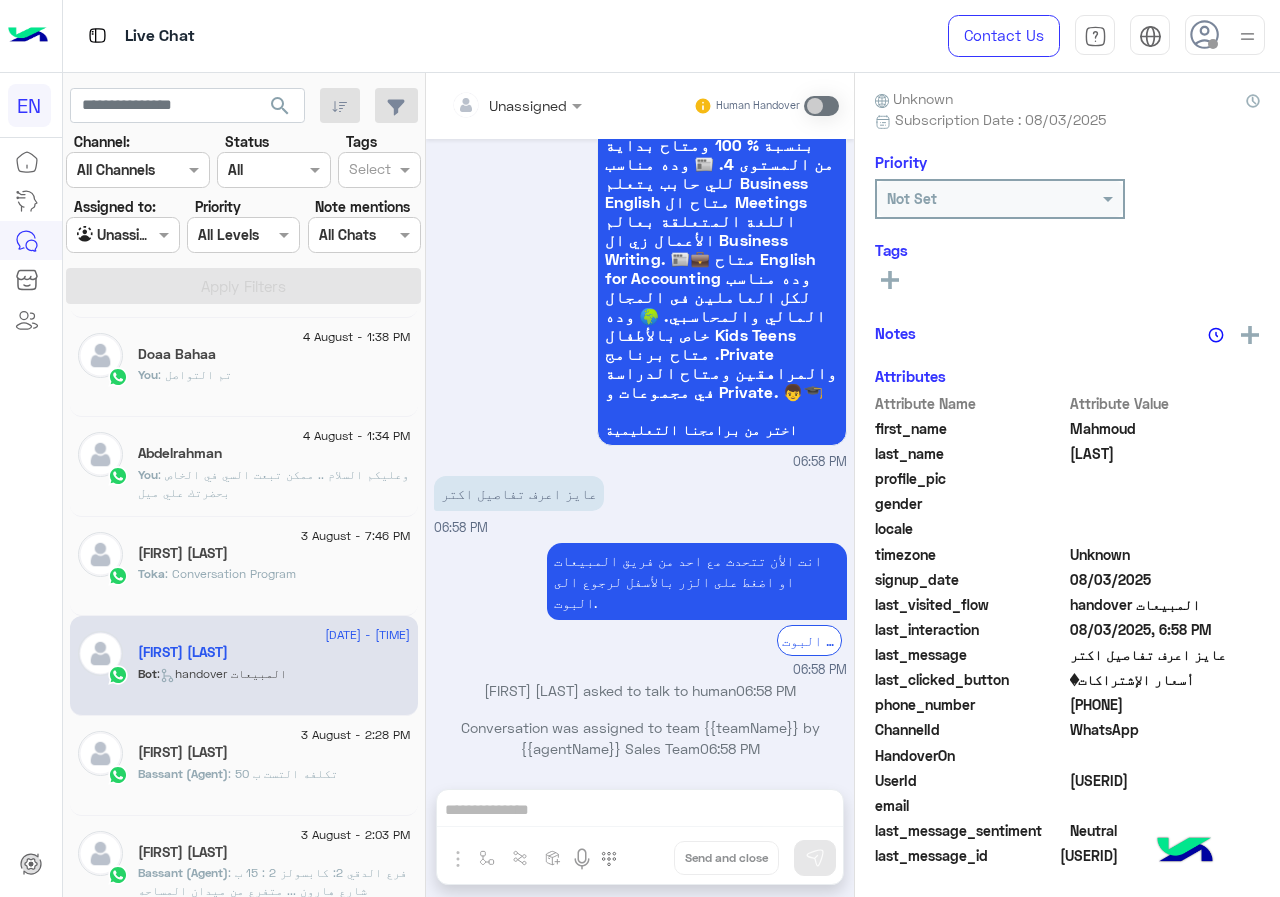 click on "Toka : Conversation Program" 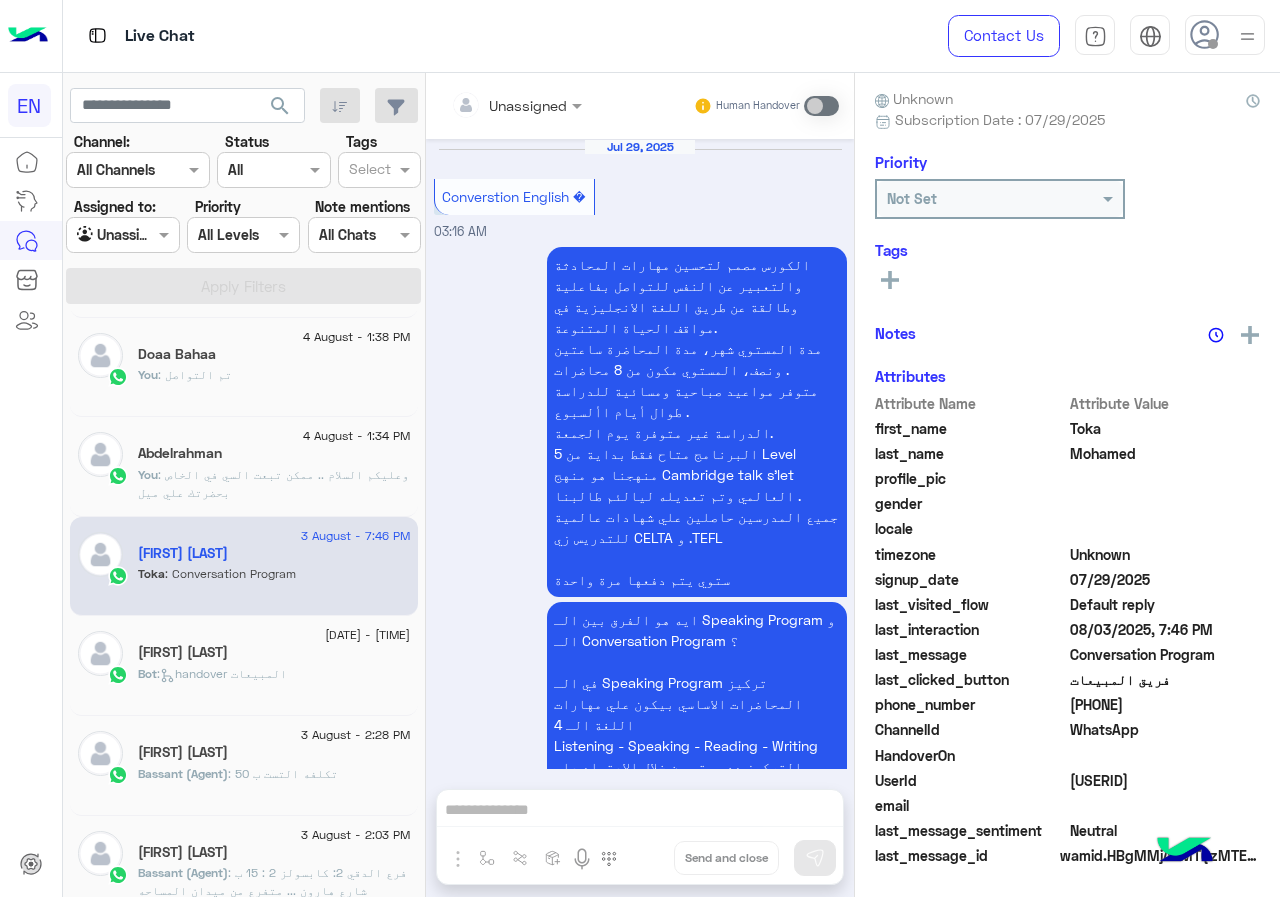 scroll, scrollTop: 3575, scrollLeft: 0, axis: vertical 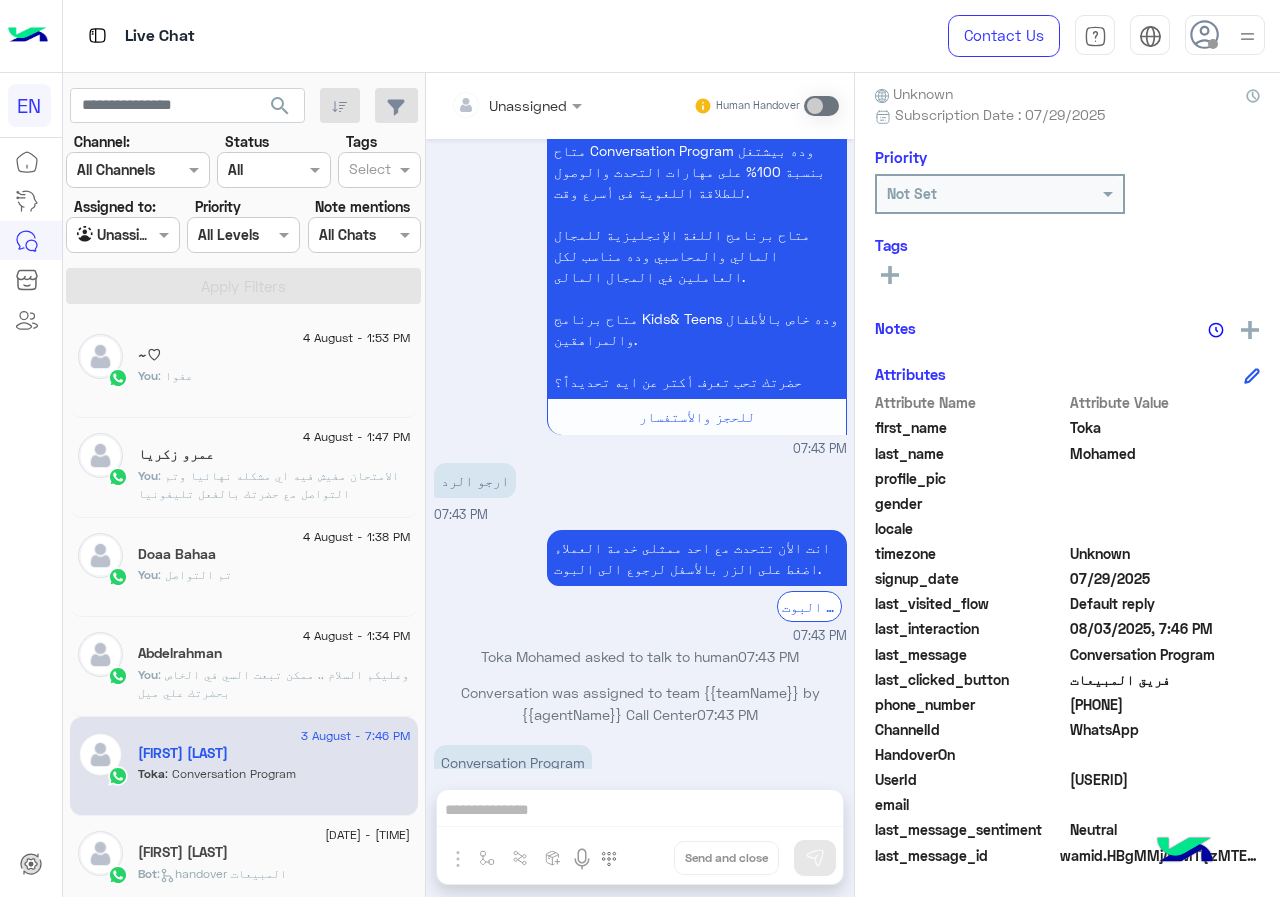 drag, startPoint x: 1076, startPoint y: 701, endPoint x: 1162, endPoint y: 697, distance: 86.09297 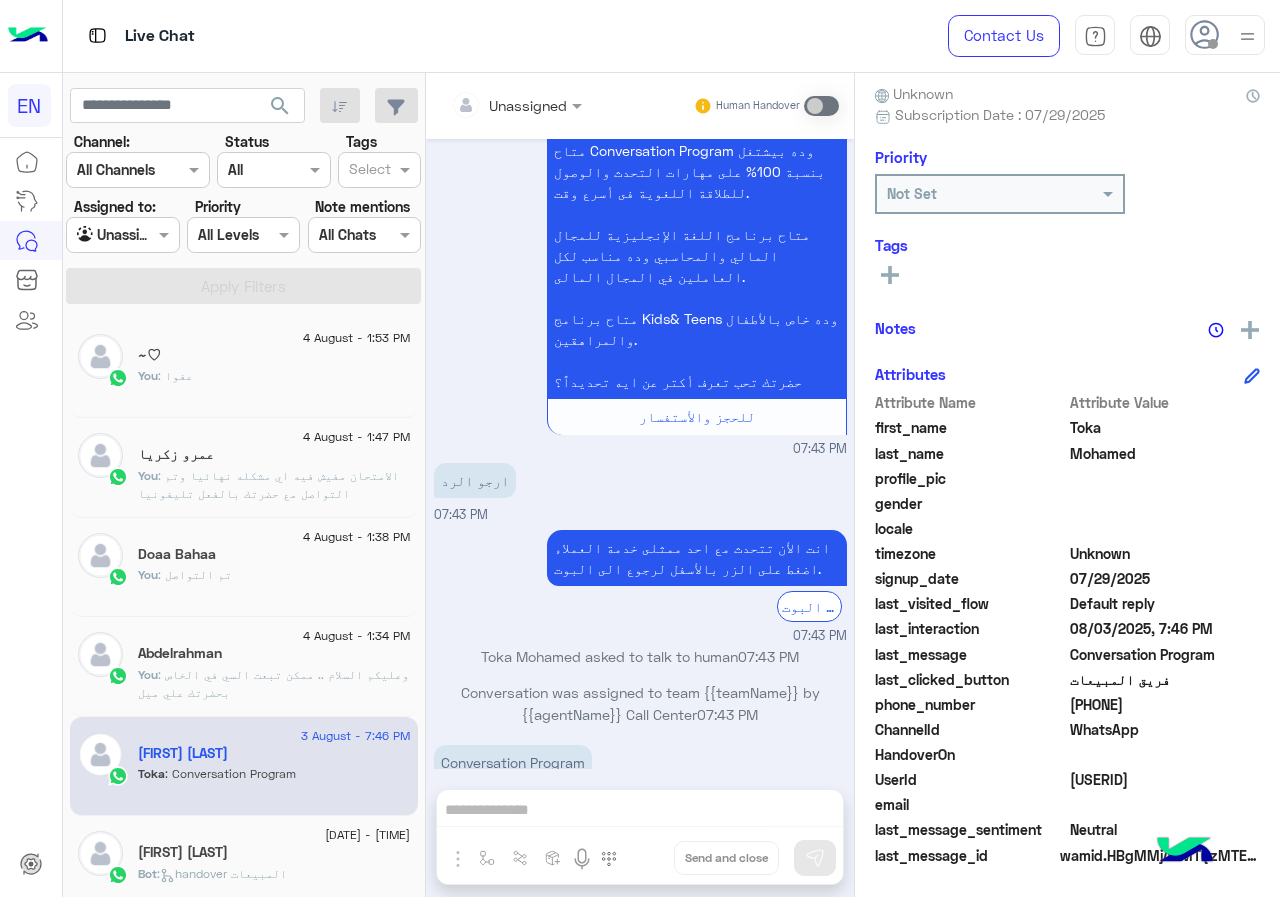 click on "Agent Filter Unassigned" at bounding box center [122, 235] 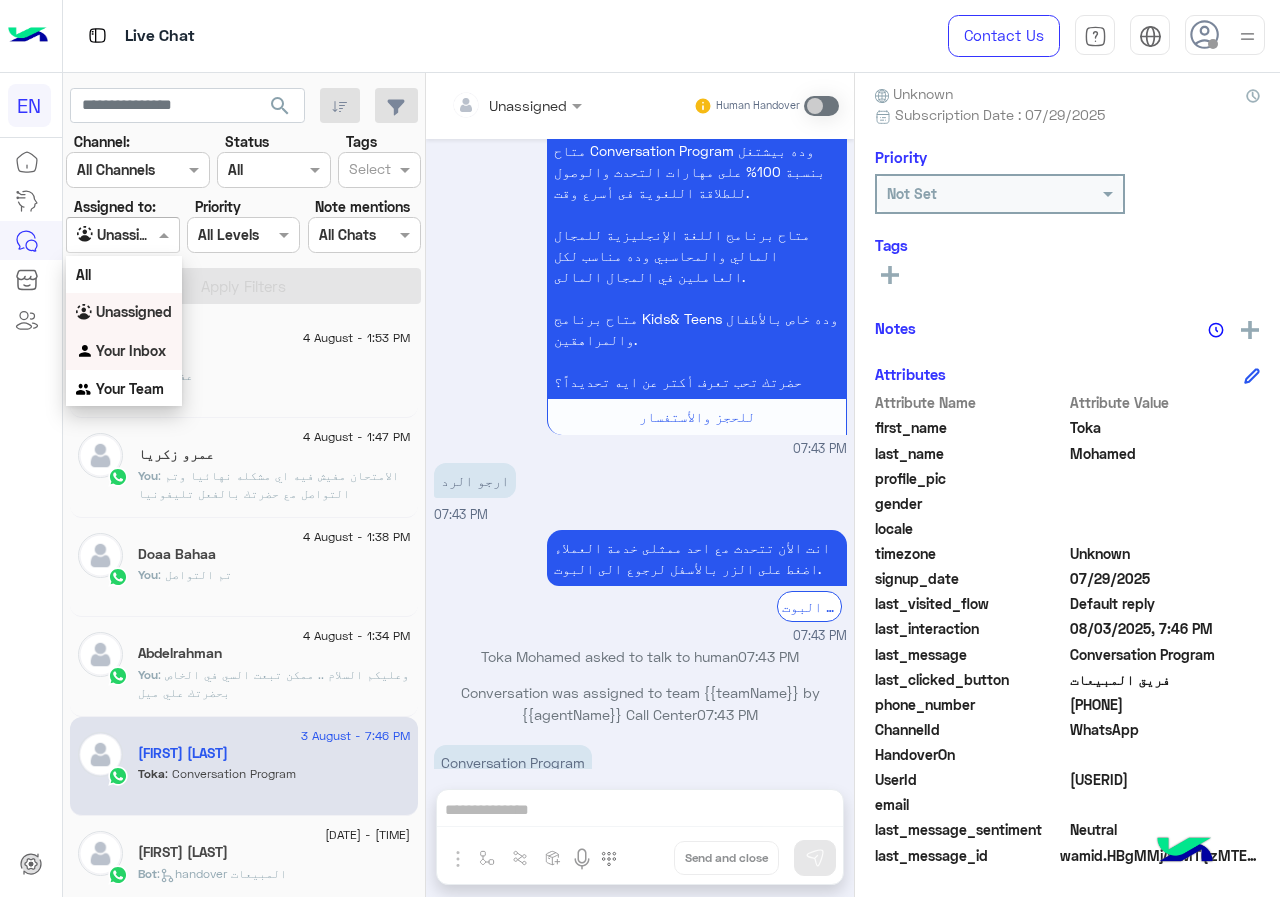 click on "Your Inbox" at bounding box center [124, 351] 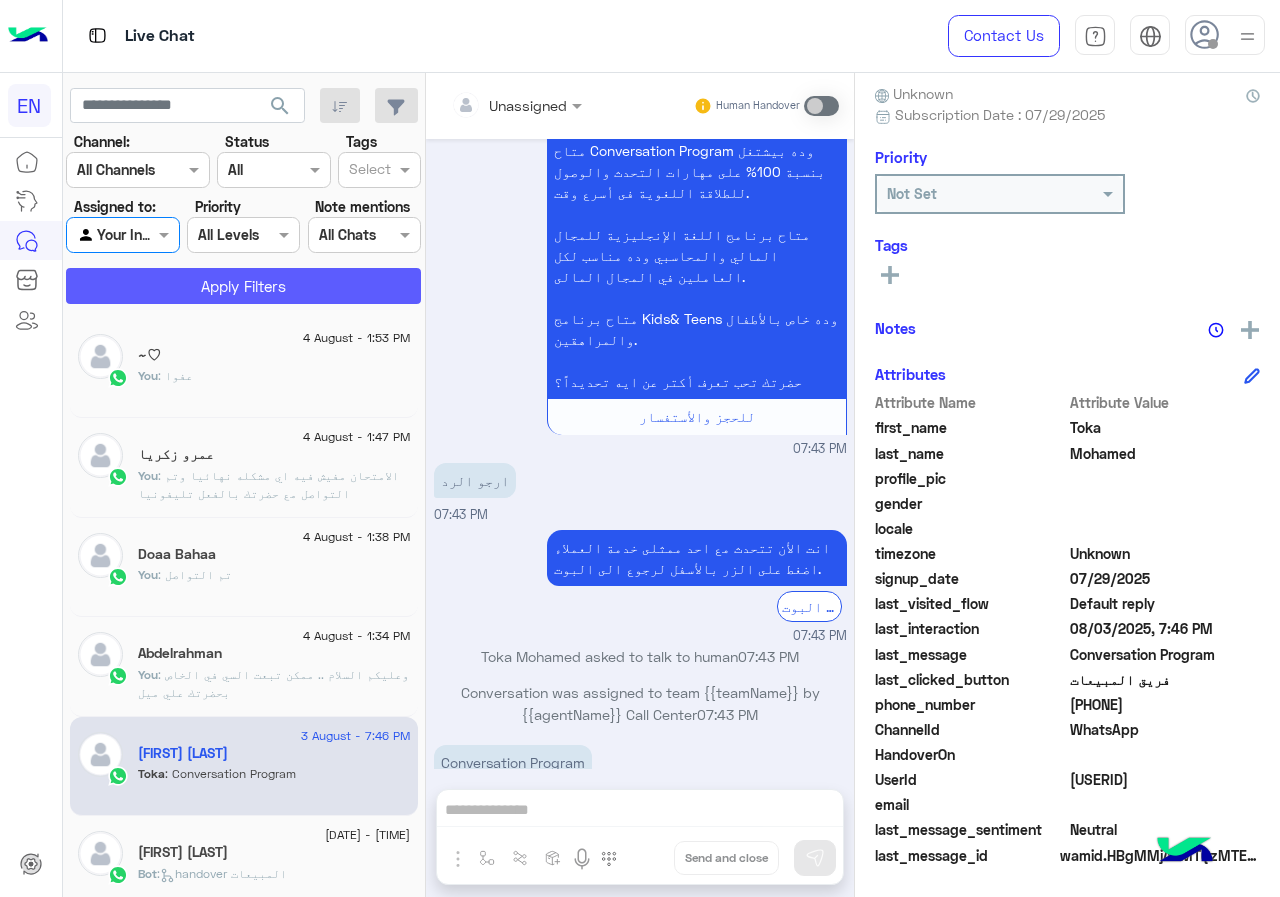 click on "Apply Filters" 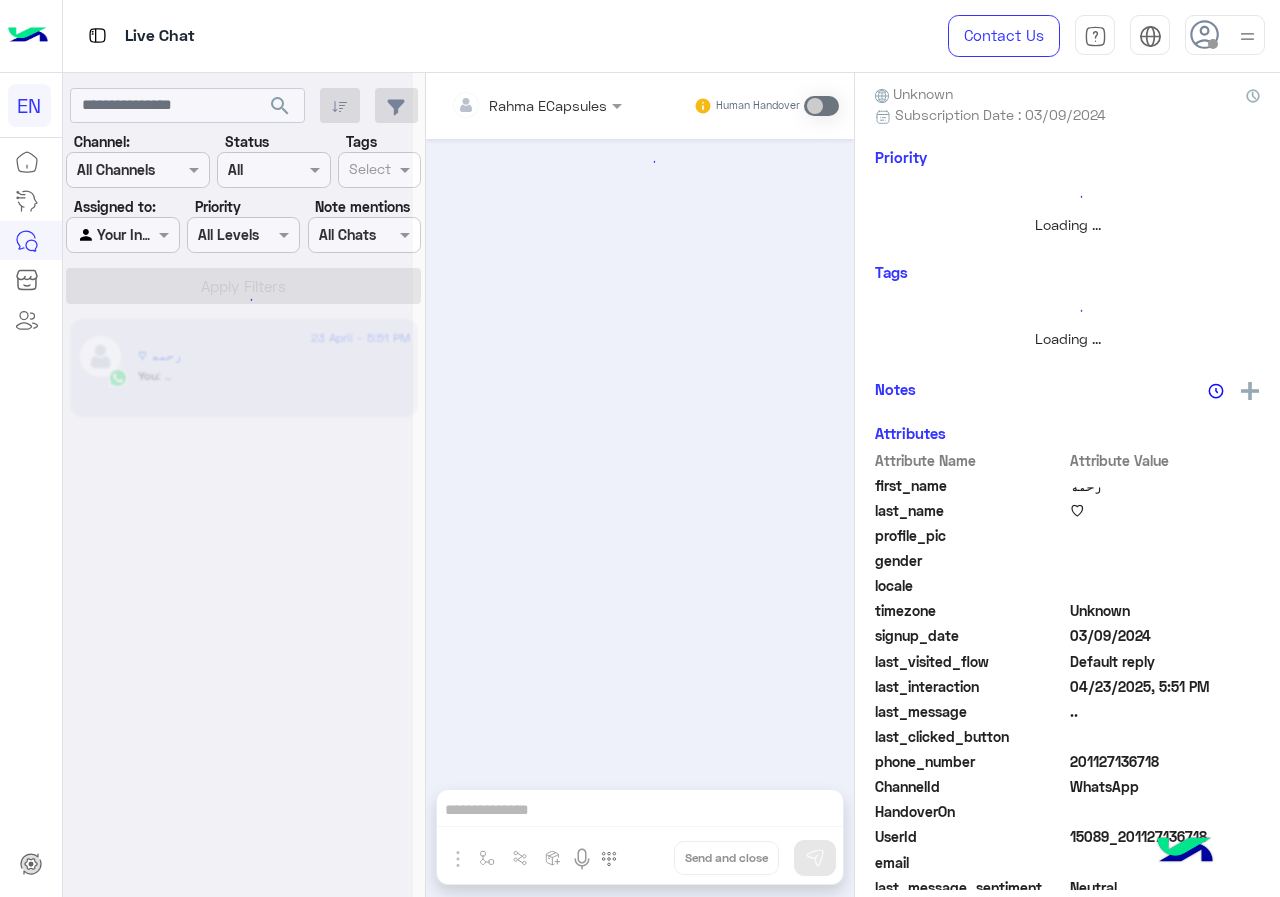 scroll, scrollTop: 0, scrollLeft: 0, axis: both 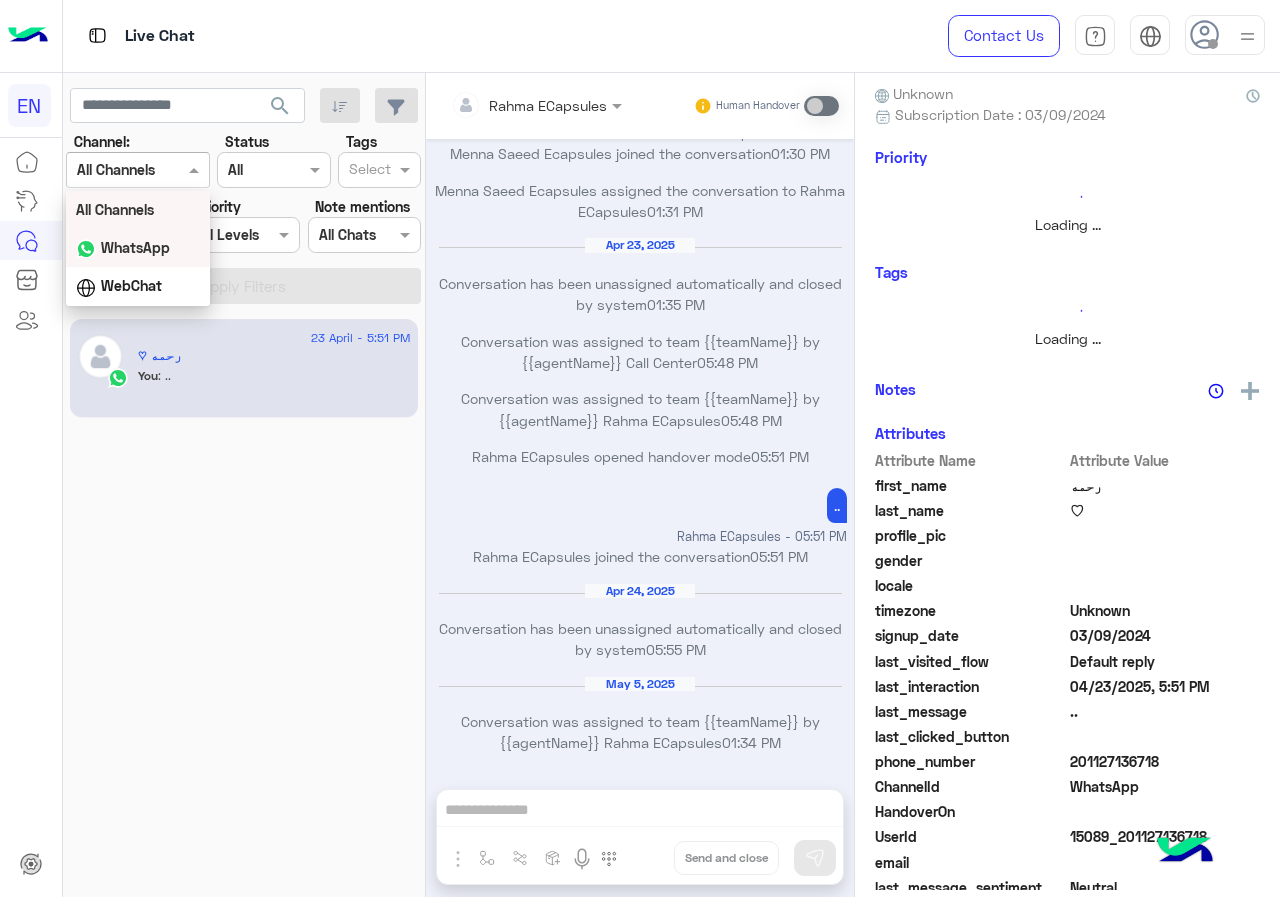 click on "WhatsApp" at bounding box center (138, 248) 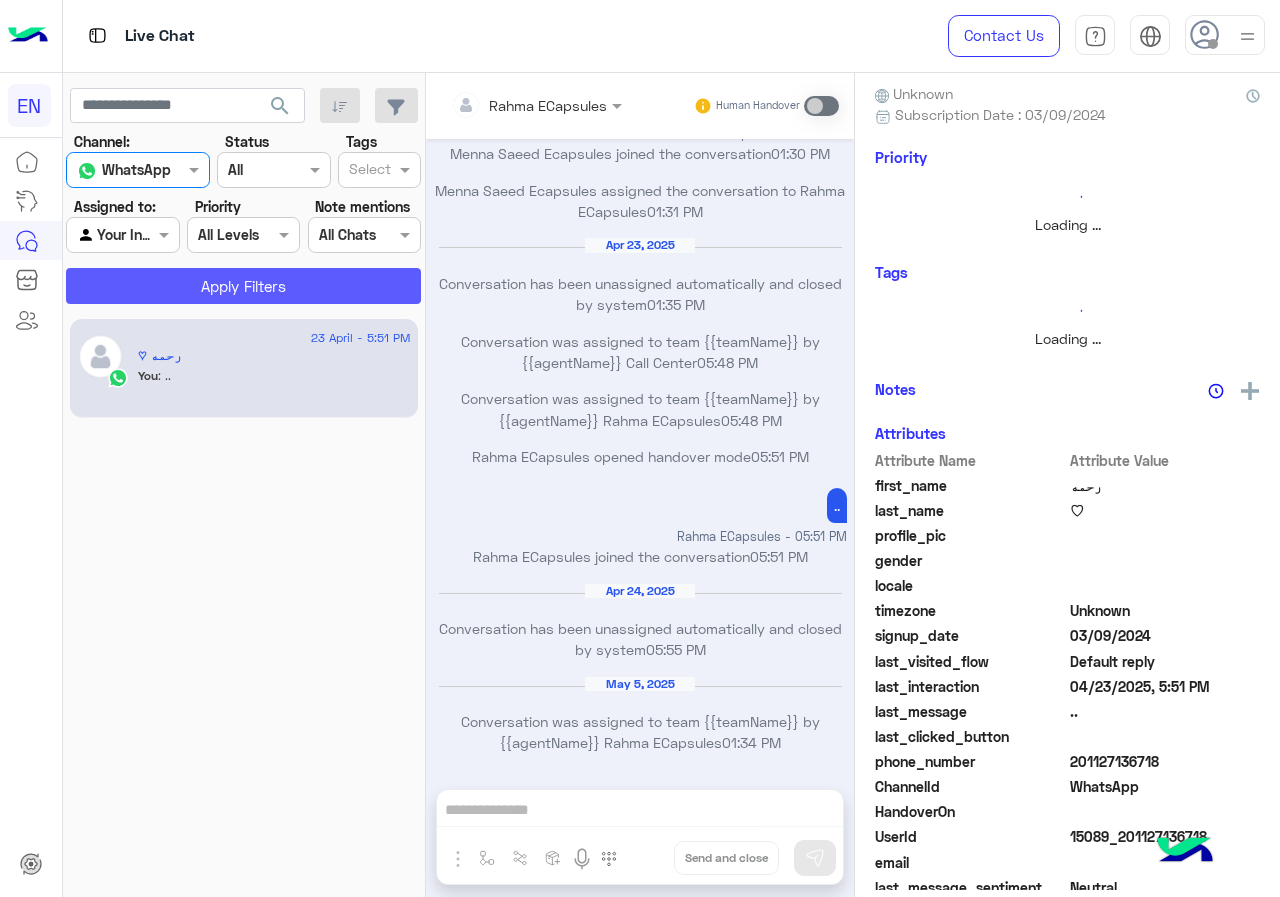 click on "Apply Filters" 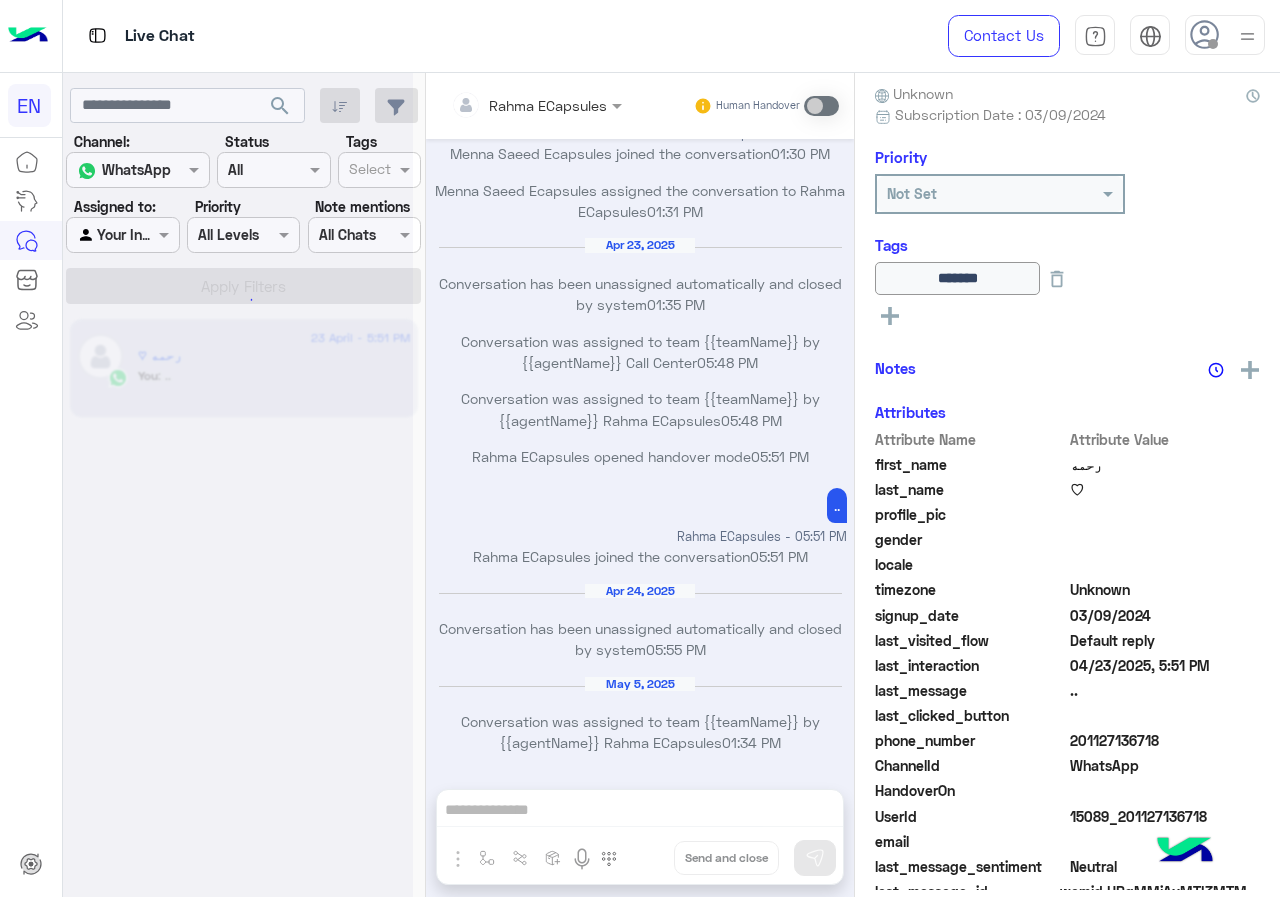 scroll, scrollTop: 0, scrollLeft: 0, axis: both 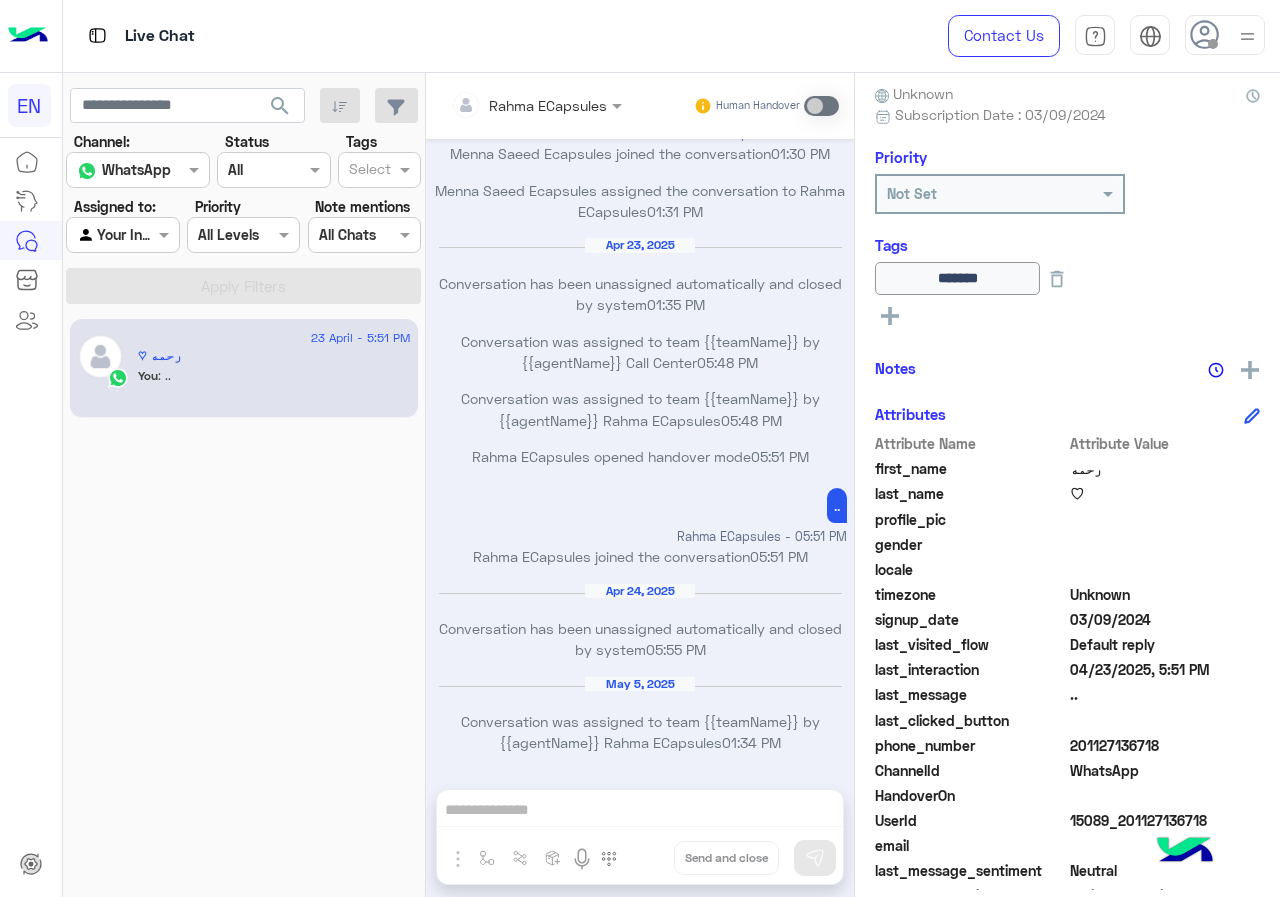 click at bounding box center (122, 234) 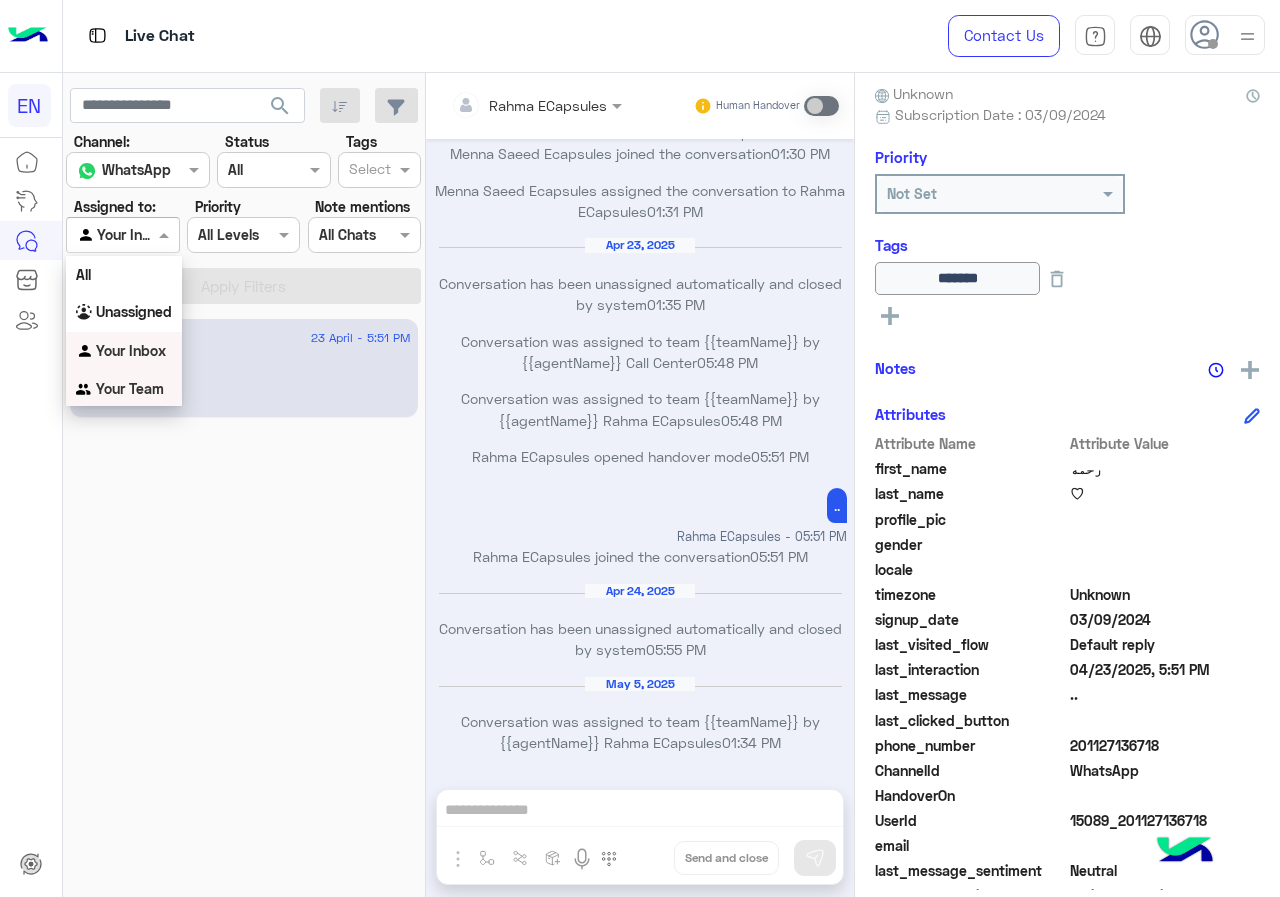 click on "Your Team" at bounding box center (130, 388) 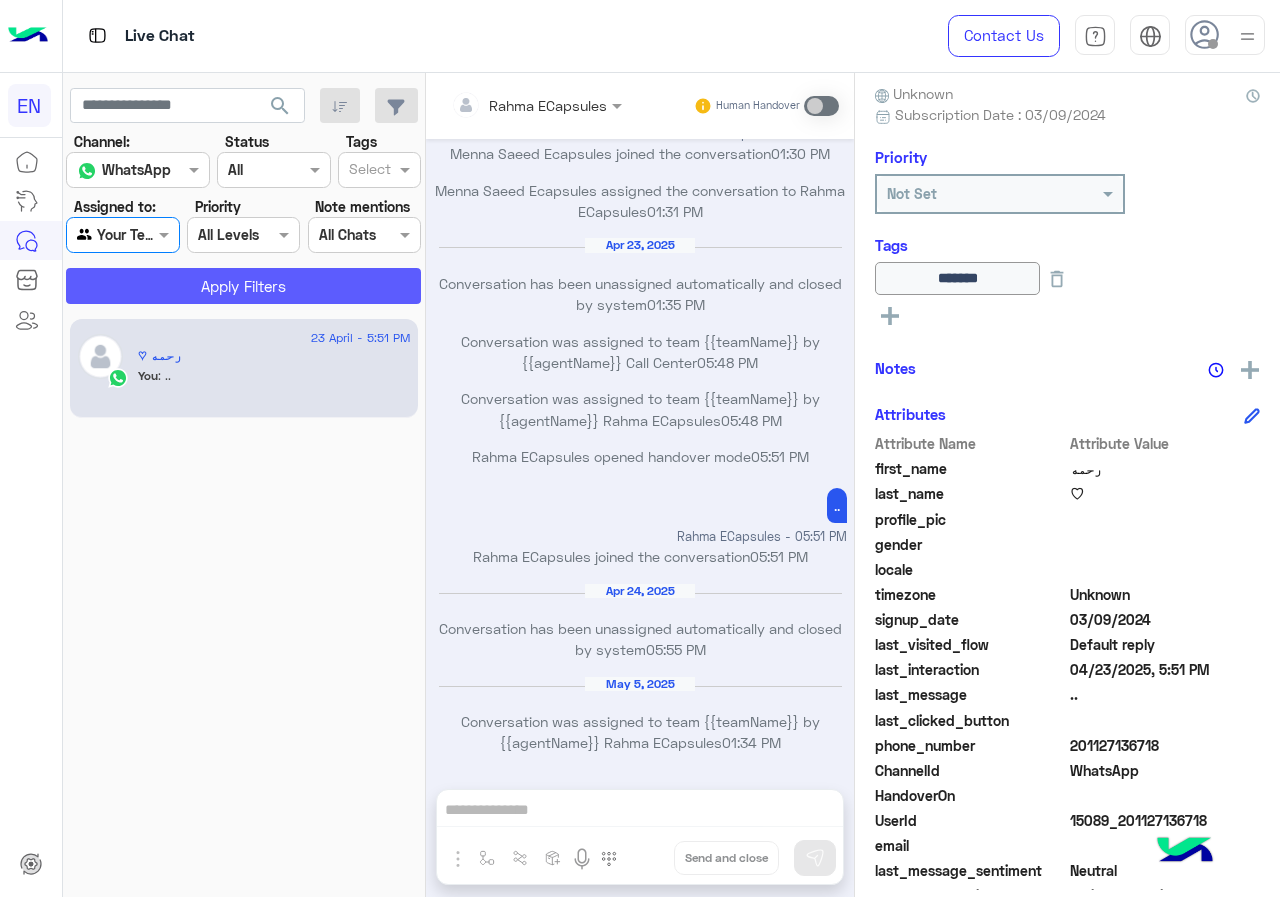 click on "Apply Filters" 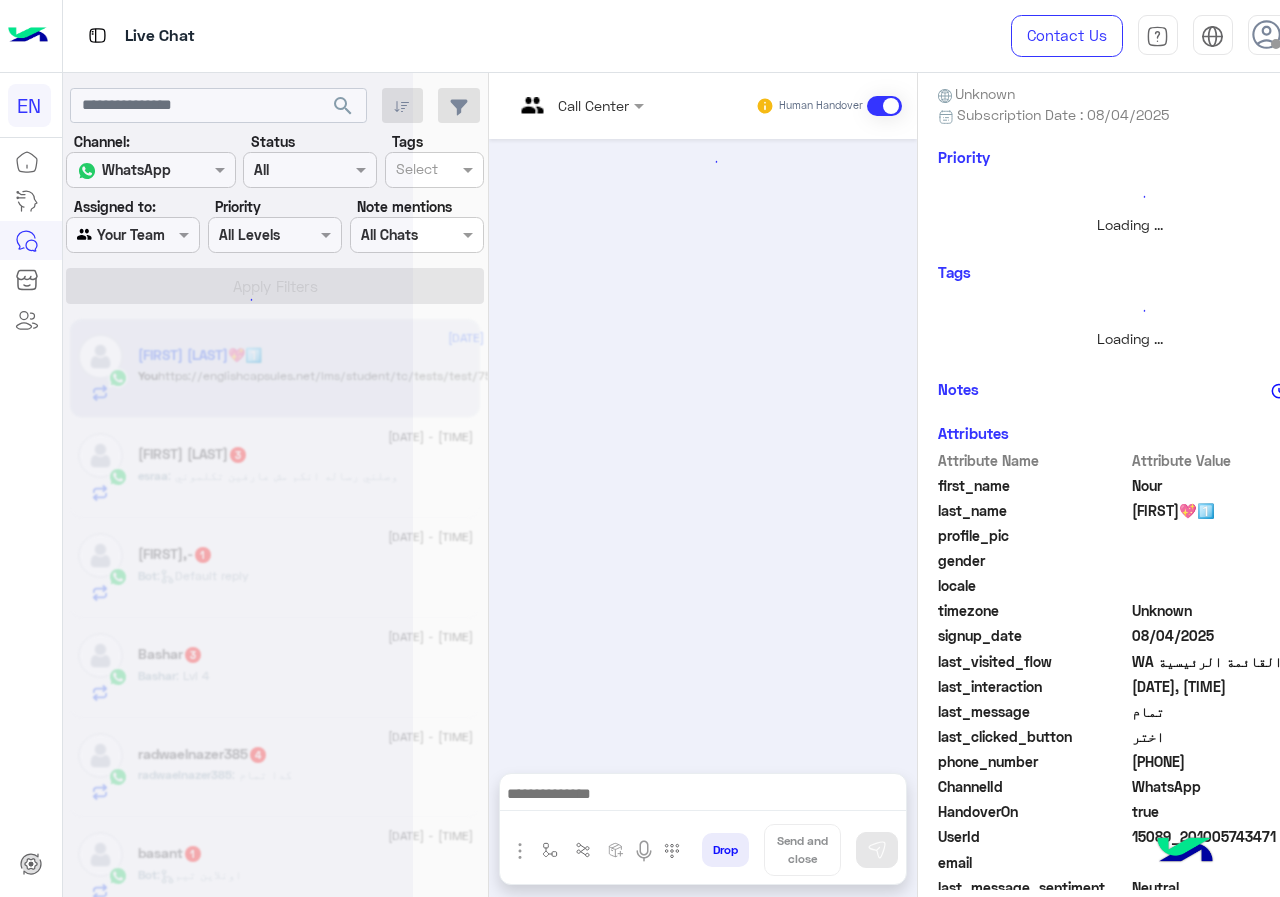 scroll, scrollTop: 0, scrollLeft: 0, axis: both 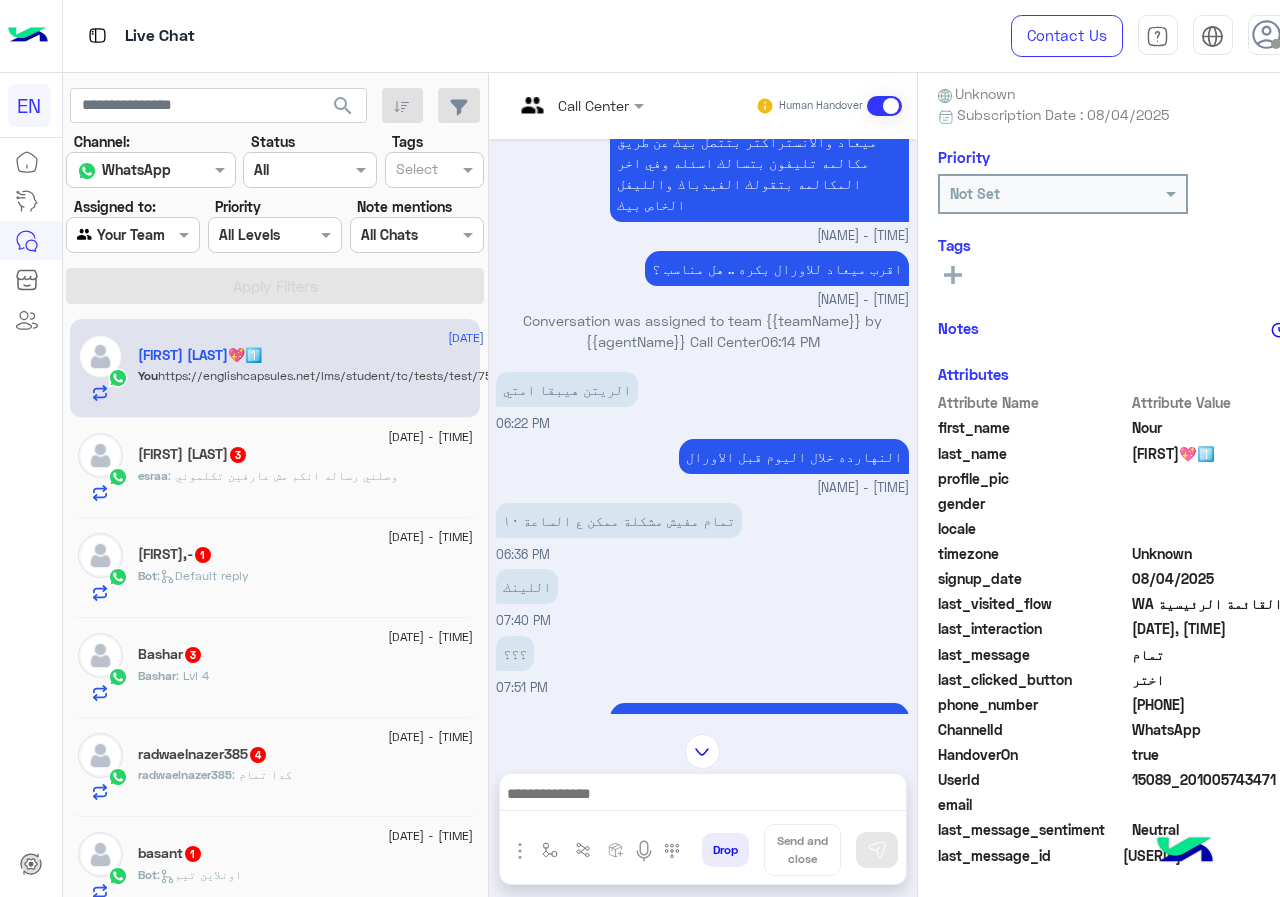 click on "esraa : وصلني رساله انكم مش عارفين تكلموني" 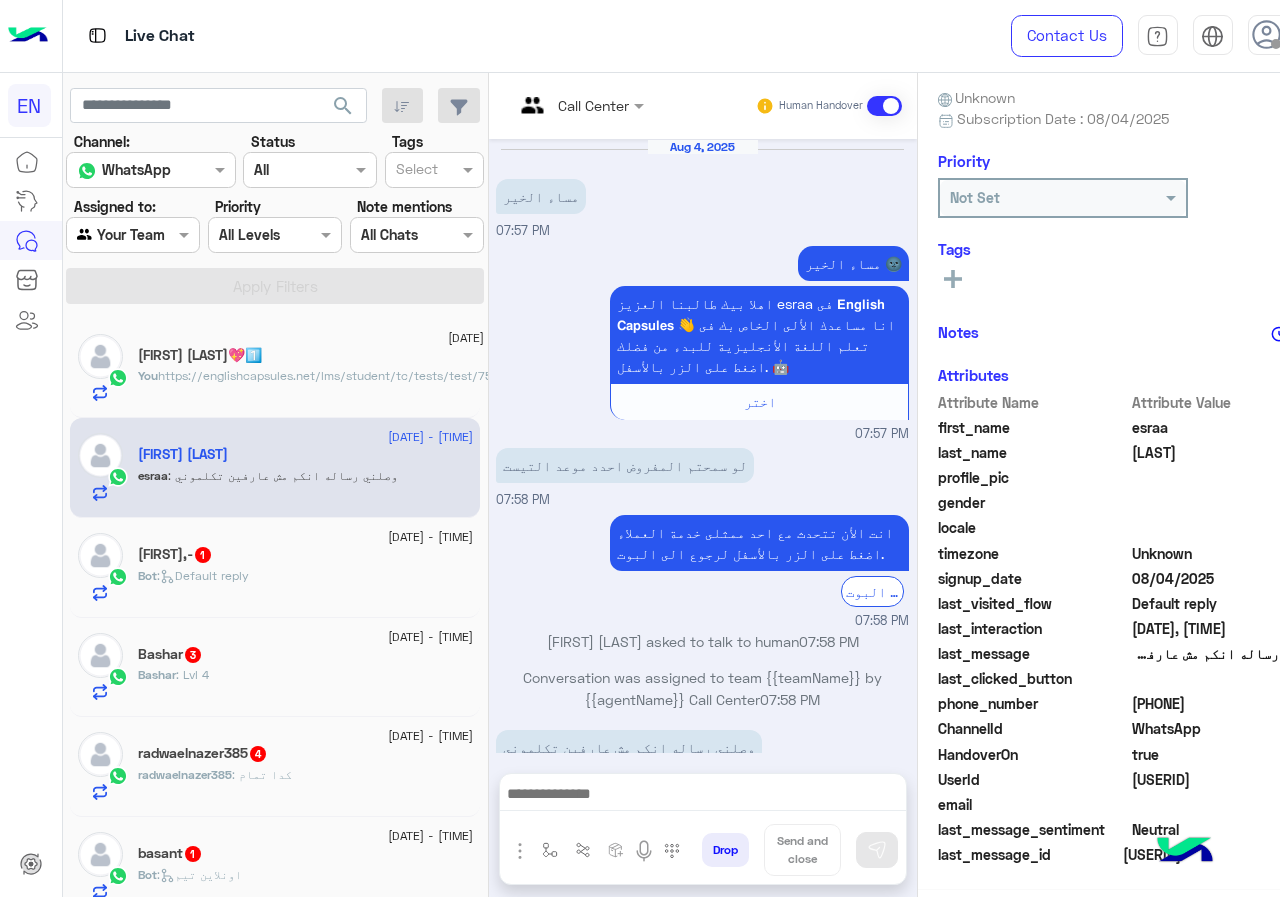 scroll, scrollTop: 39, scrollLeft: 0, axis: vertical 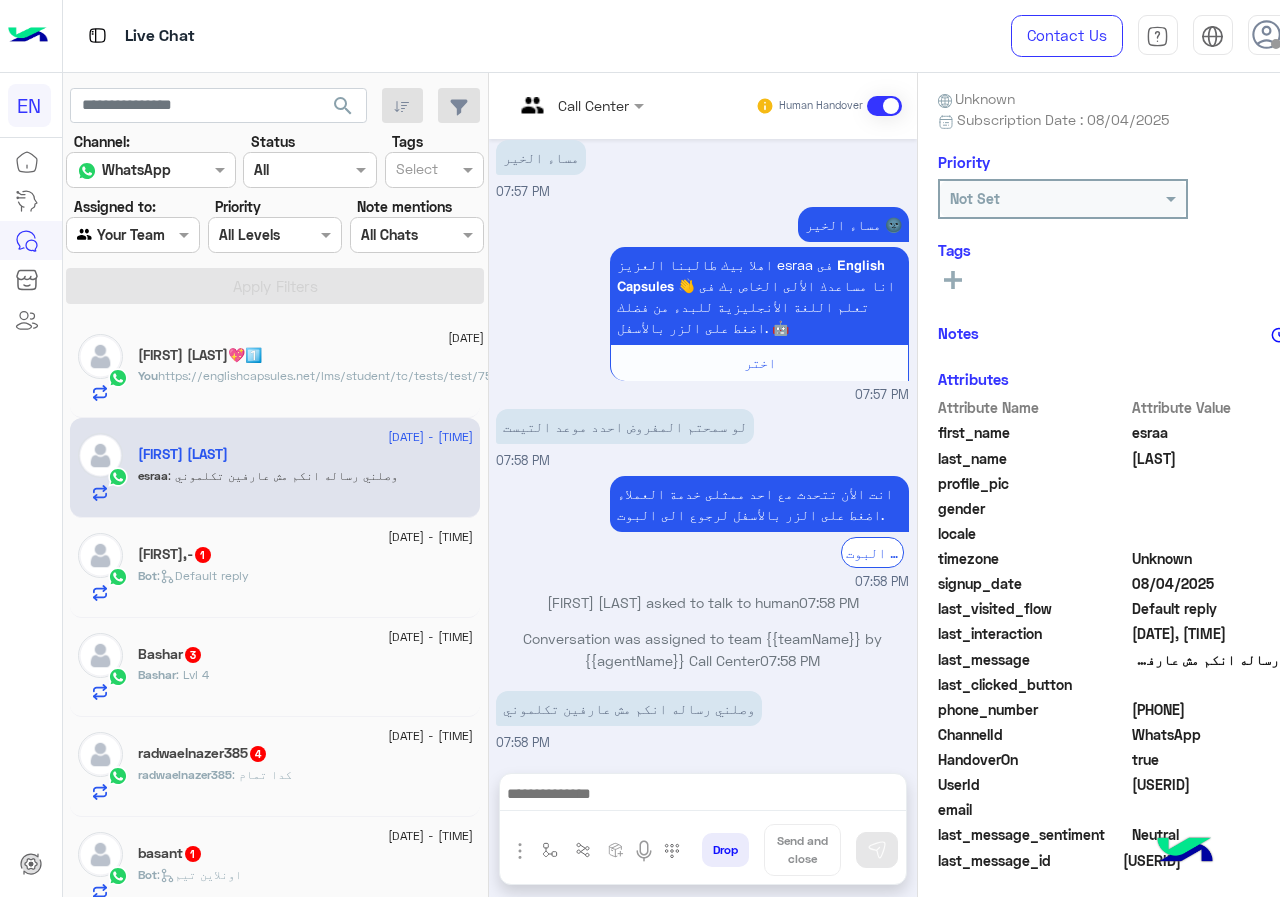 drag, startPoint x: 1138, startPoint y: 712, endPoint x: 1239, endPoint y: 706, distance: 101.17806 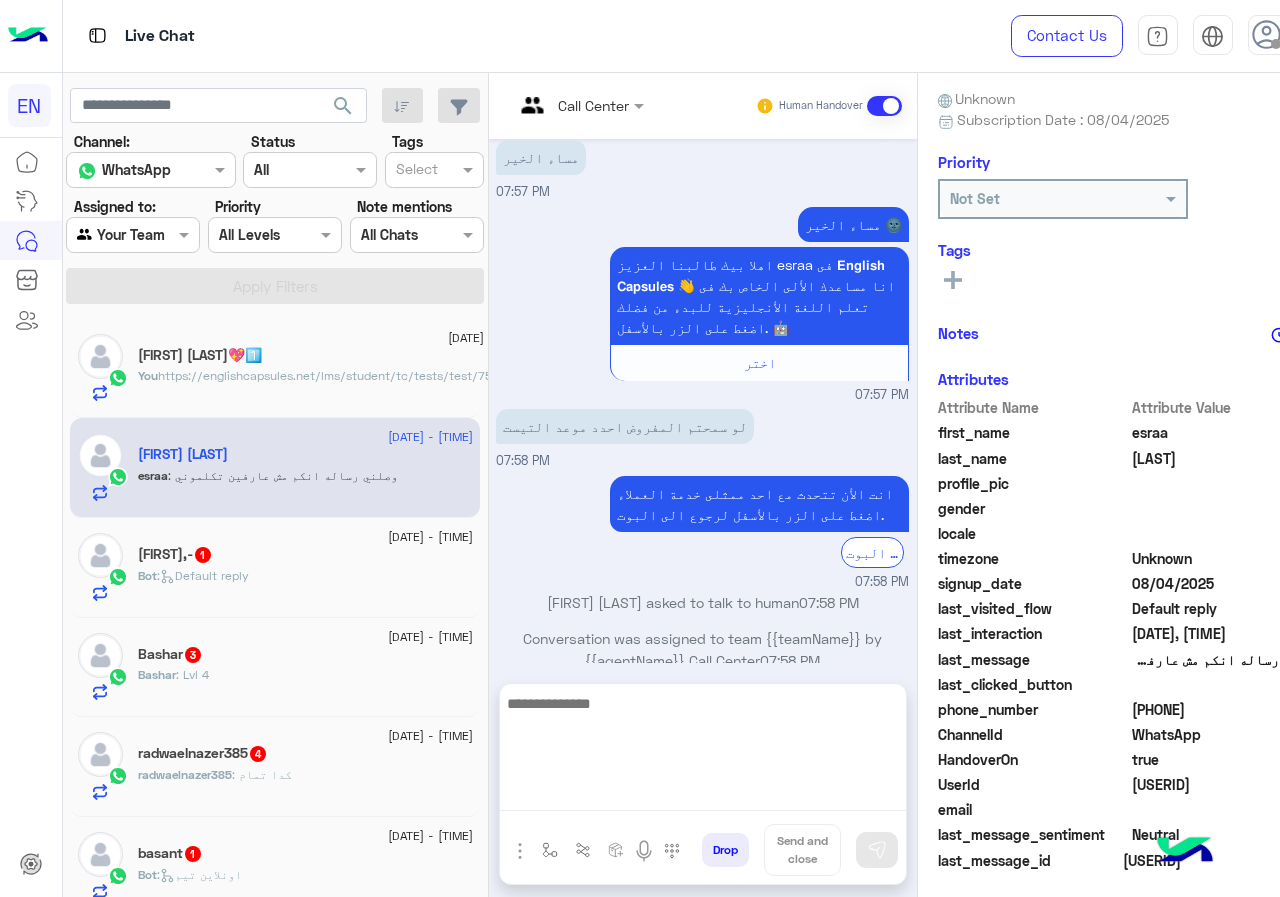 click at bounding box center (703, 751) 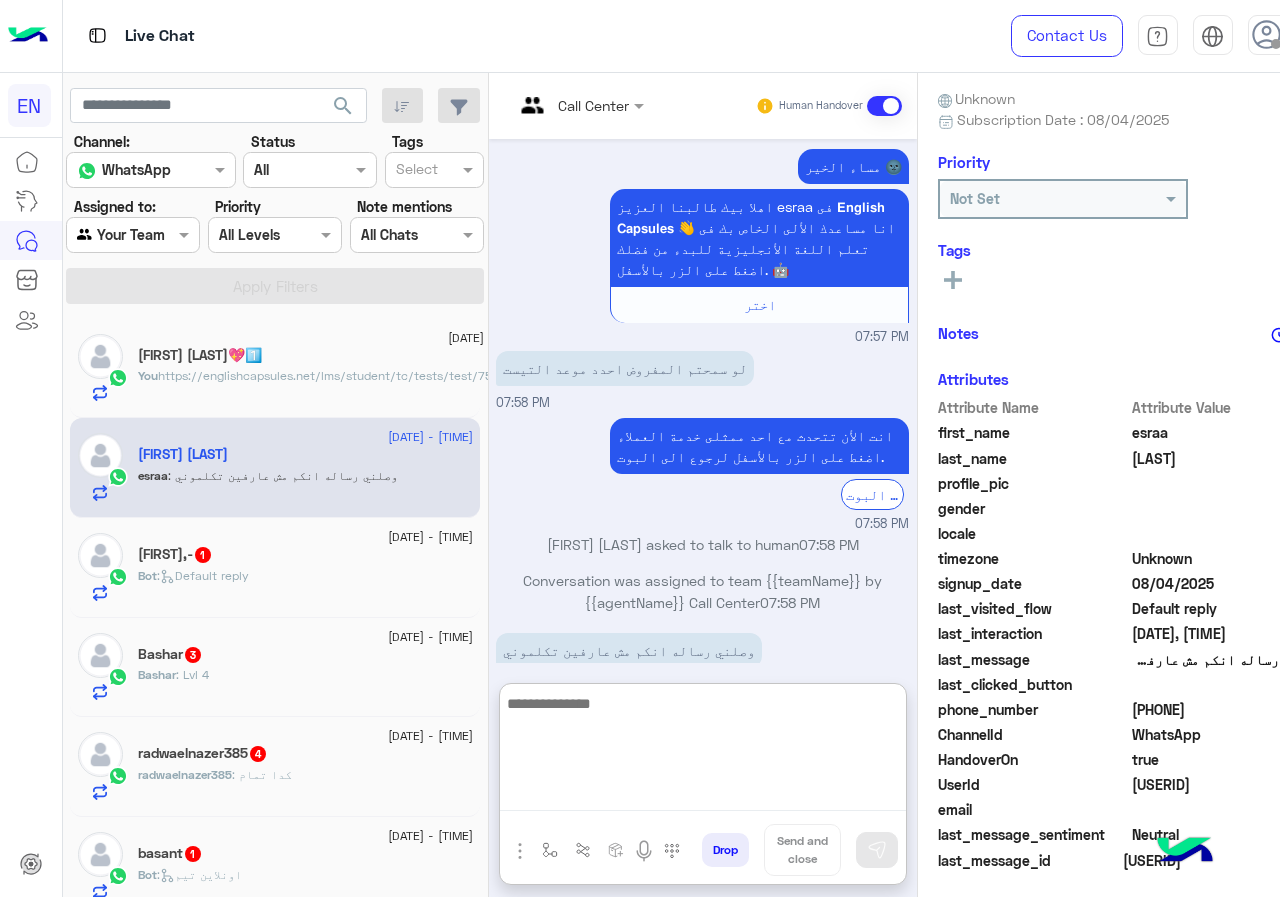 scroll, scrollTop: 129, scrollLeft: 0, axis: vertical 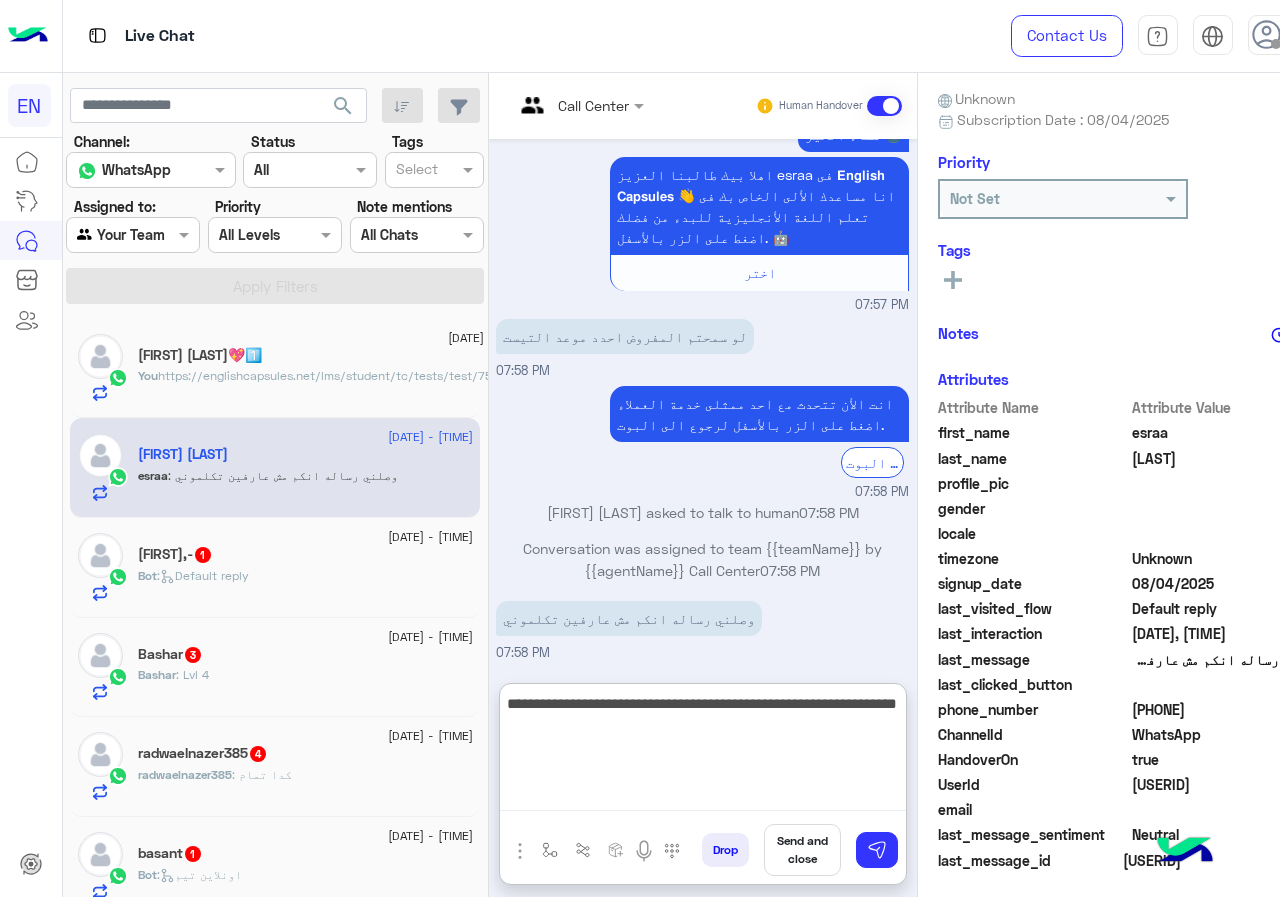 click on "**********" at bounding box center (703, 751) 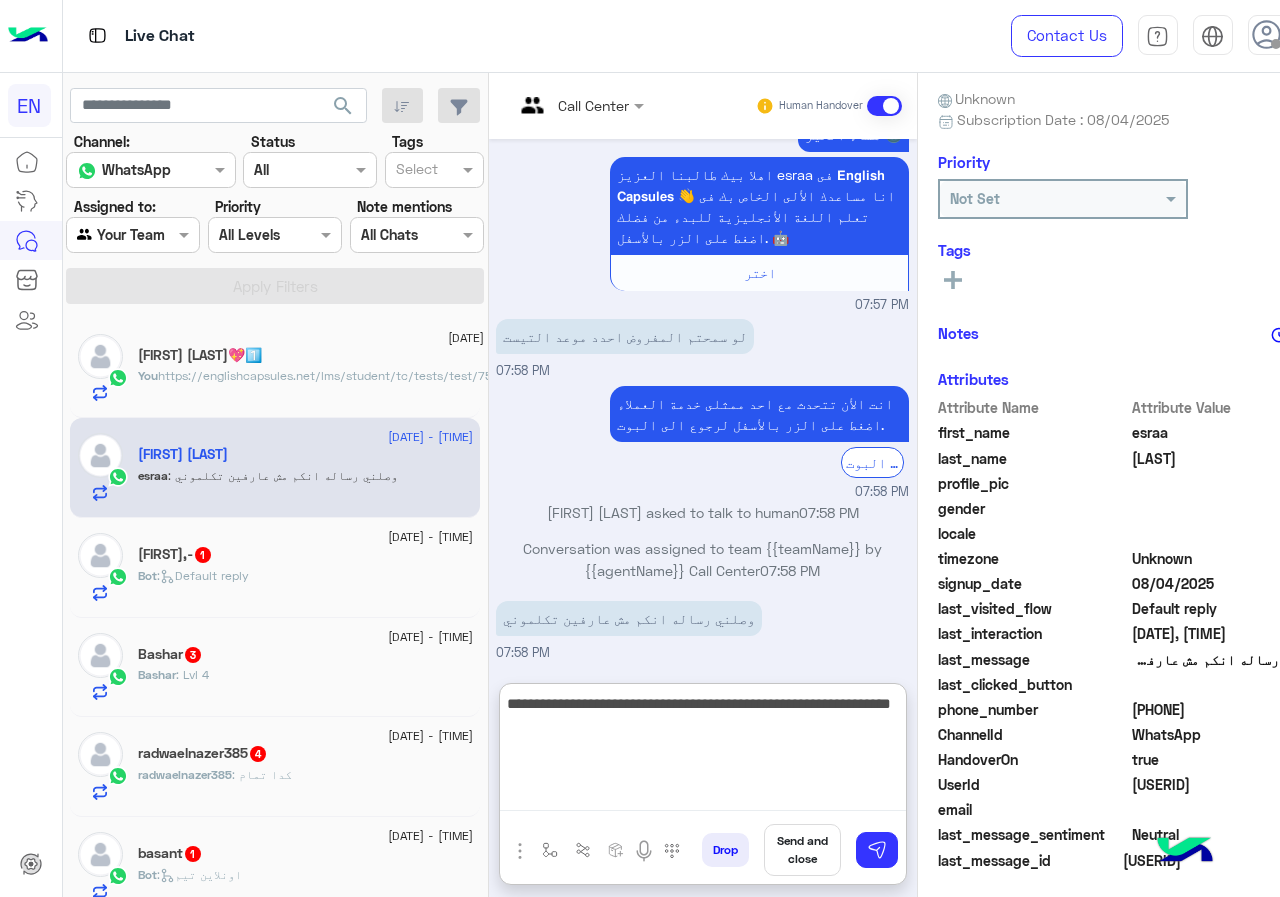 click on "**********" at bounding box center [703, 751] 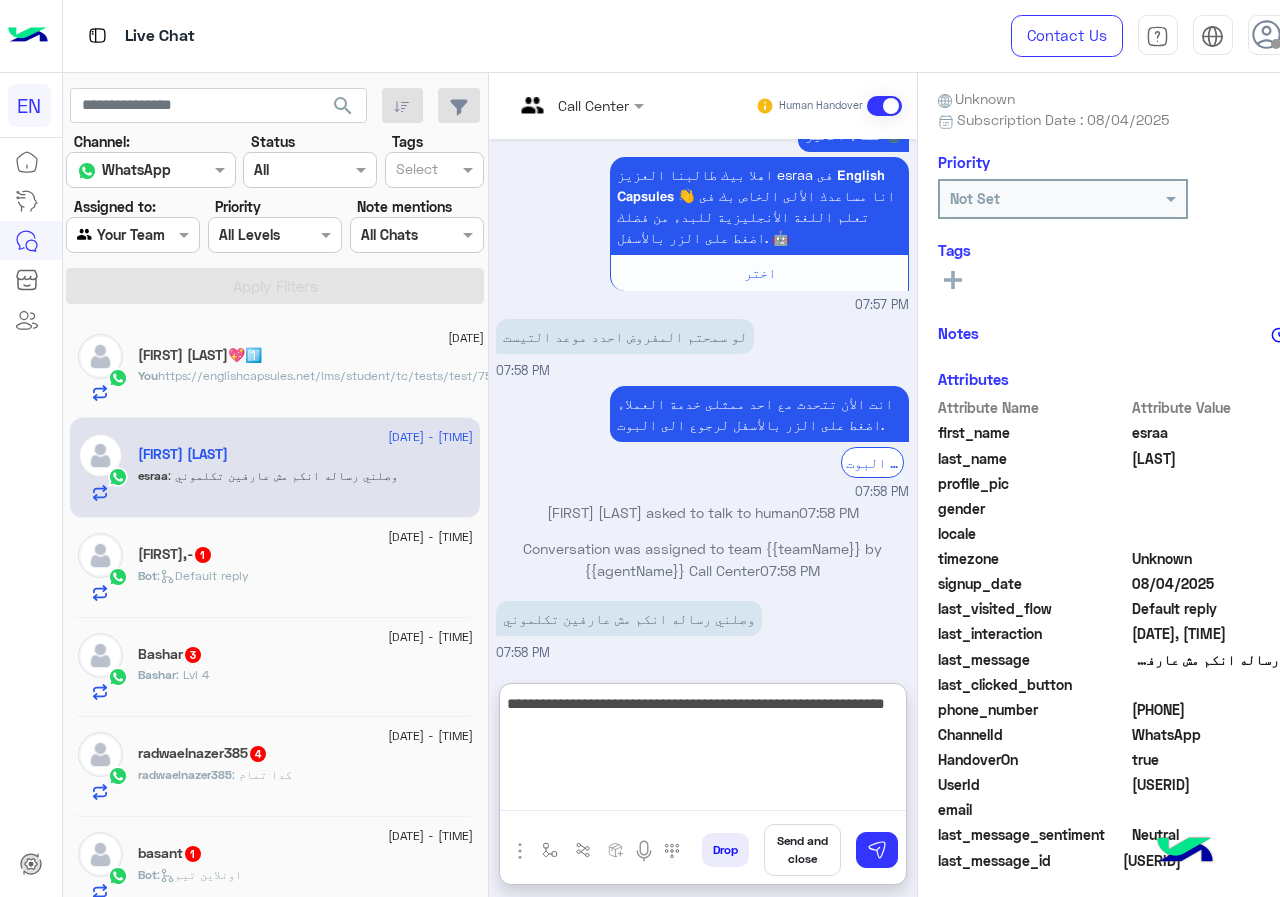 click on "**********" at bounding box center (703, 751) 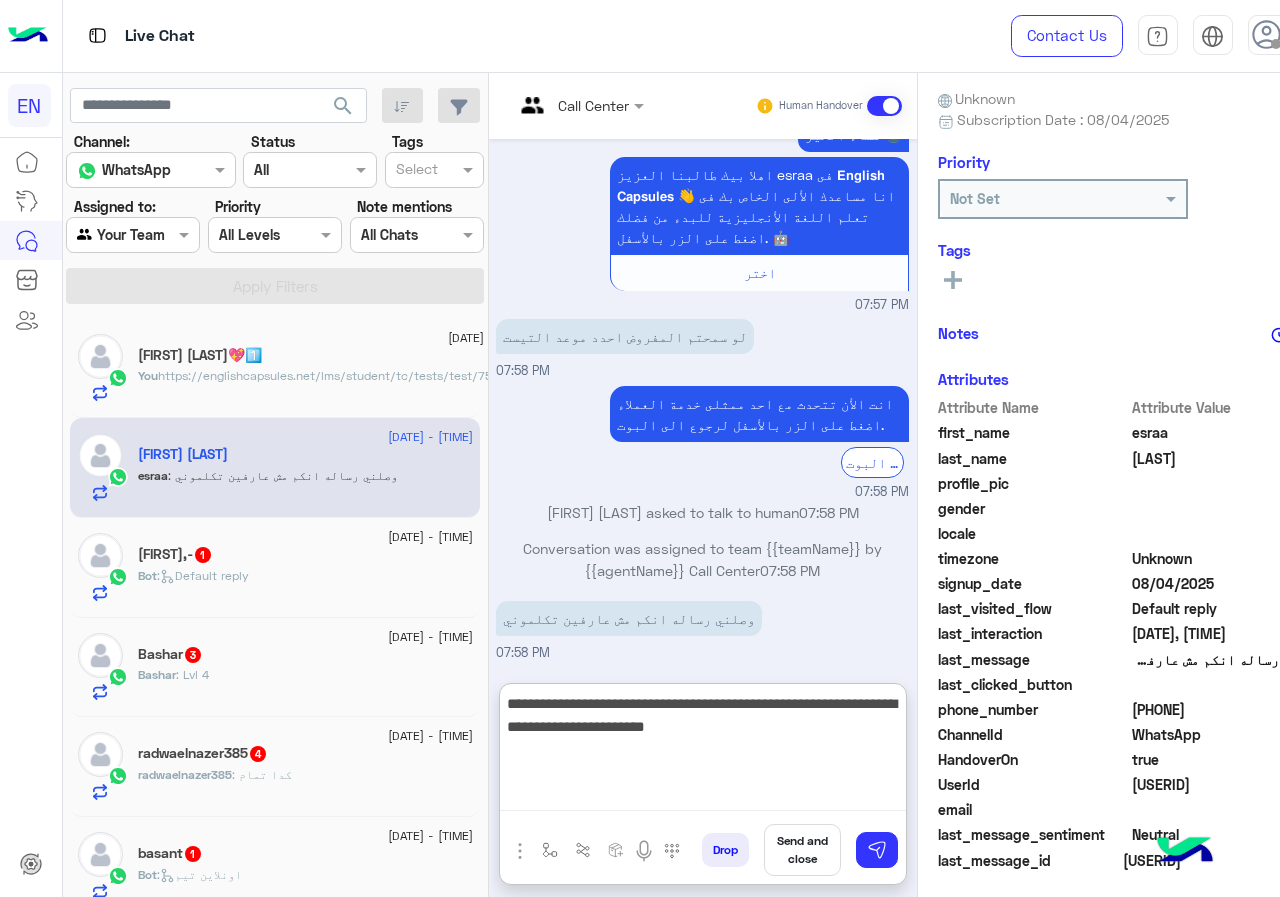 type on "**********" 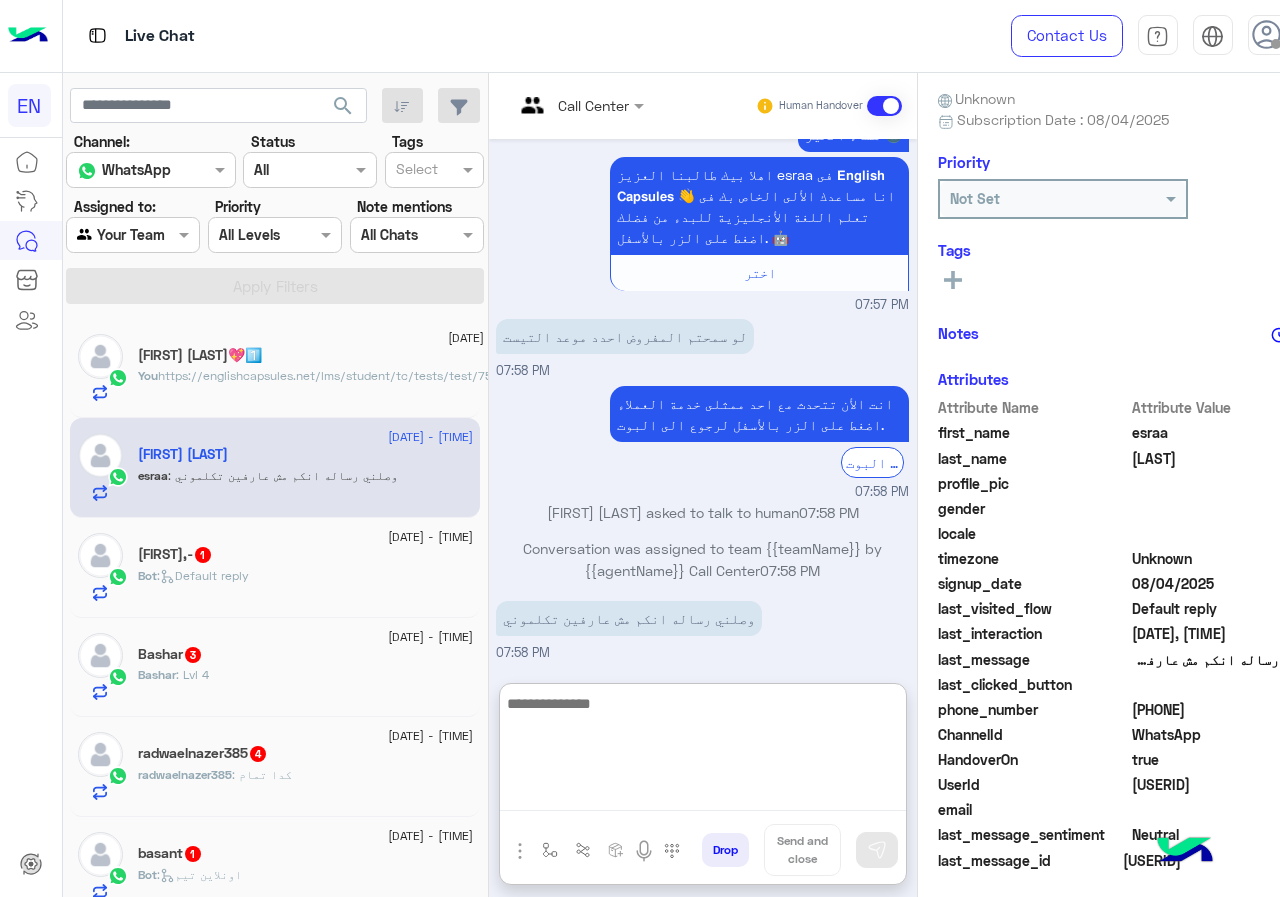 scroll, scrollTop: 235, scrollLeft: 0, axis: vertical 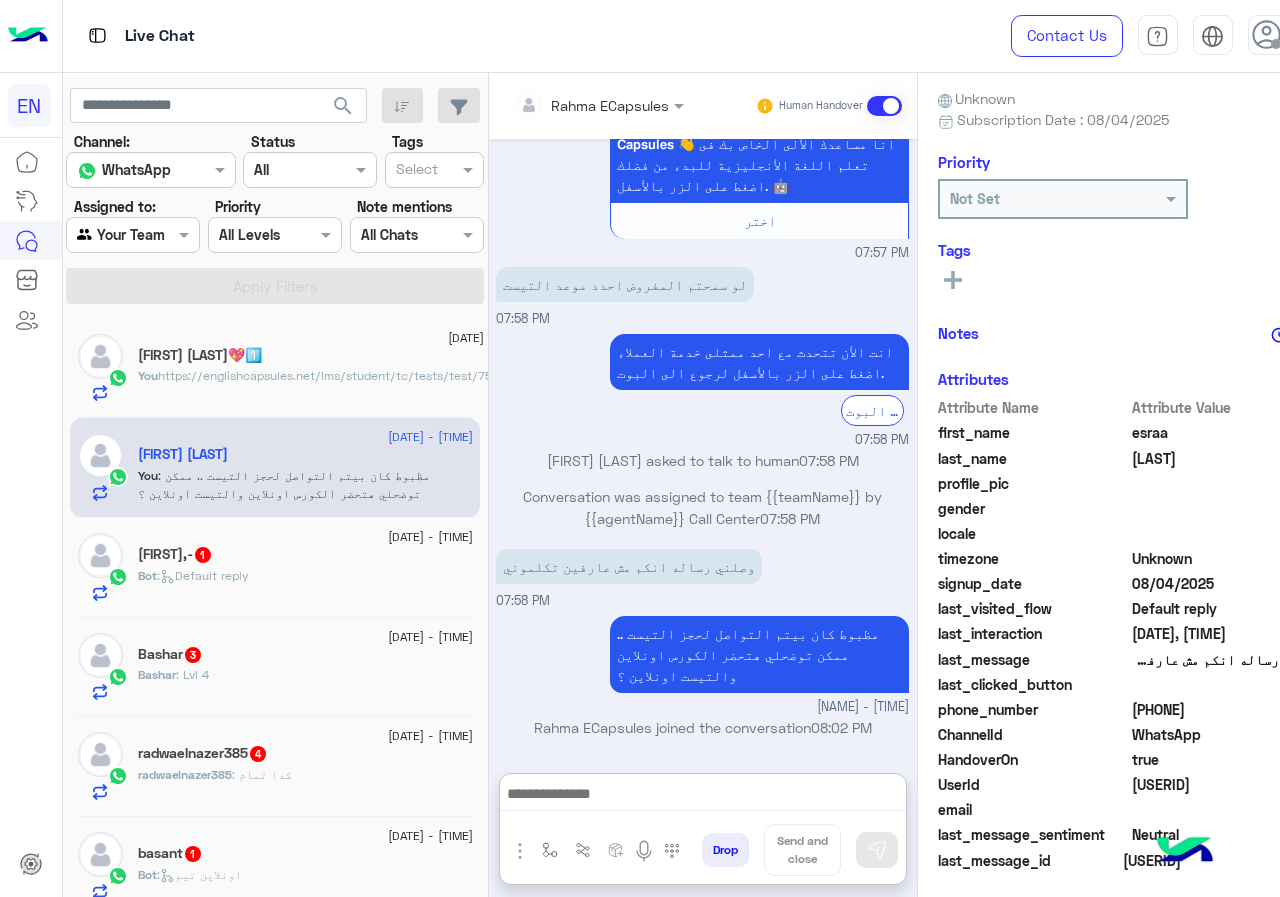 click on "Bot :   Default reply" 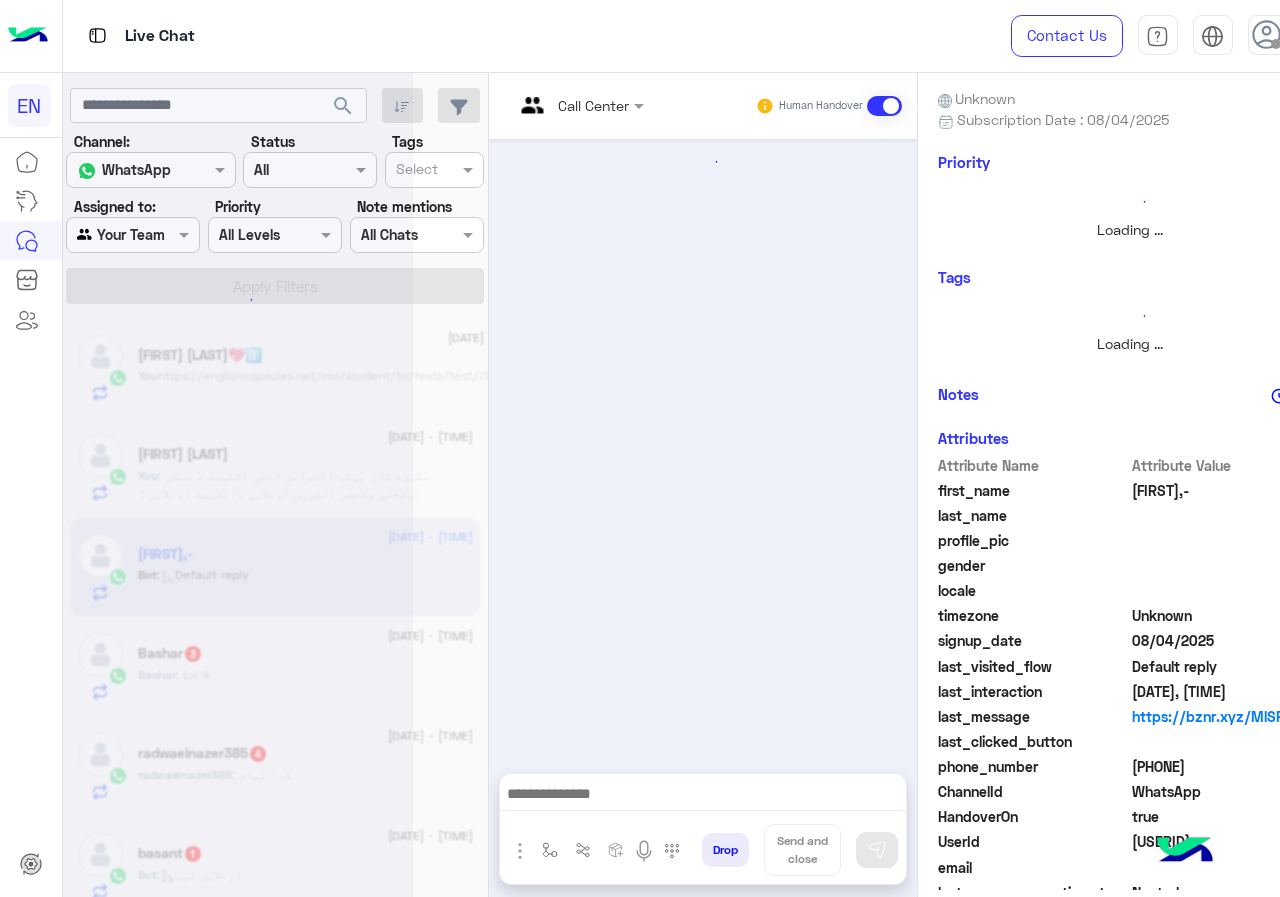 scroll, scrollTop: 0, scrollLeft: 0, axis: both 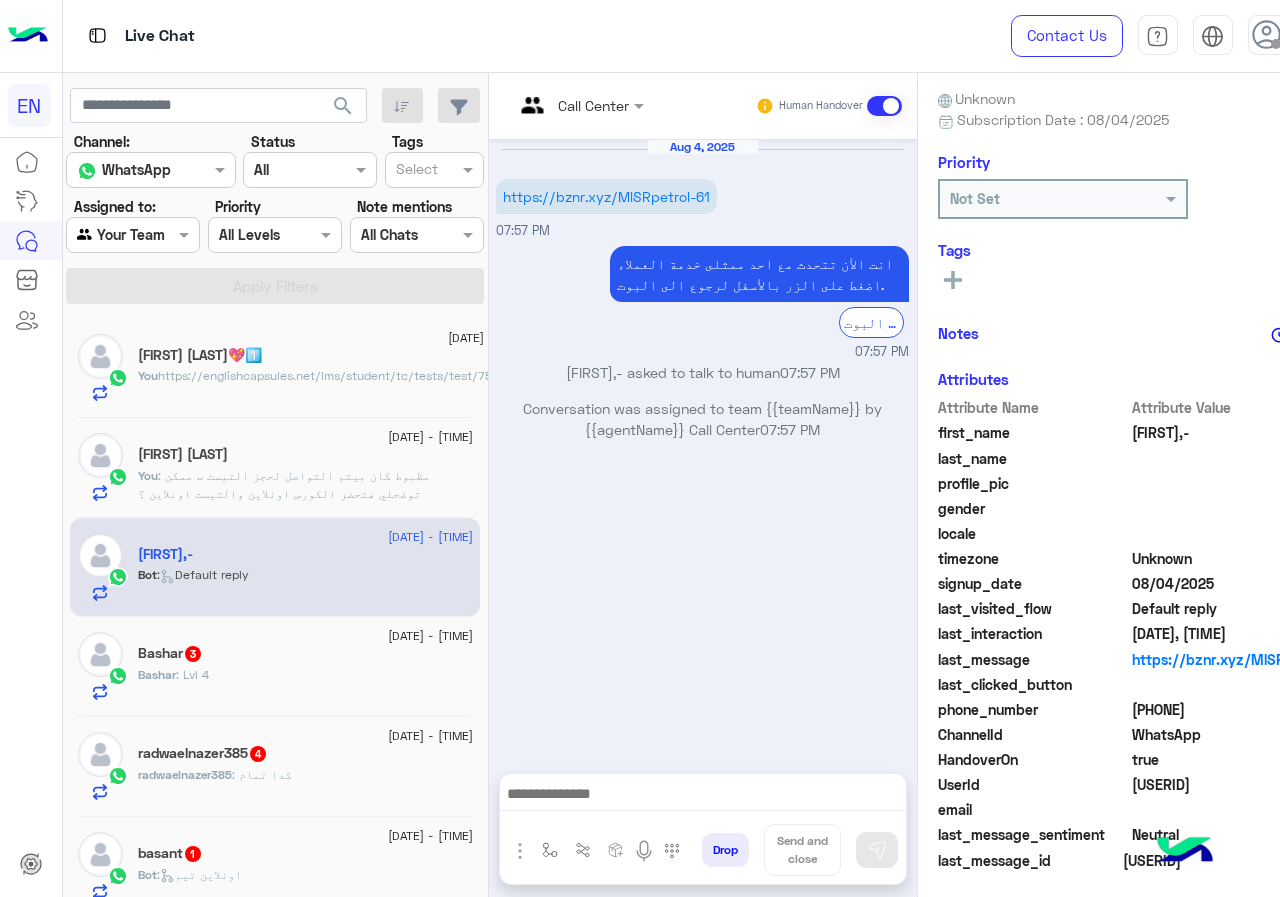 click 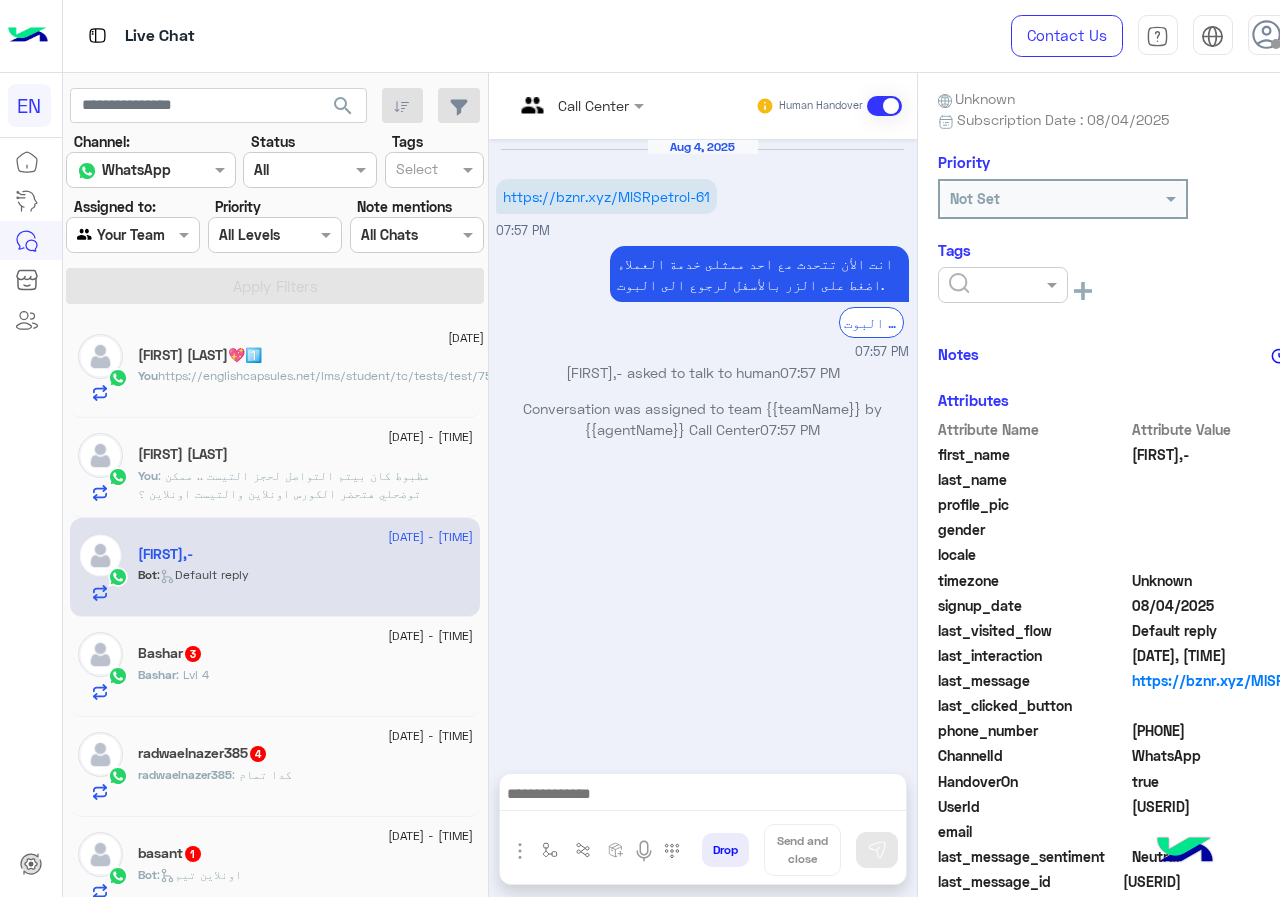 click 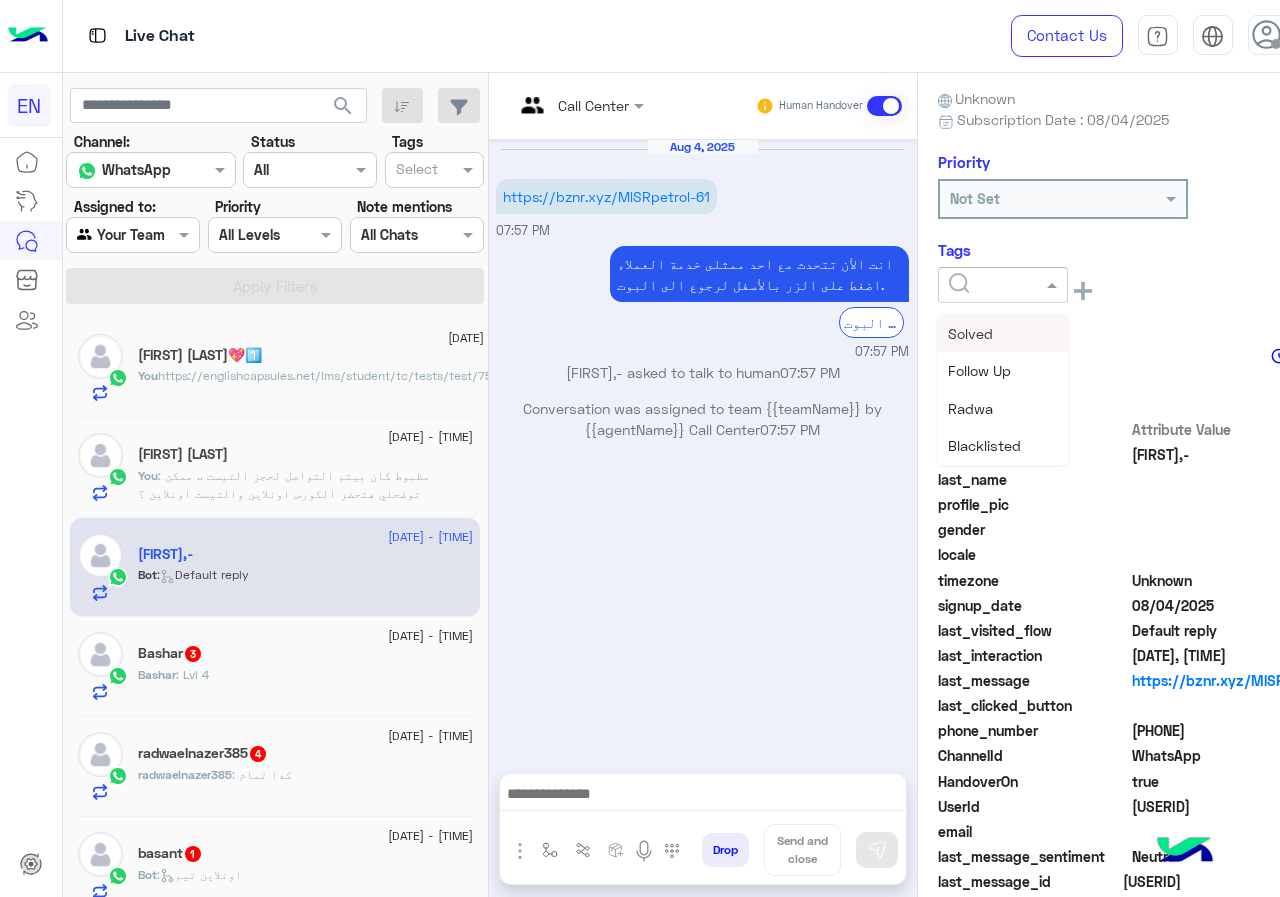 click on "Solved" at bounding box center (1003, 333) 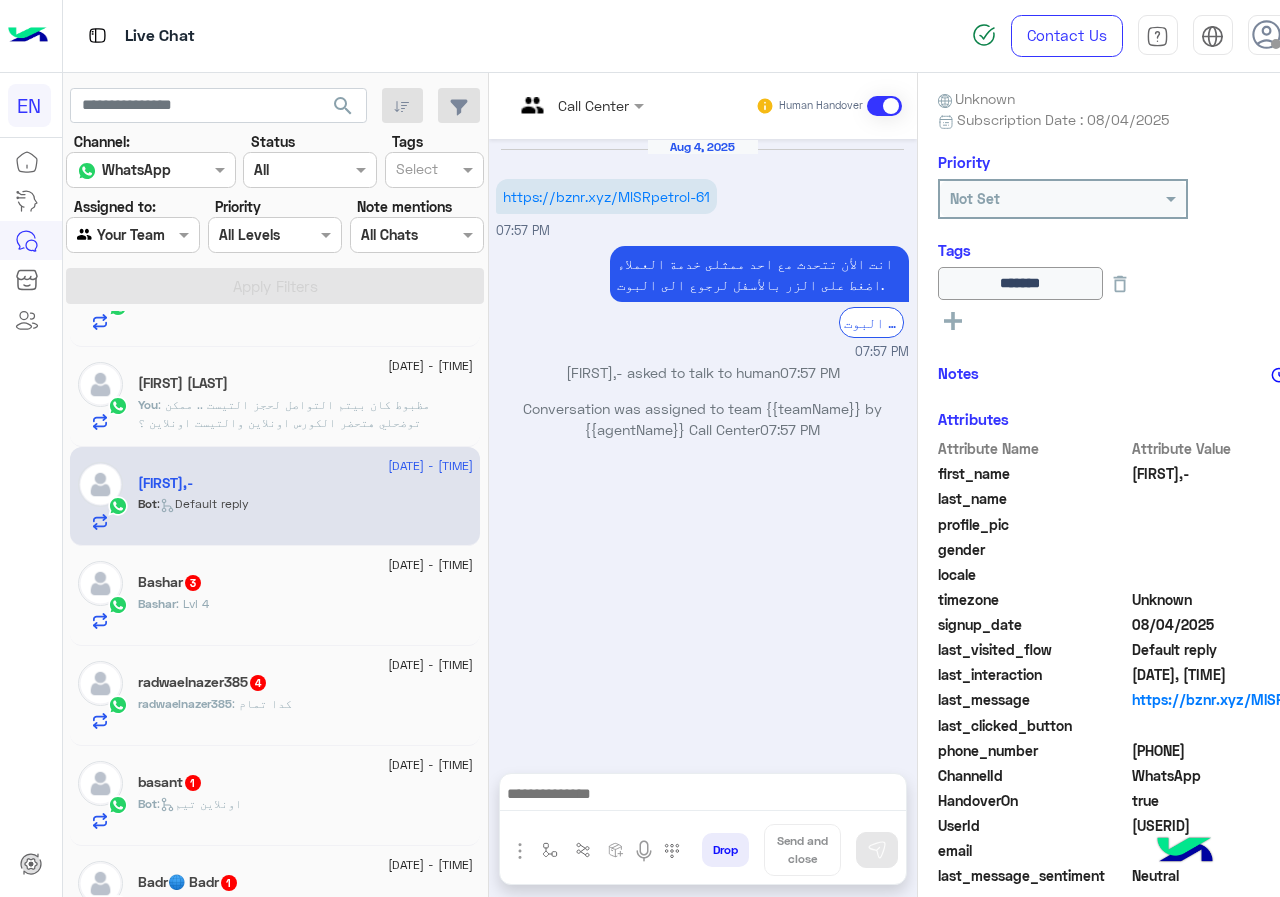 scroll, scrollTop: 100, scrollLeft: 0, axis: vertical 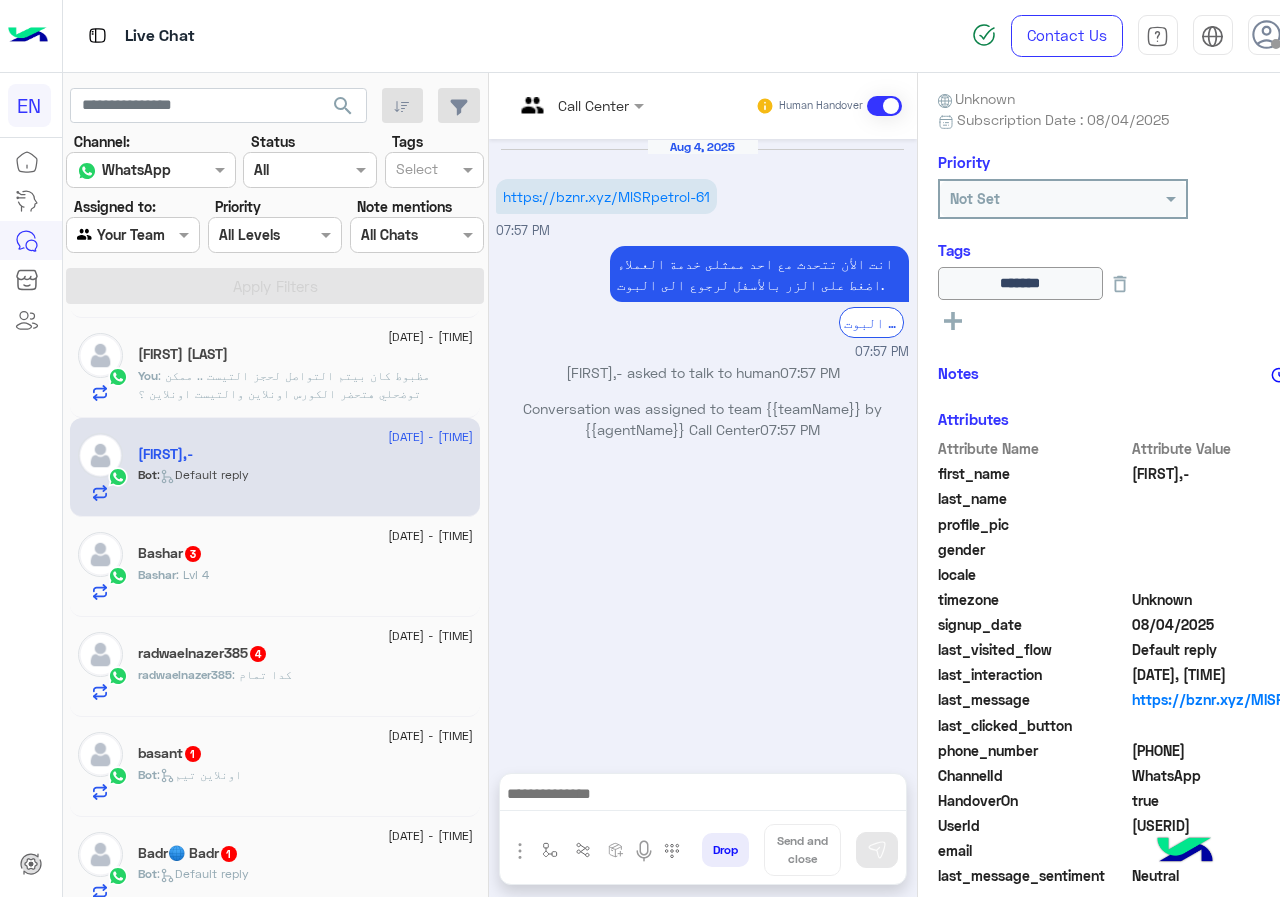 click on "Bashar : Lvl 4" 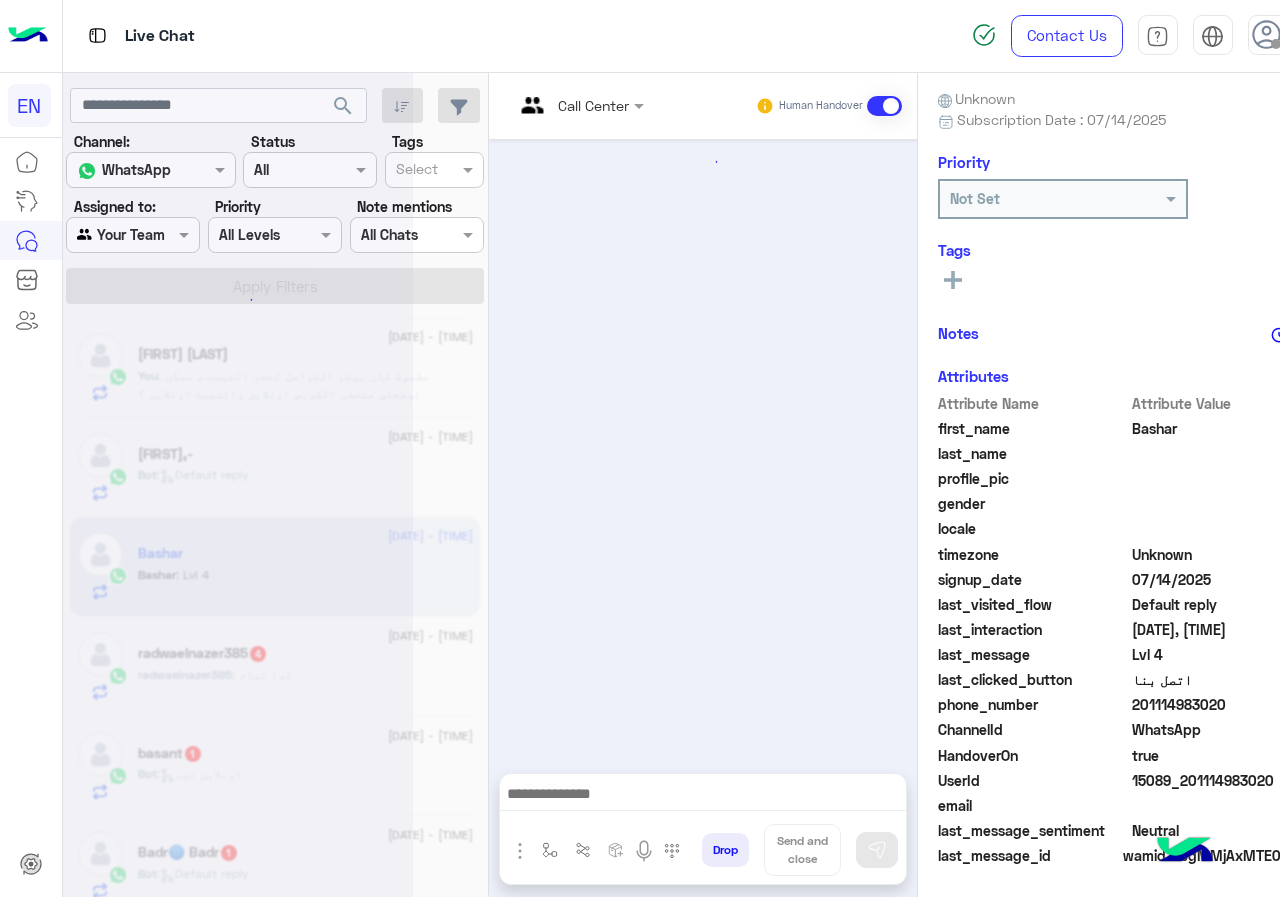 scroll, scrollTop: 175, scrollLeft: 0, axis: vertical 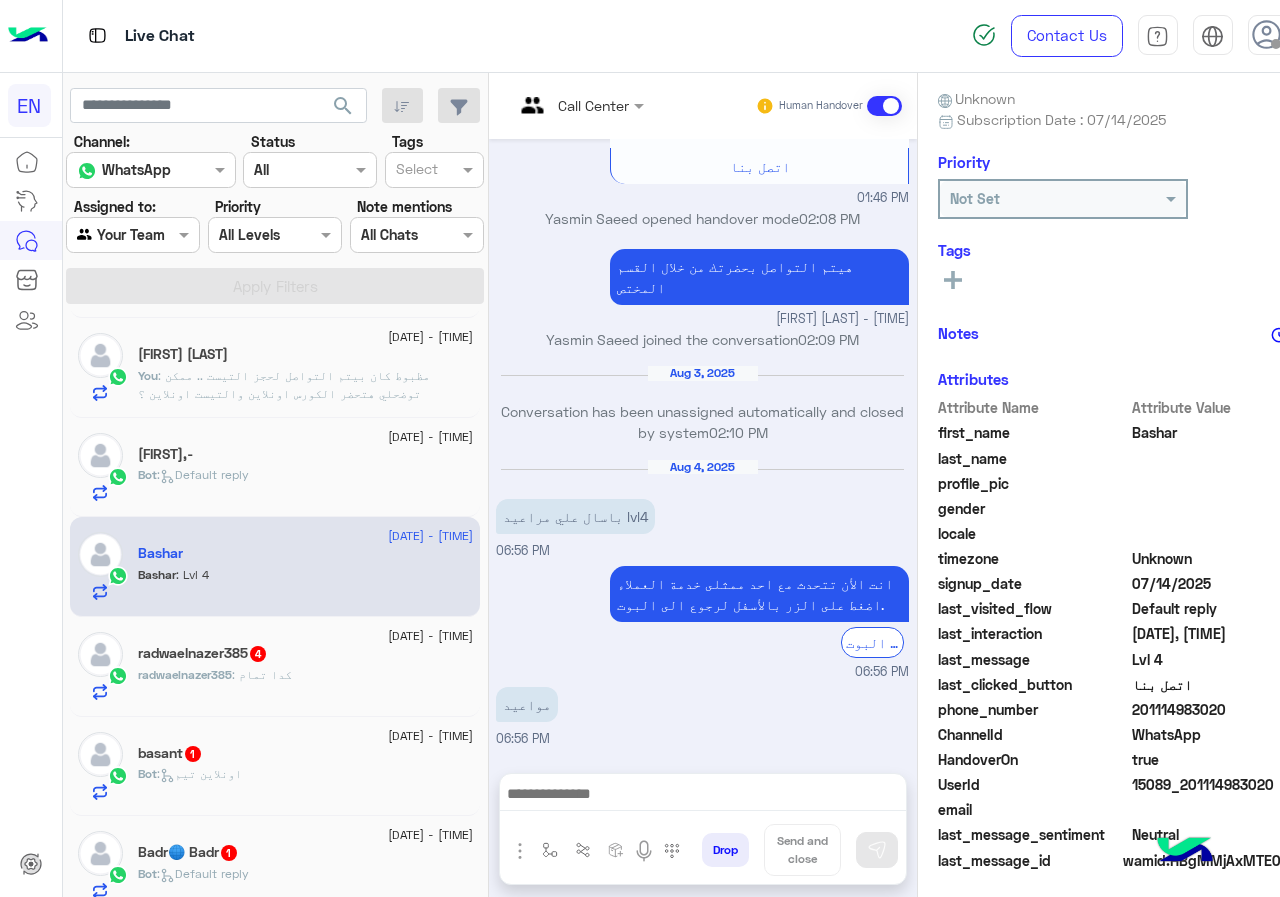 drag, startPoint x: 1135, startPoint y: 706, endPoint x: 1279, endPoint y: 705, distance: 144.00348 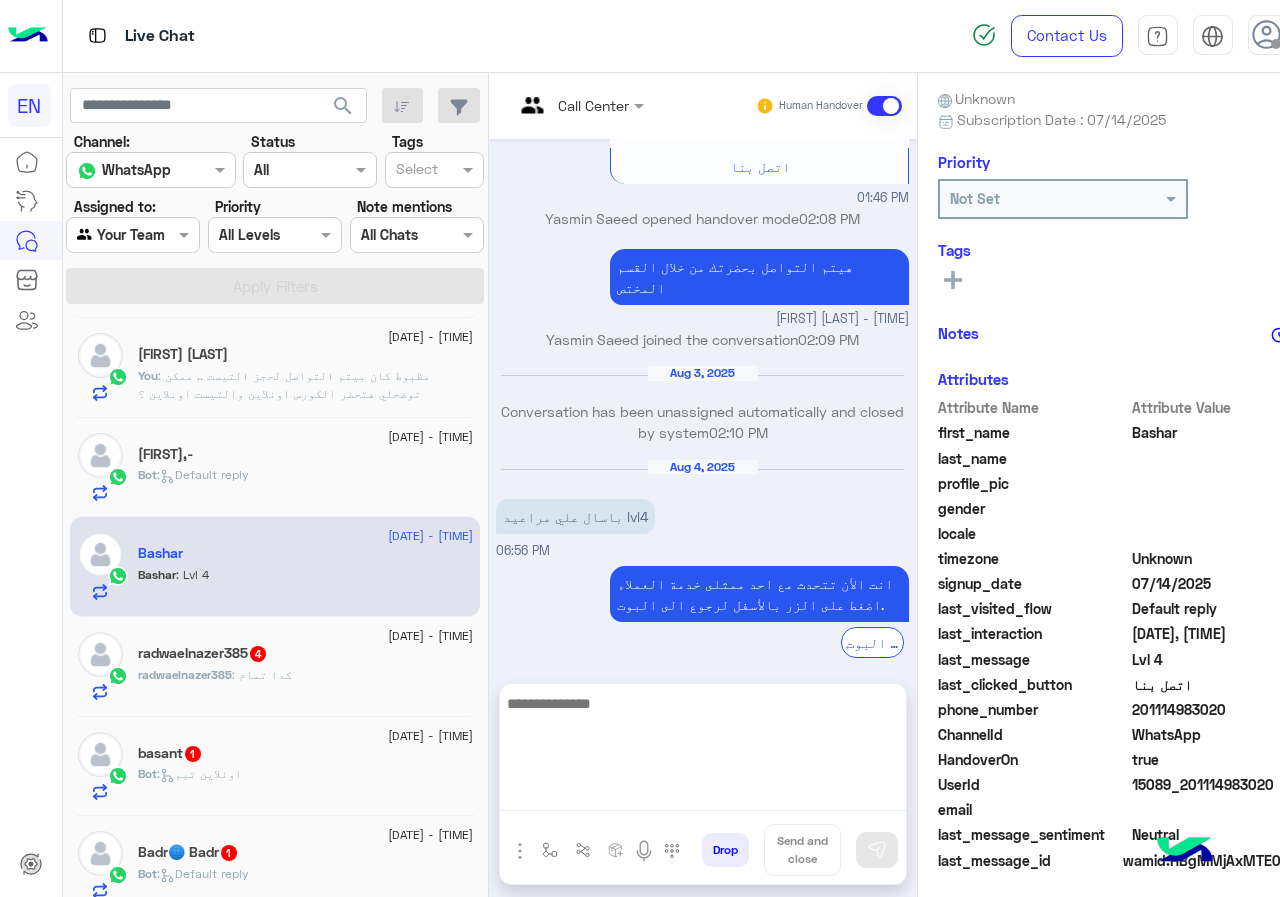 click at bounding box center [703, 751] 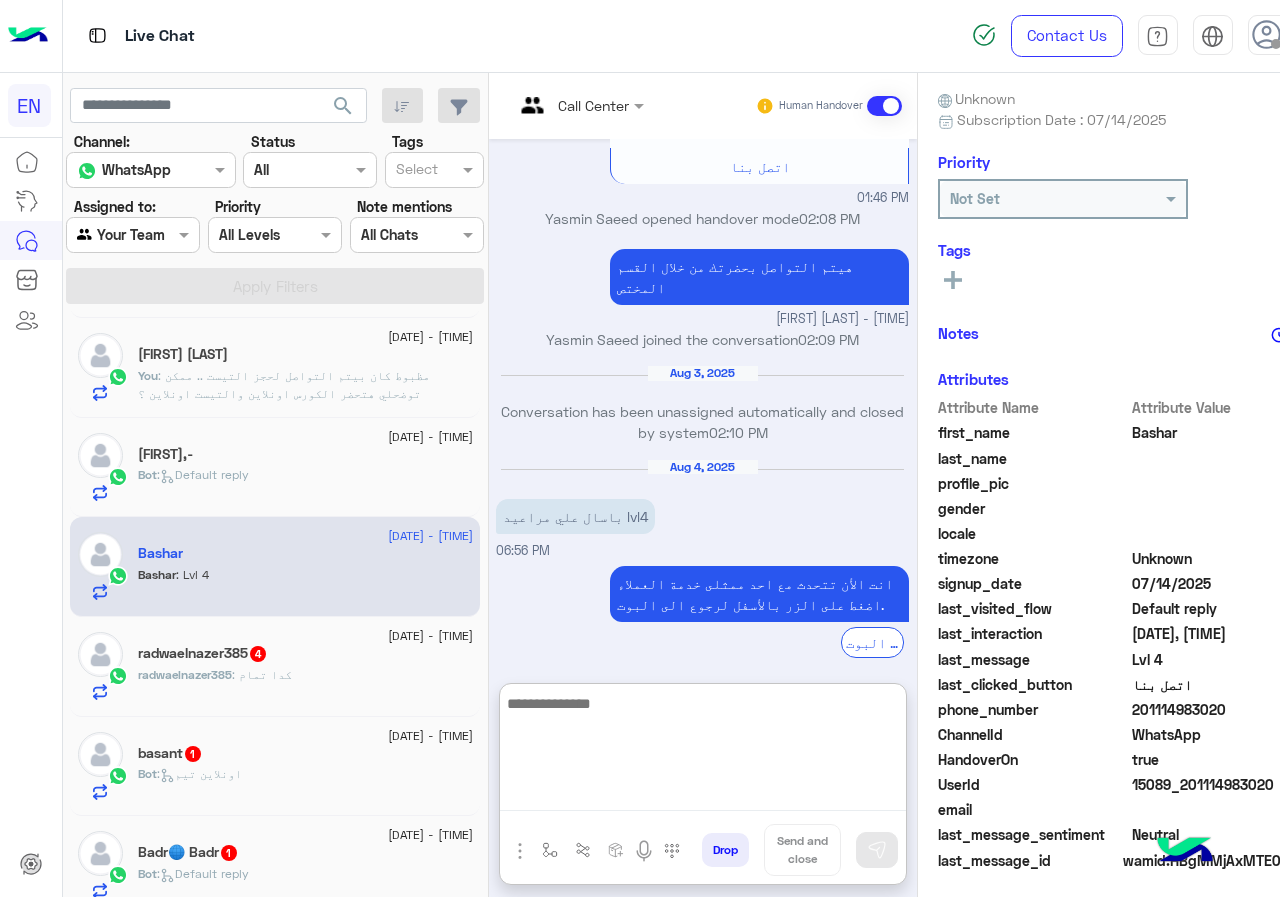 scroll, scrollTop: 1139, scrollLeft: 0, axis: vertical 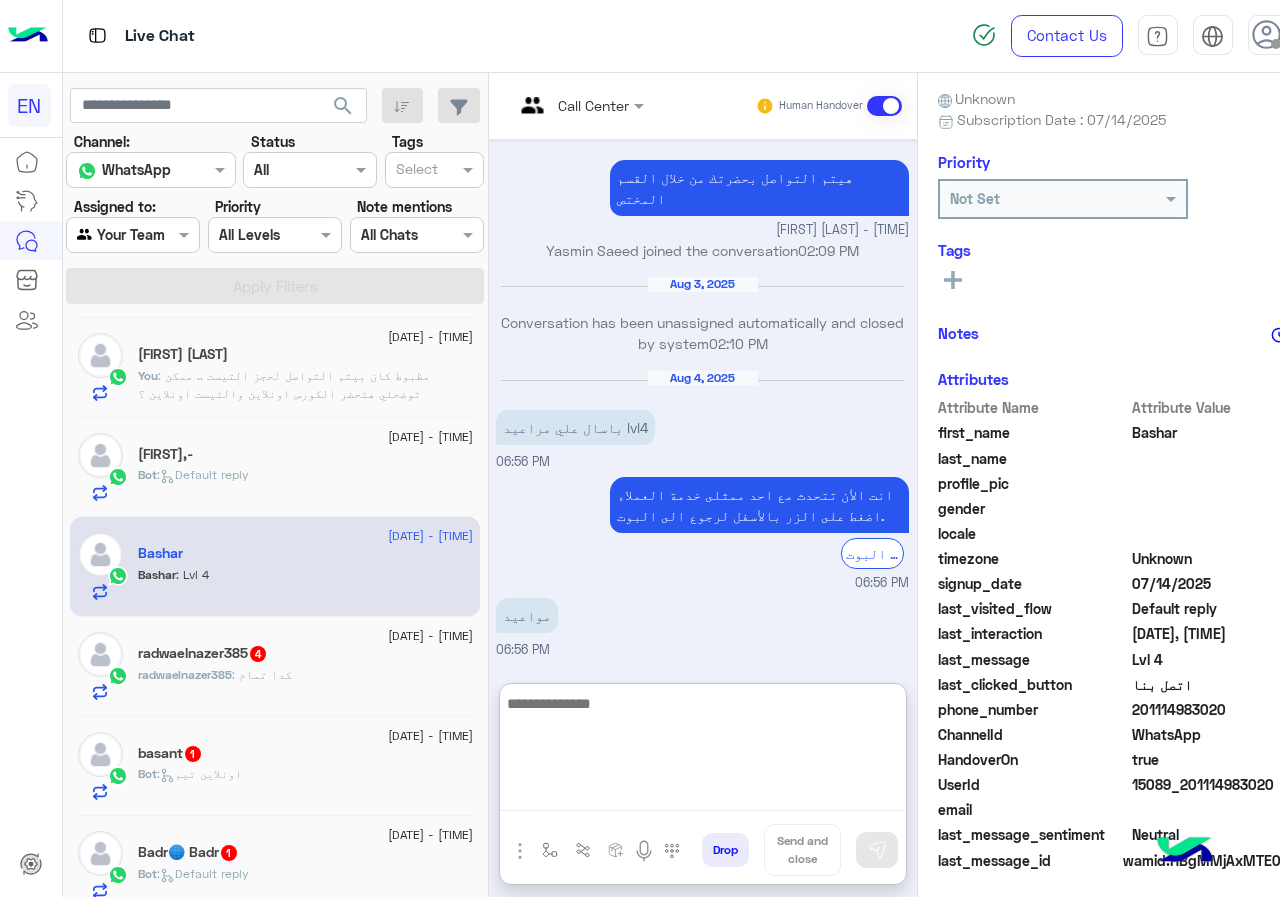 click at bounding box center [703, 751] 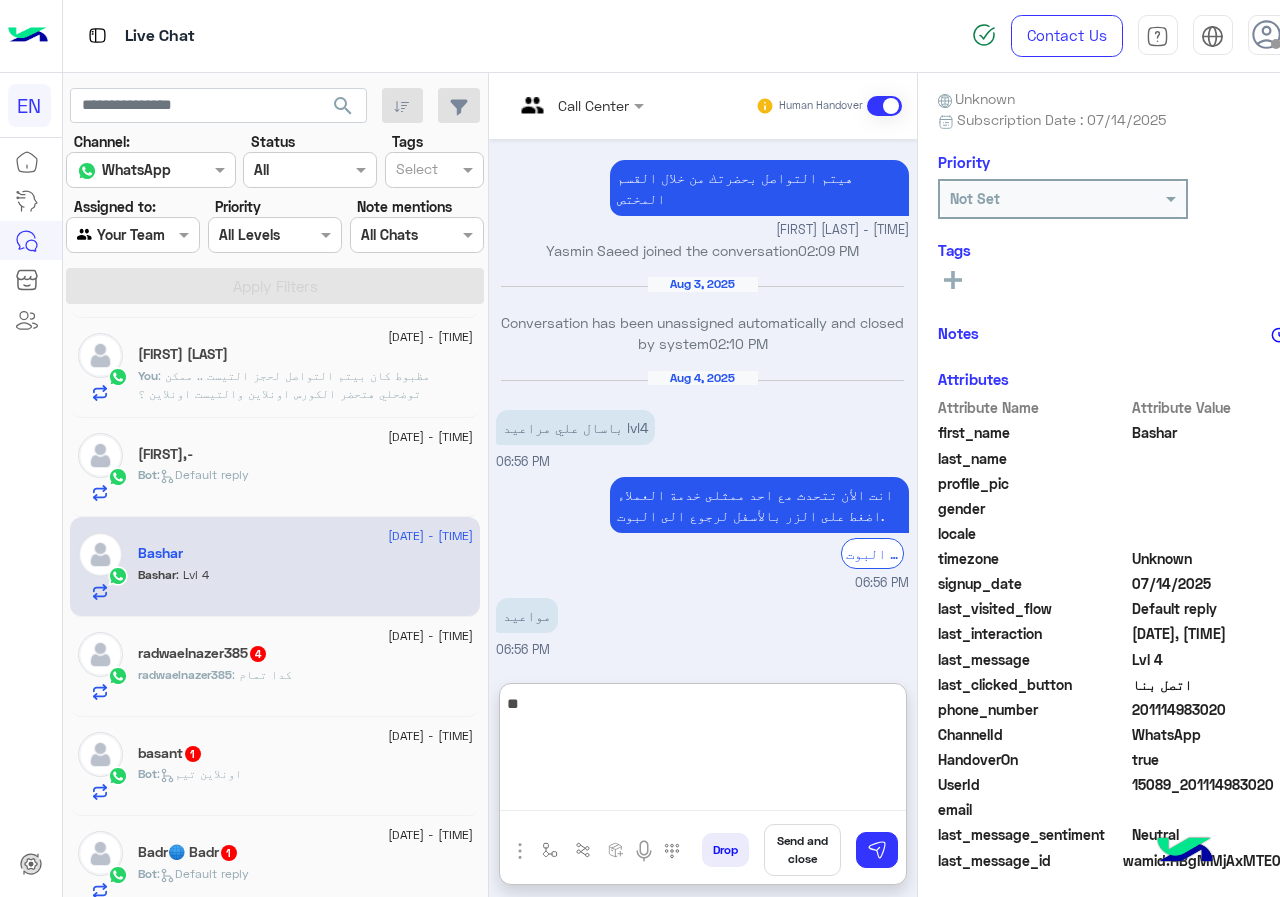 type on "*" 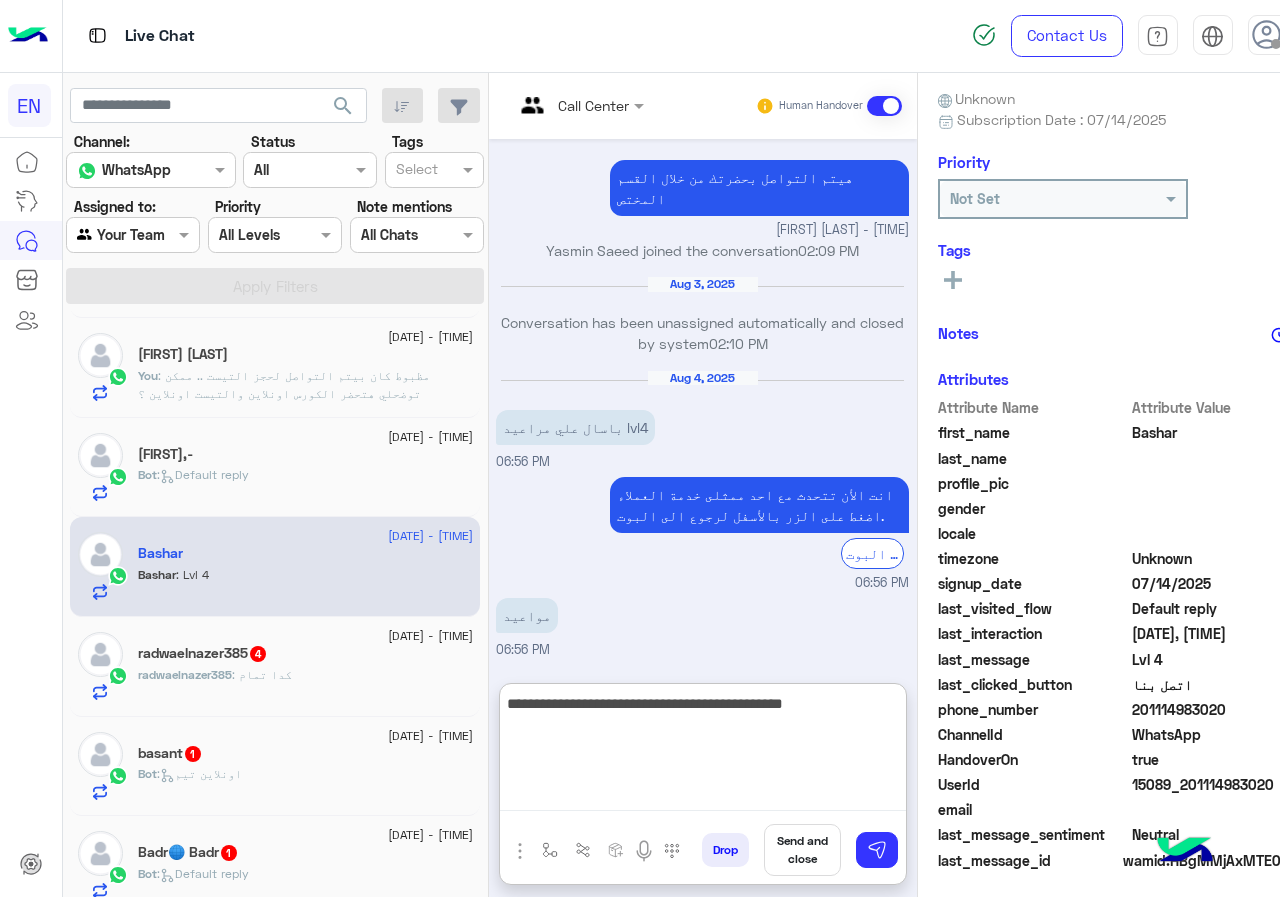 type on "**********" 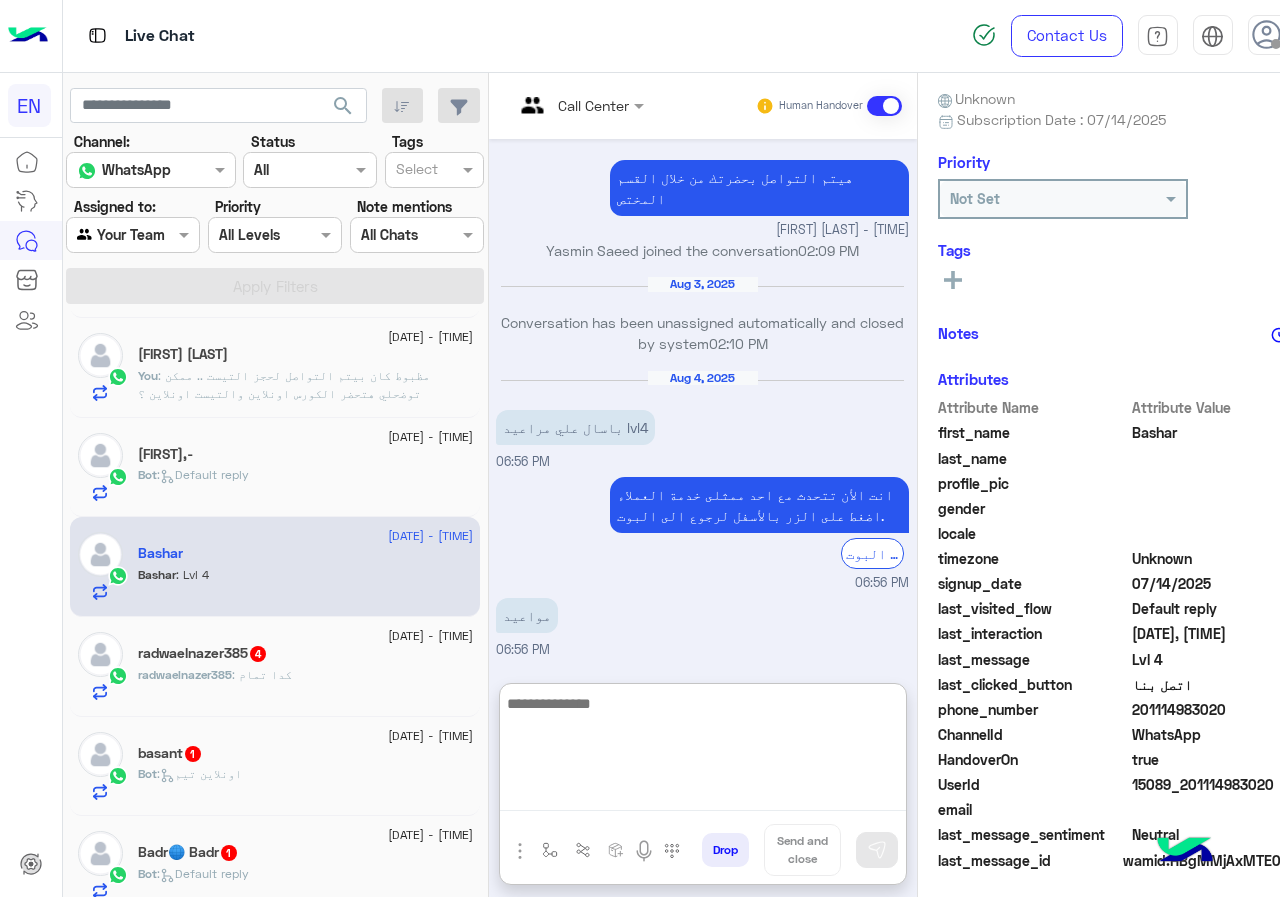 scroll, scrollTop: 1224, scrollLeft: 0, axis: vertical 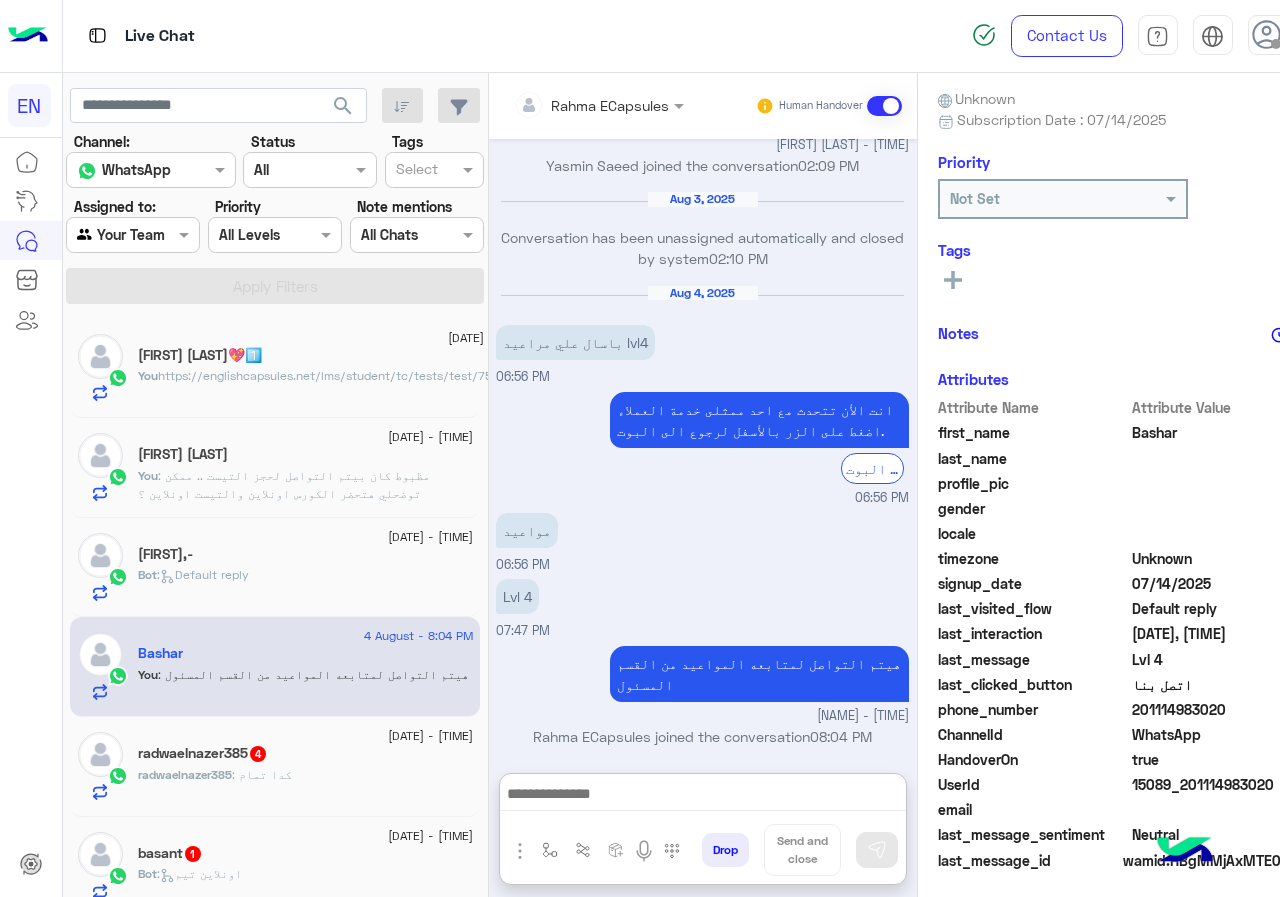 click on "Bot :   Default reply" 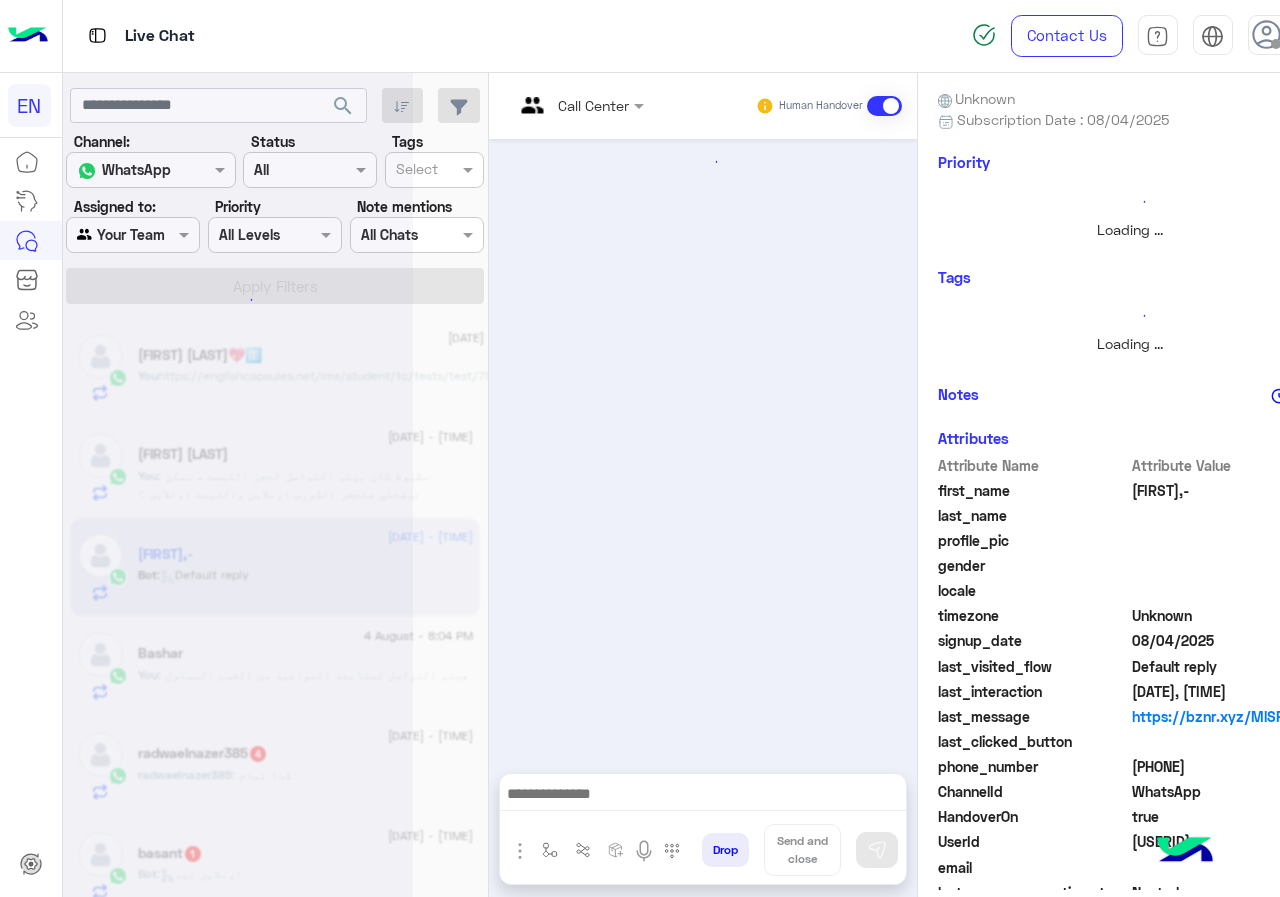 scroll, scrollTop: 0, scrollLeft: 0, axis: both 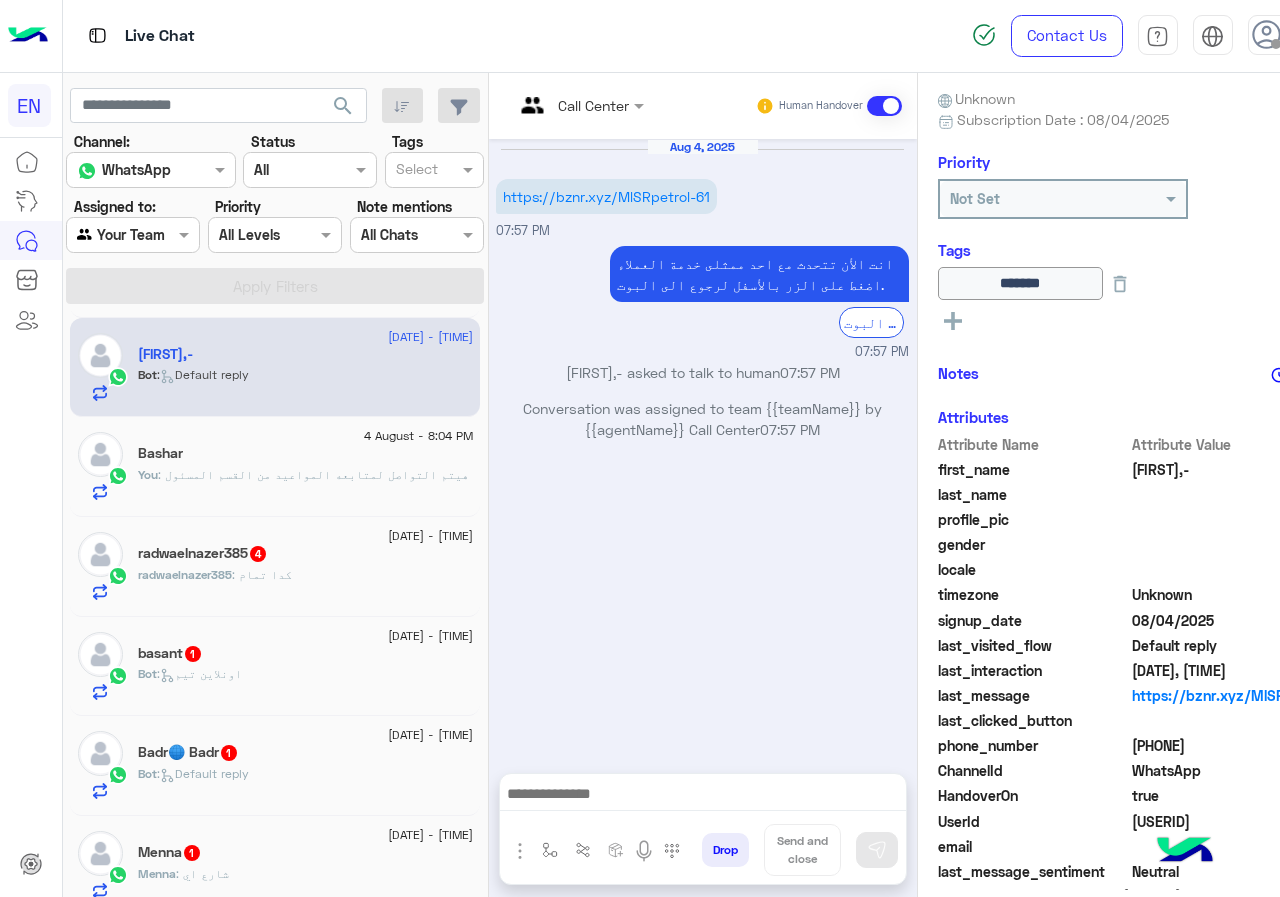 click on "radwaelnazer385 : كدا تمام" 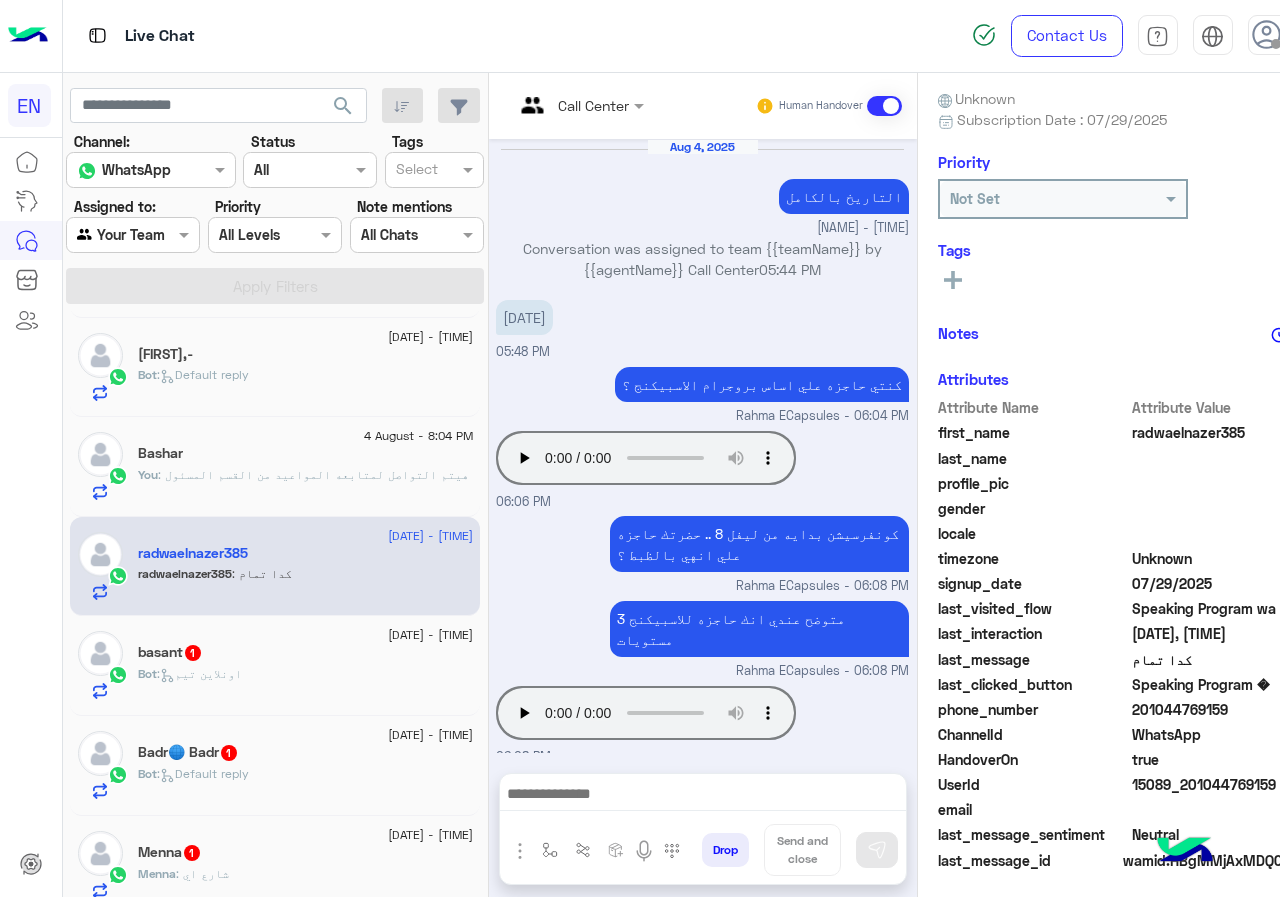 scroll, scrollTop: 175, scrollLeft: 0, axis: vertical 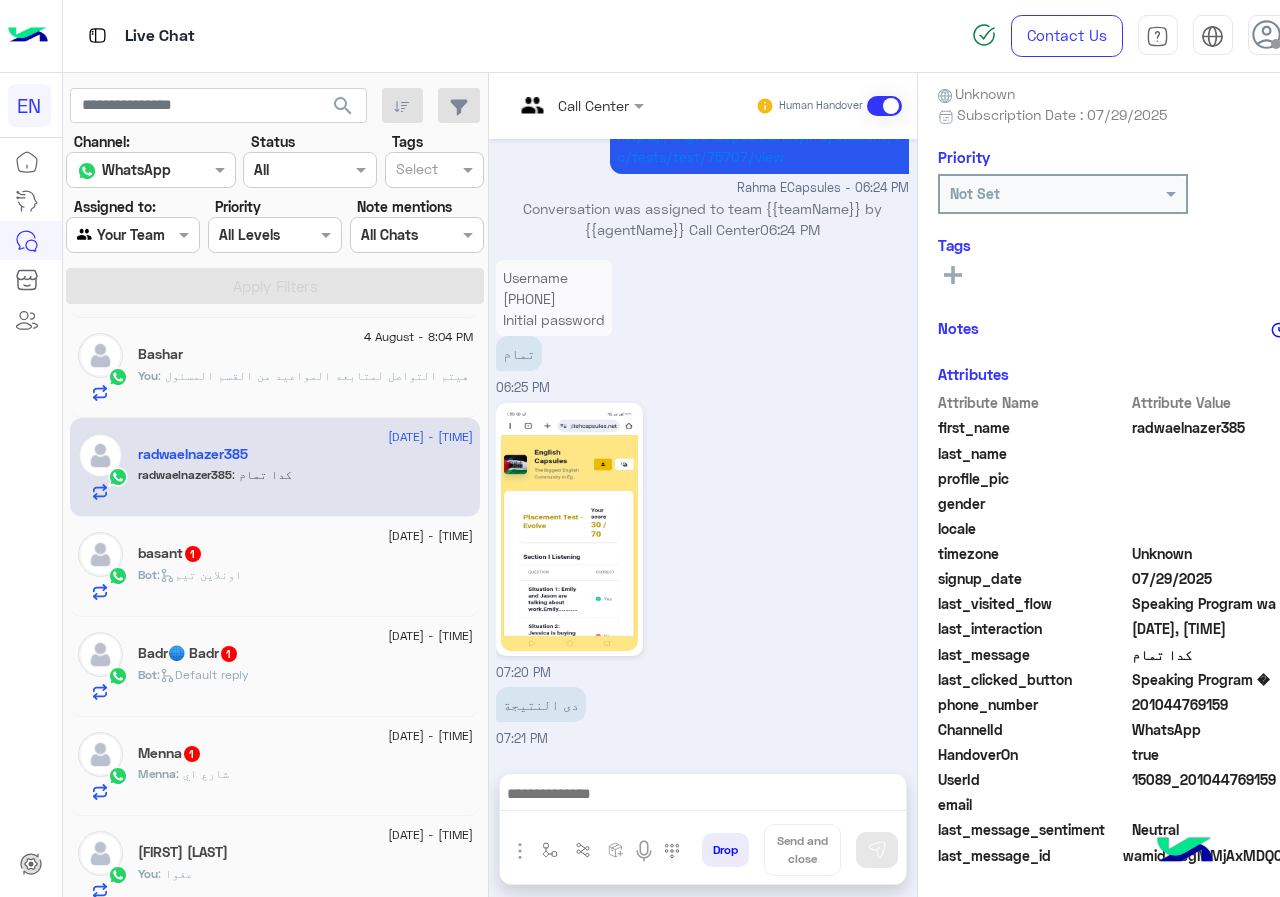 drag, startPoint x: 1165, startPoint y: 700, endPoint x: 1238, endPoint y: 700, distance: 73 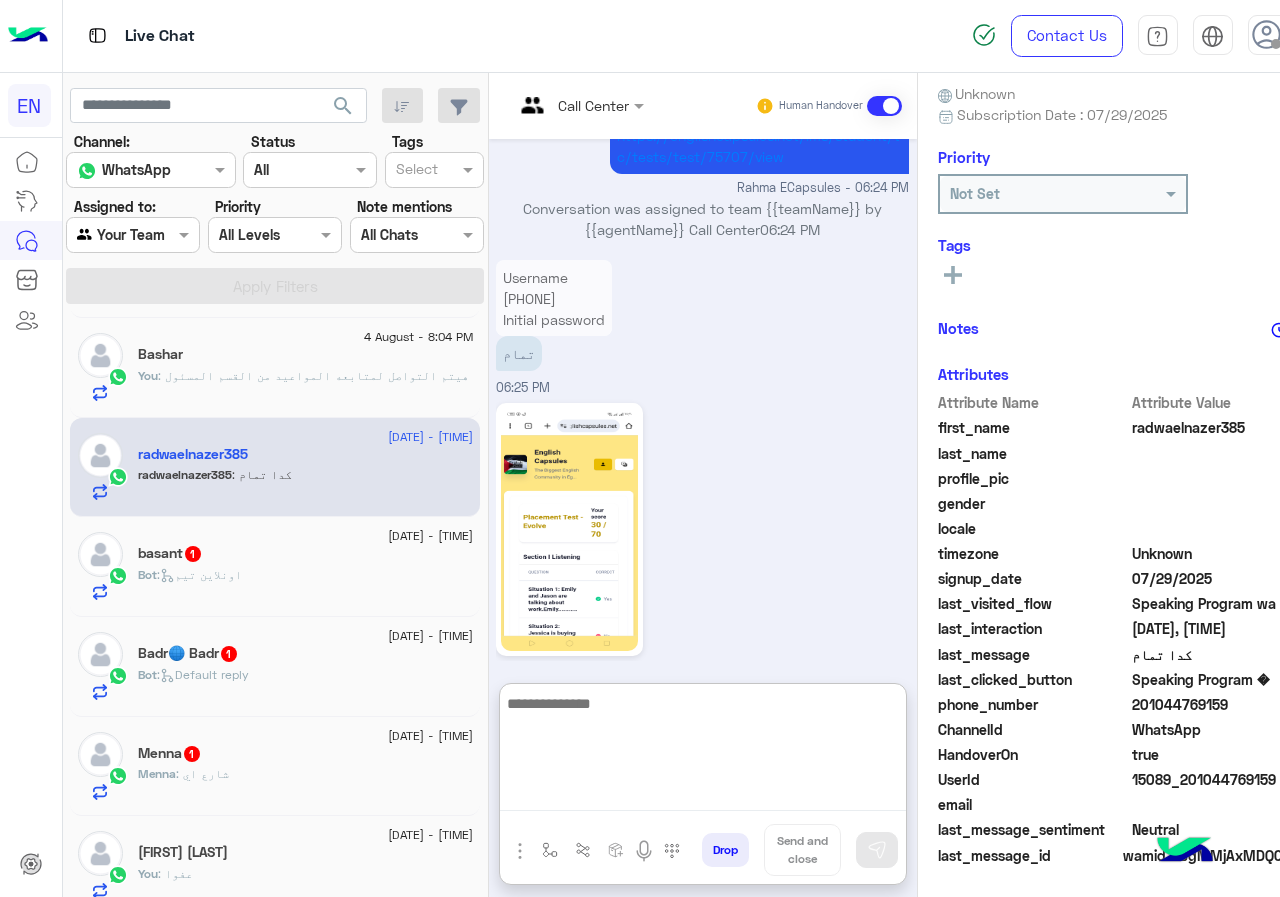 click at bounding box center [703, 751] 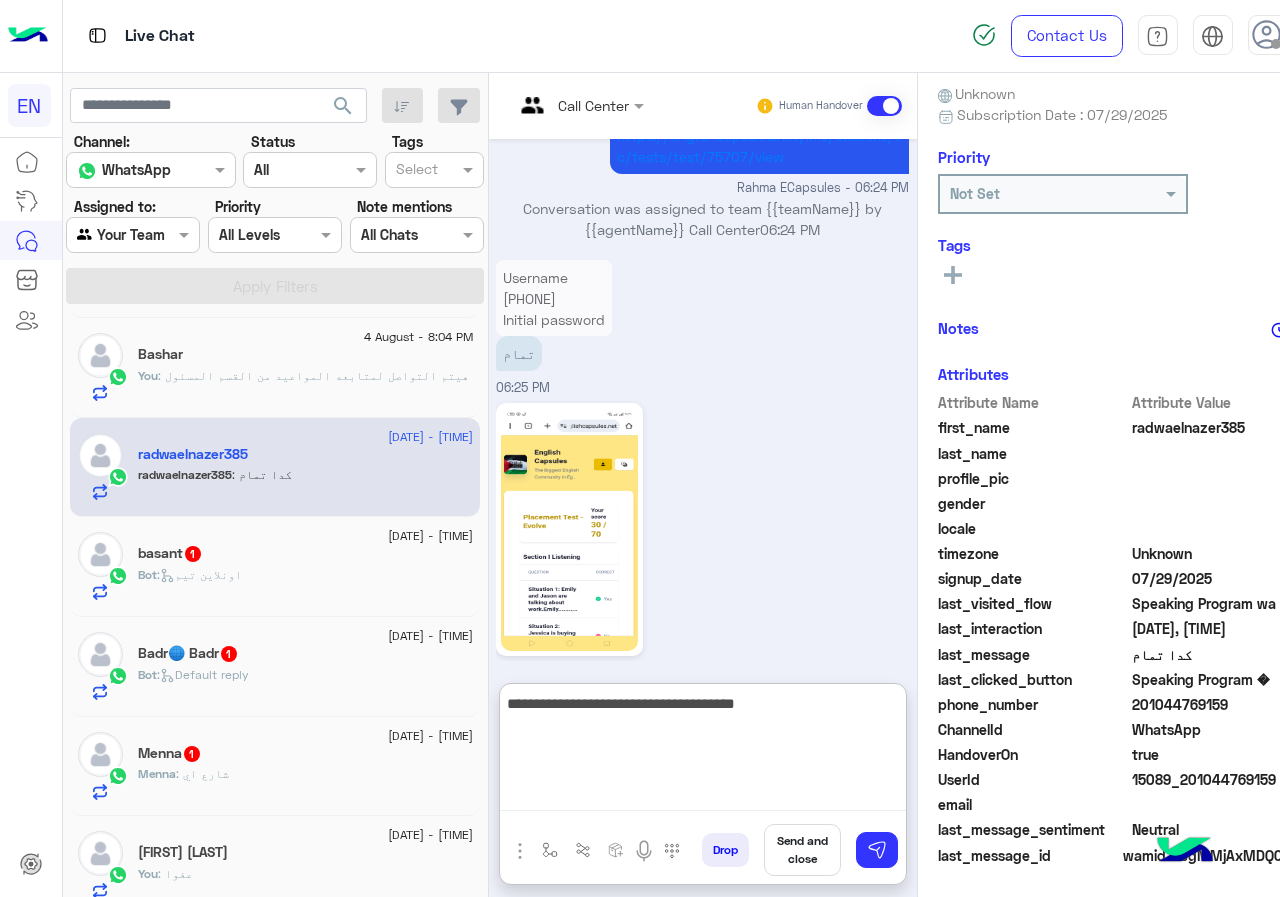click on "**********" at bounding box center (703, 751) 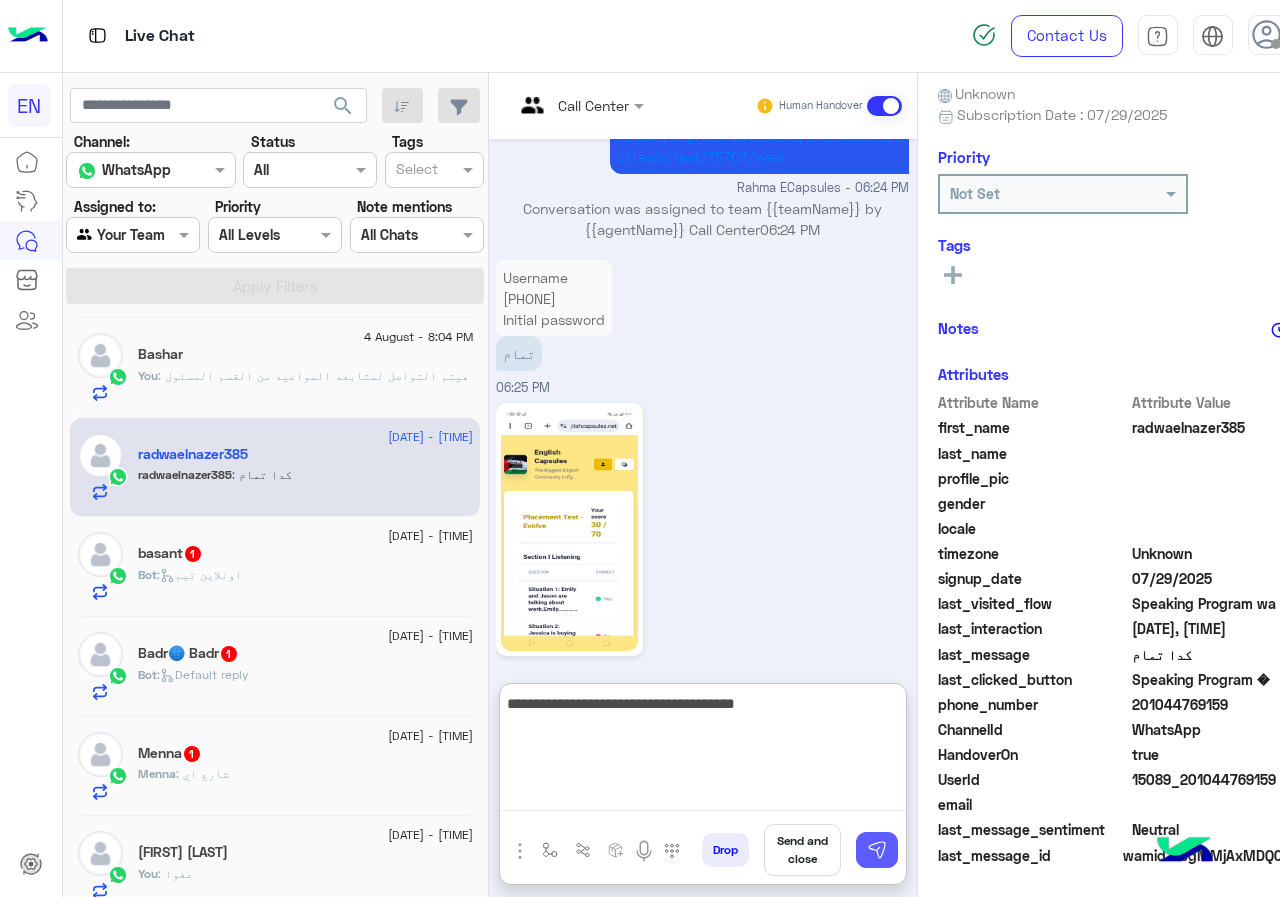 type on "**********" 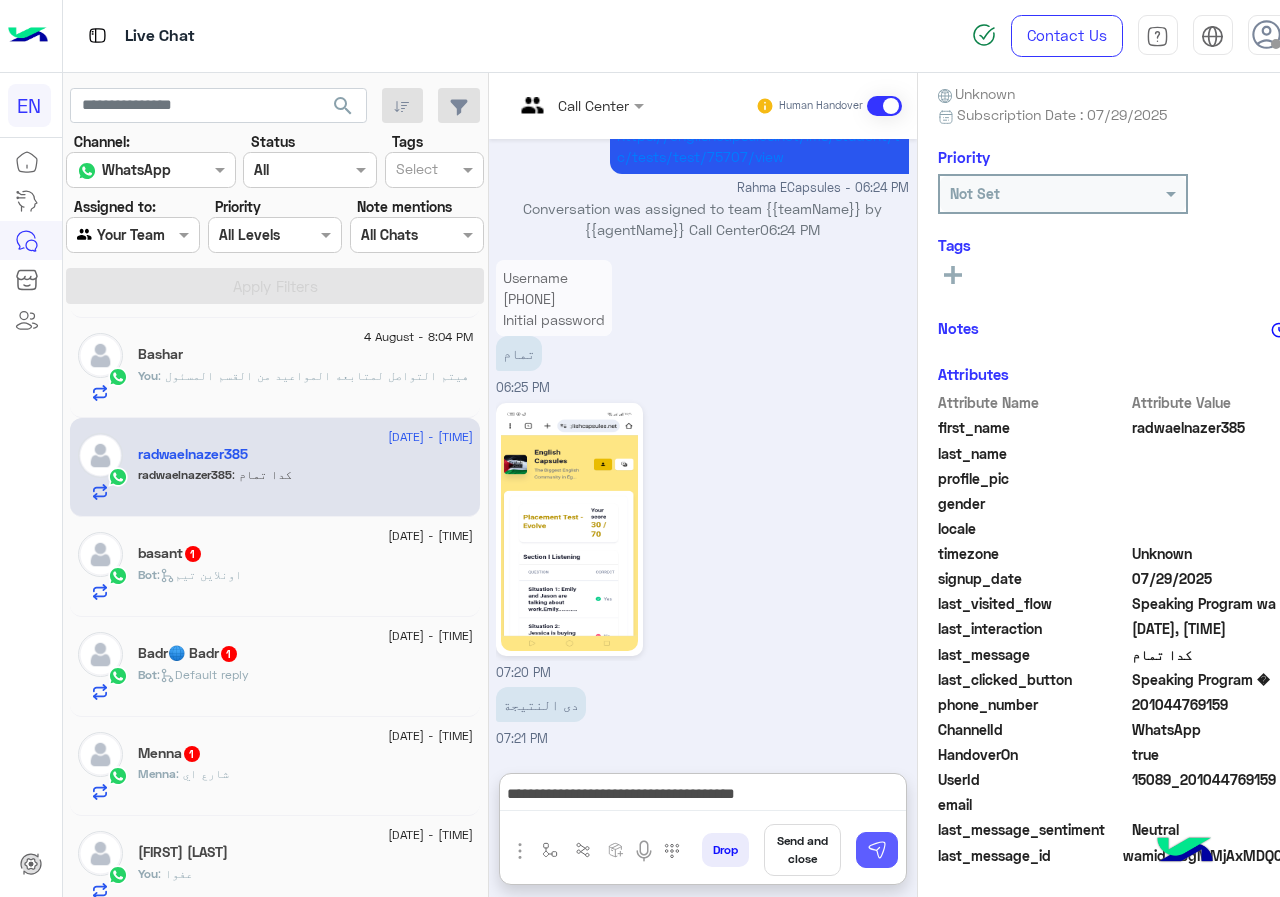 click at bounding box center [877, 850] 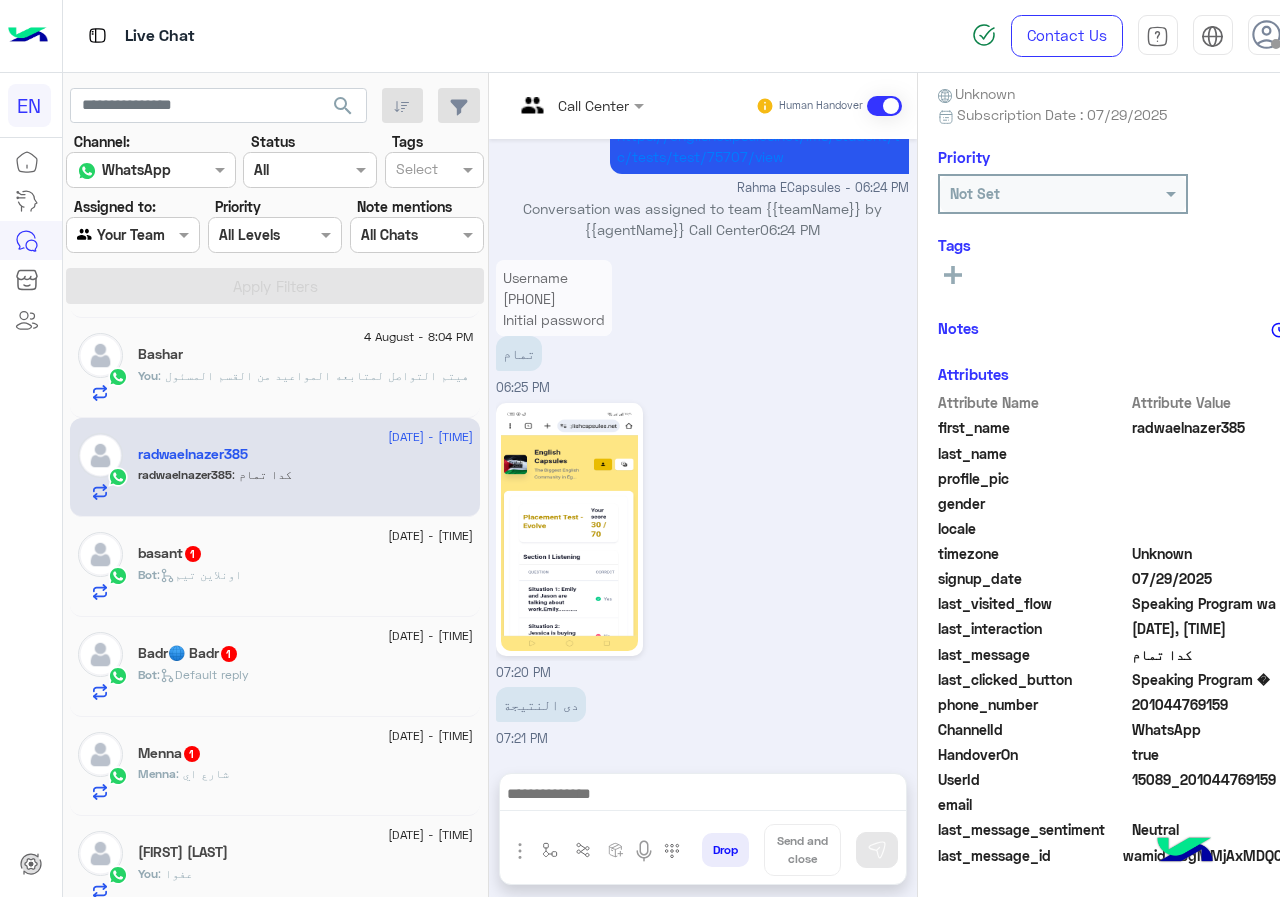 scroll, scrollTop: 1510, scrollLeft: 0, axis: vertical 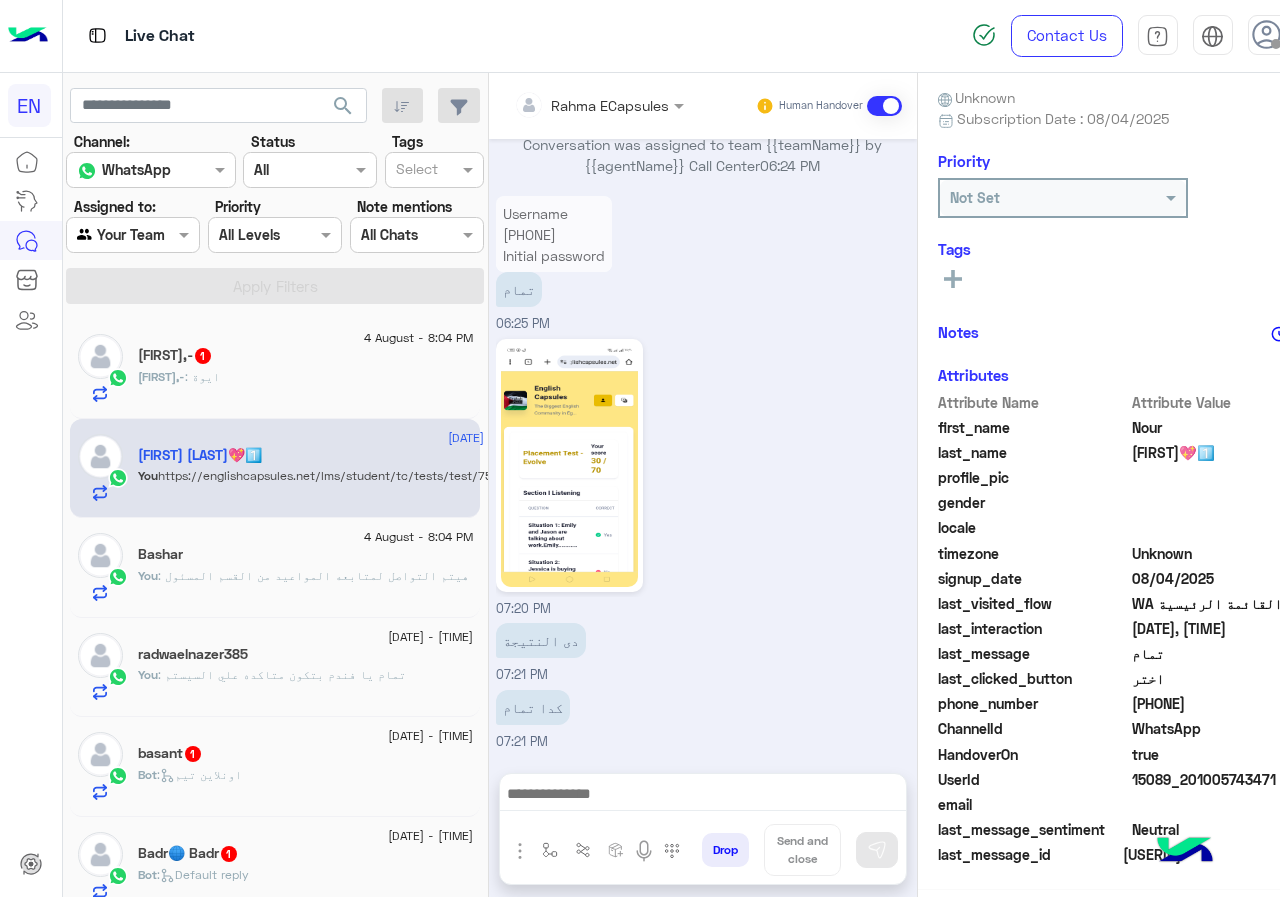 click on "Kareem,,,- : ايوة" 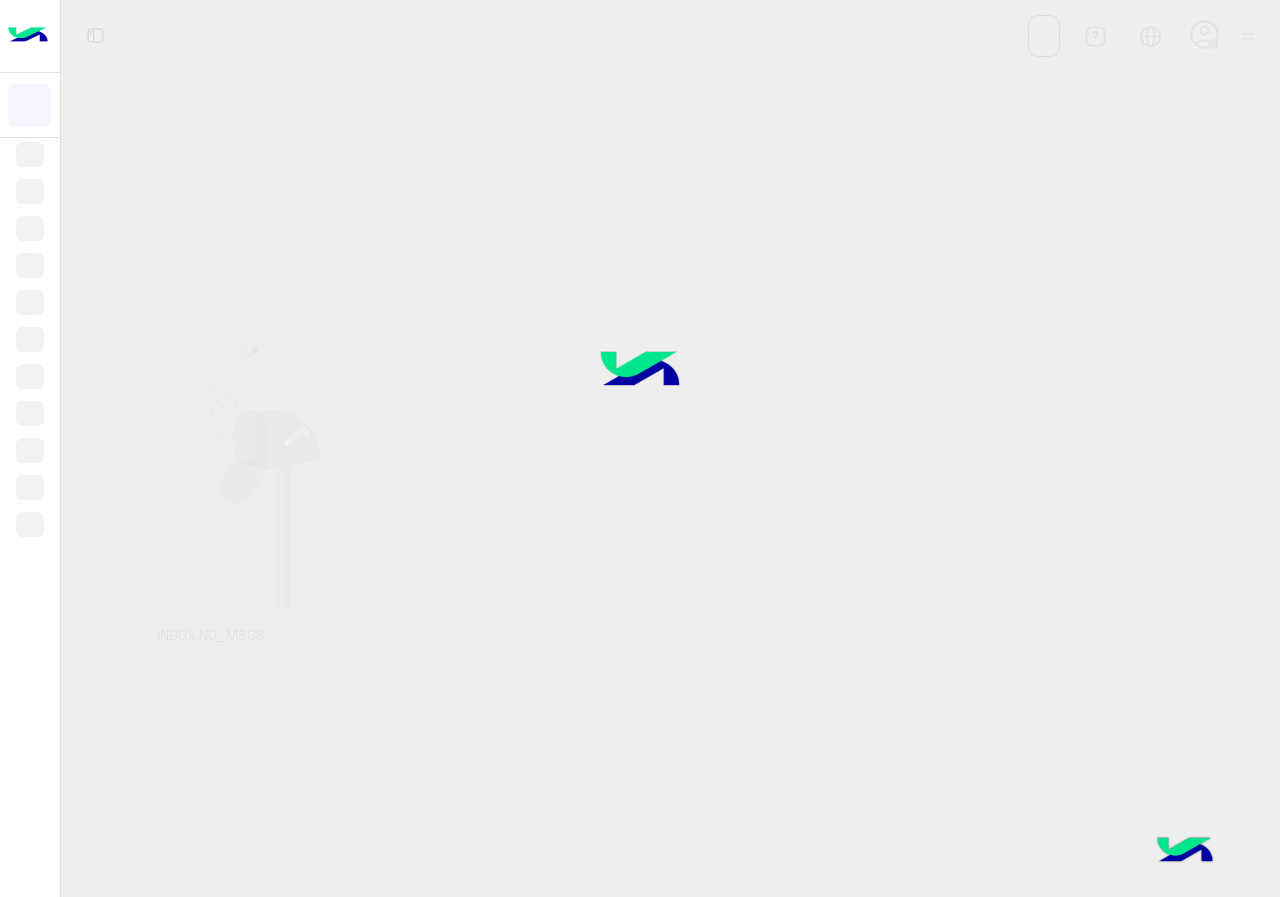 scroll, scrollTop: 0, scrollLeft: 0, axis: both 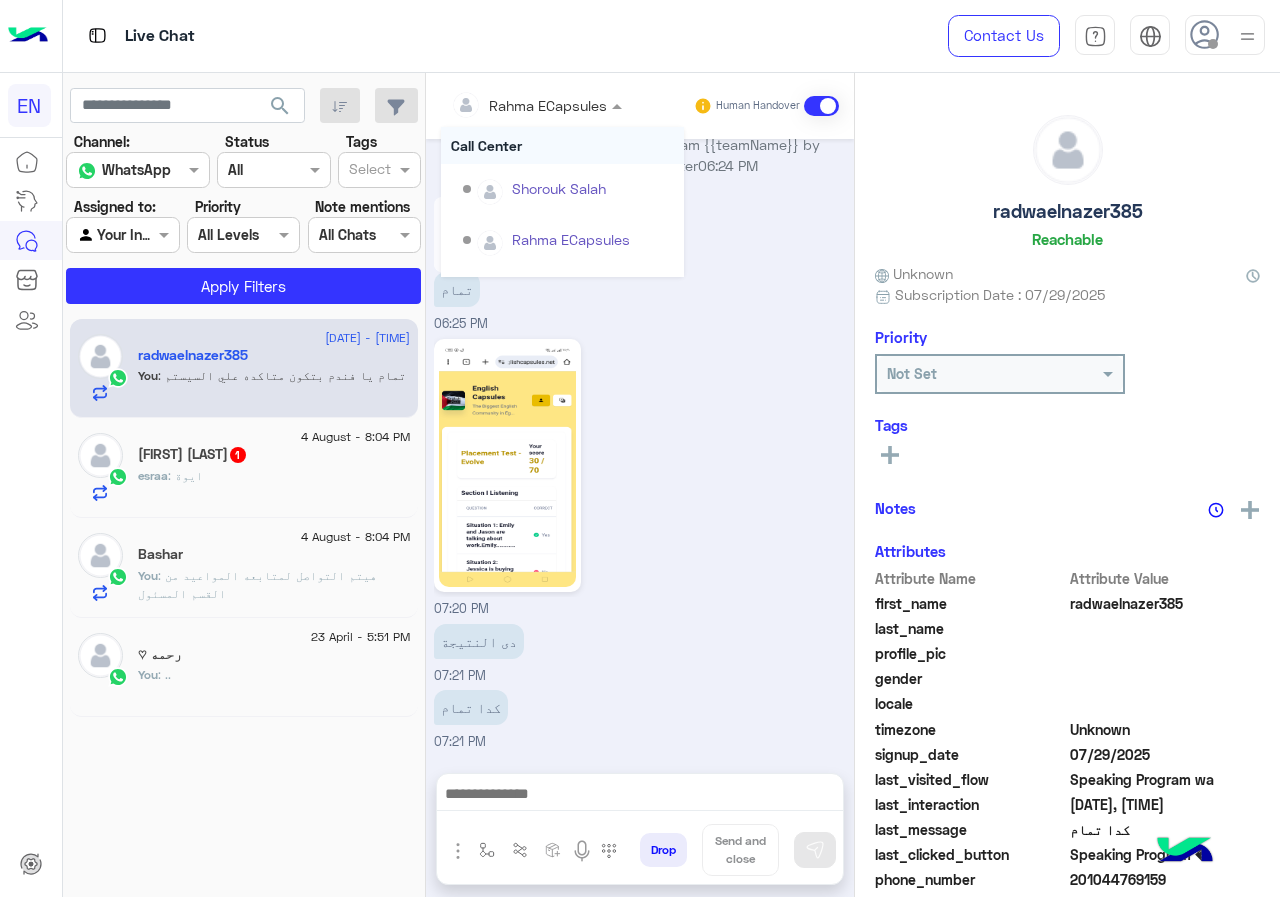 click on "Rahma ECapsules" at bounding box center (529, 105) 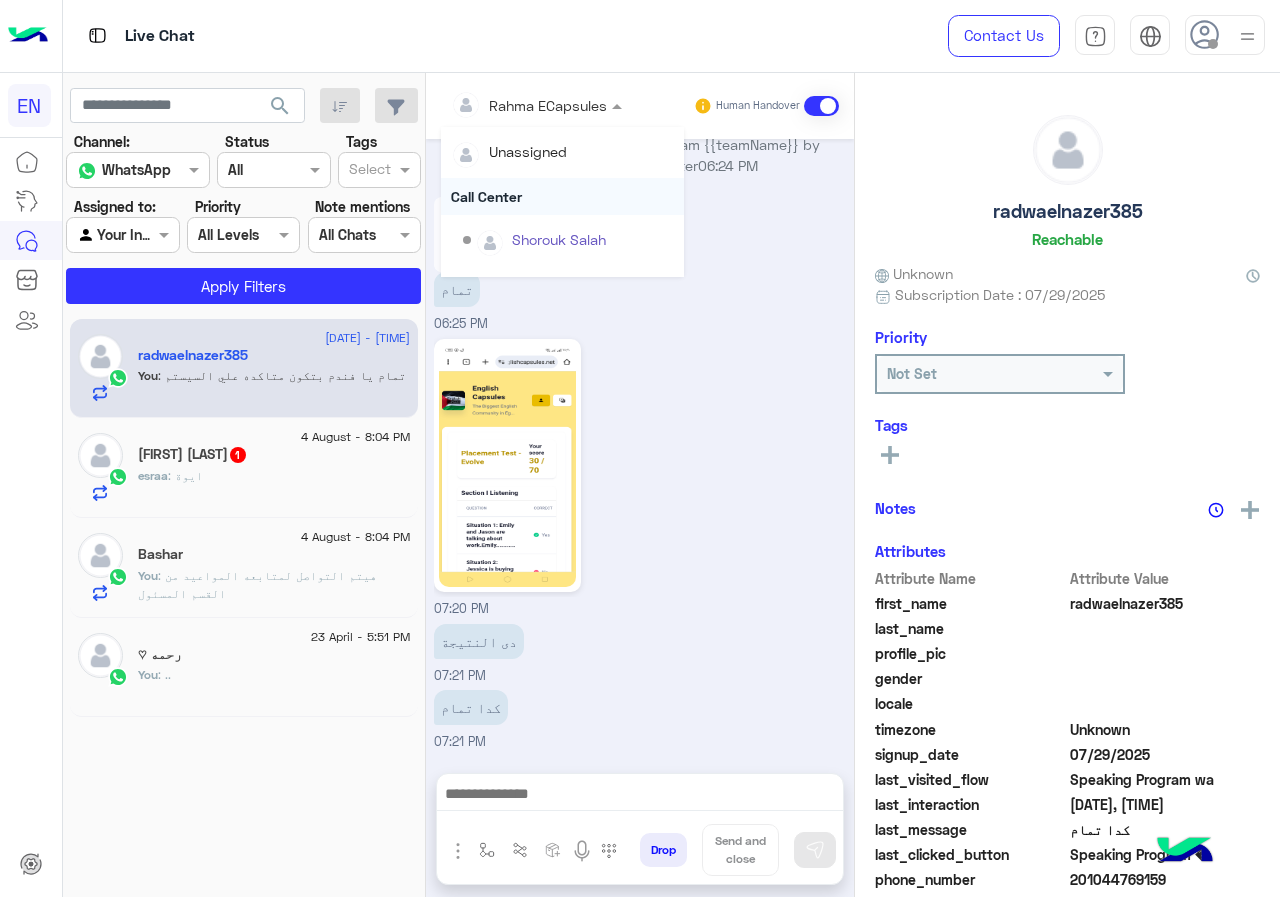 click on "Call Center" at bounding box center (562, 196) 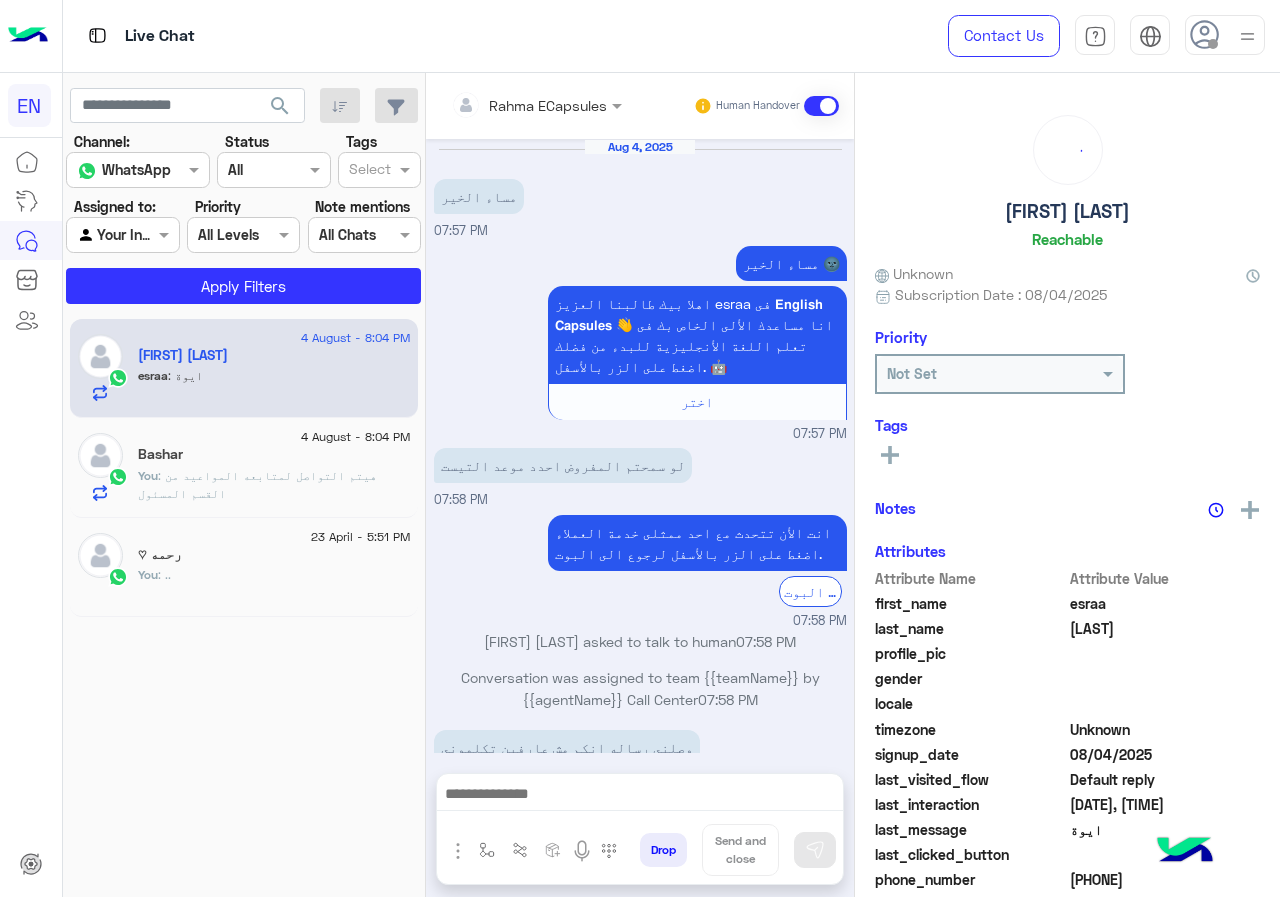 scroll, scrollTop: 248, scrollLeft: 0, axis: vertical 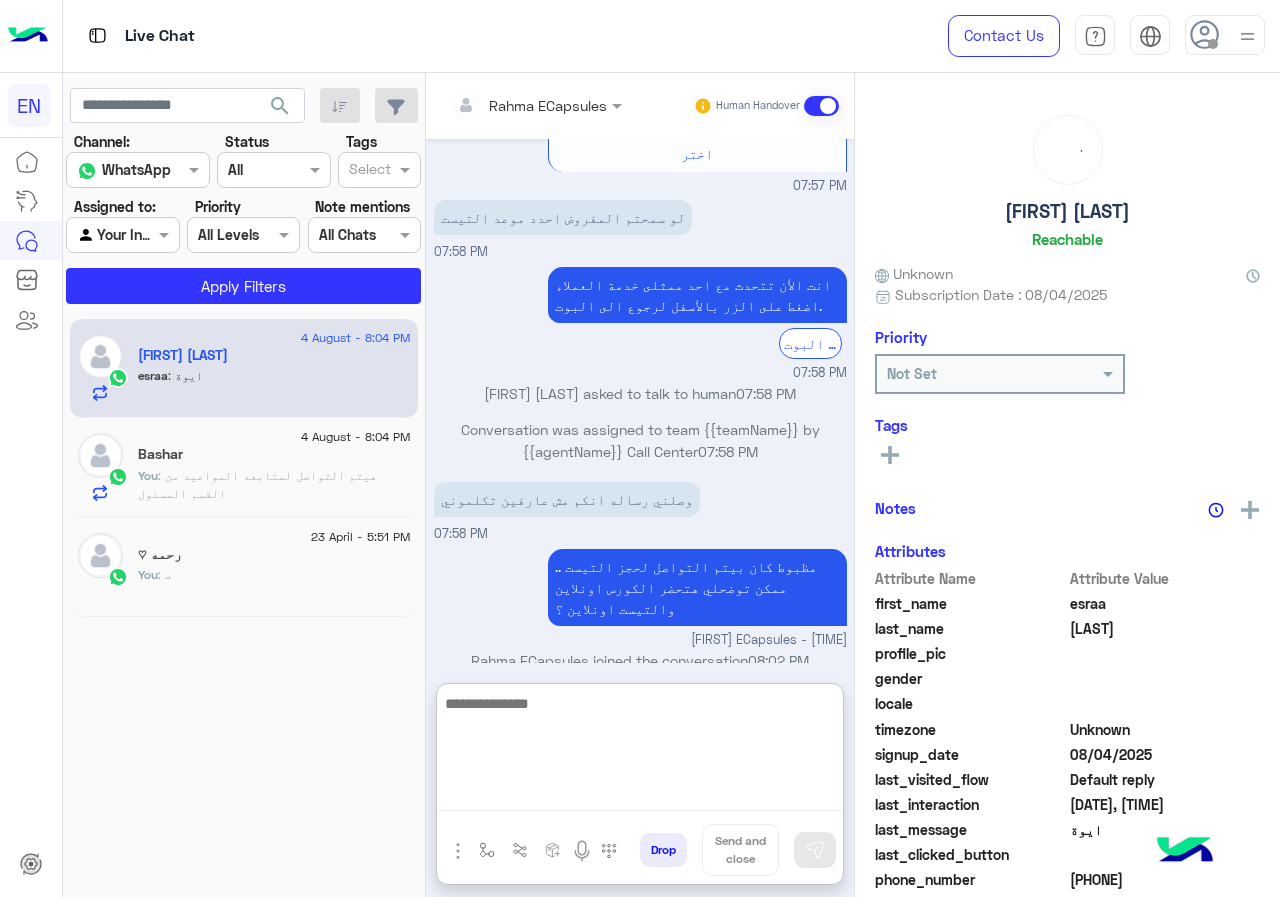 click at bounding box center (640, 751) 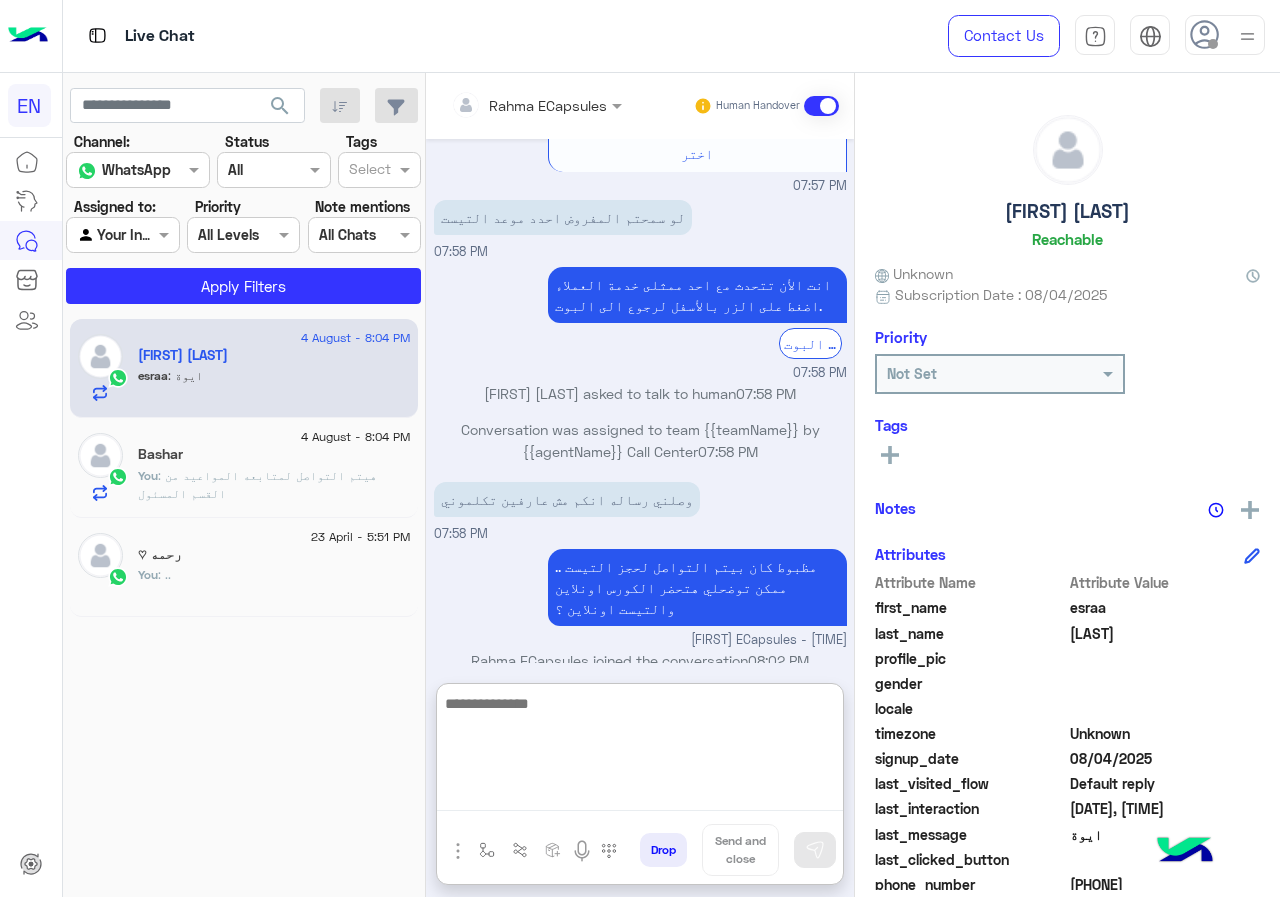 scroll, scrollTop: 338, scrollLeft: 0, axis: vertical 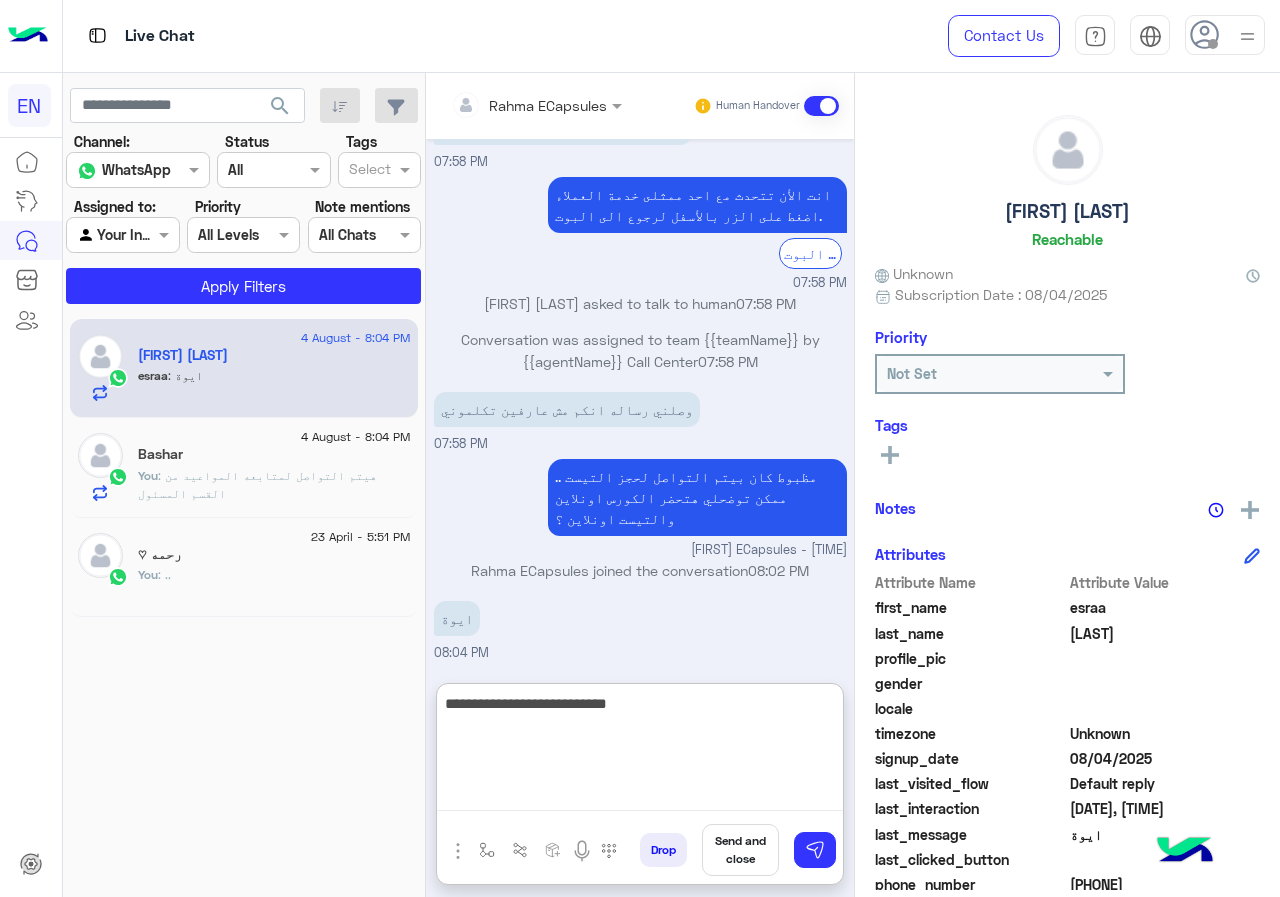 type on "**********" 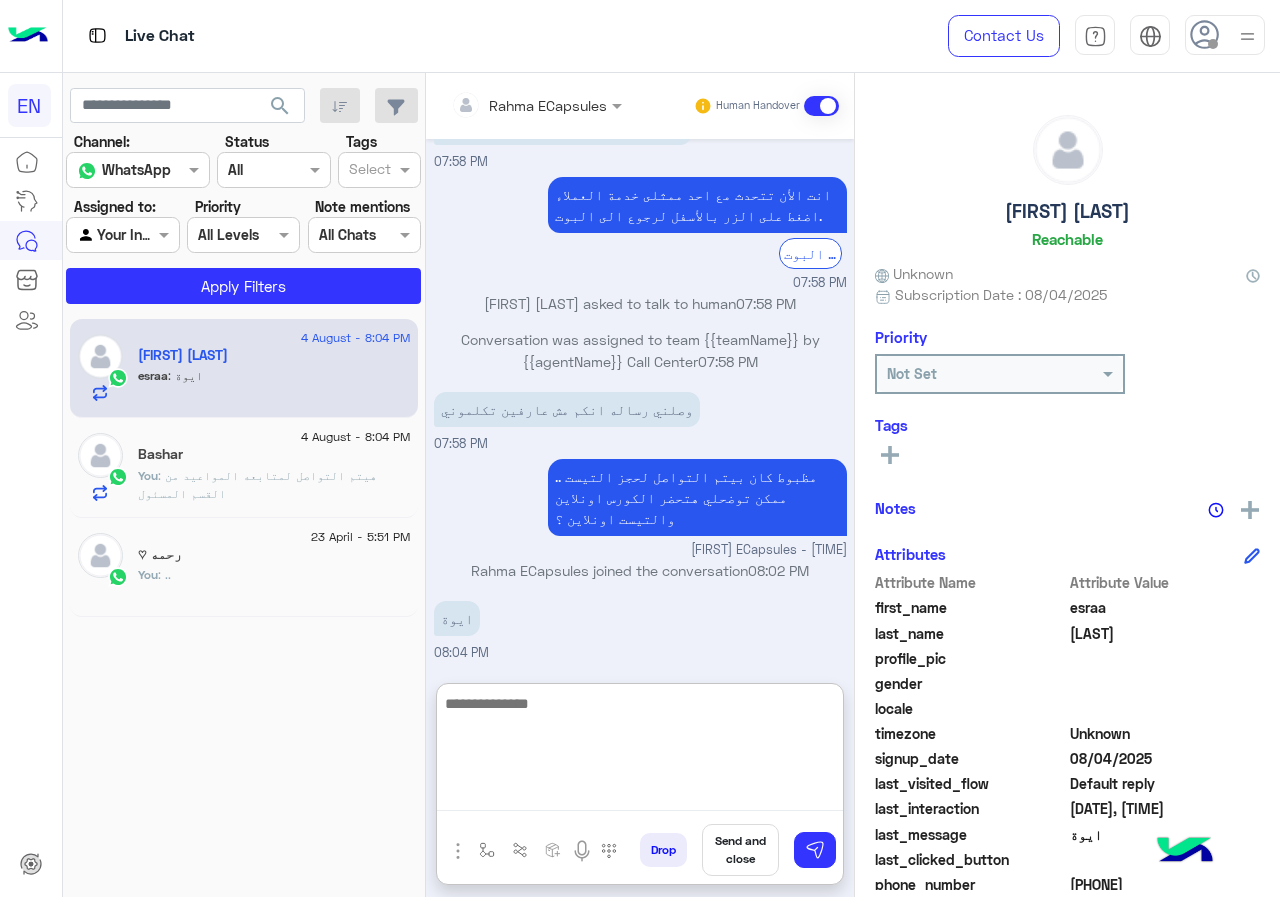 scroll, scrollTop: 402, scrollLeft: 0, axis: vertical 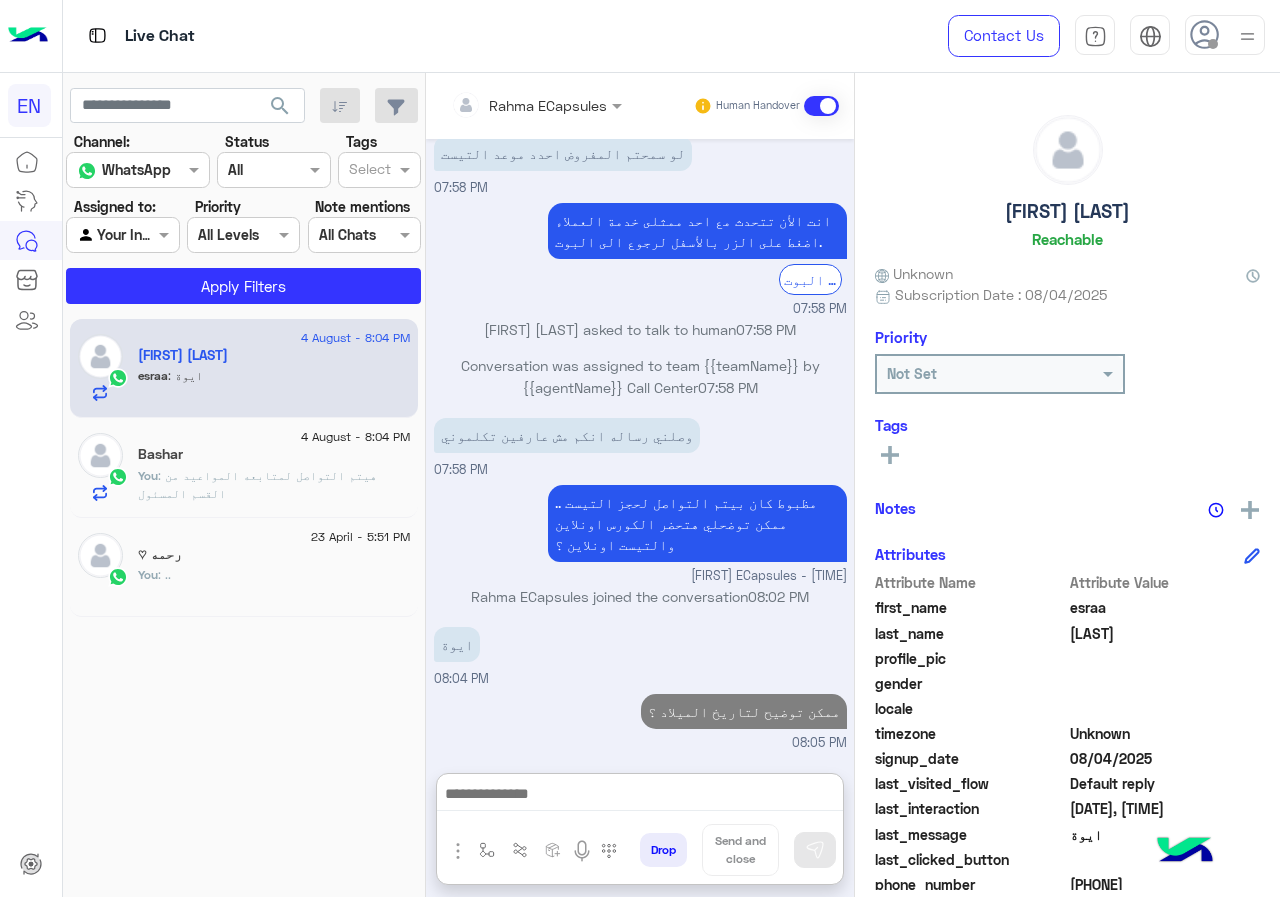 click at bounding box center (509, 105) 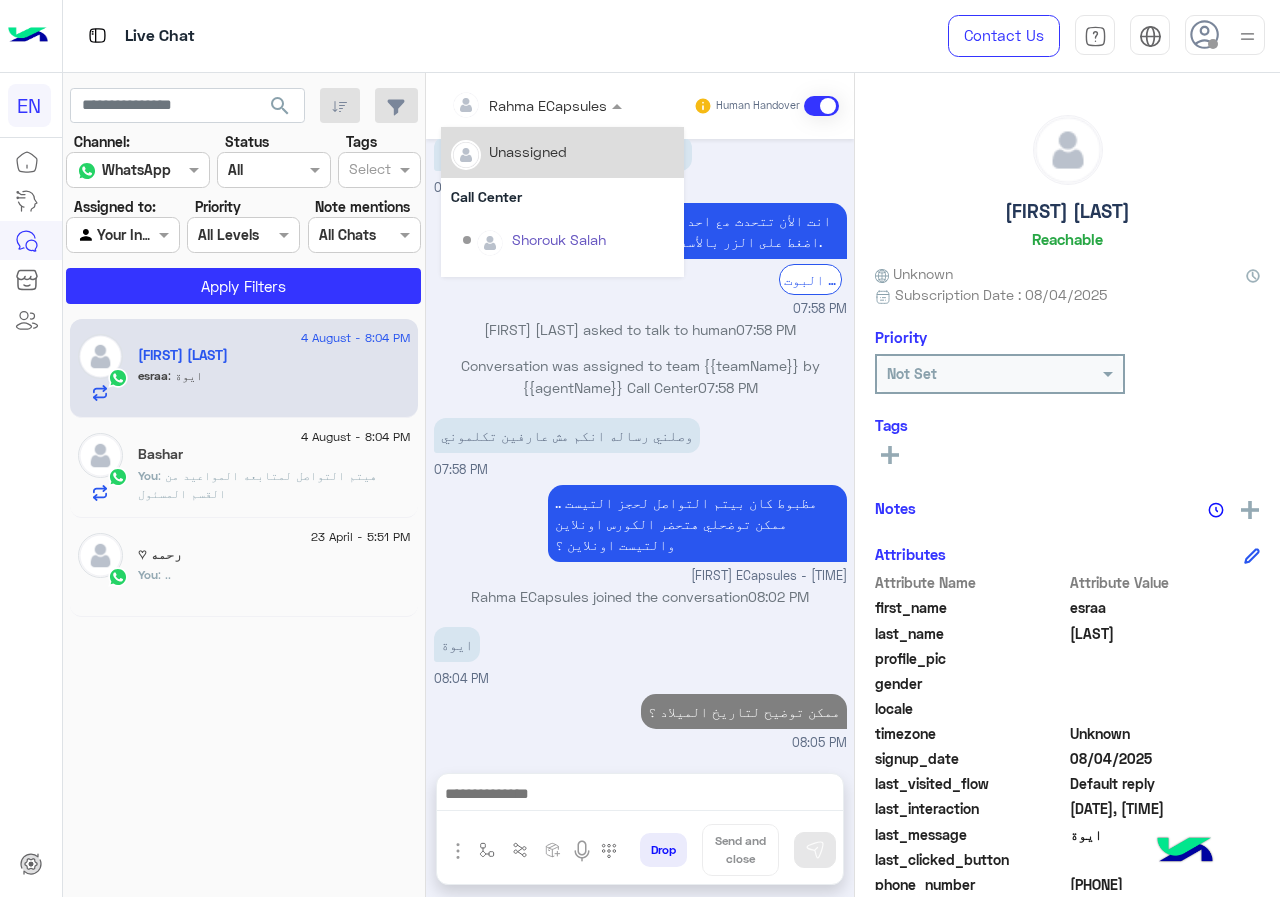 scroll, scrollTop: 312, scrollLeft: 0, axis: vertical 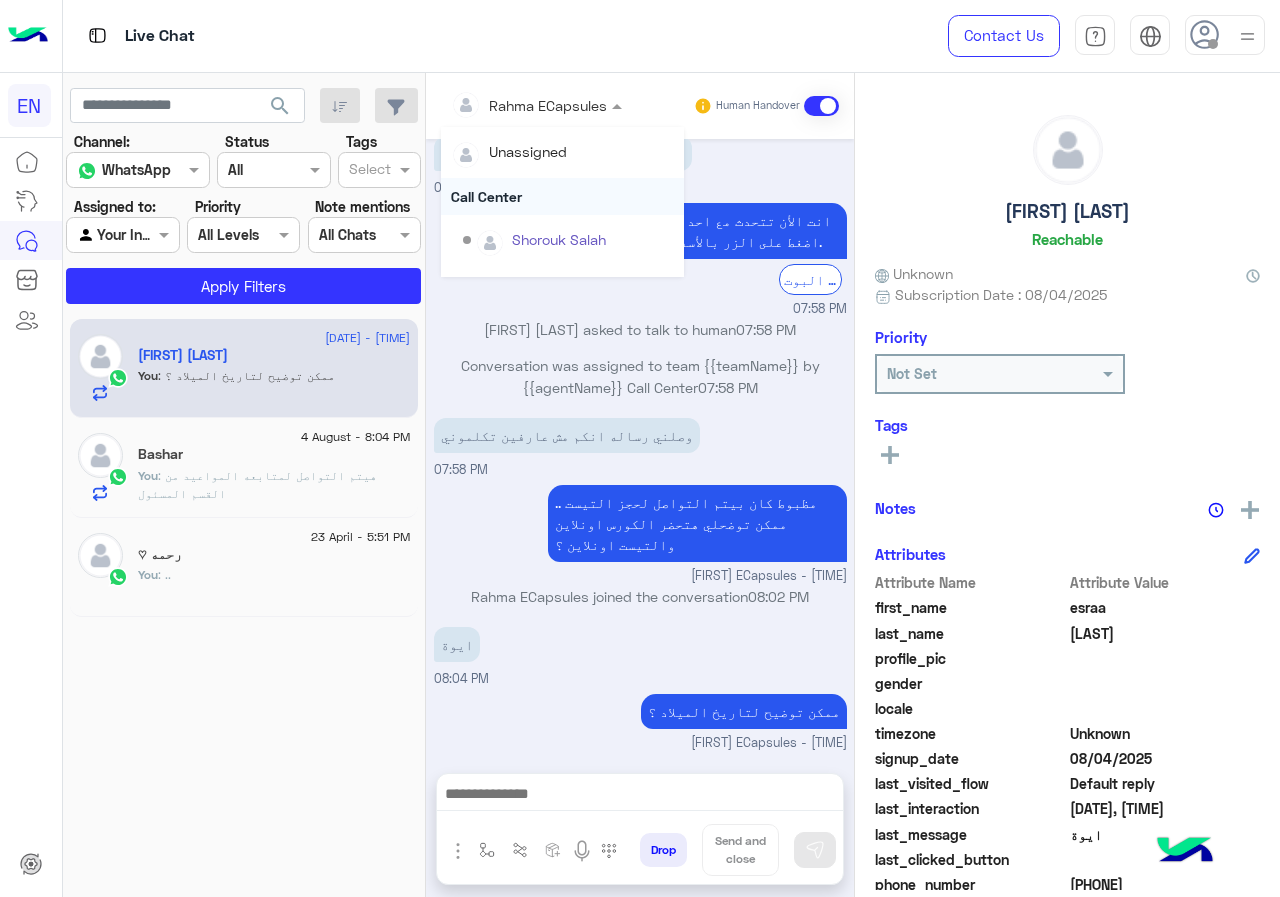 click on "Call Center" at bounding box center [562, 196] 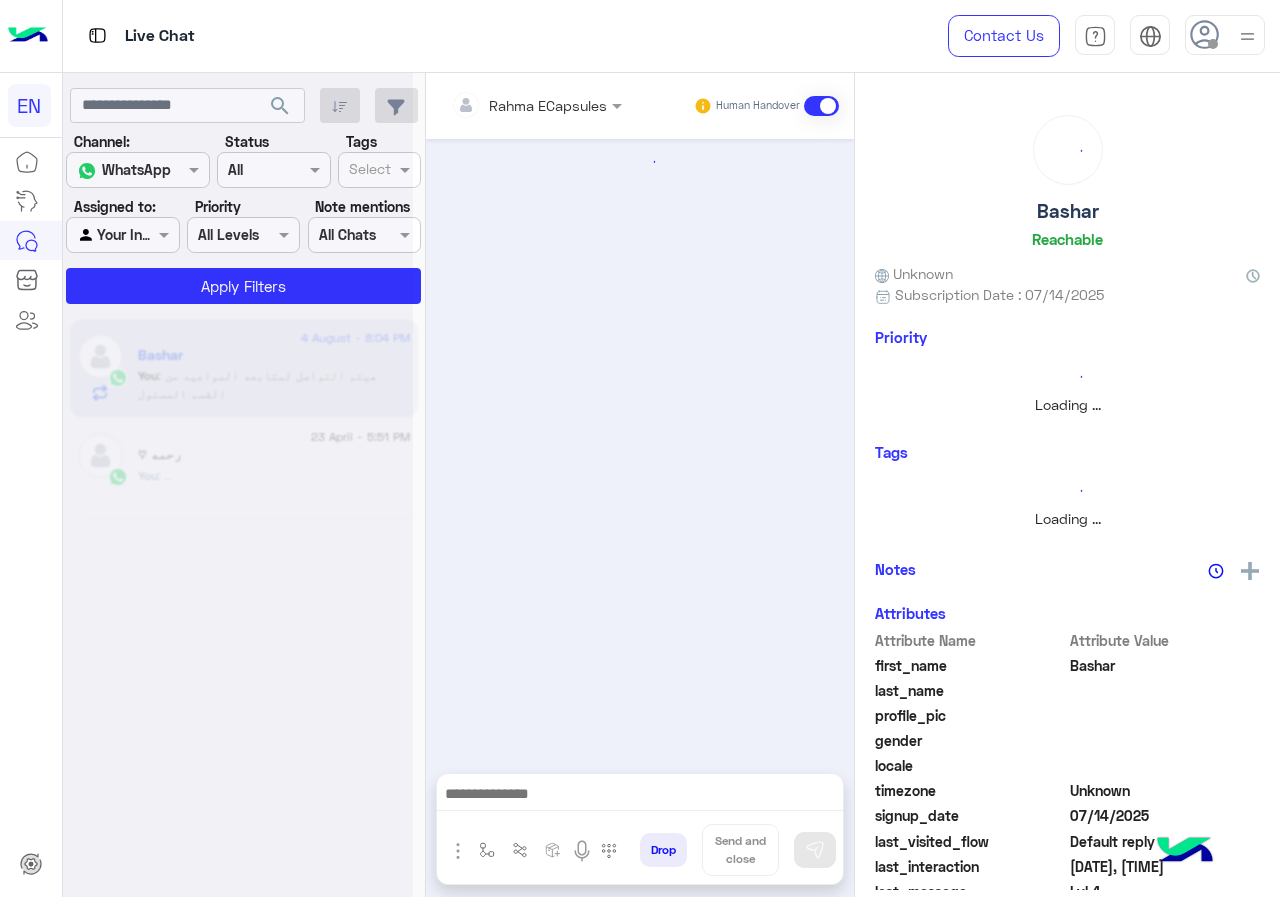 scroll, scrollTop: 0, scrollLeft: 0, axis: both 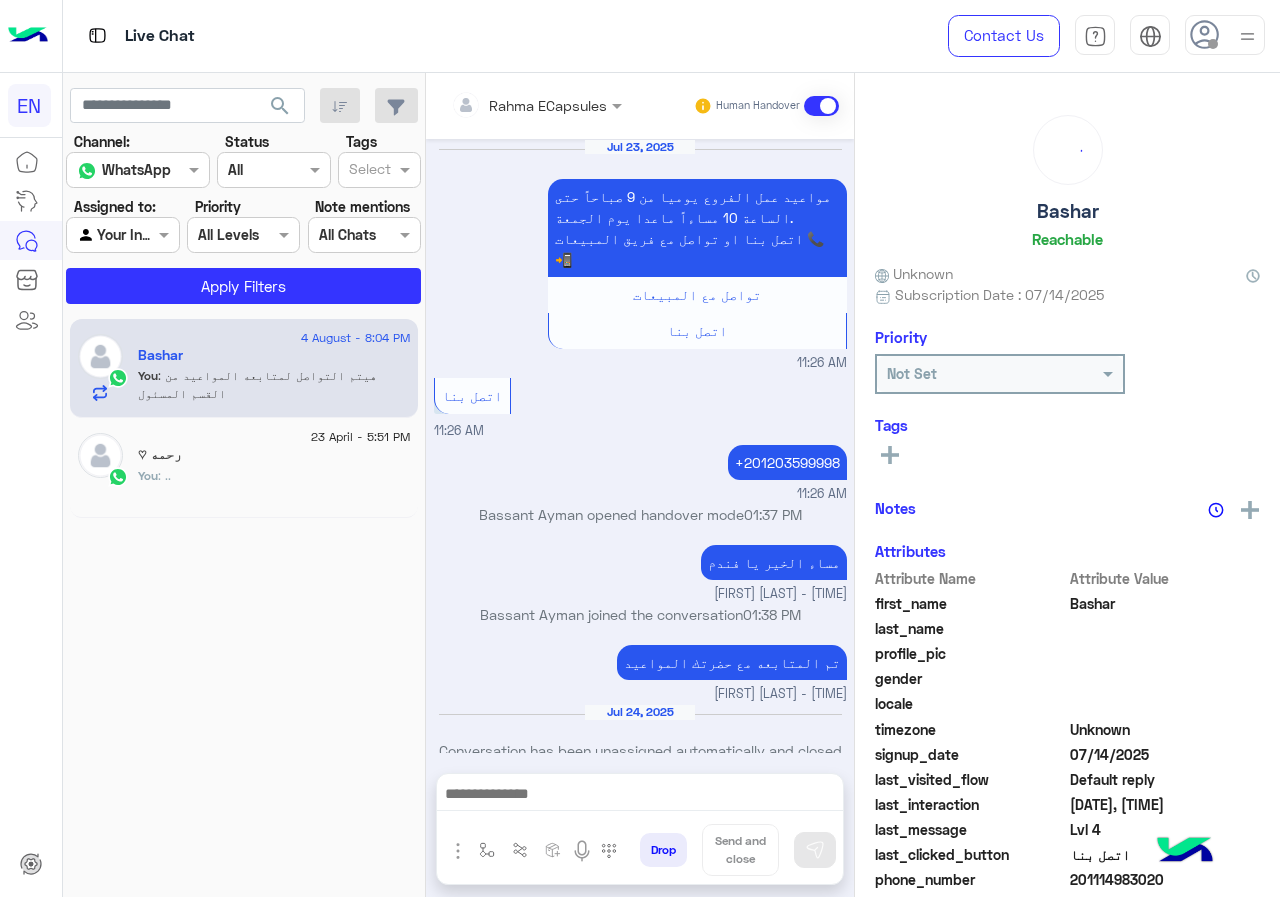 click at bounding box center (509, 105) 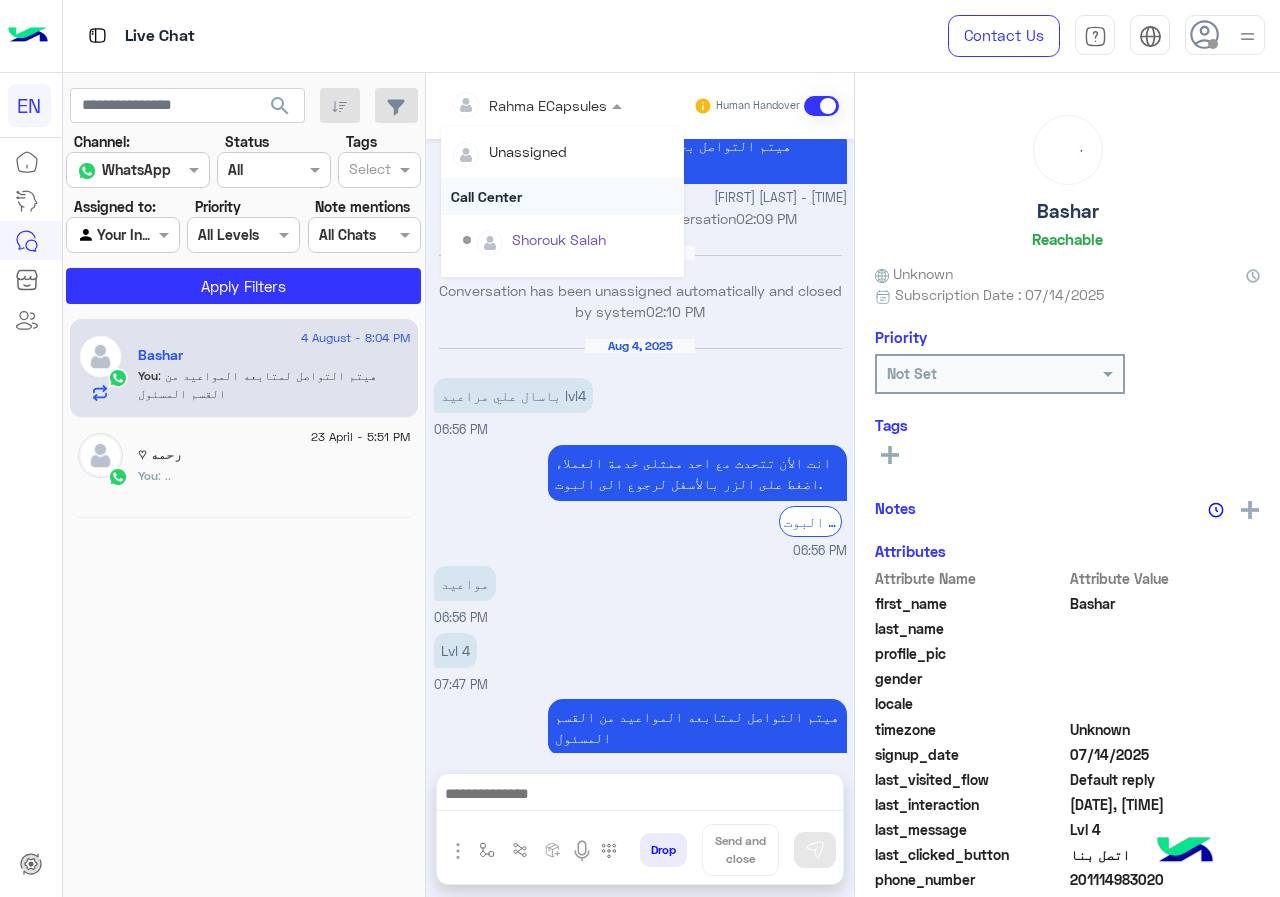 click on "Call Center" at bounding box center [562, 196] 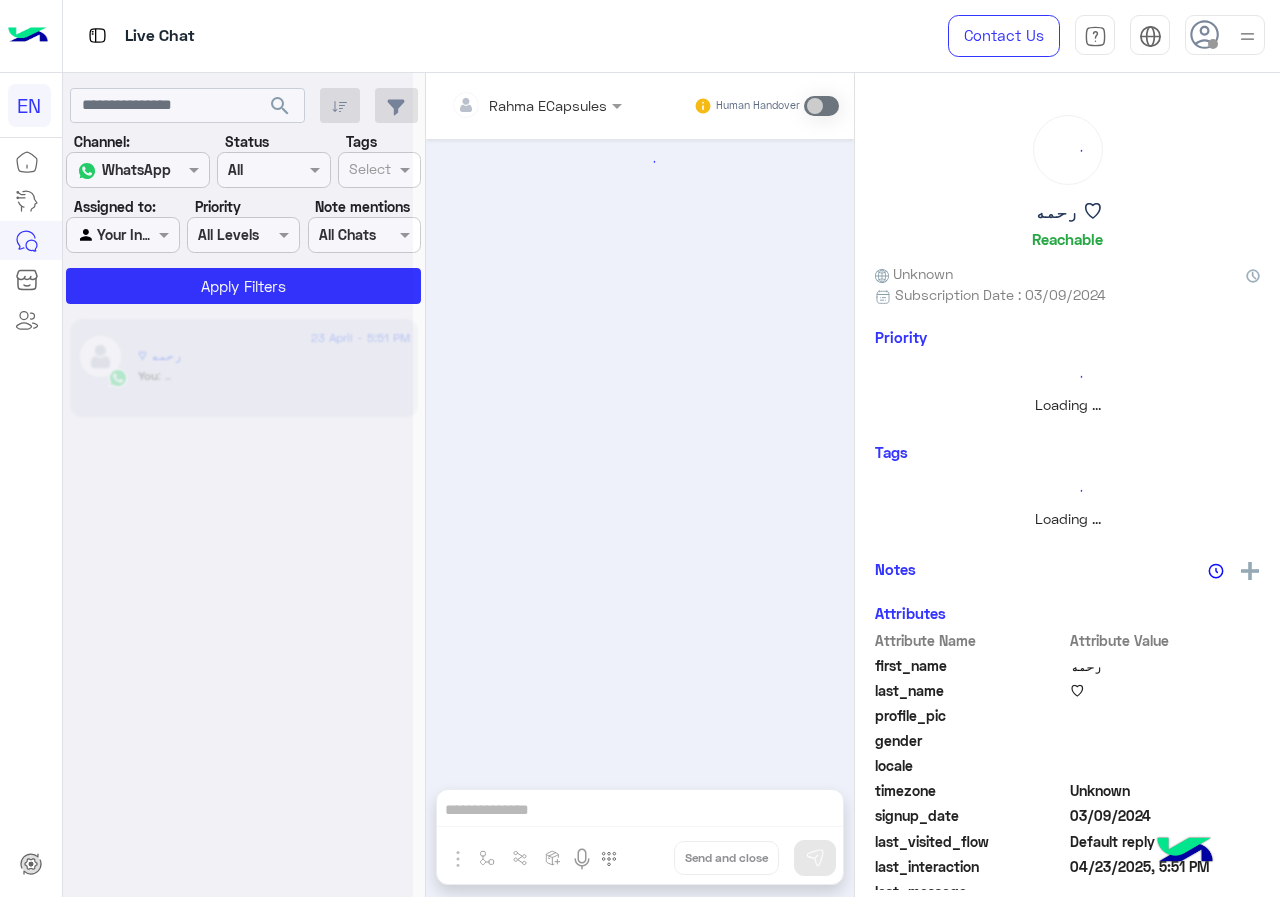 scroll, scrollTop: 0, scrollLeft: 0, axis: both 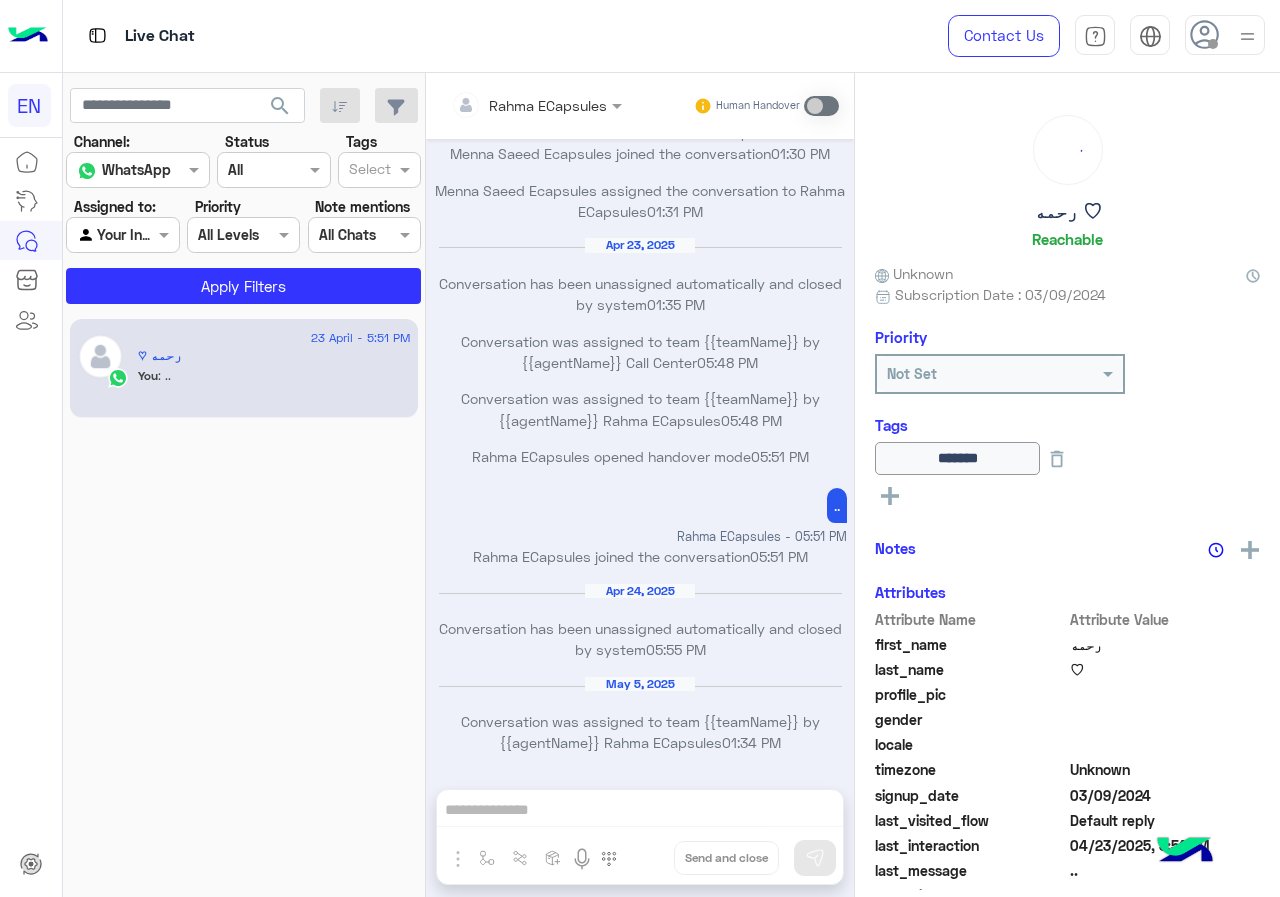 click on "Agent Filter Your Inbox" at bounding box center (122, 235) 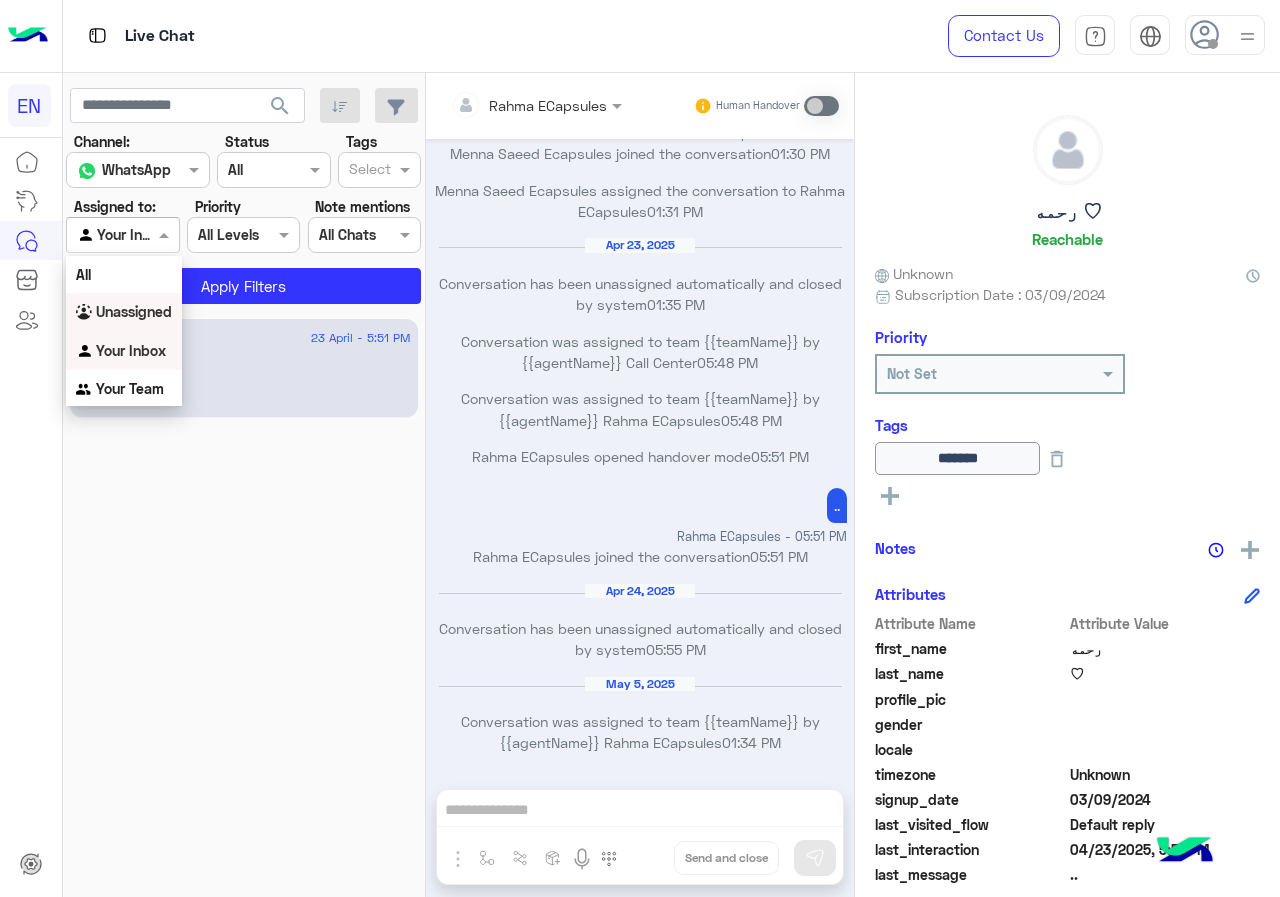 click on "Unassigned" at bounding box center (134, 311) 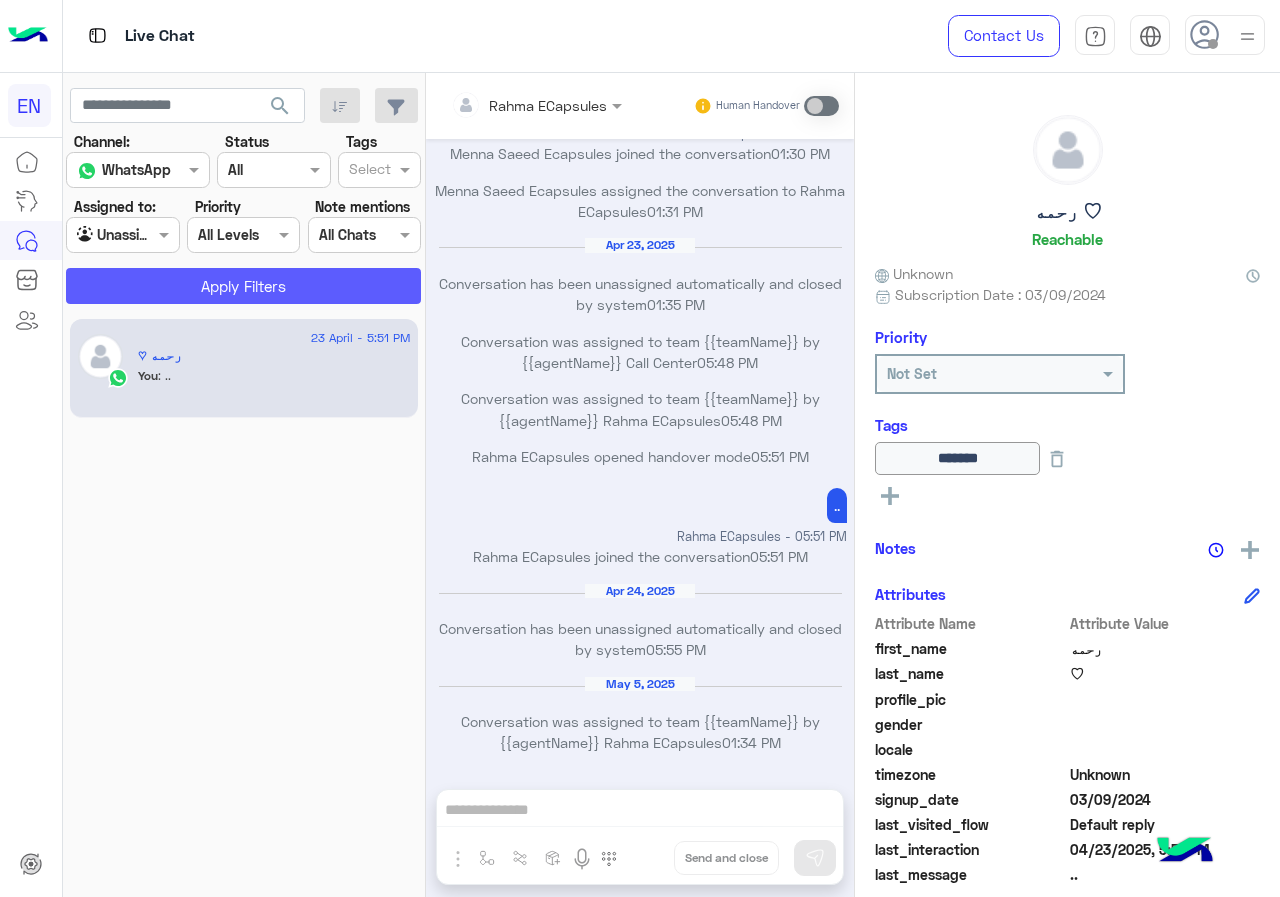 click on "Apply Filters" 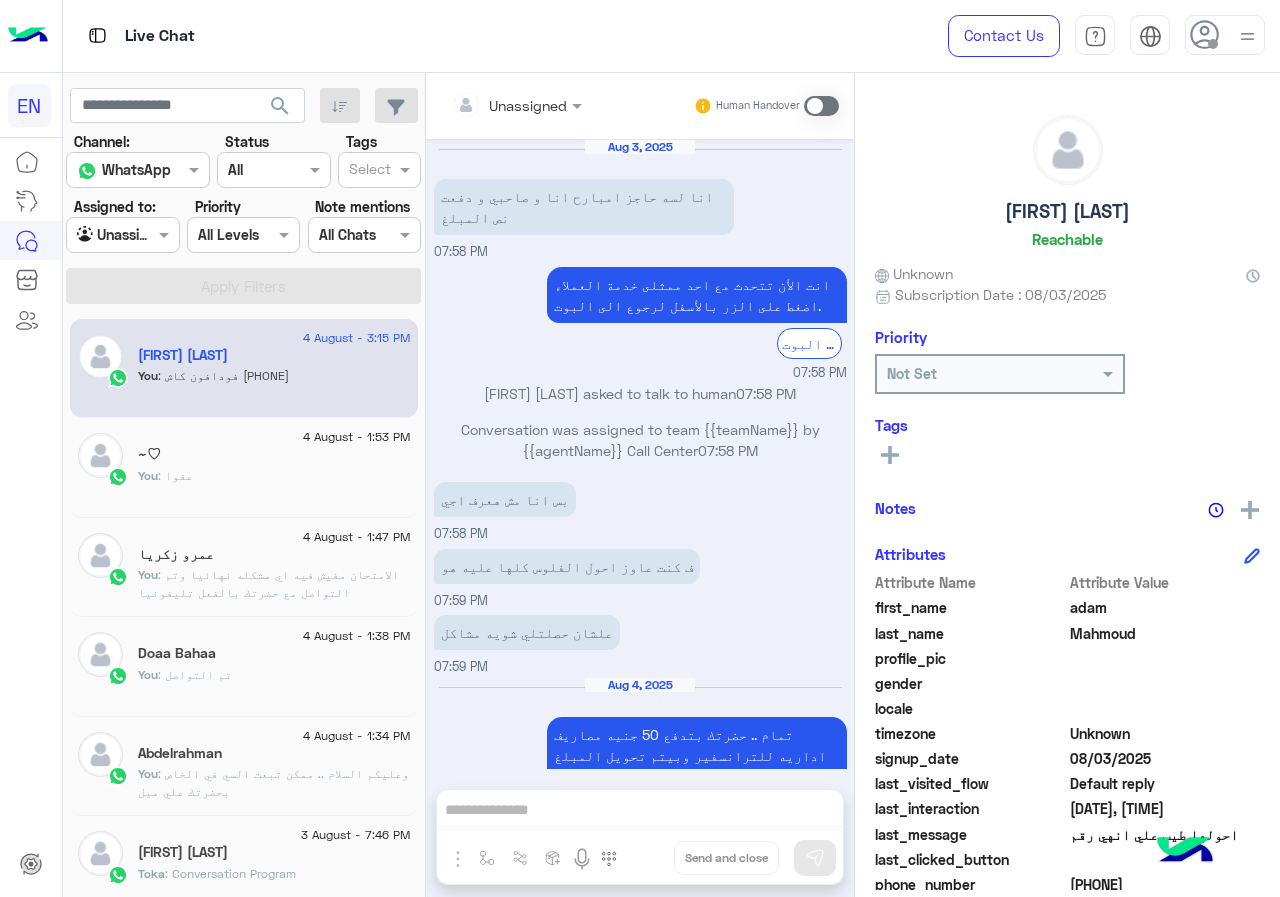 scroll, scrollTop: 390, scrollLeft: 0, axis: vertical 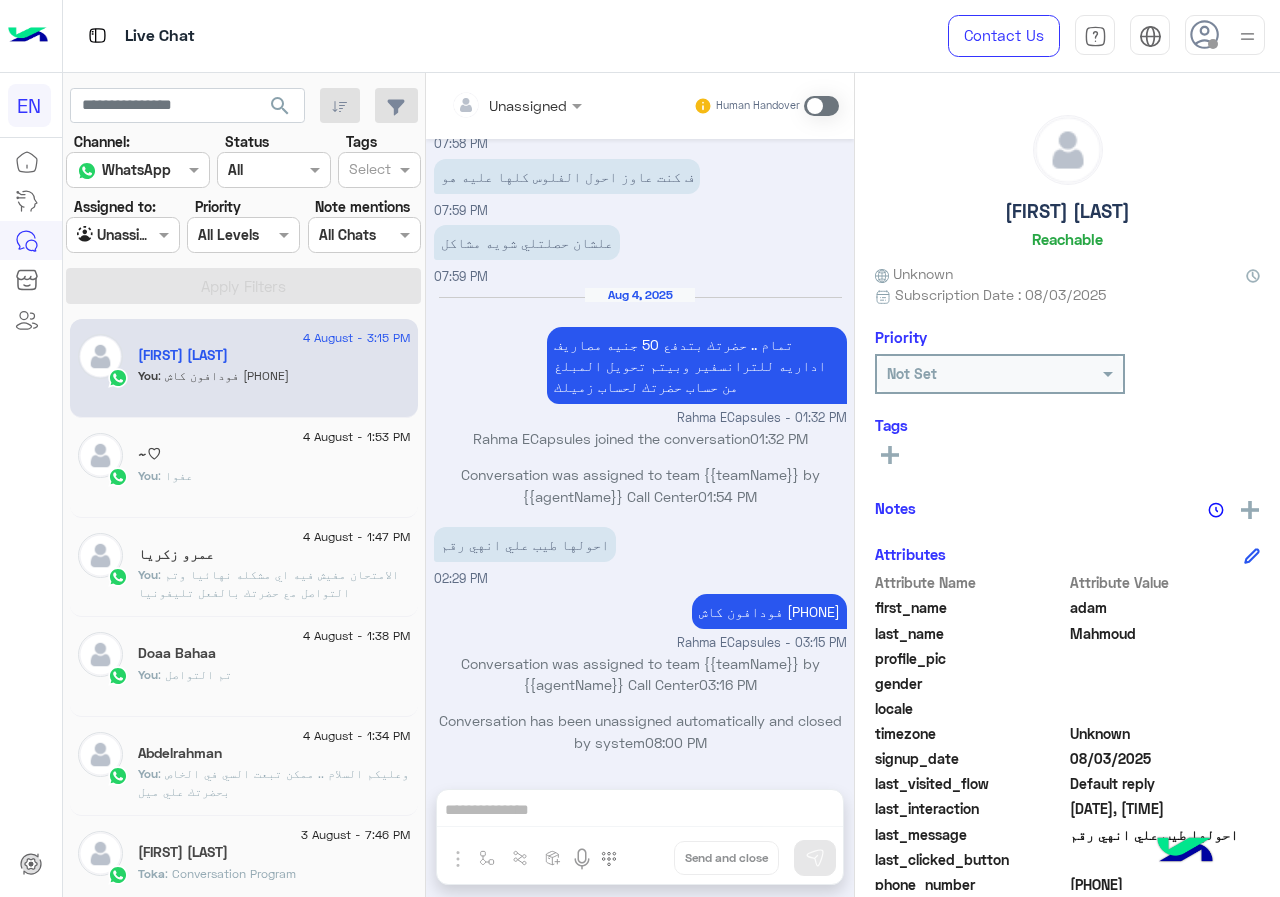 click on "Assigned to:" 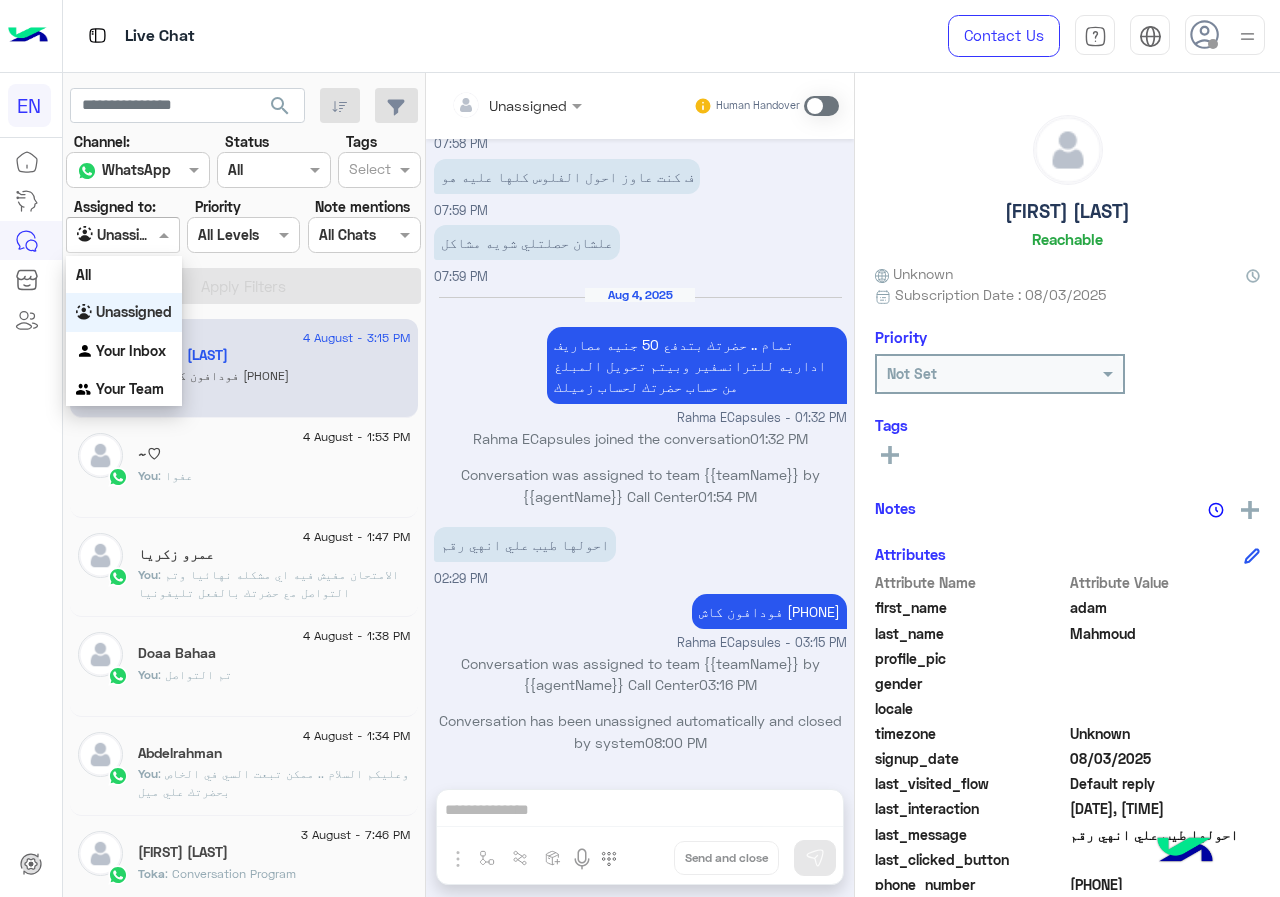 click on "Agent Filter Unassigned" at bounding box center [122, 235] 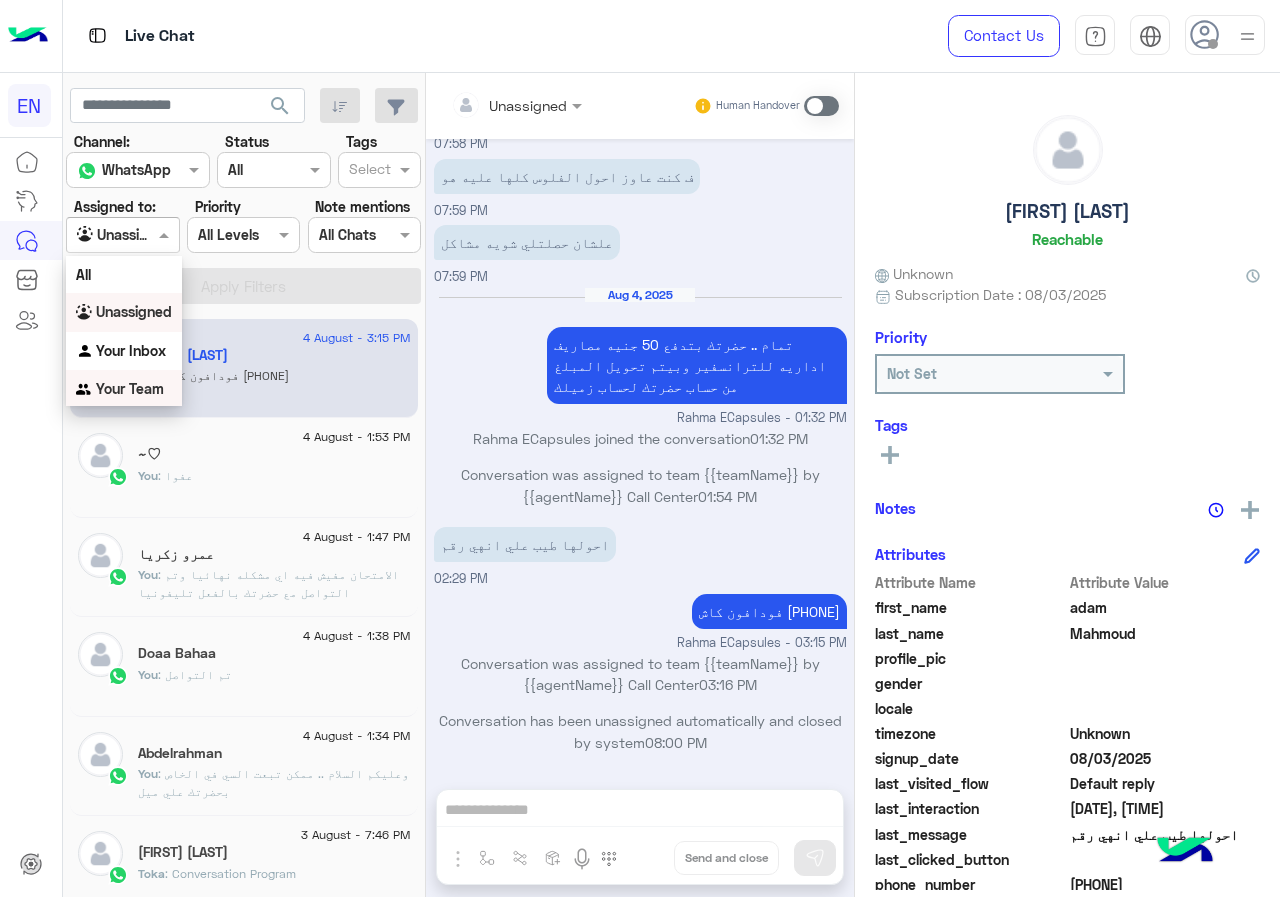 click on "Your Team" at bounding box center [124, 389] 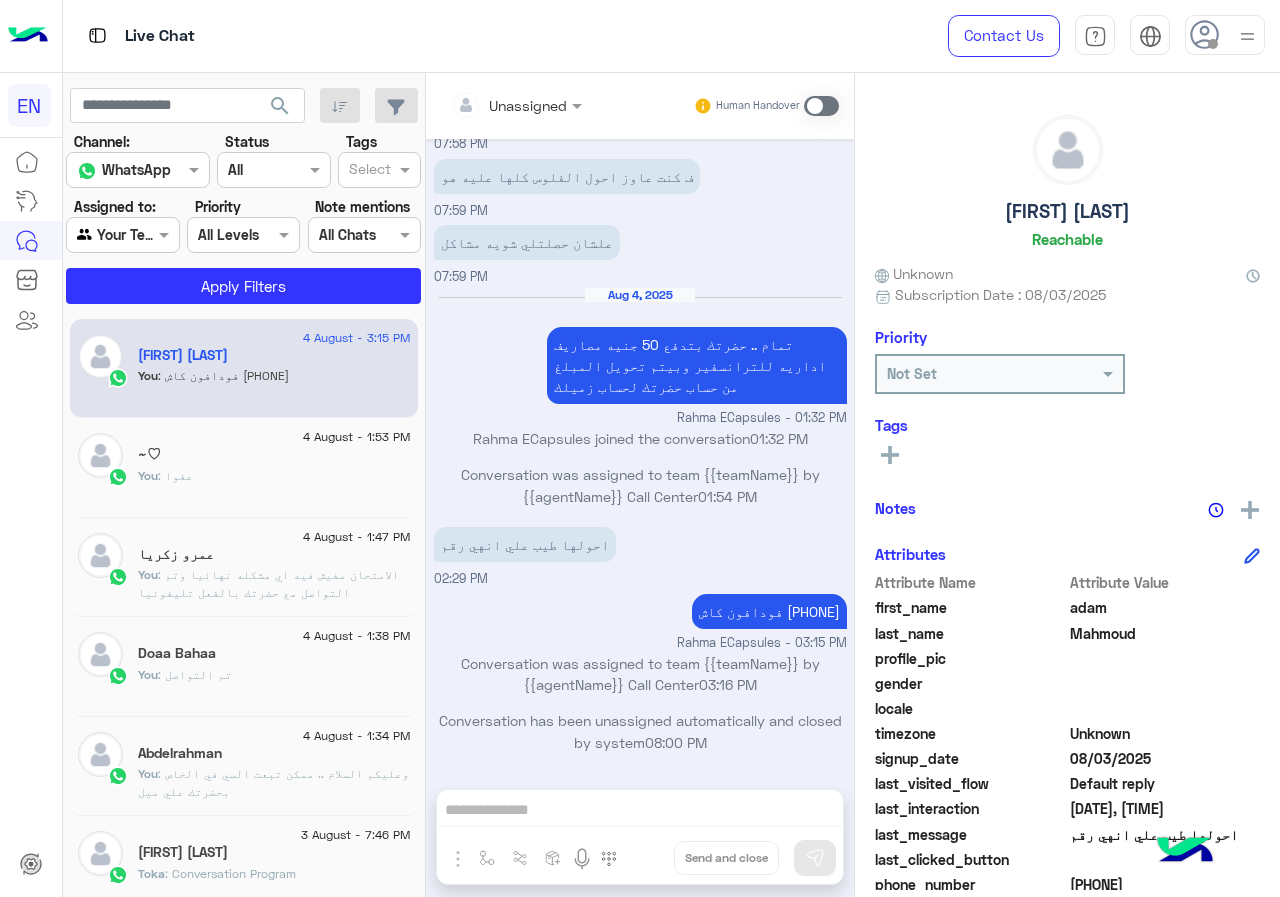 click on "search" 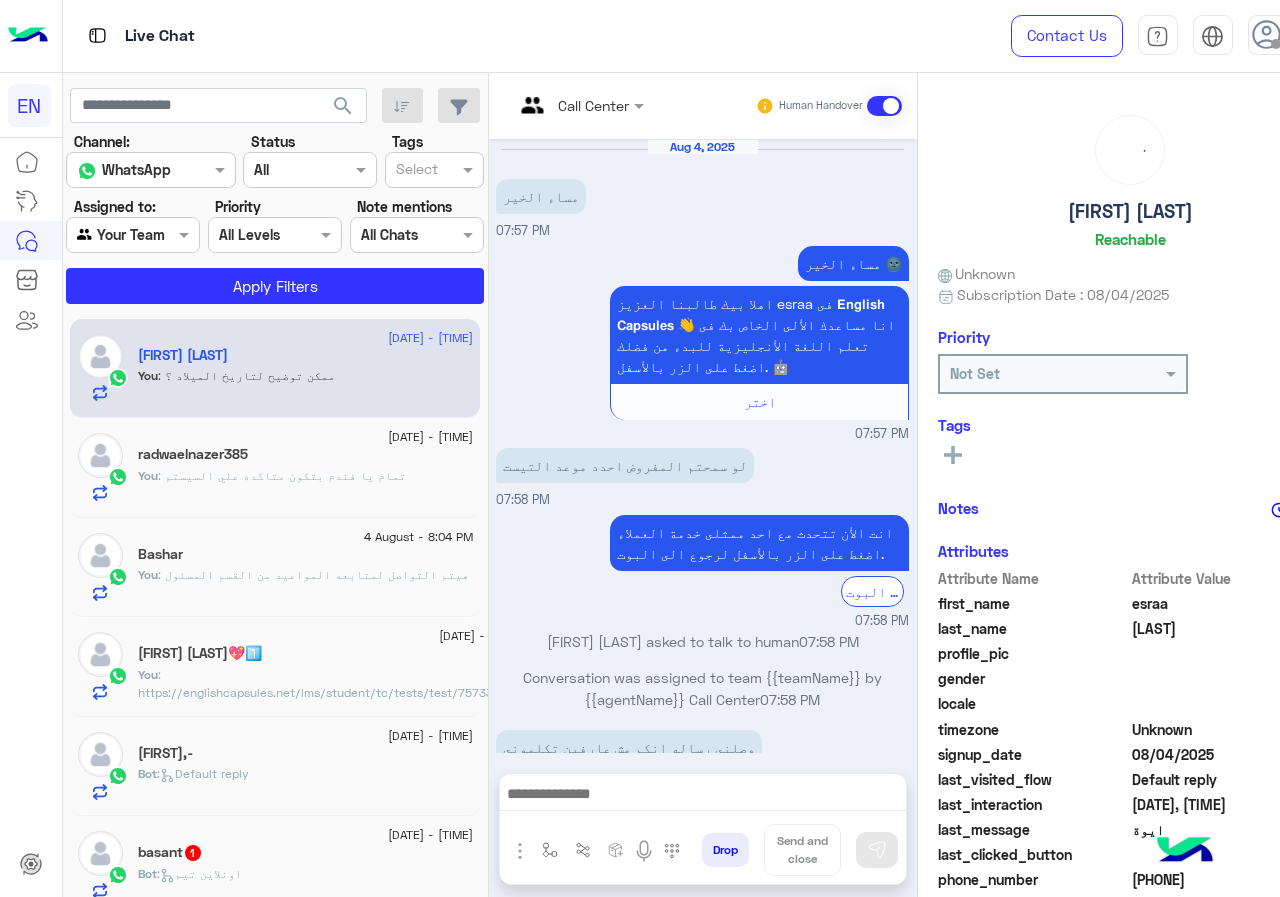 scroll, scrollTop: 370, scrollLeft: 0, axis: vertical 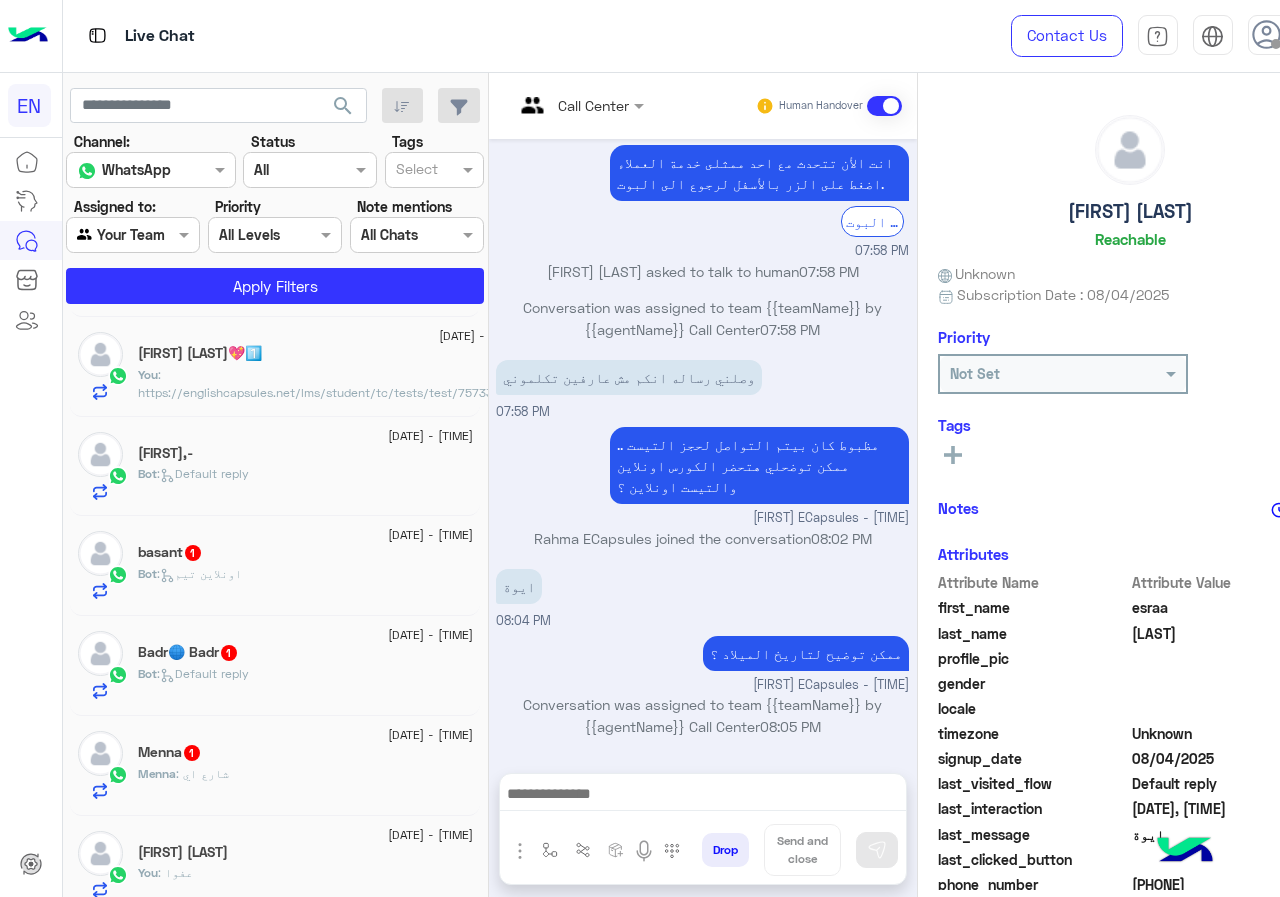 click on "Bot :   Default reply" 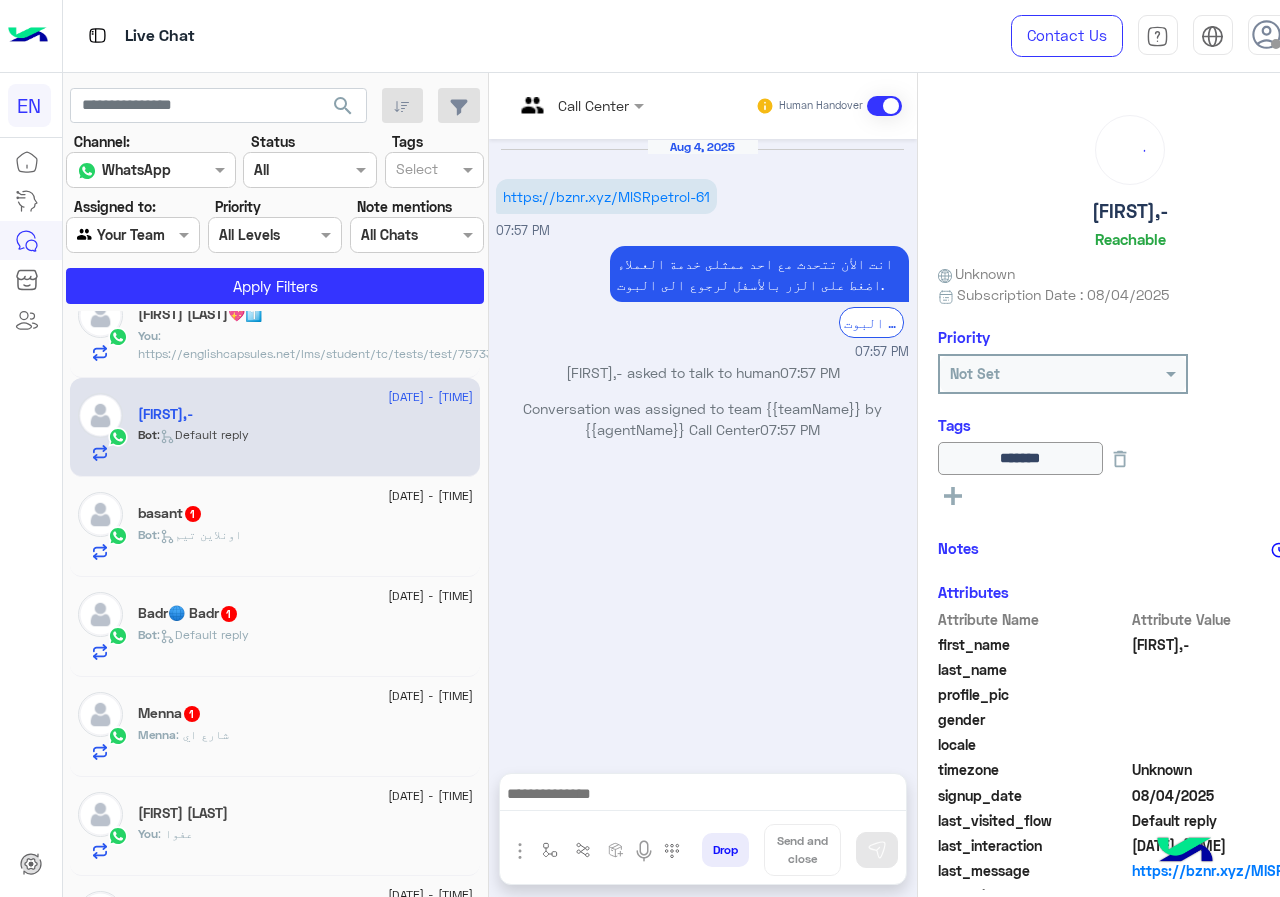 scroll, scrollTop: 400, scrollLeft: 0, axis: vertical 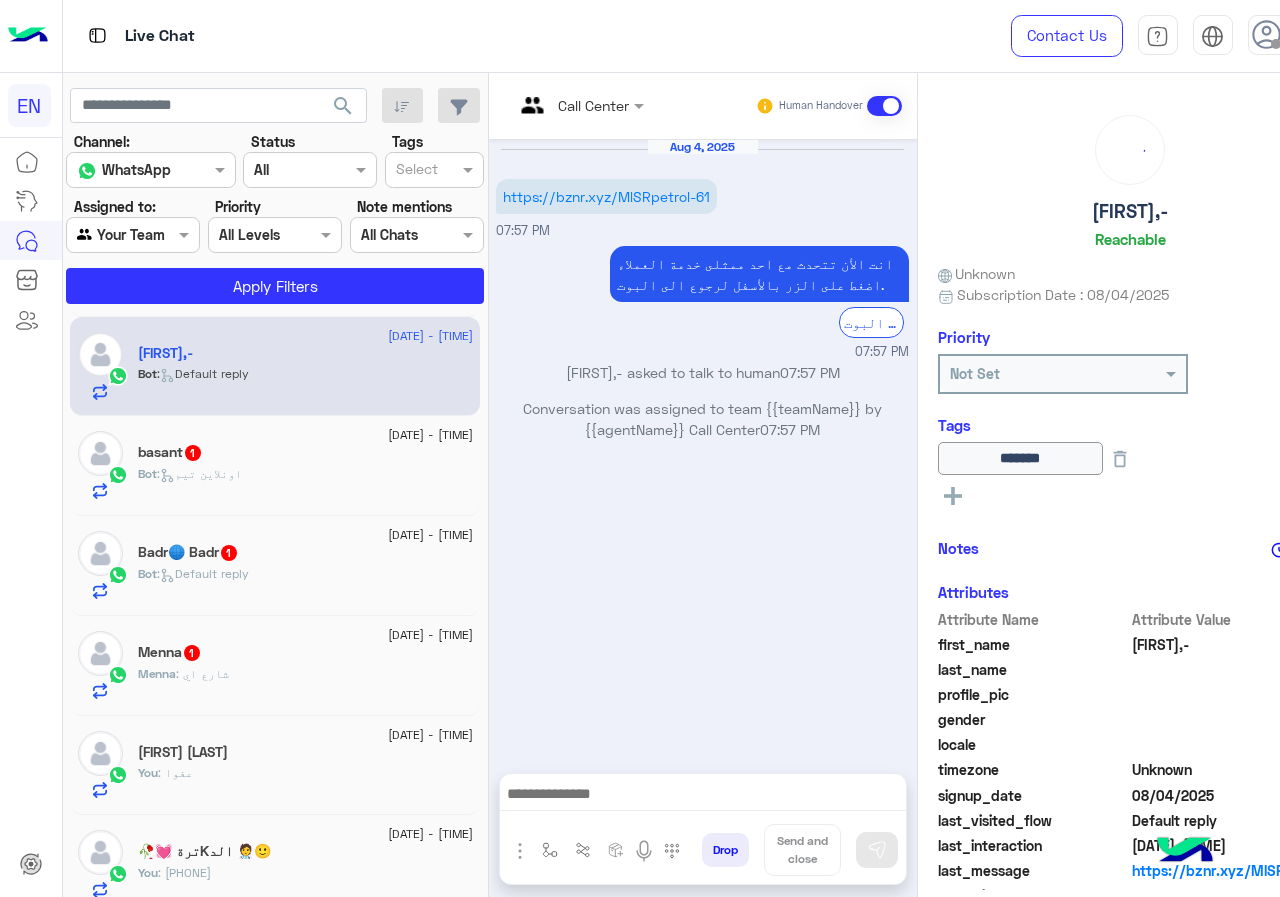 click on "Bot :   اونلاين تيم" 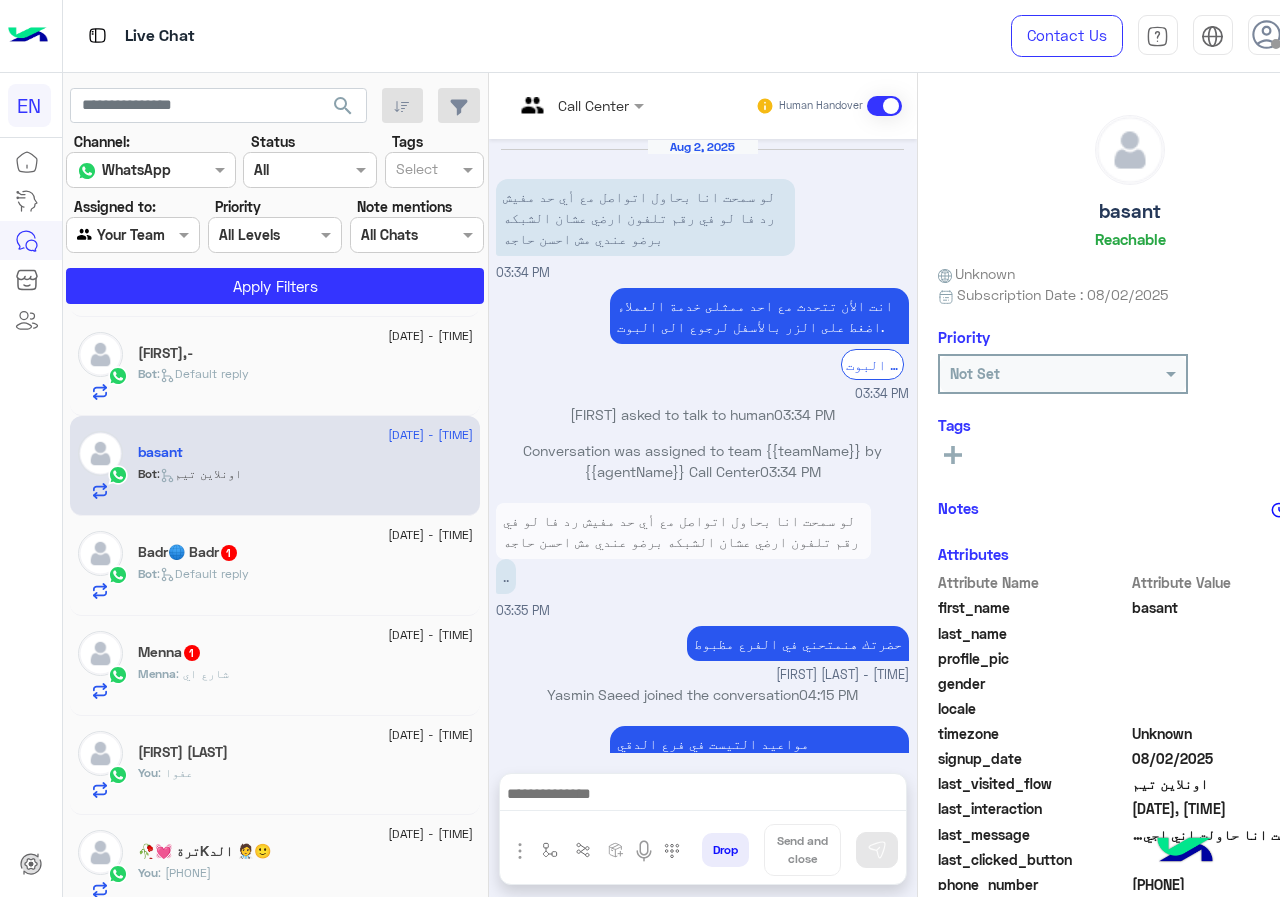 scroll, scrollTop: 671, scrollLeft: 0, axis: vertical 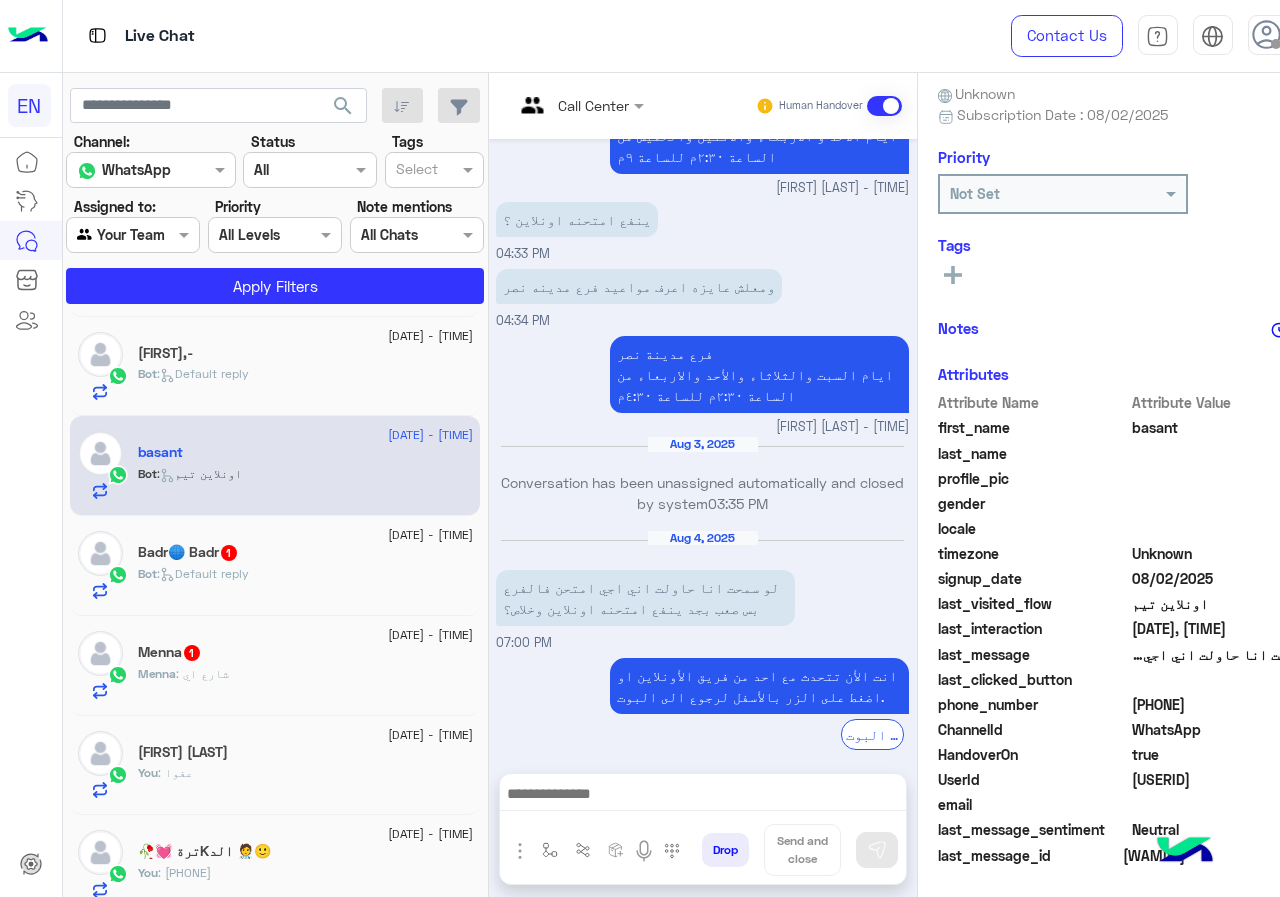 drag, startPoint x: 1138, startPoint y: 701, endPoint x: 1261, endPoint y: 701, distance: 123 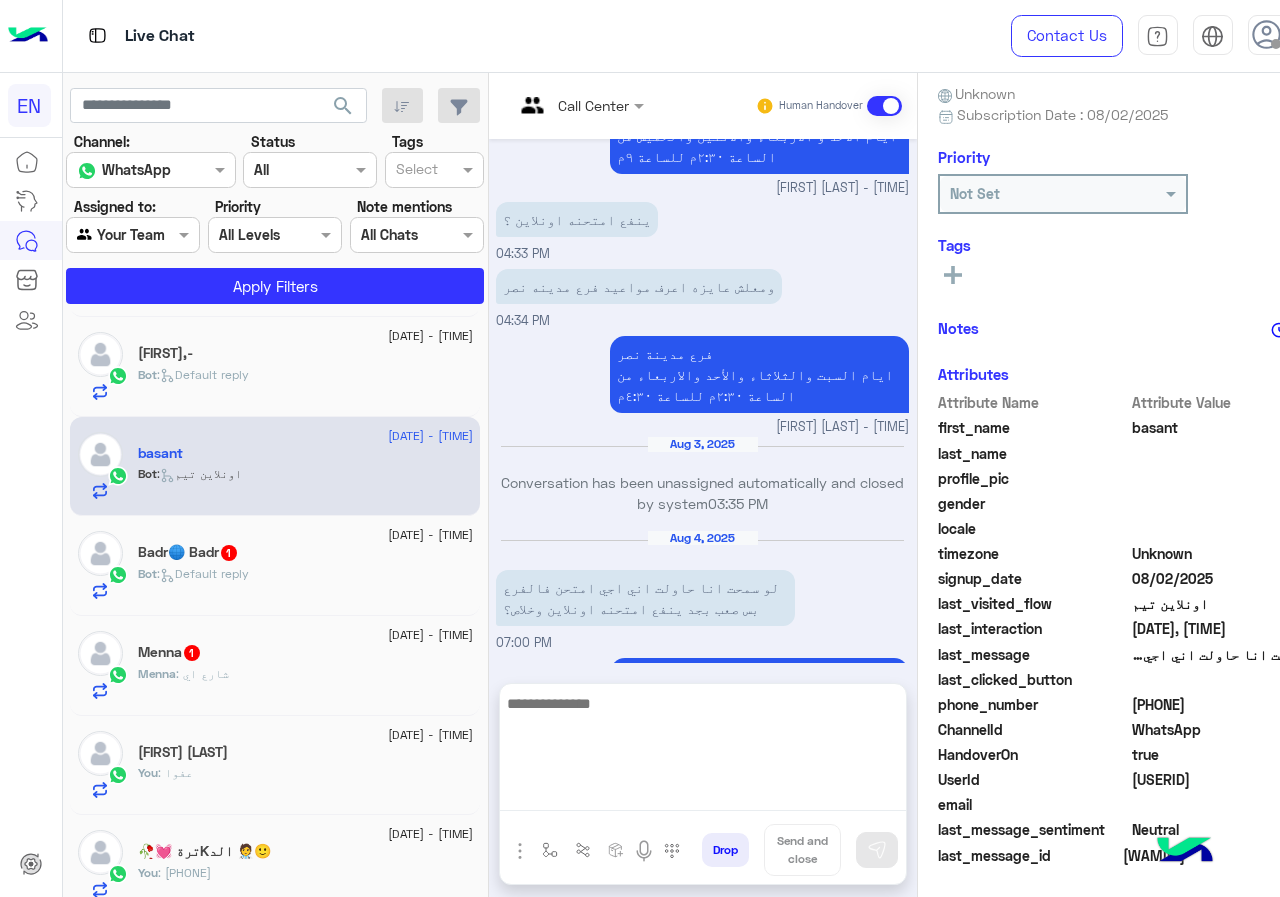 click at bounding box center (703, 751) 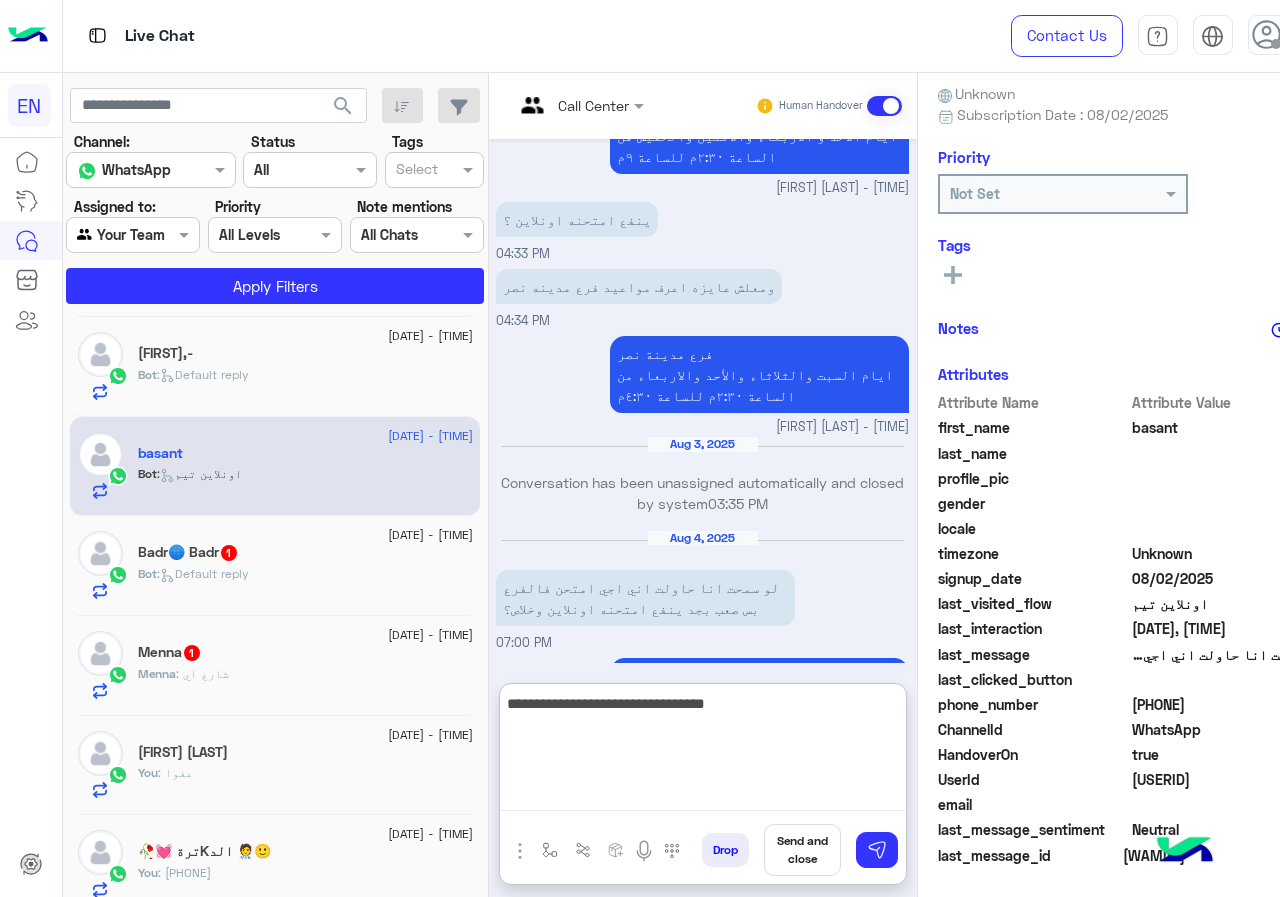 type on "**********" 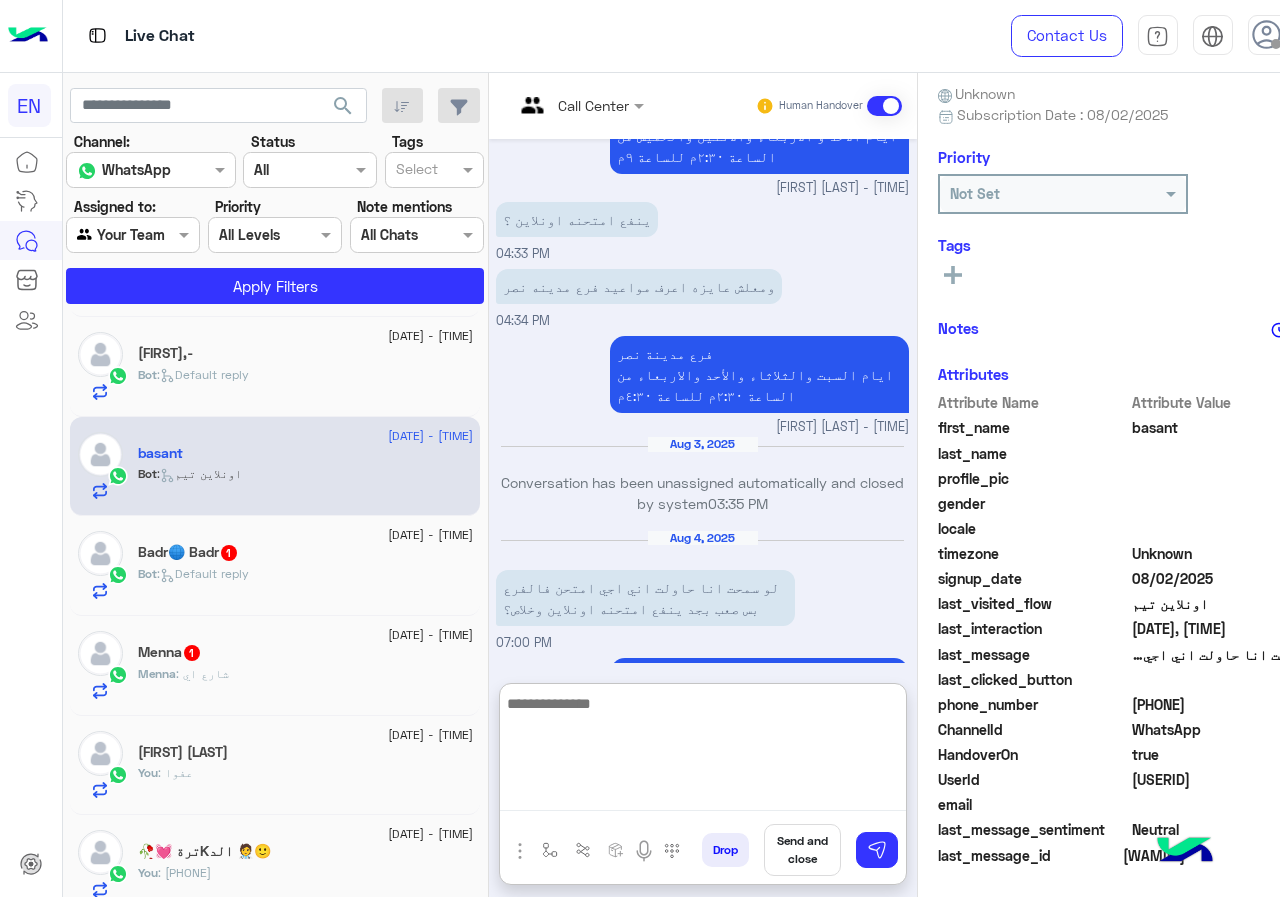 scroll, scrollTop: 825, scrollLeft: 0, axis: vertical 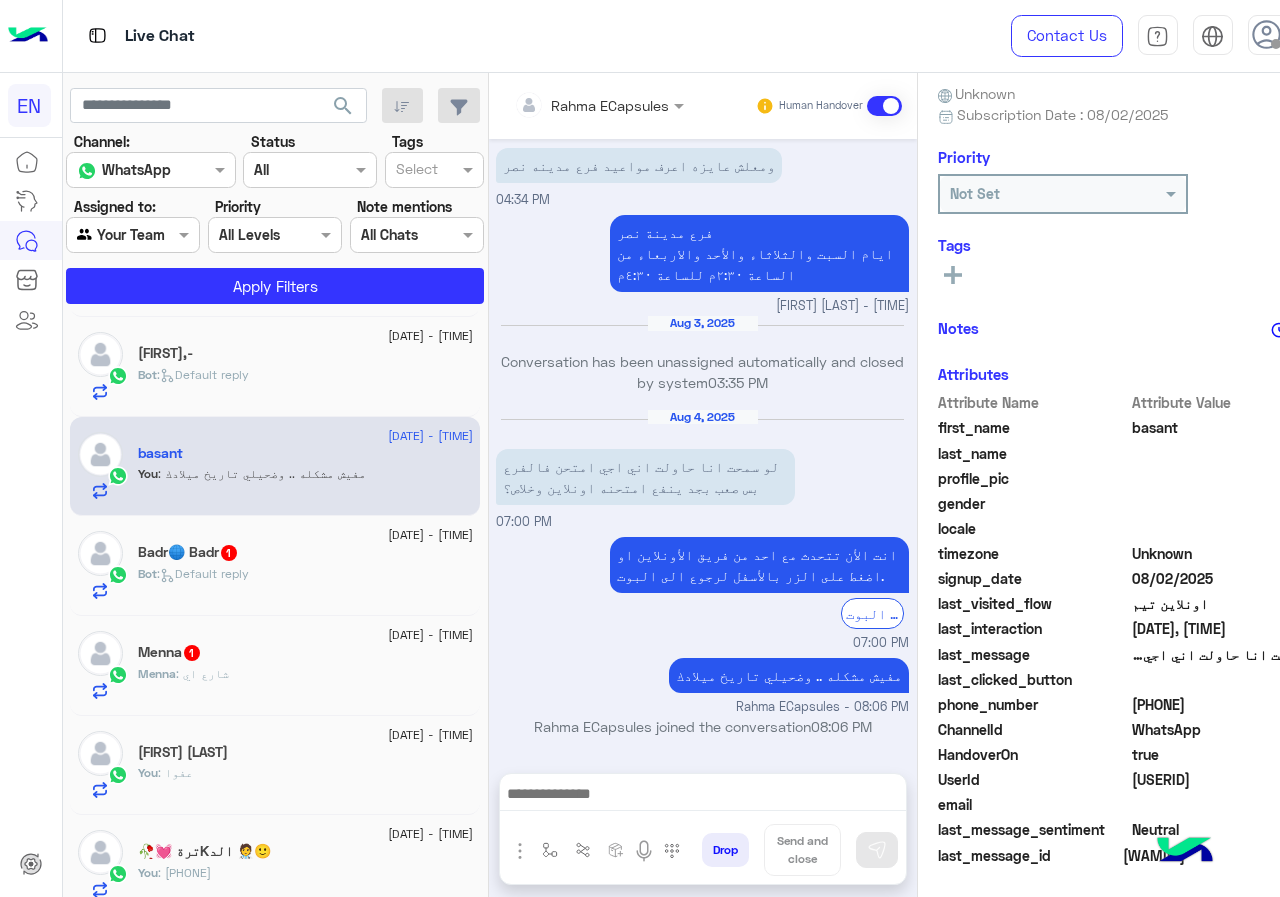 click on "Badr🌐 Badr  1" 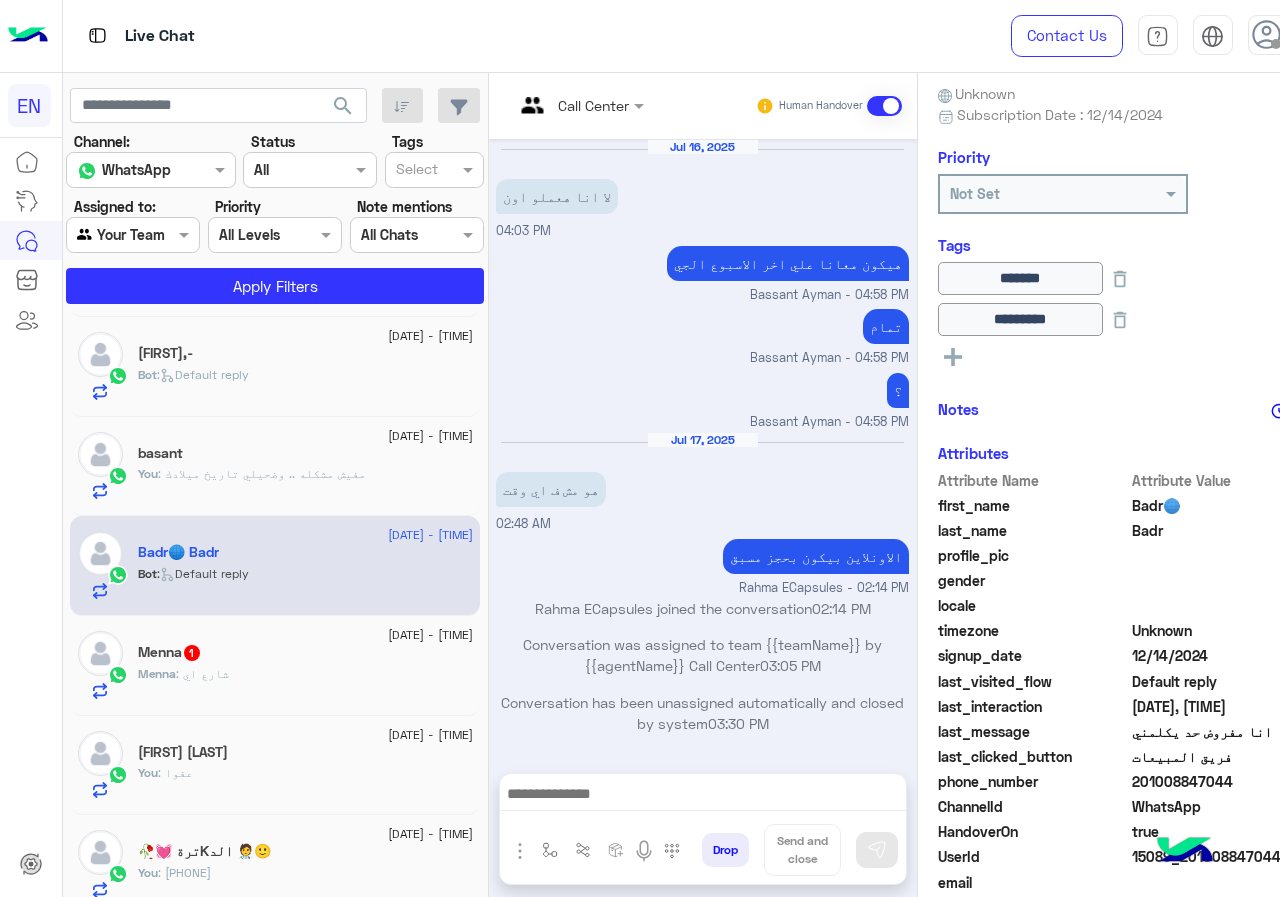 scroll, scrollTop: 1023, scrollLeft: 0, axis: vertical 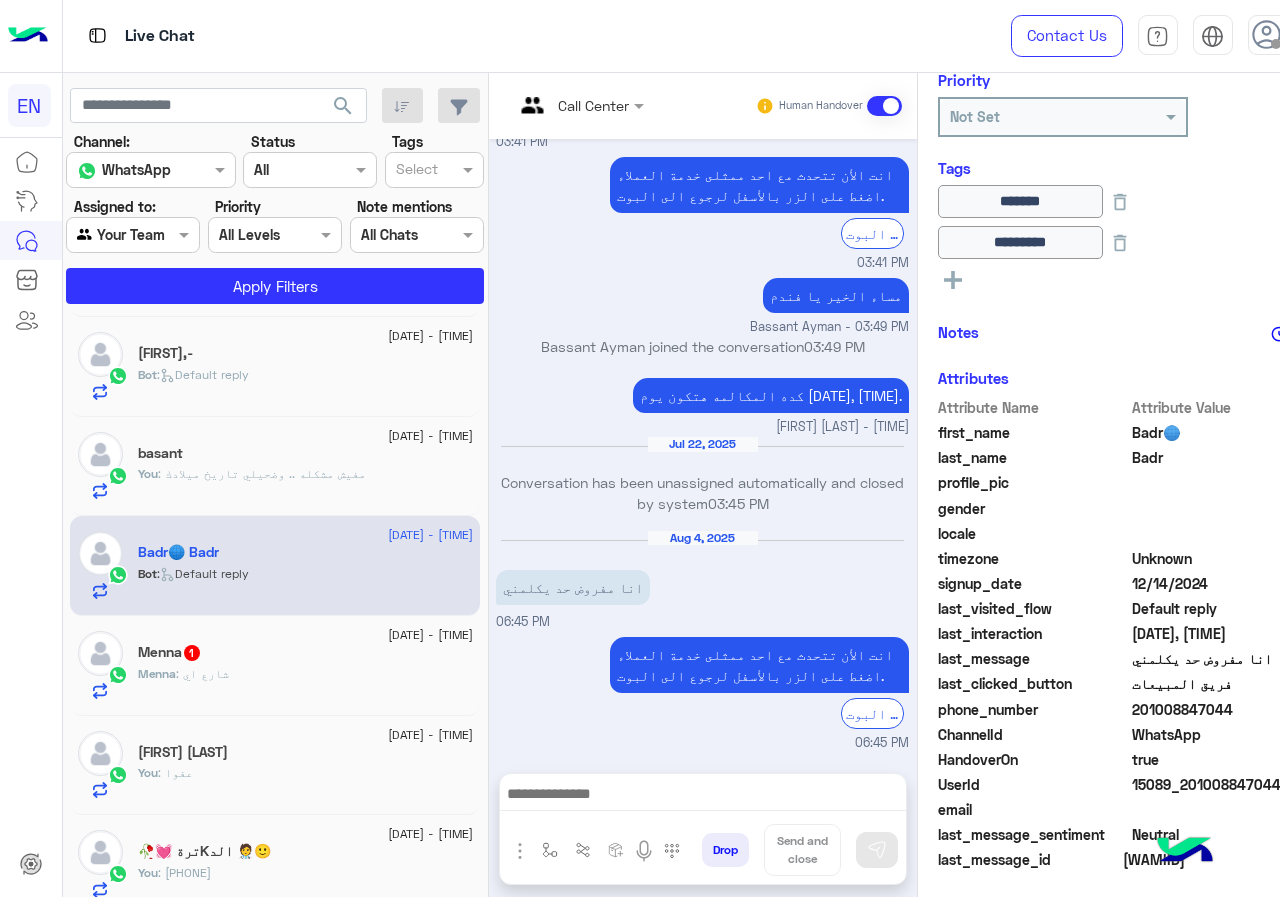 drag, startPoint x: 1135, startPoint y: 704, endPoint x: 1231, endPoint y: 709, distance: 96.13012 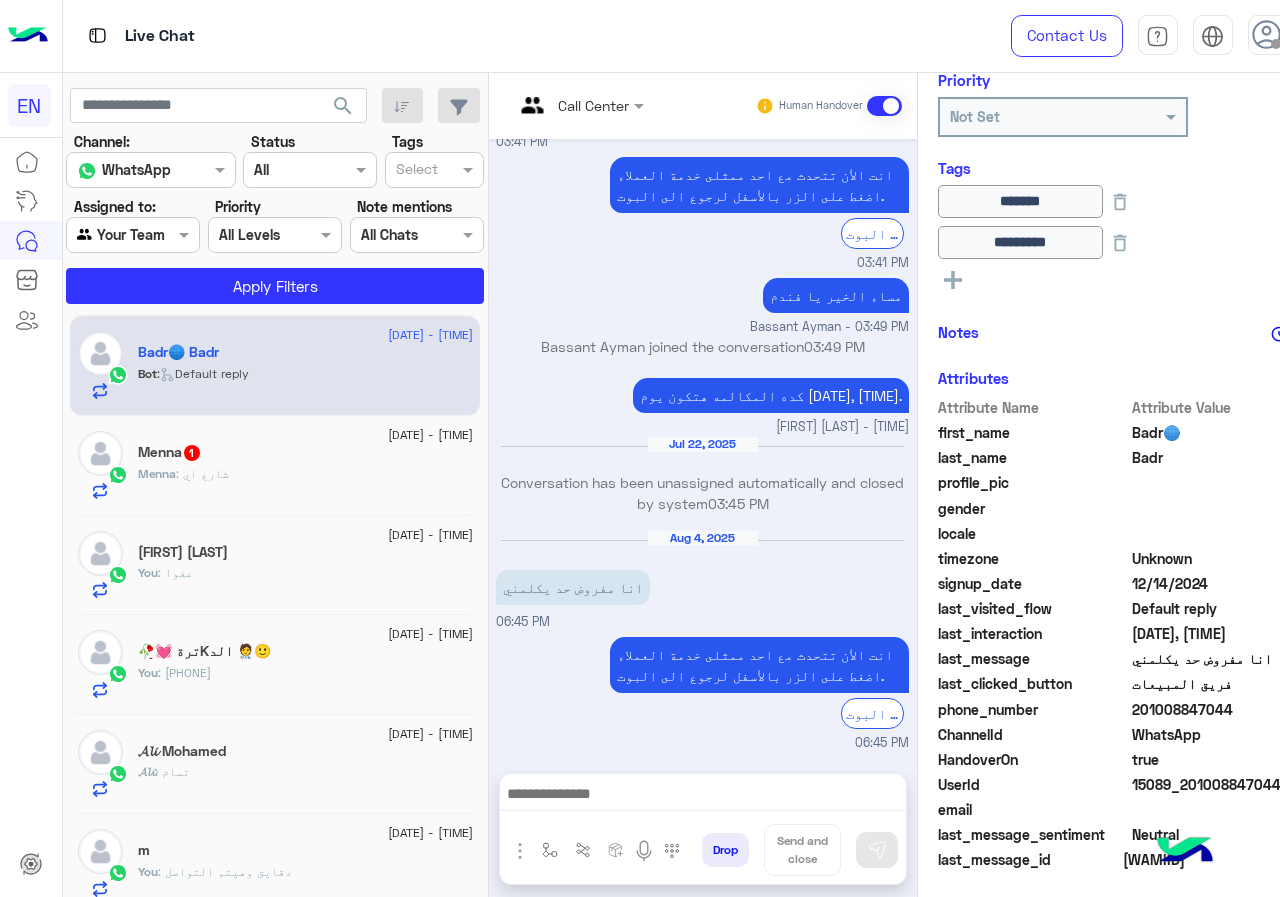 scroll, scrollTop: 500, scrollLeft: 0, axis: vertical 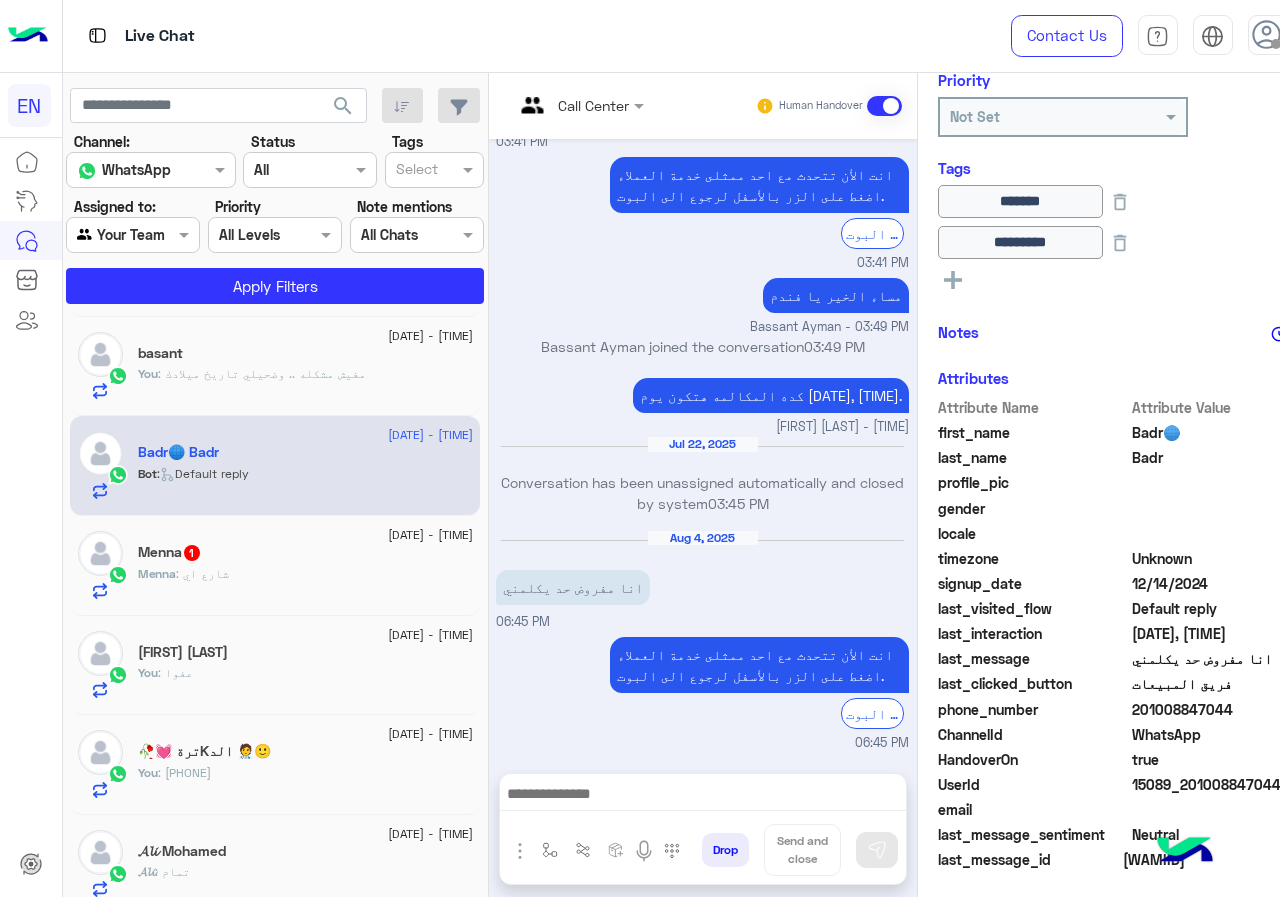 click on "Menna : شارع اي" 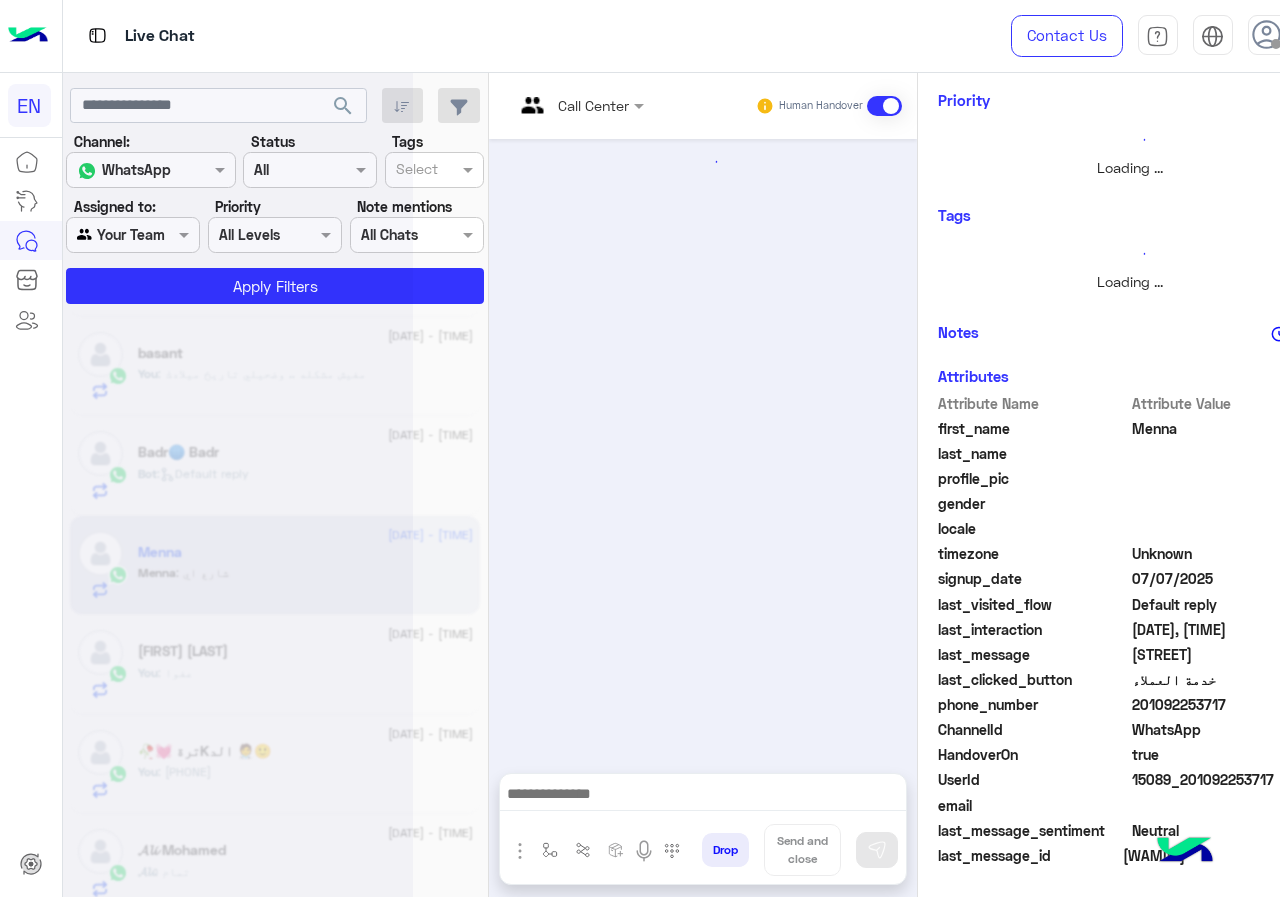 scroll, scrollTop: 0, scrollLeft: 0, axis: both 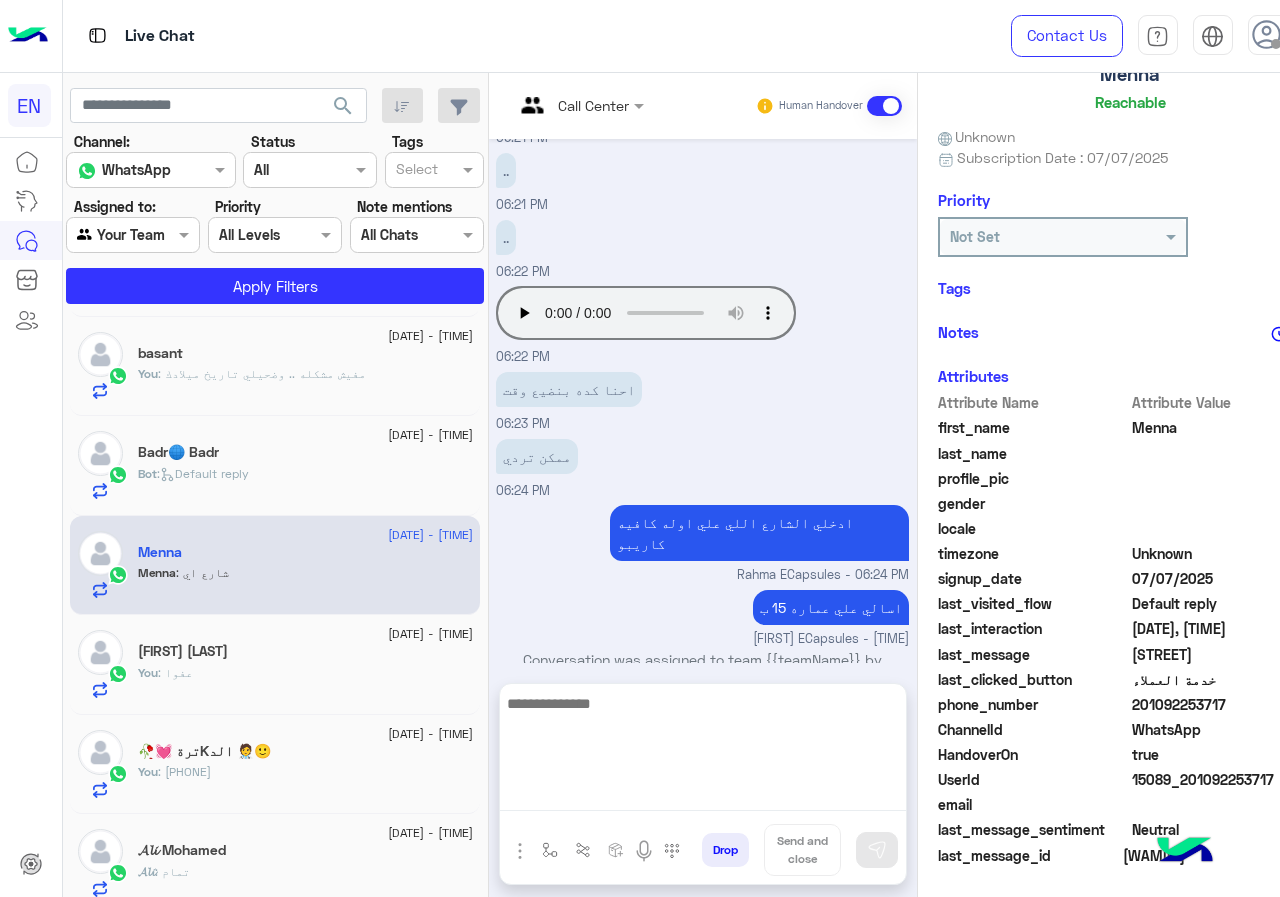 click at bounding box center [703, 751] 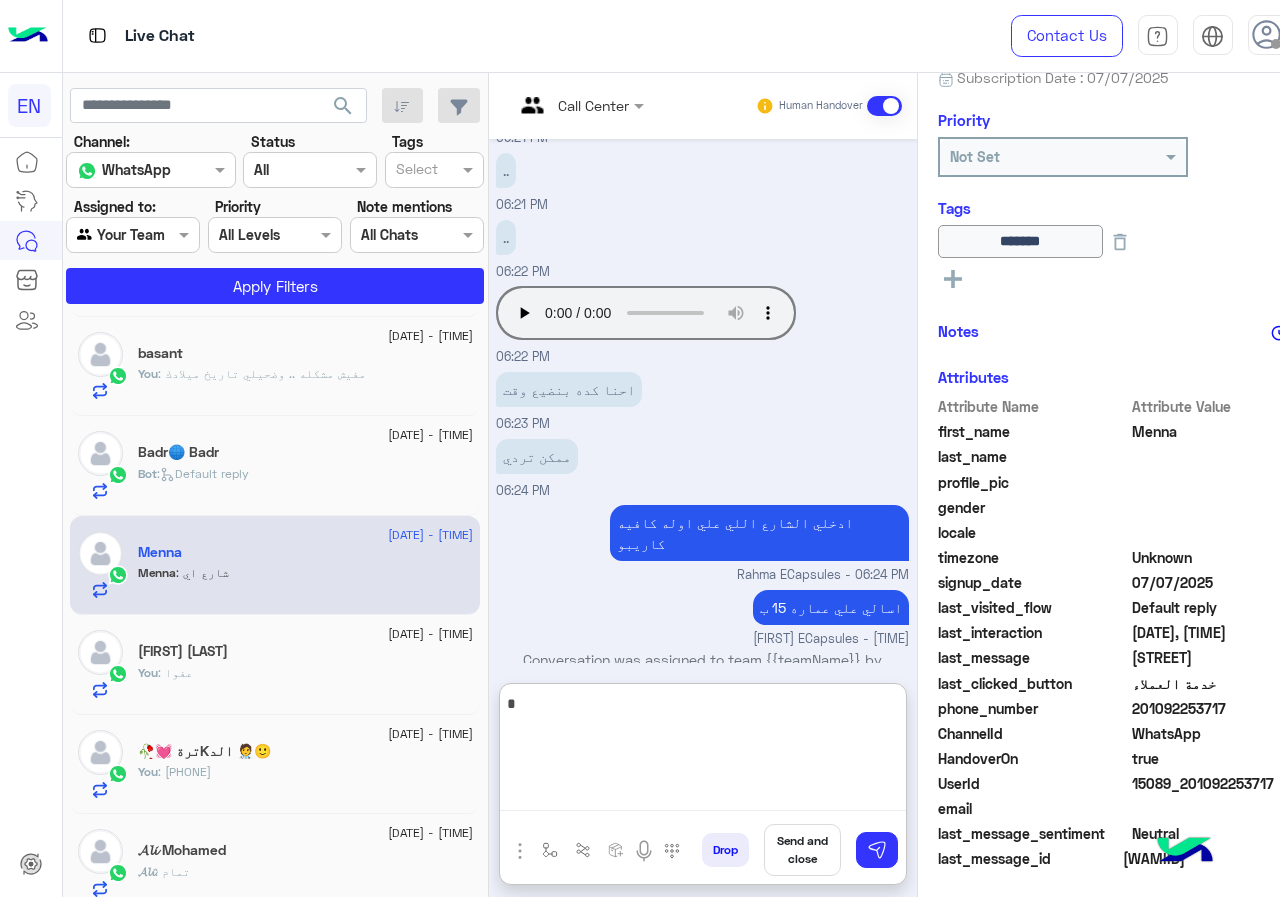 scroll, scrollTop: 221, scrollLeft: 0, axis: vertical 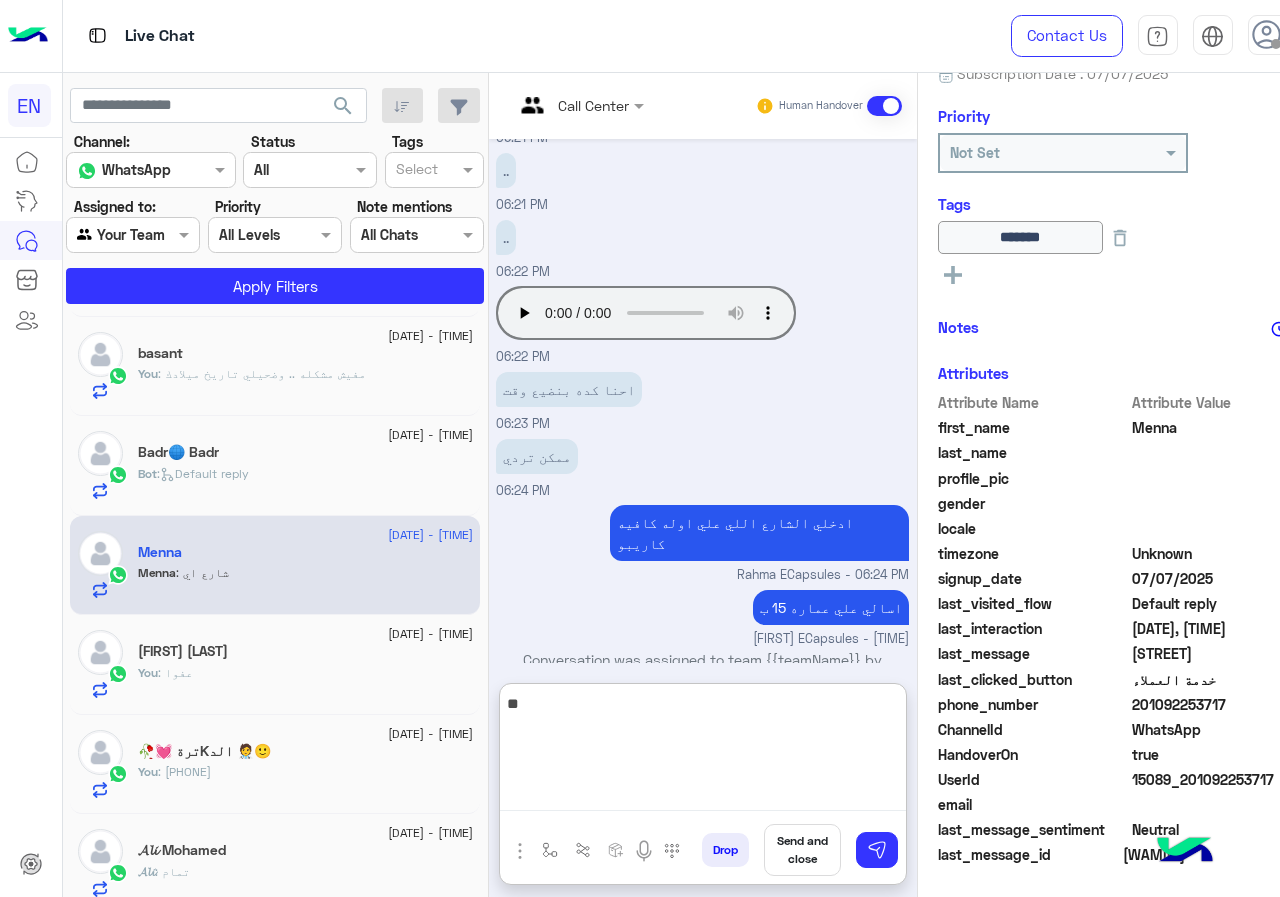 type on "*" 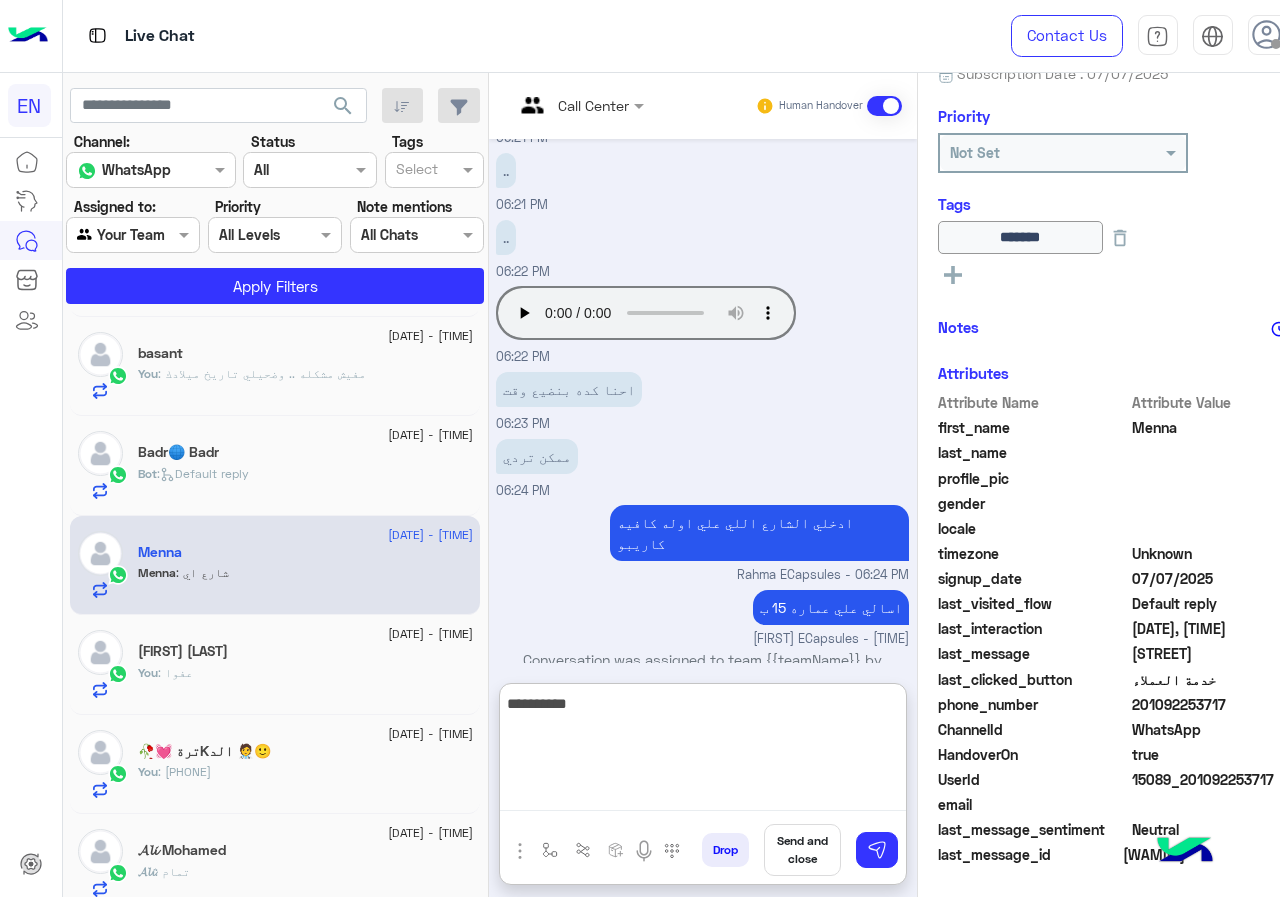 type on "**********" 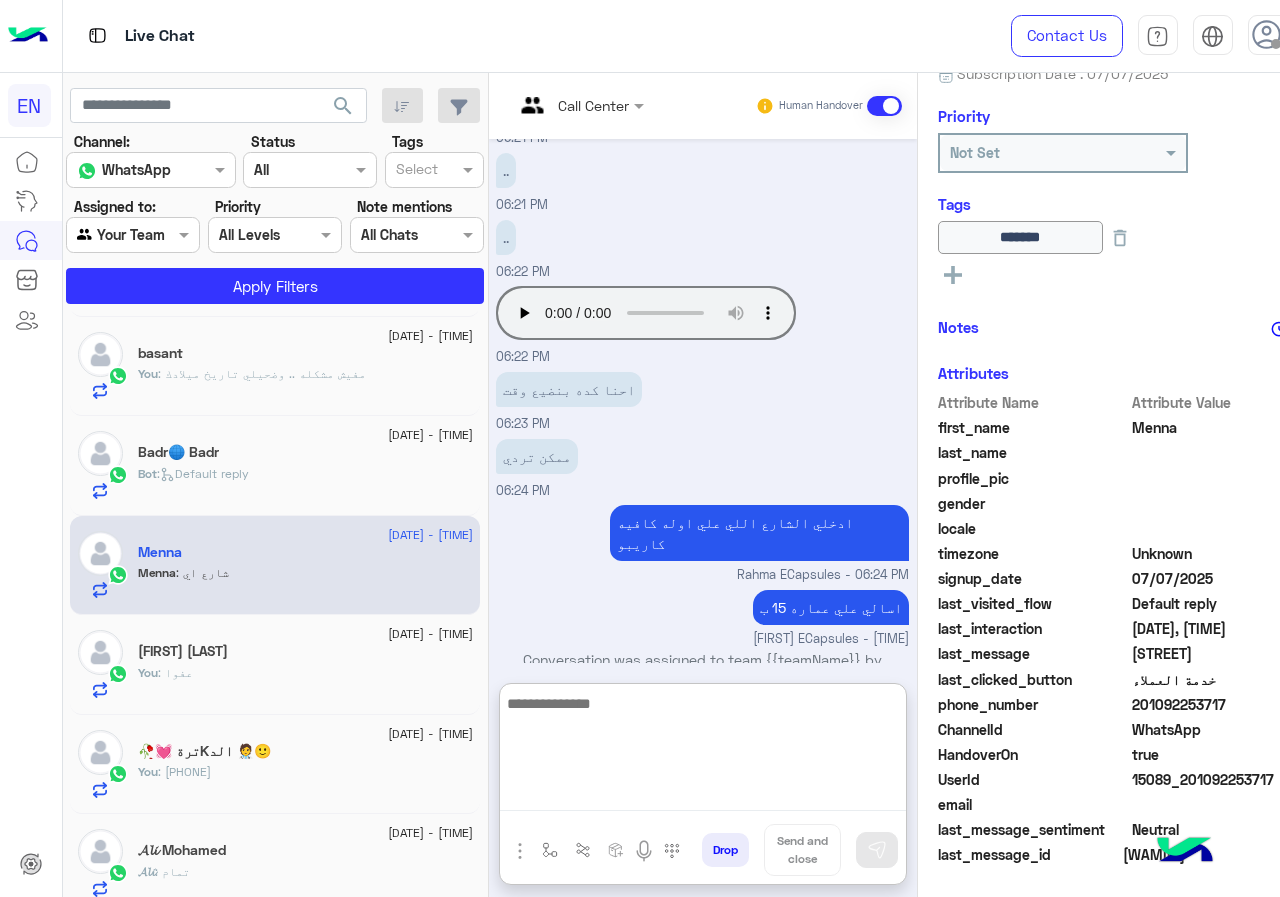 scroll, scrollTop: 1120, scrollLeft: 0, axis: vertical 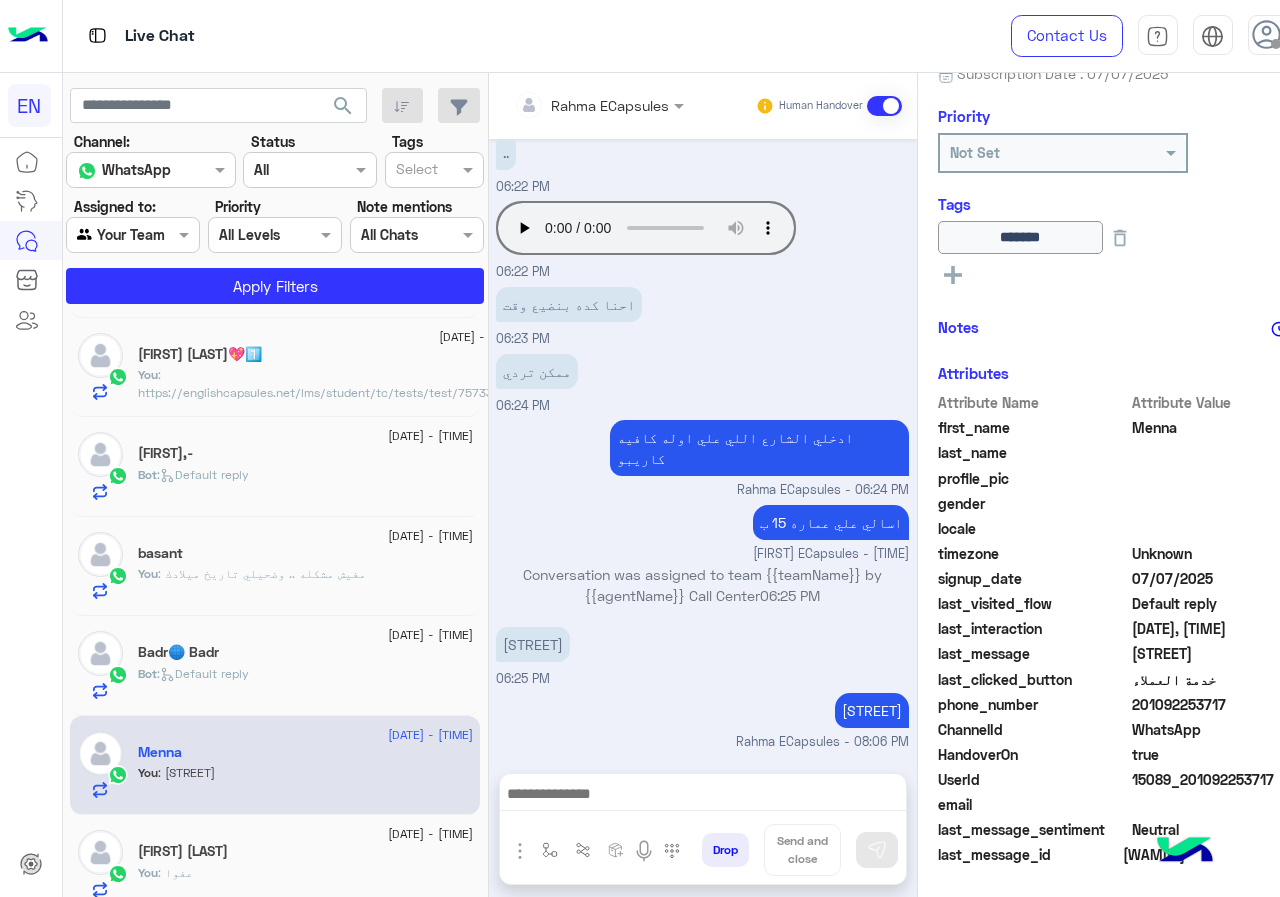 click on "Bot :   Default reply" 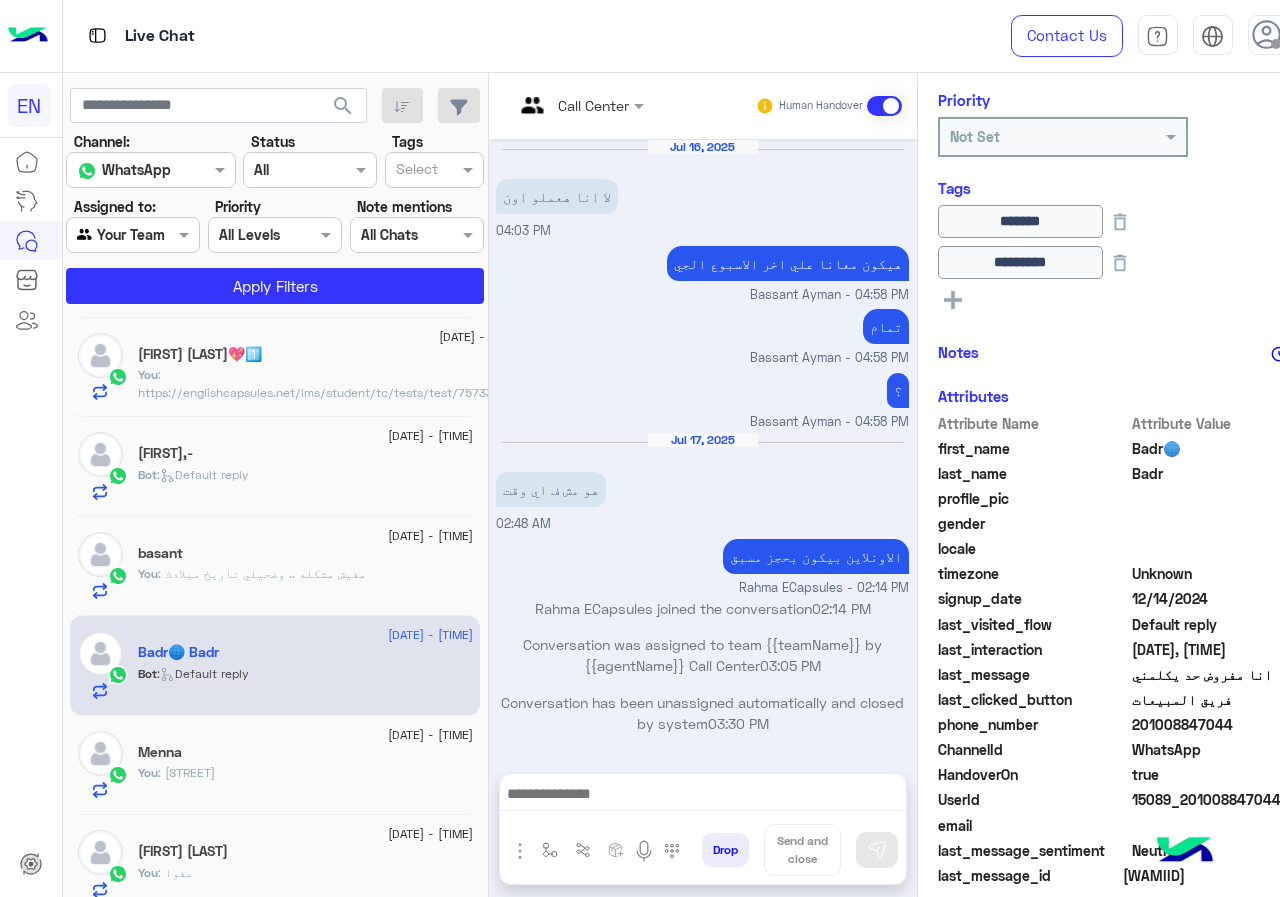 scroll, scrollTop: 257, scrollLeft: 0, axis: vertical 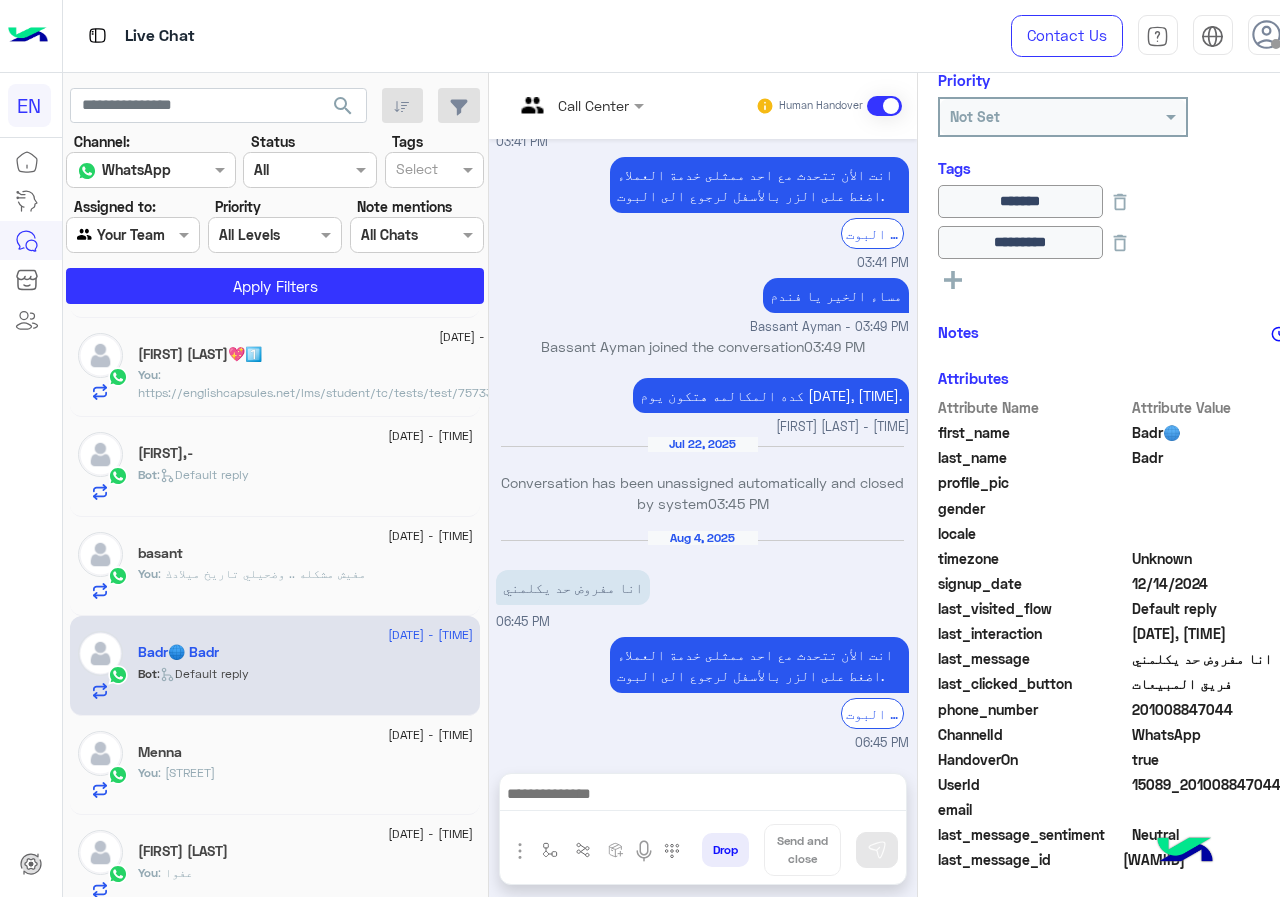drag, startPoint x: 1137, startPoint y: 709, endPoint x: 1252, endPoint y: 707, distance: 115.01739 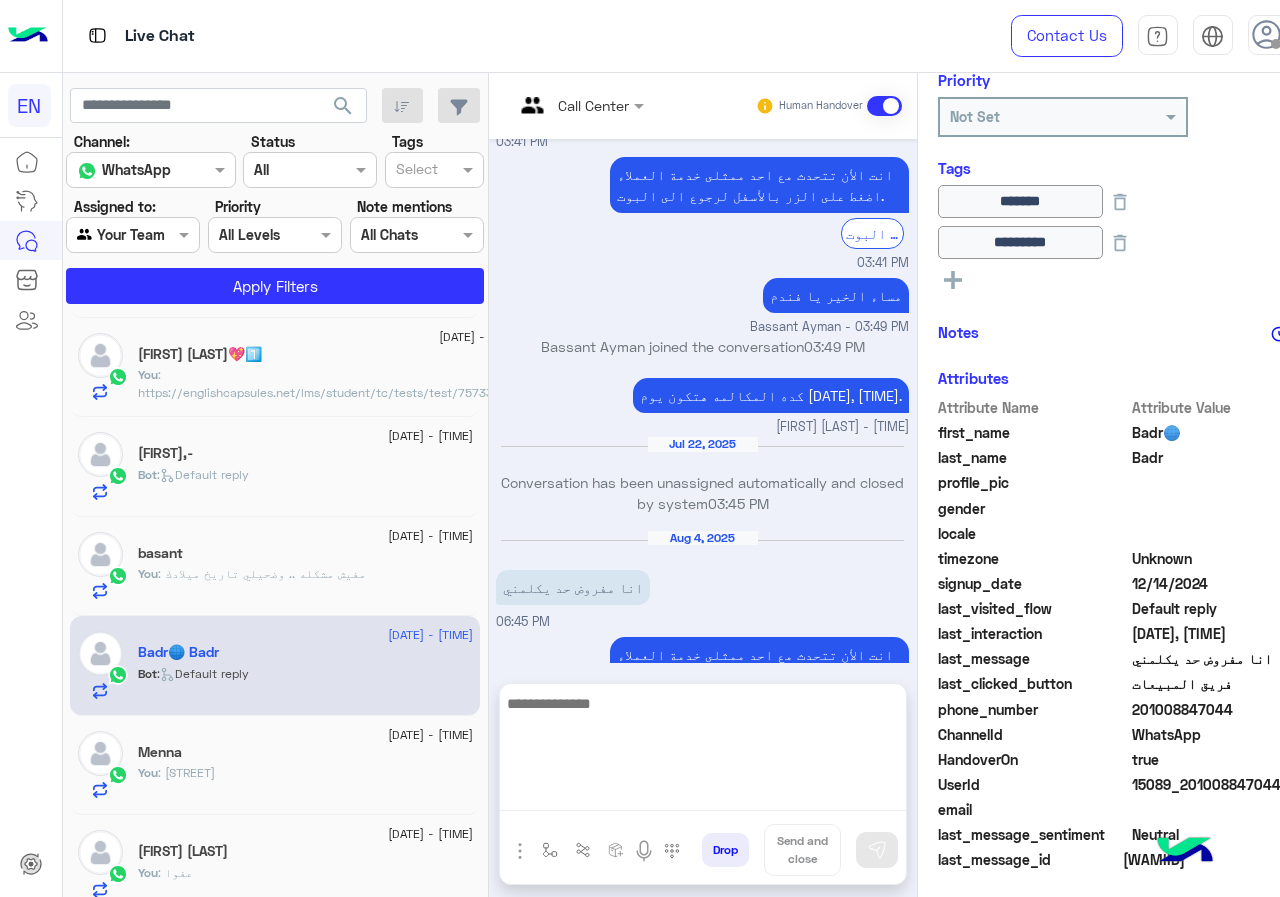 click at bounding box center [703, 751] 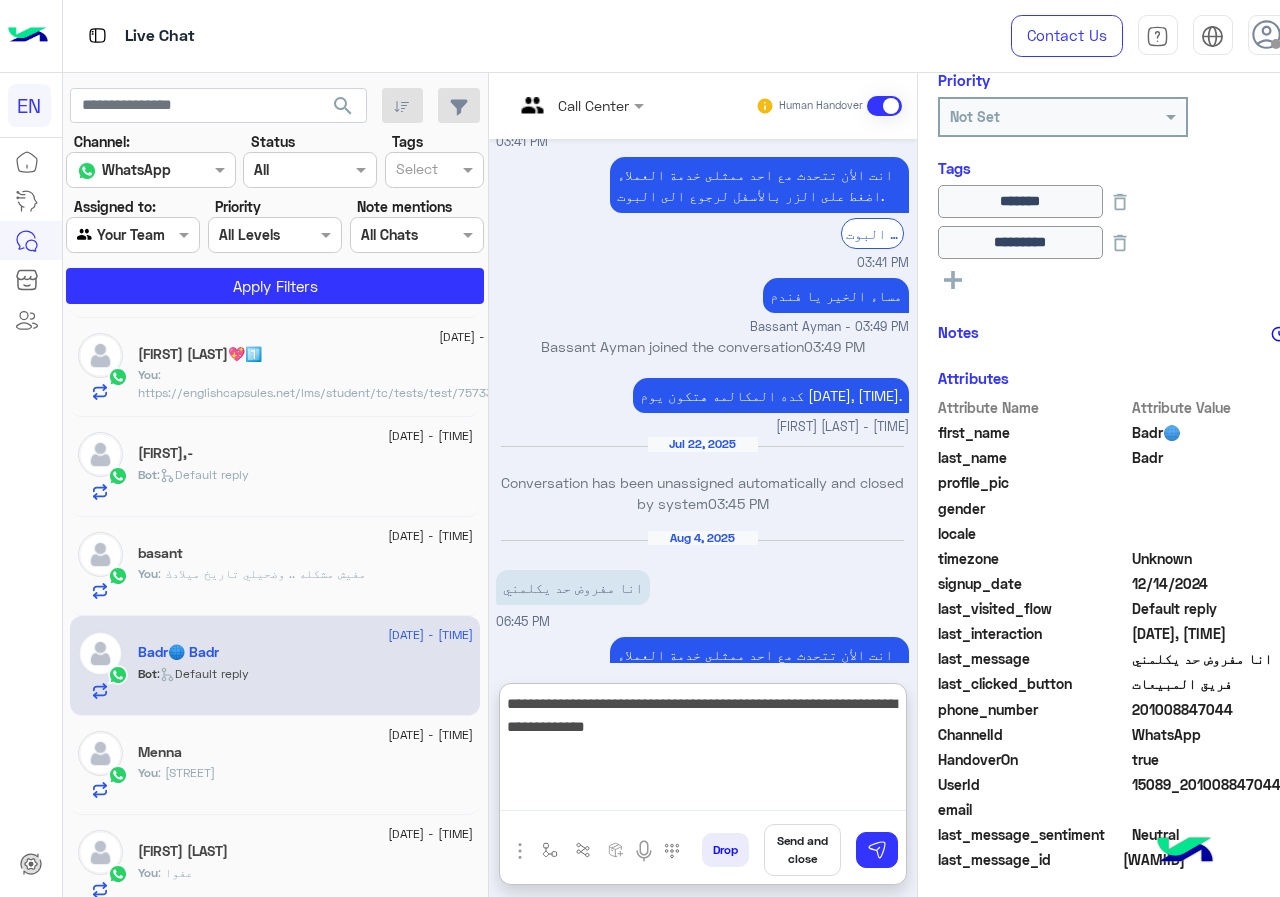 type on "**********" 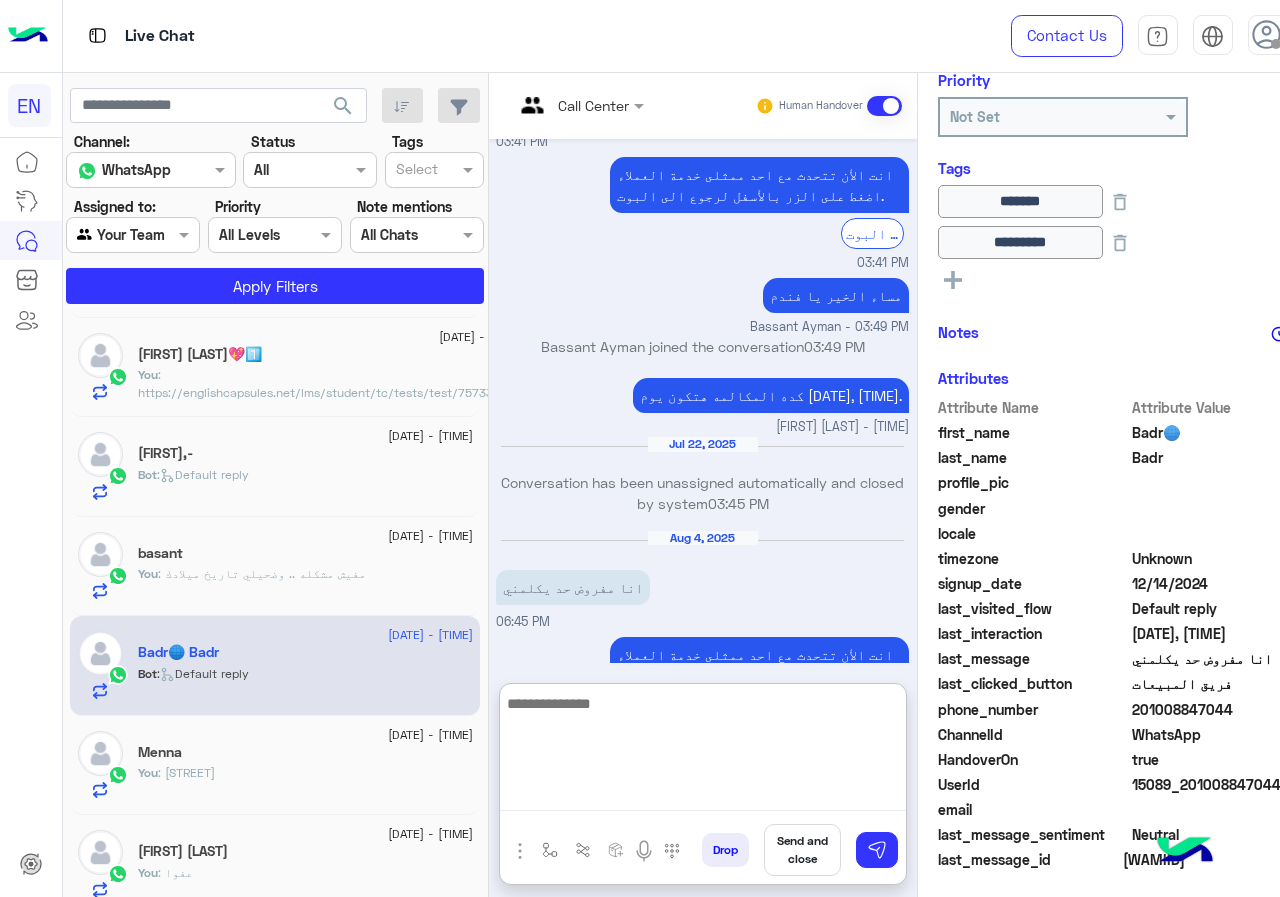 scroll, scrollTop: 1198, scrollLeft: 0, axis: vertical 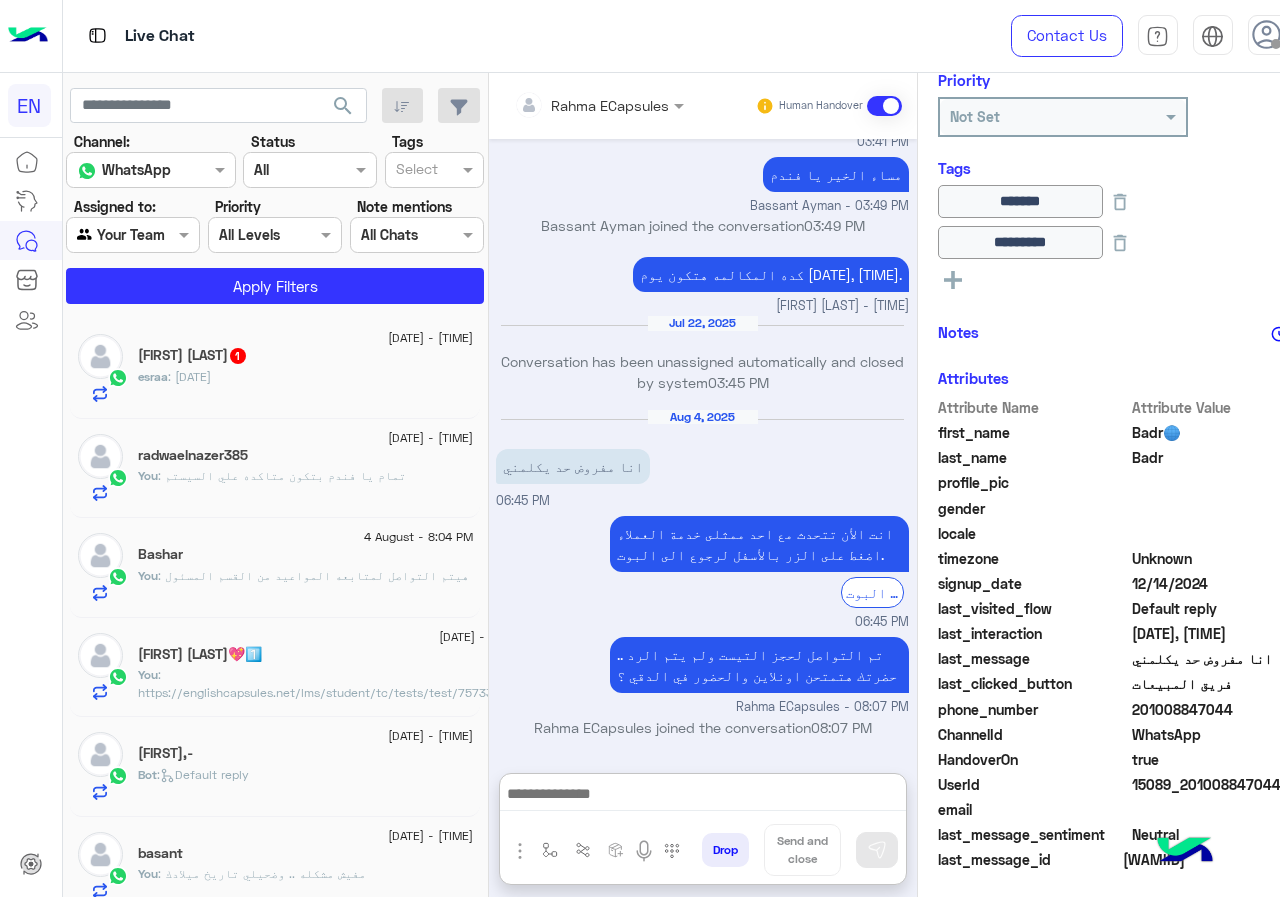 click on "esraa sakr  1" 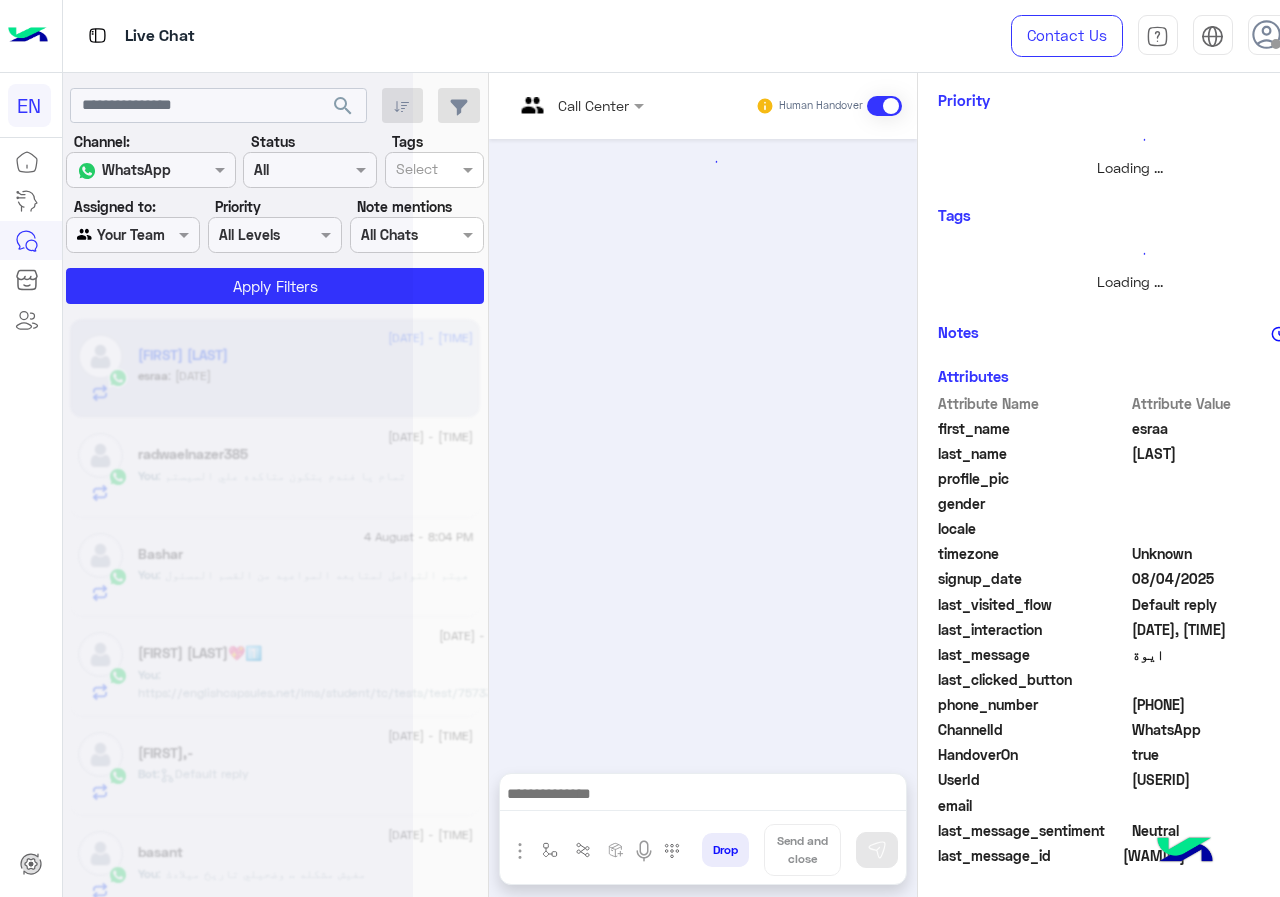 scroll, scrollTop: 0, scrollLeft: 0, axis: both 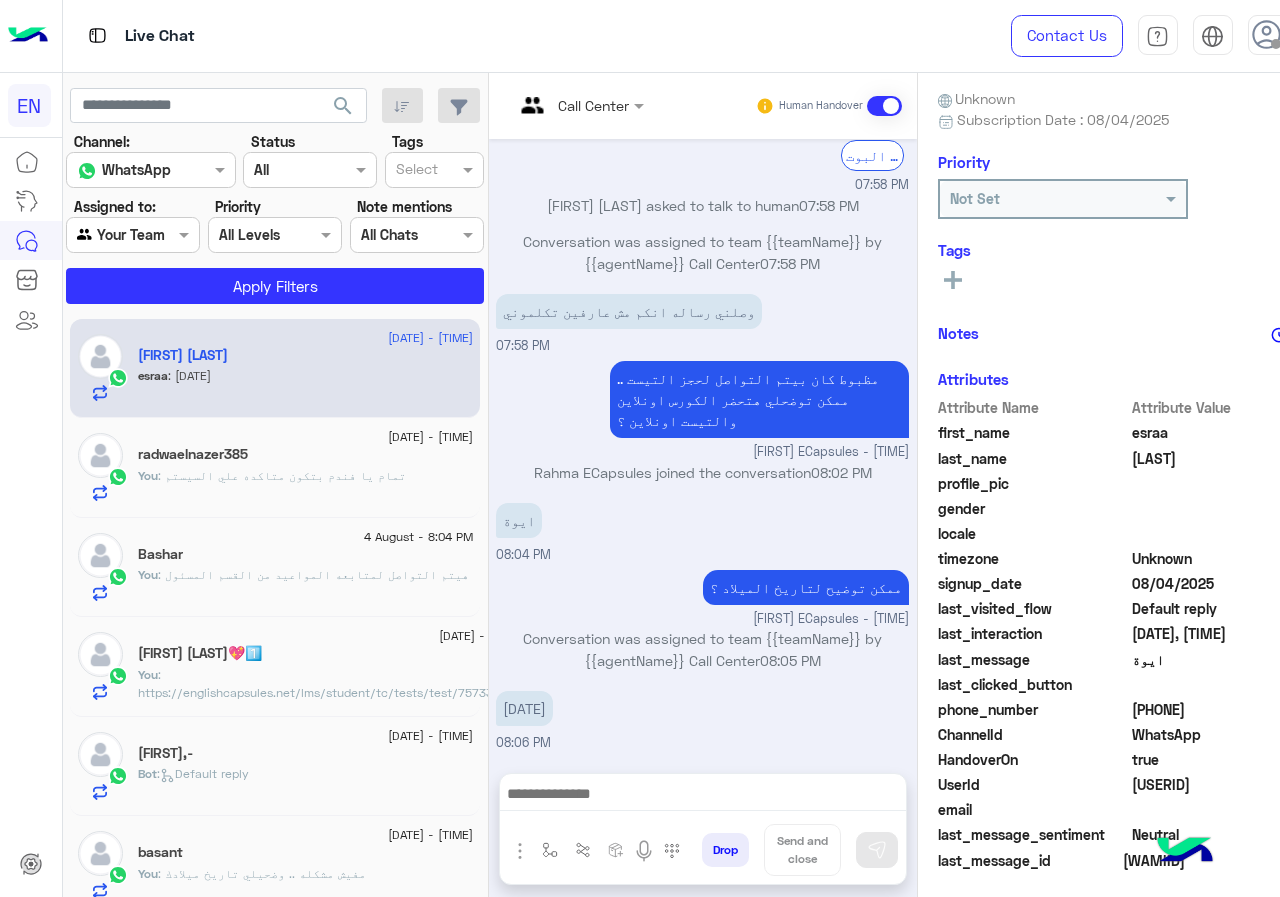 drag, startPoint x: 1134, startPoint y: 701, endPoint x: 1223, endPoint y: 701, distance: 89 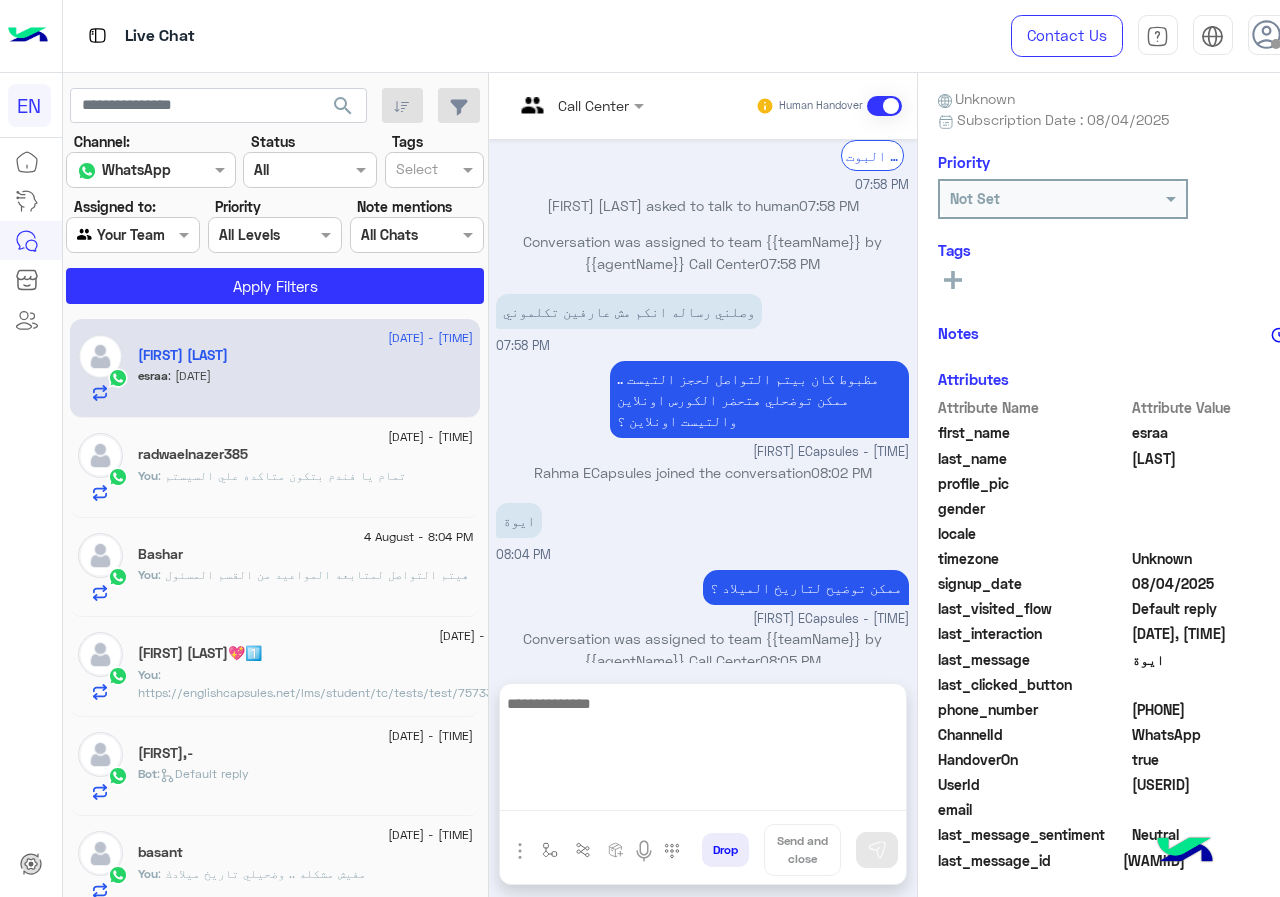 click at bounding box center [703, 751] 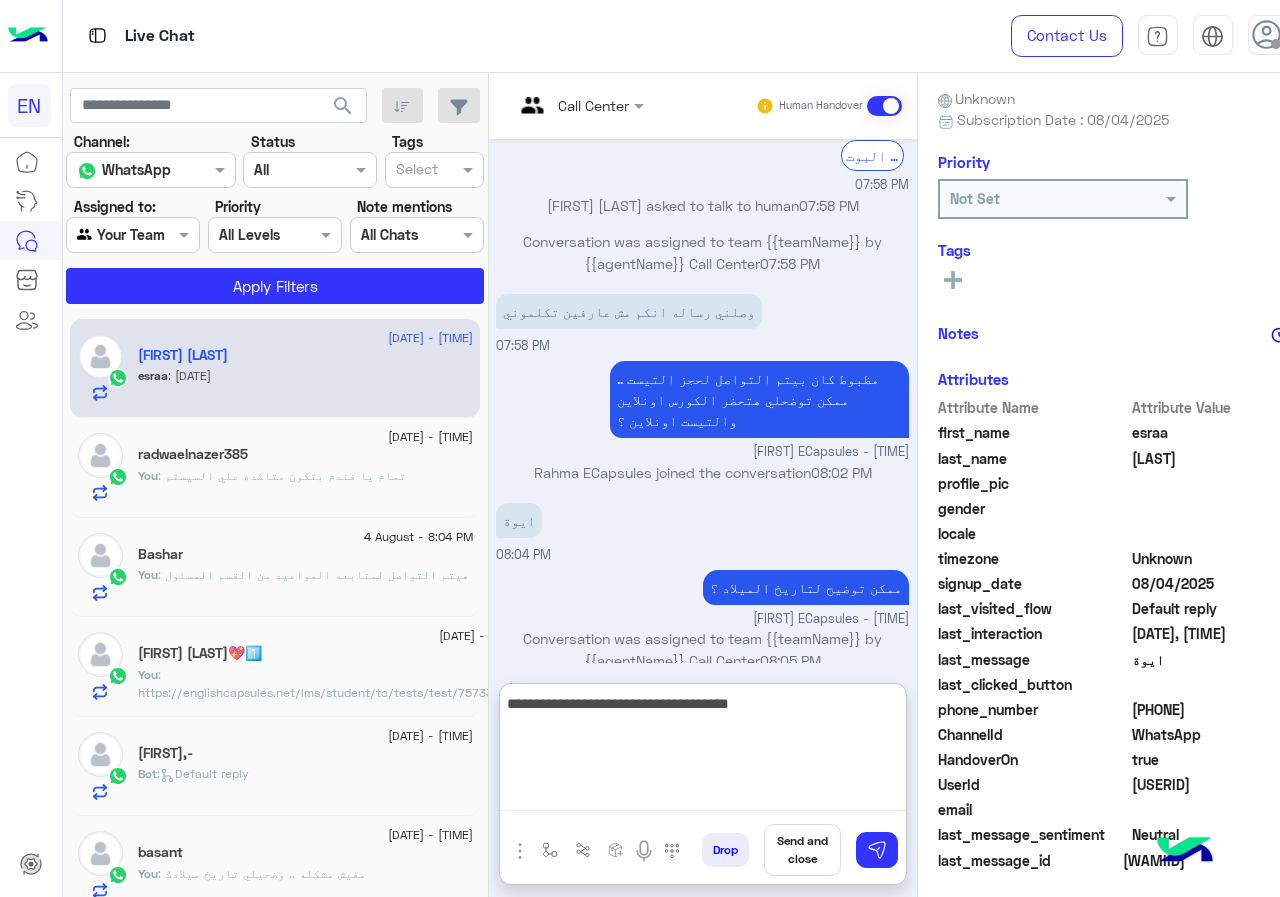 type on "**********" 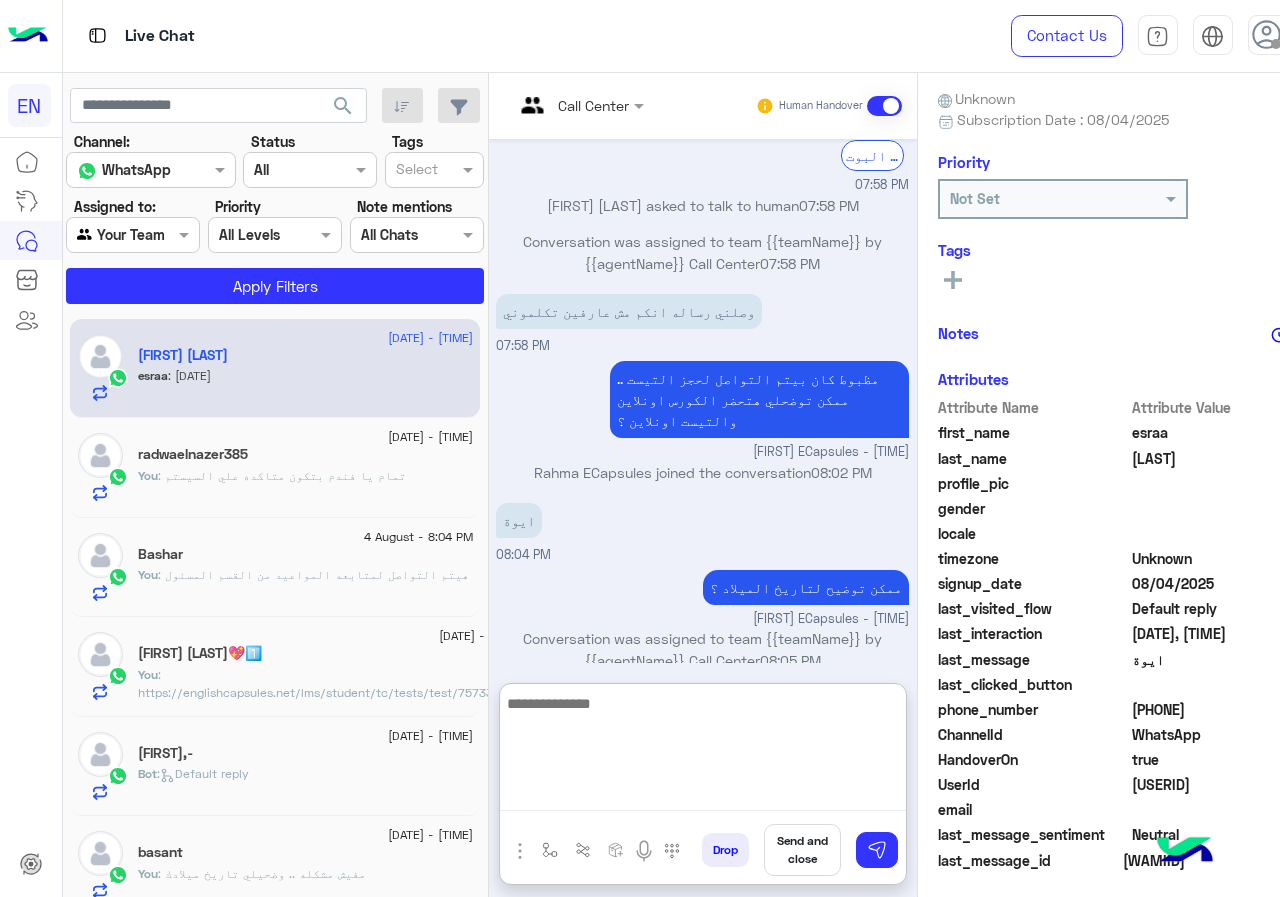 scroll, scrollTop: 590, scrollLeft: 0, axis: vertical 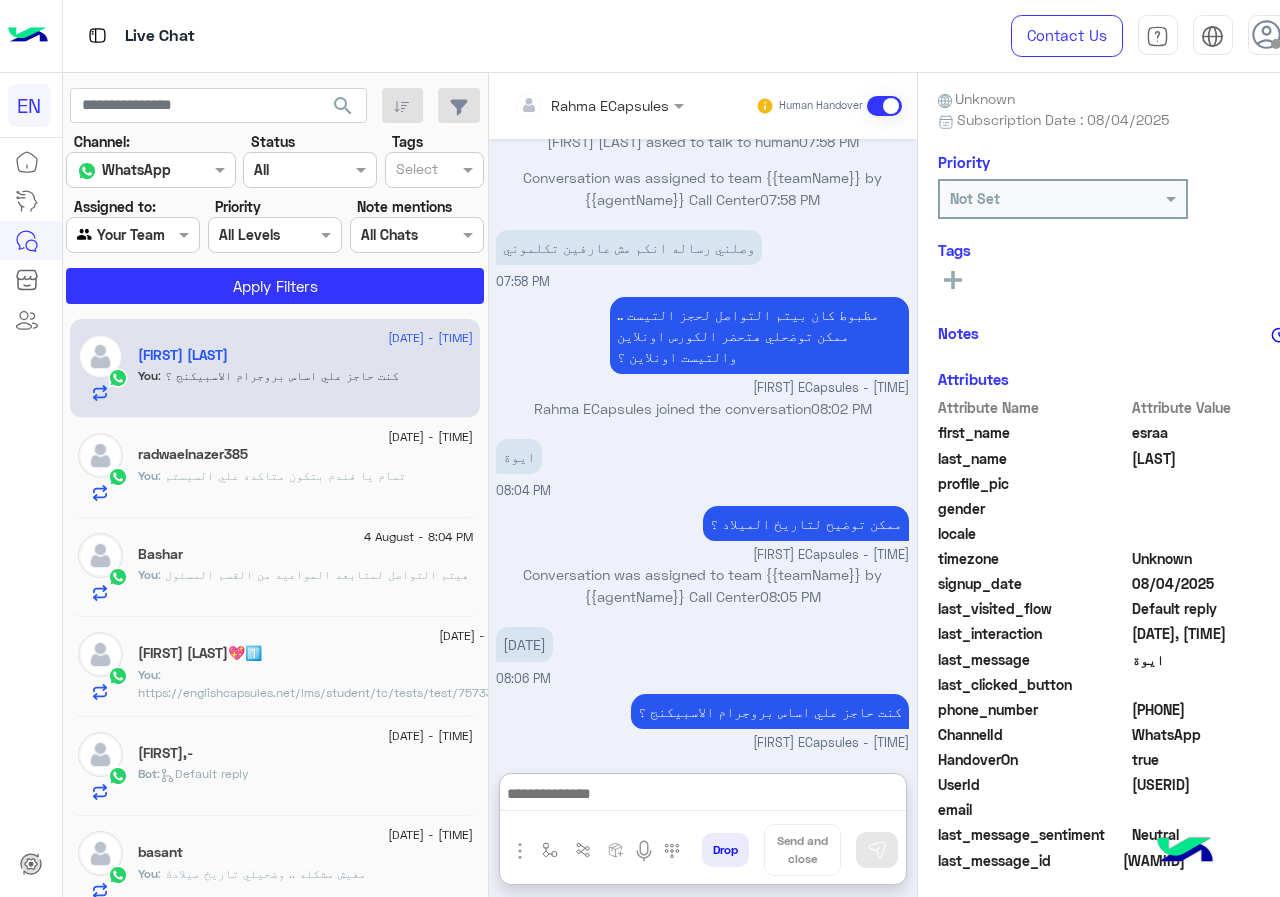 click at bounding box center [109, 235] 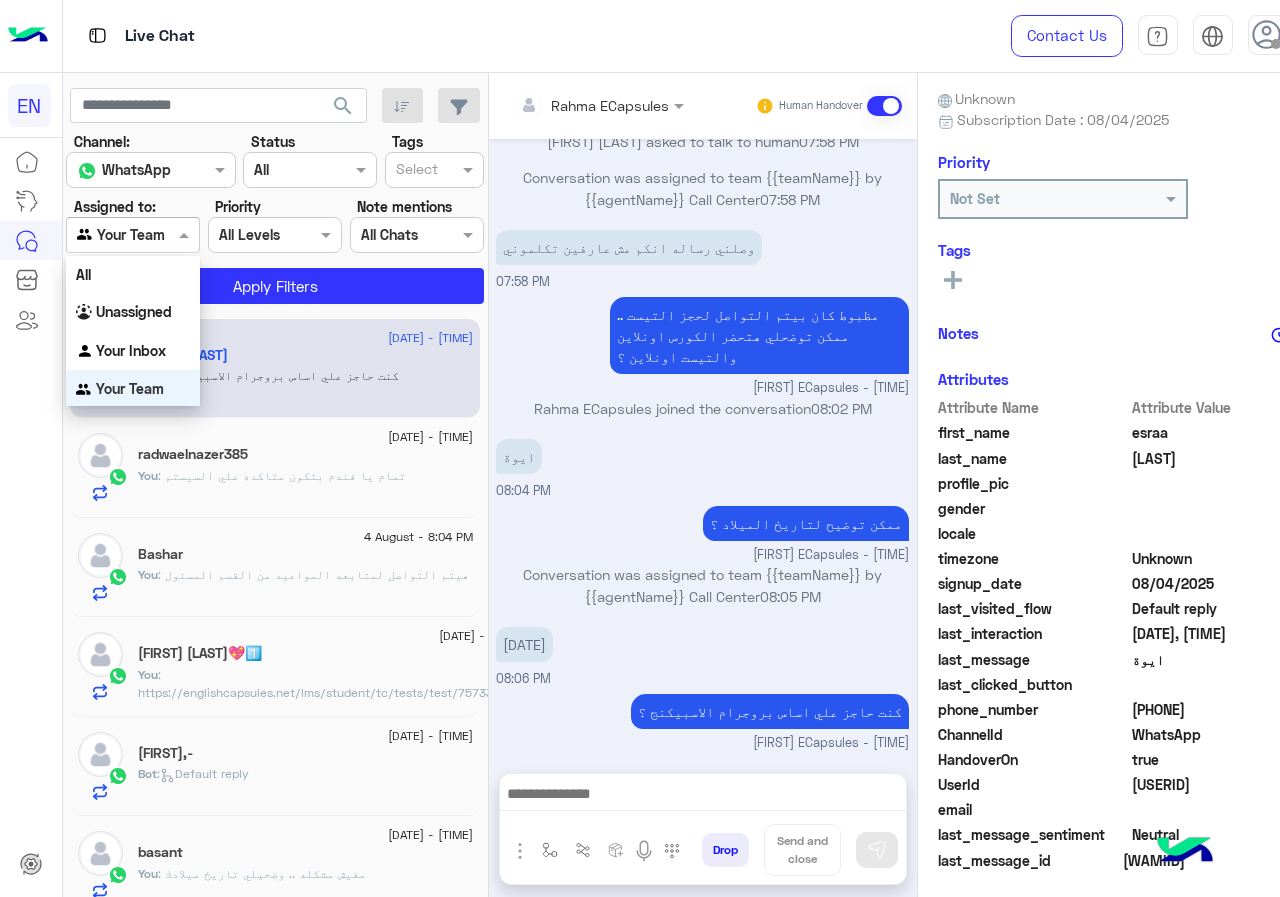 scroll, scrollTop: 500, scrollLeft: 0, axis: vertical 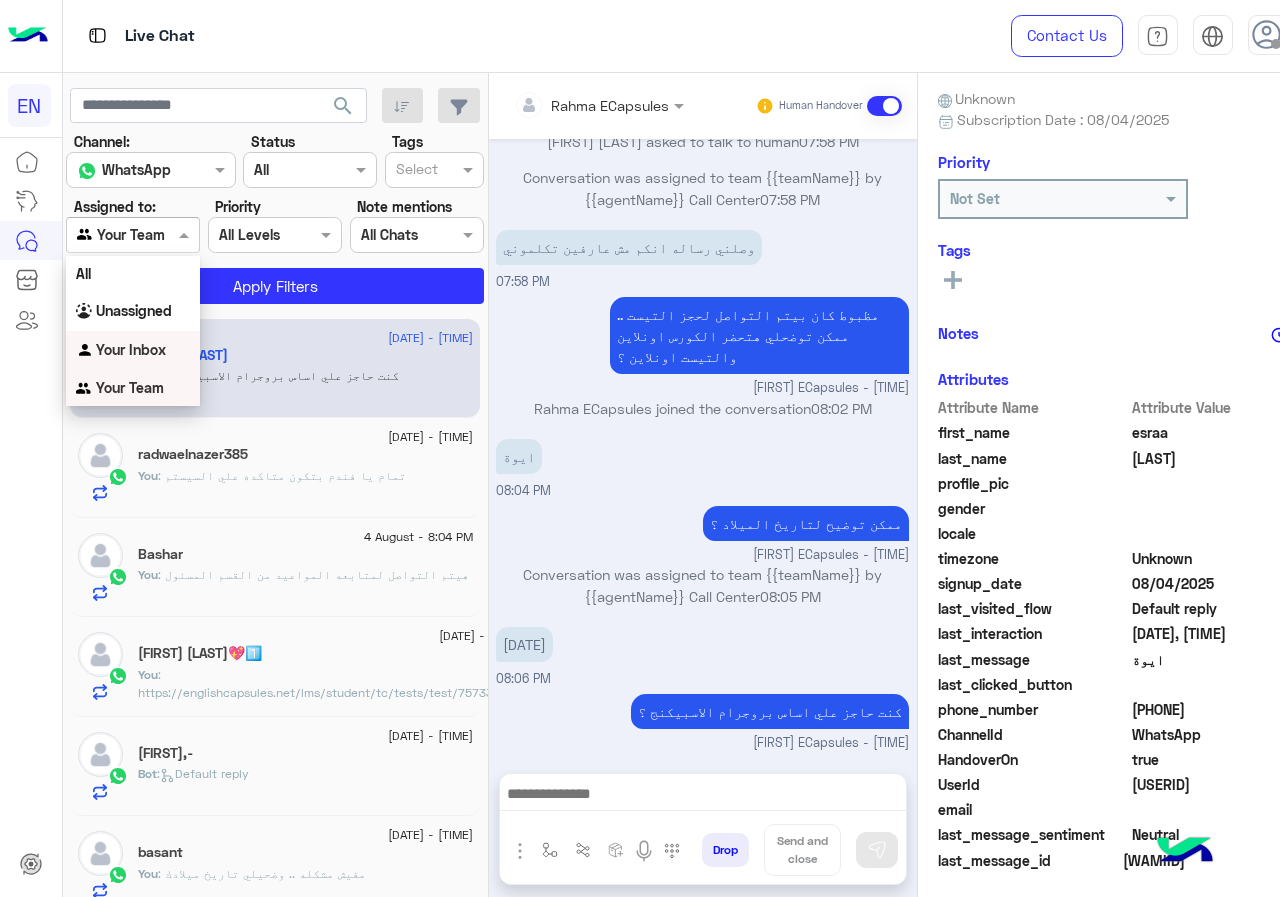 click on "Your Inbox" at bounding box center [131, 349] 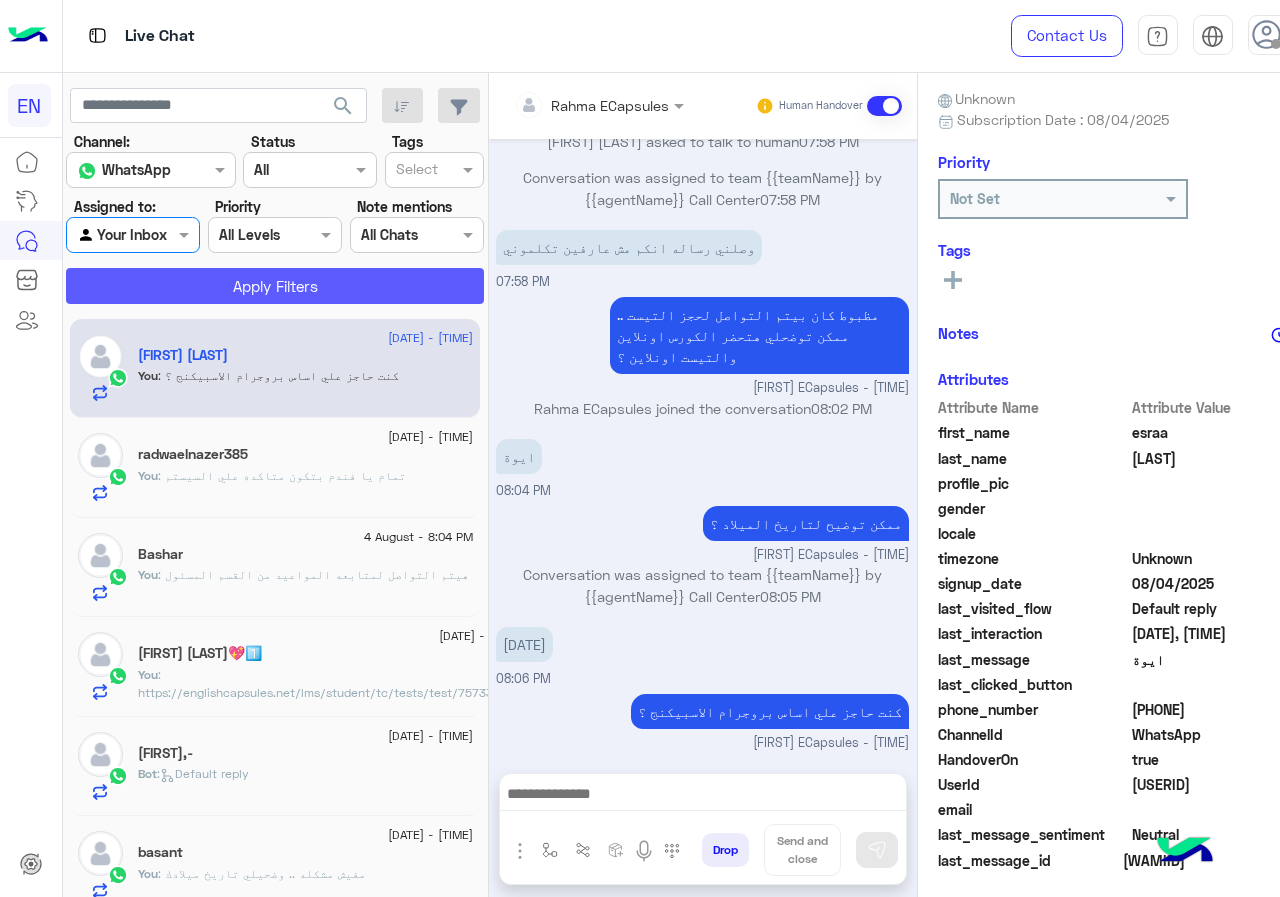 click on "Apply Filters" 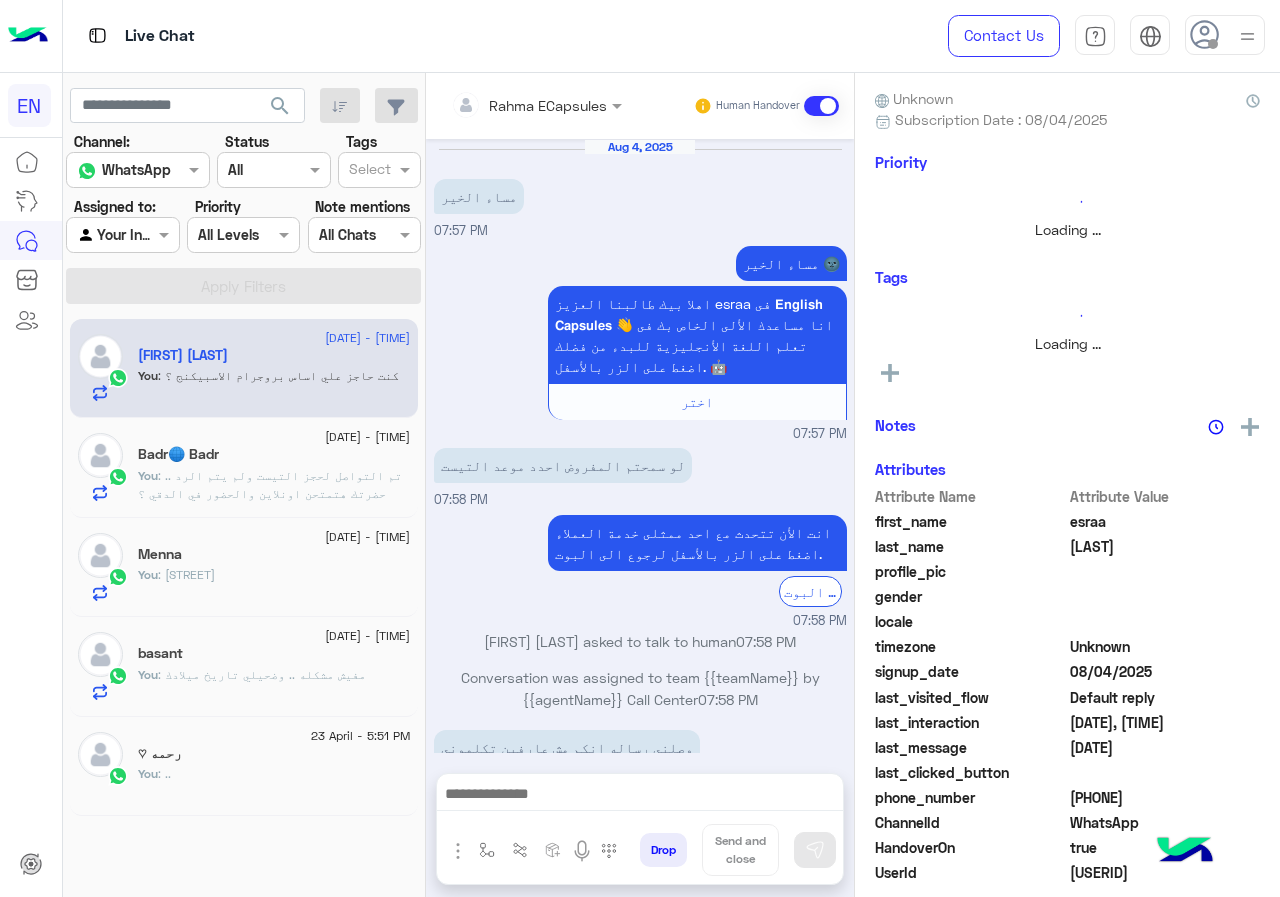 scroll, scrollTop: 500, scrollLeft: 0, axis: vertical 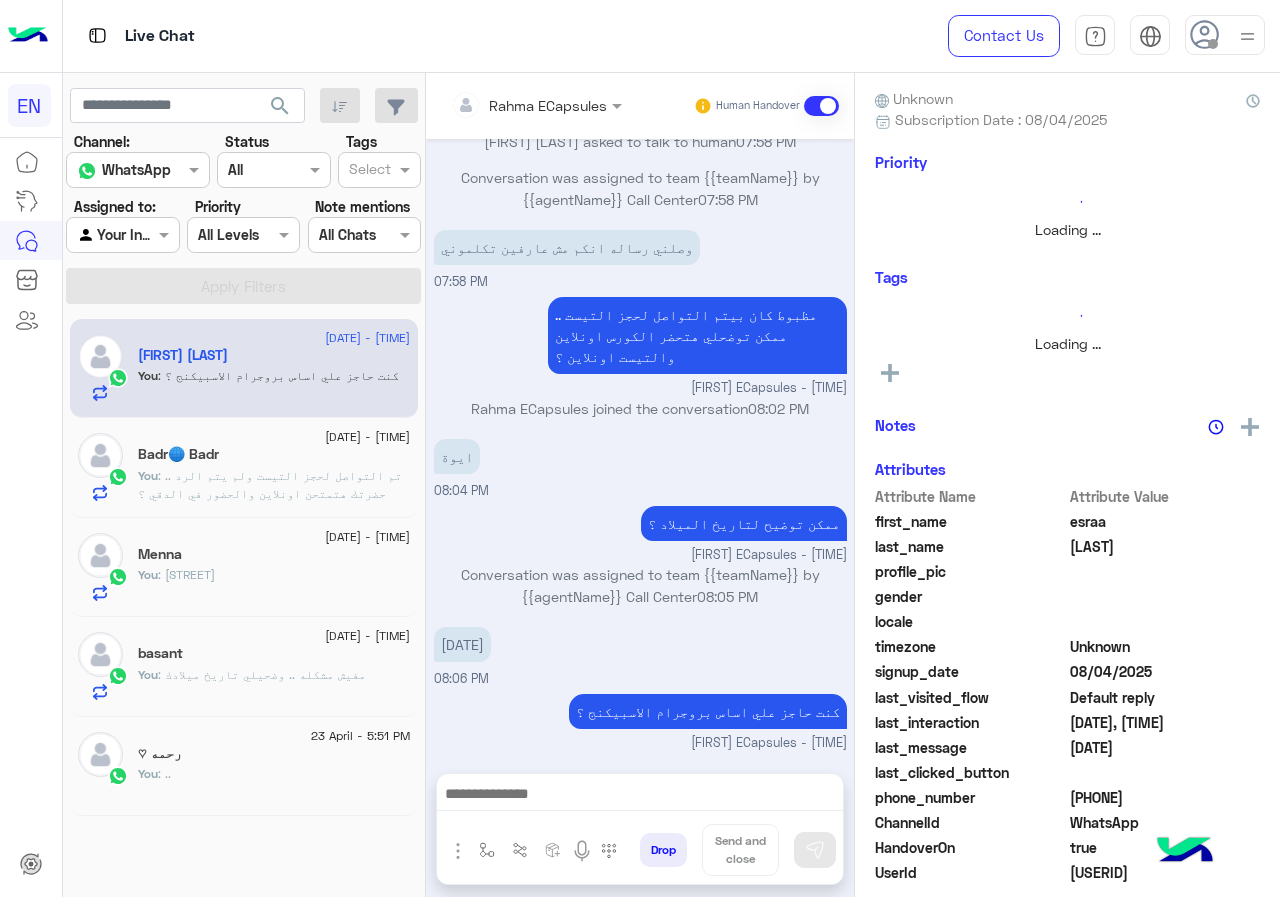 click on "Rahma ECapsules" at bounding box center [529, 105] 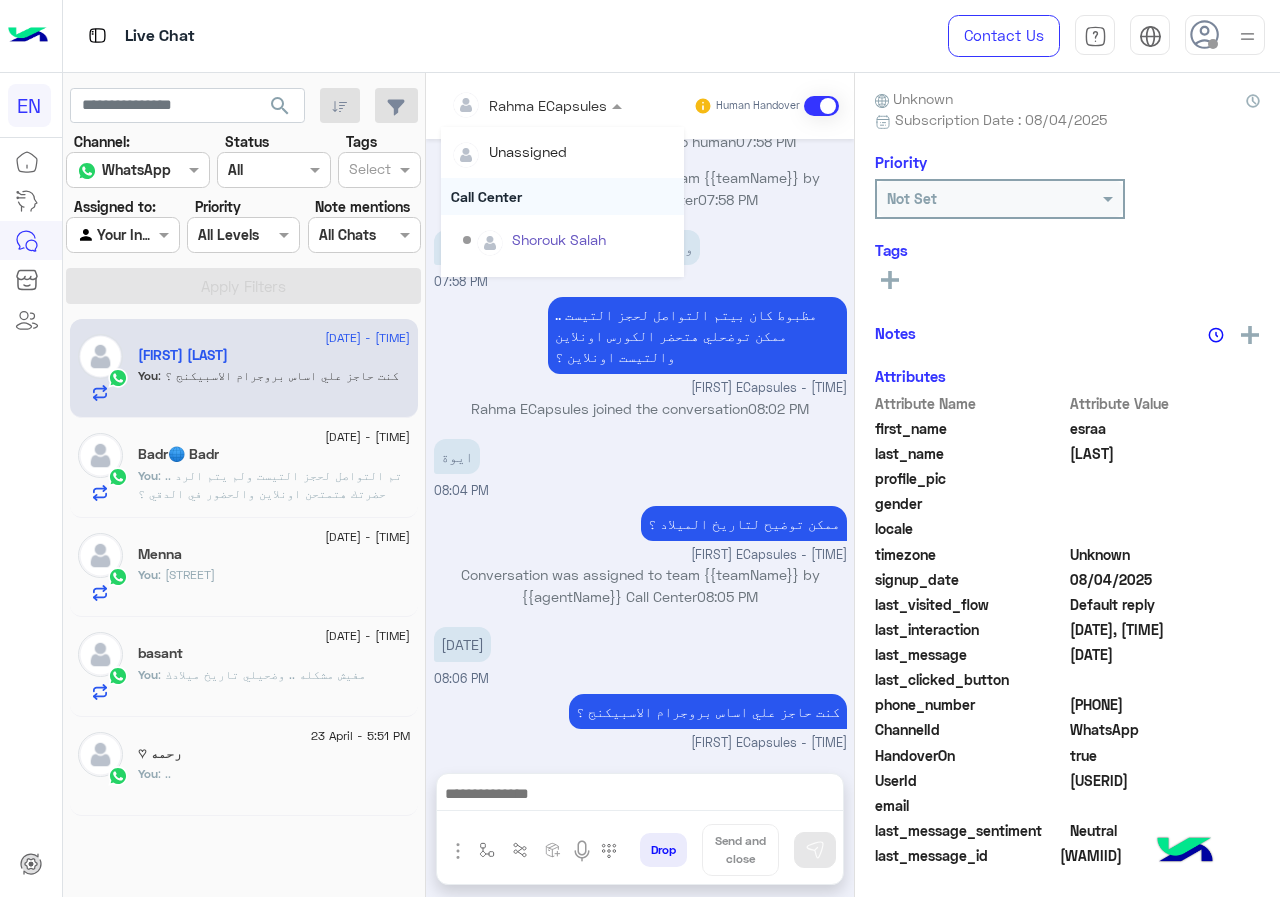 click on "Call Center" at bounding box center (562, 196) 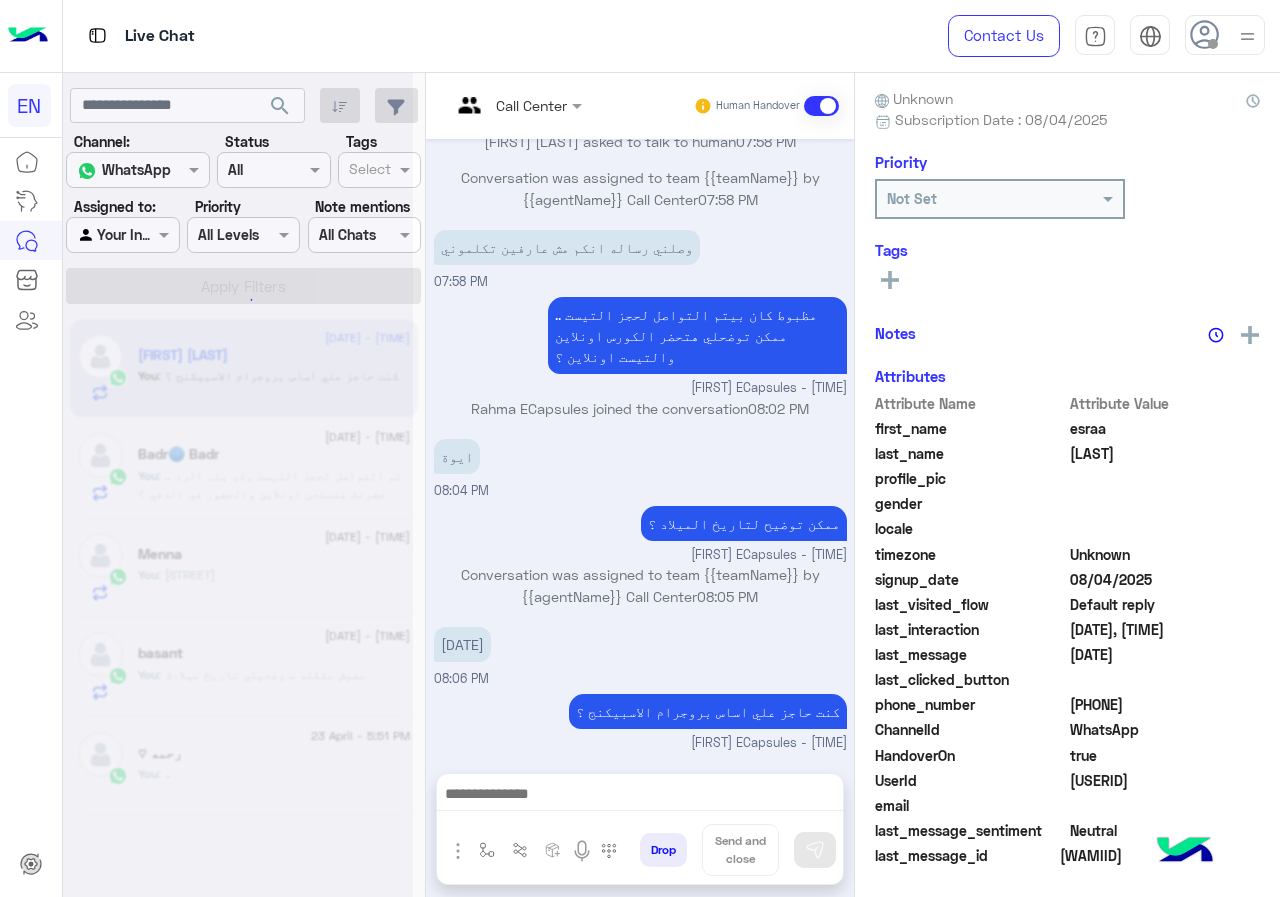 scroll, scrollTop: 0, scrollLeft: 0, axis: both 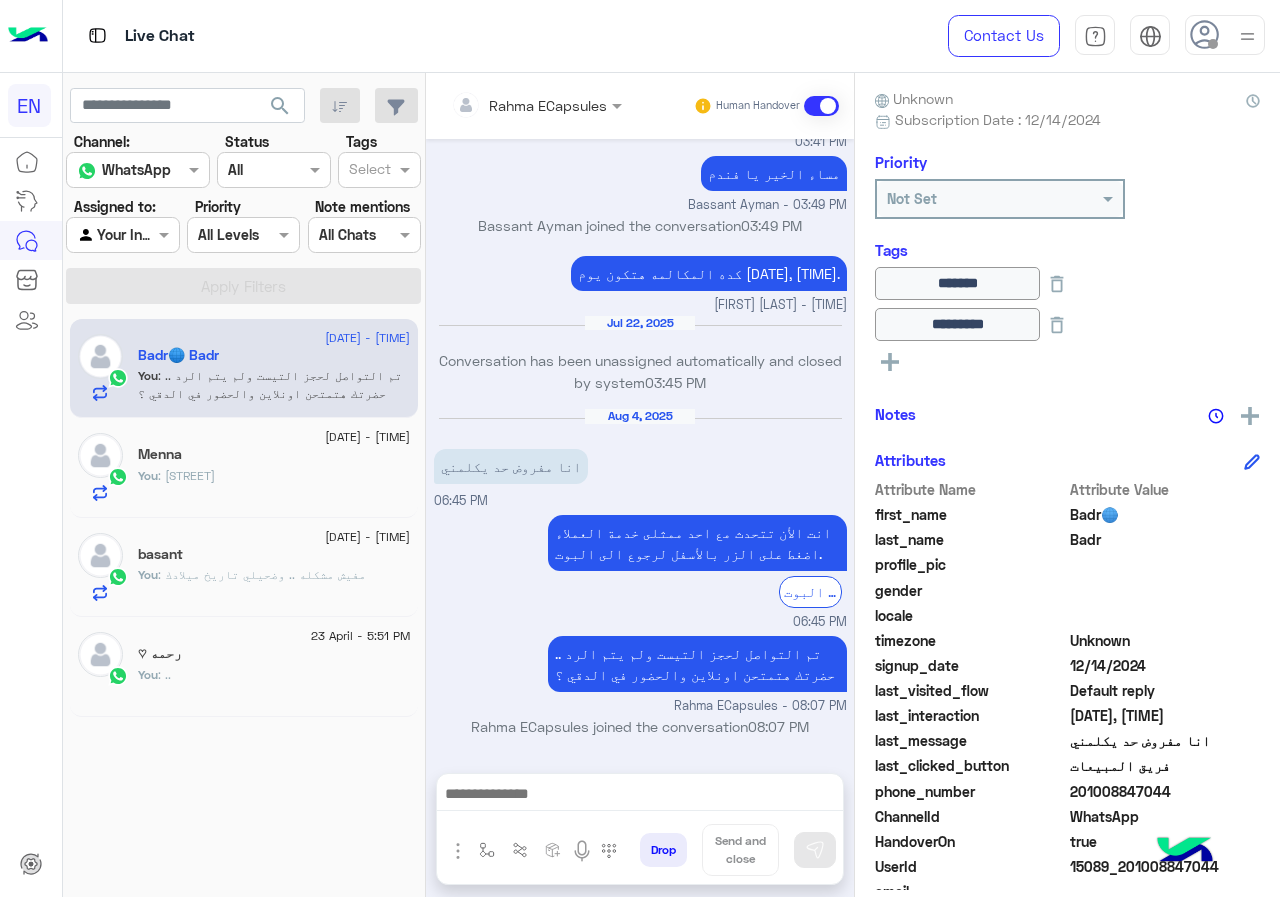 click at bounding box center (509, 105) 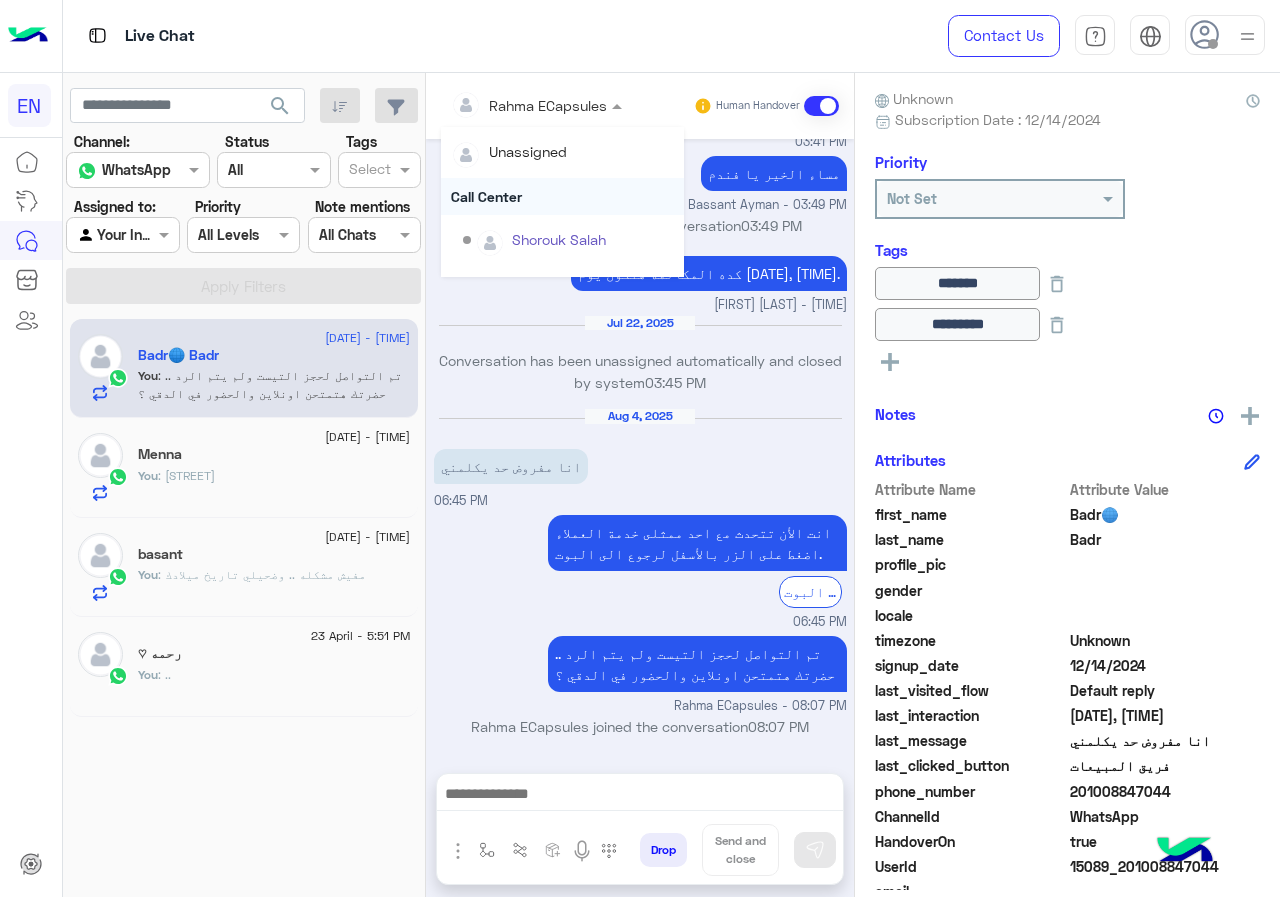 click on "Call Center" at bounding box center (562, 196) 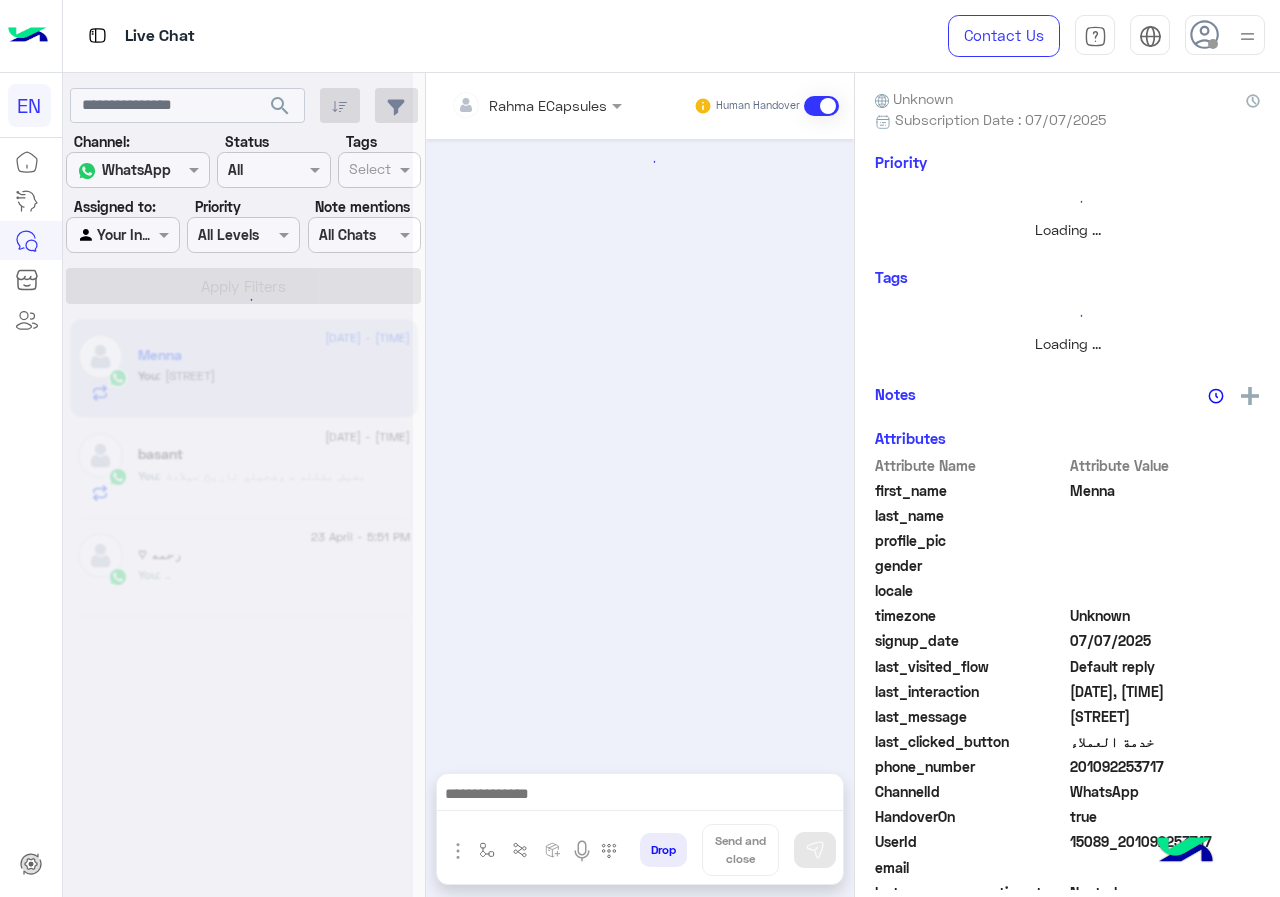scroll, scrollTop: 0, scrollLeft: 0, axis: both 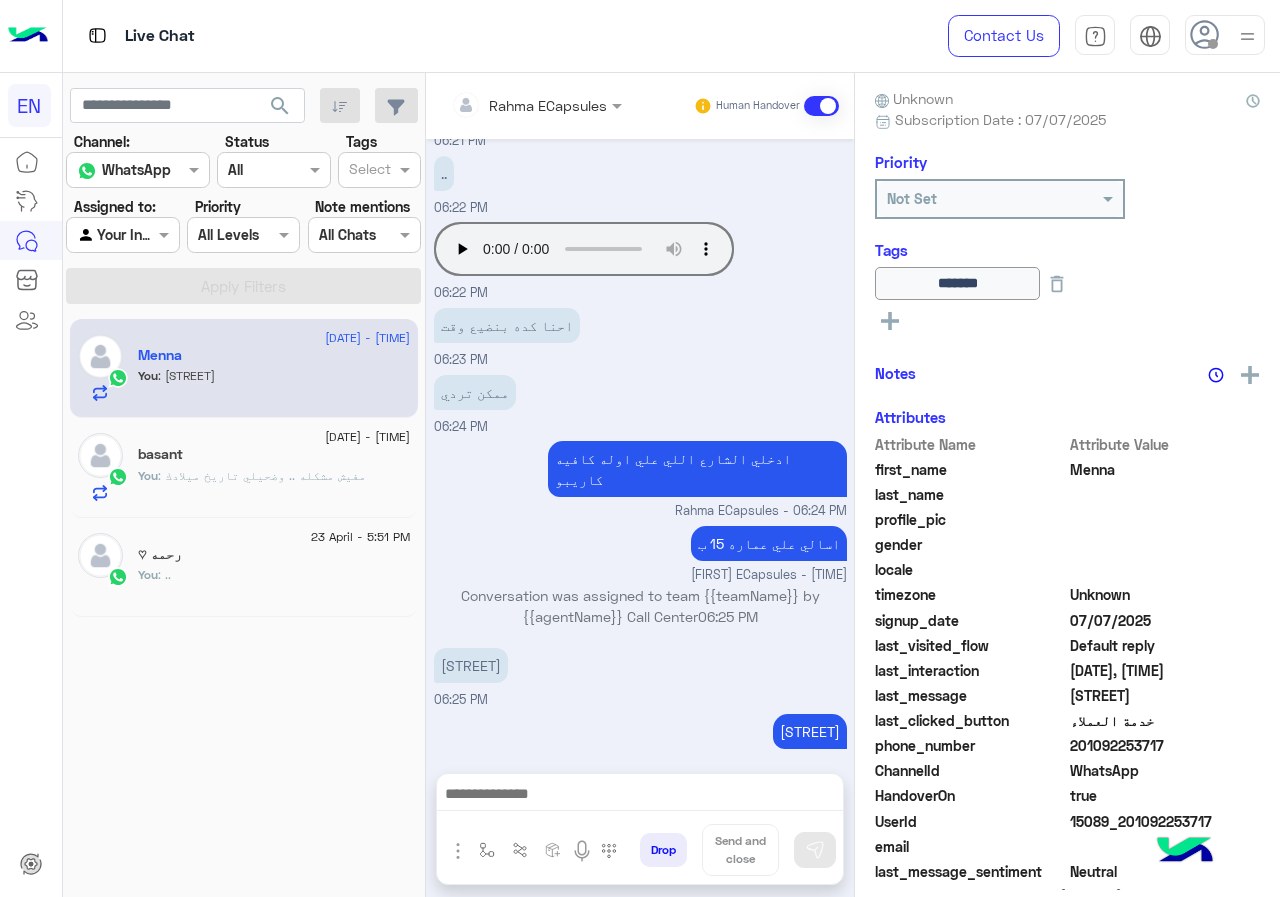click at bounding box center (509, 105) 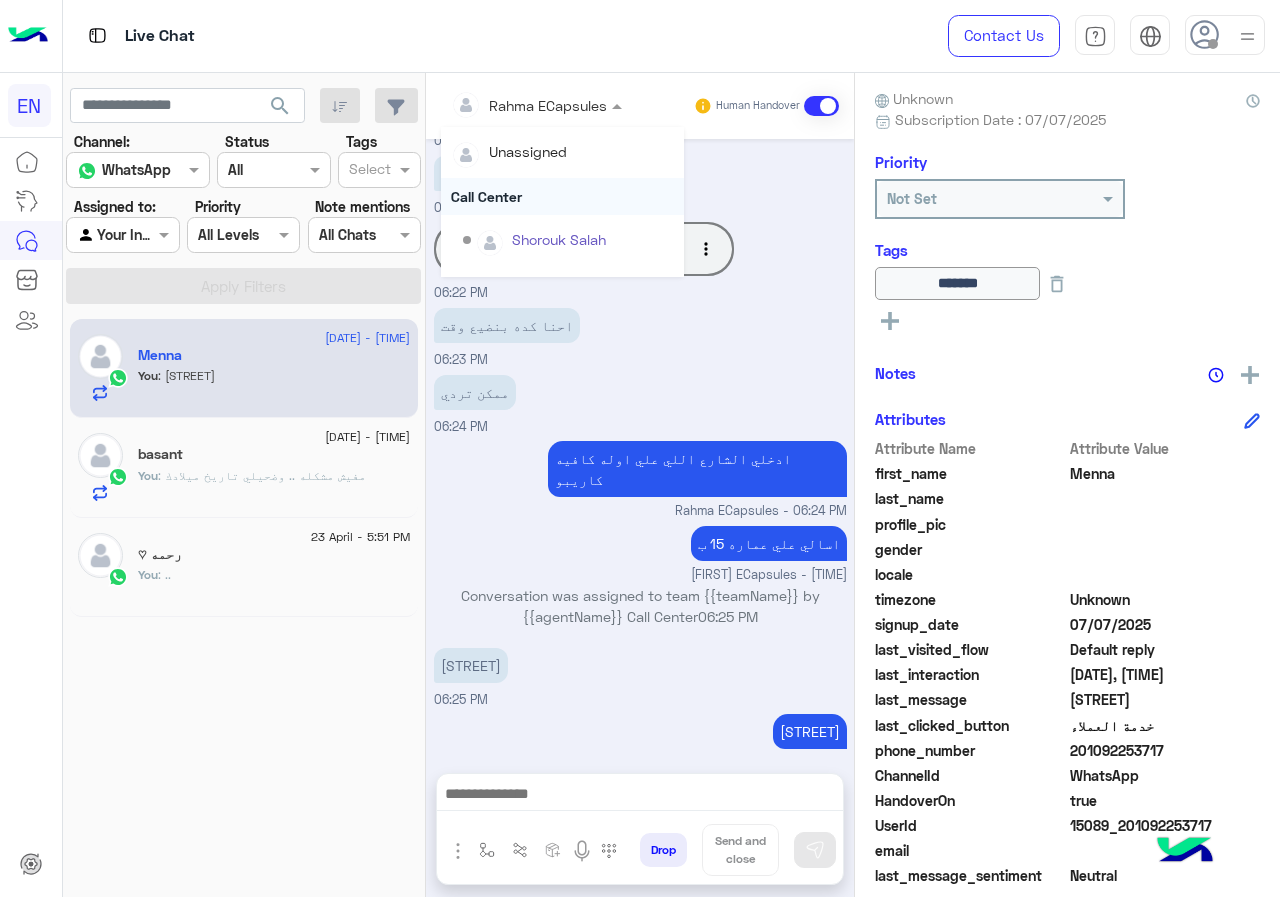 click on "Call Center" at bounding box center (562, 196) 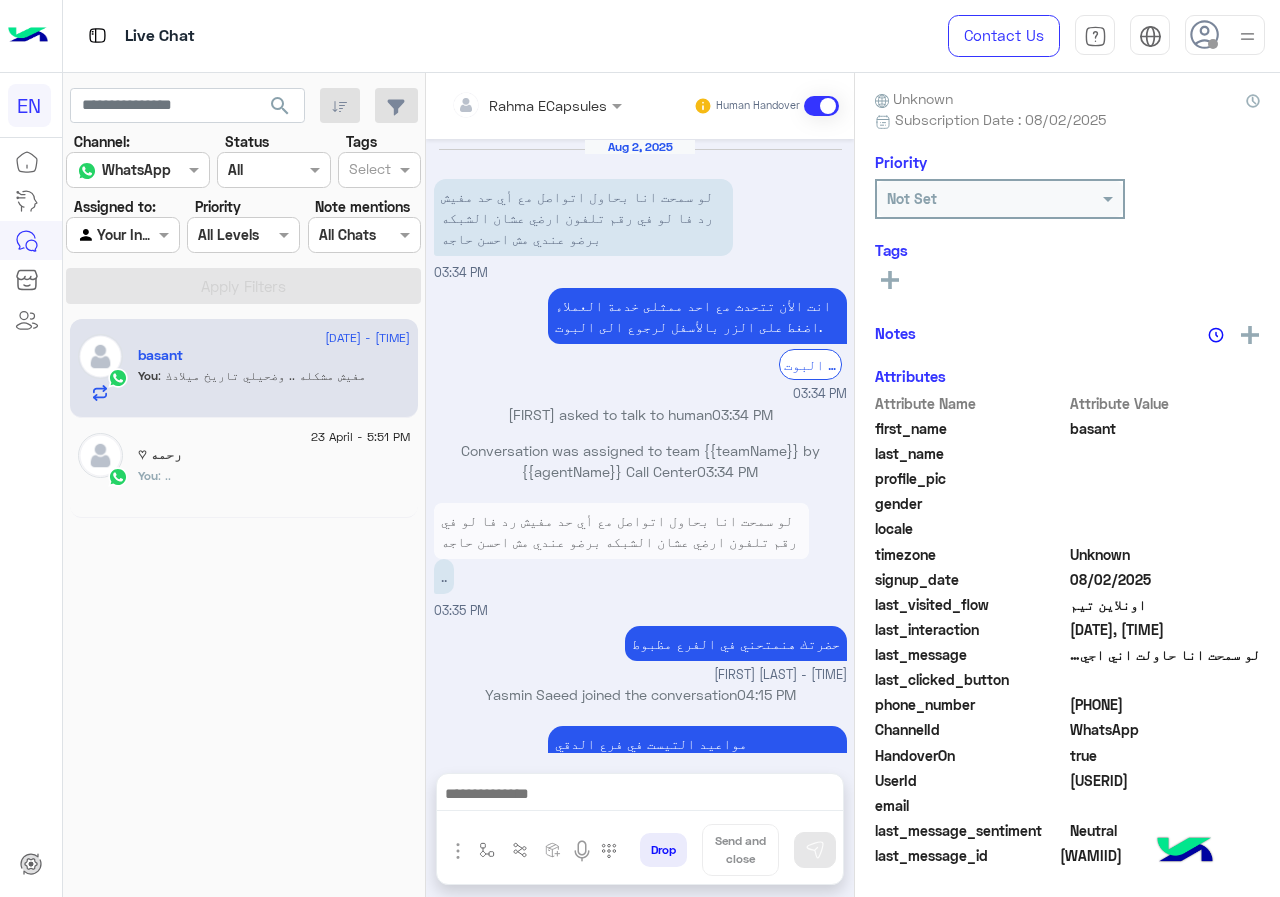 scroll, scrollTop: 771, scrollLeft: 0, axis: vertical 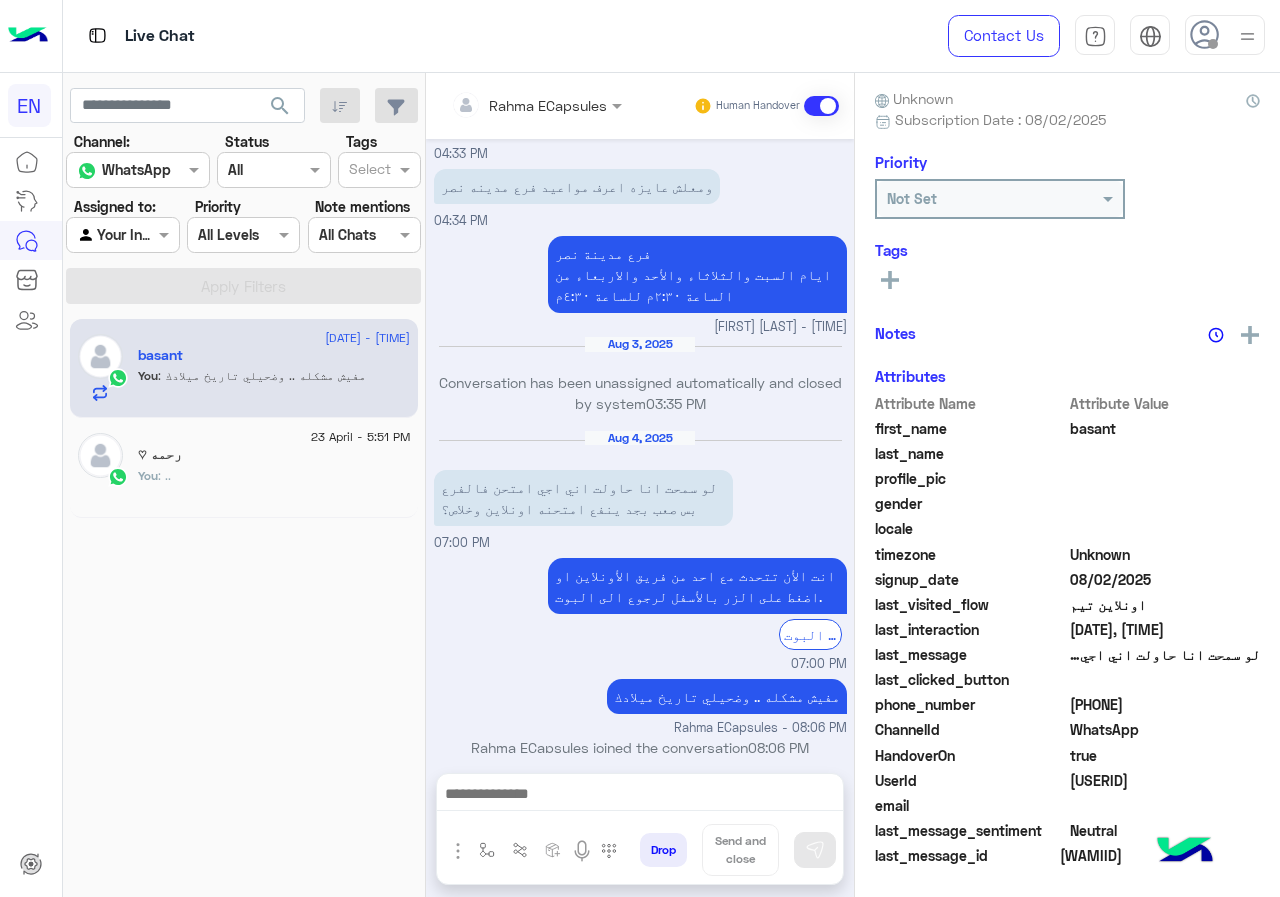 click at bounding box center [509, 105] 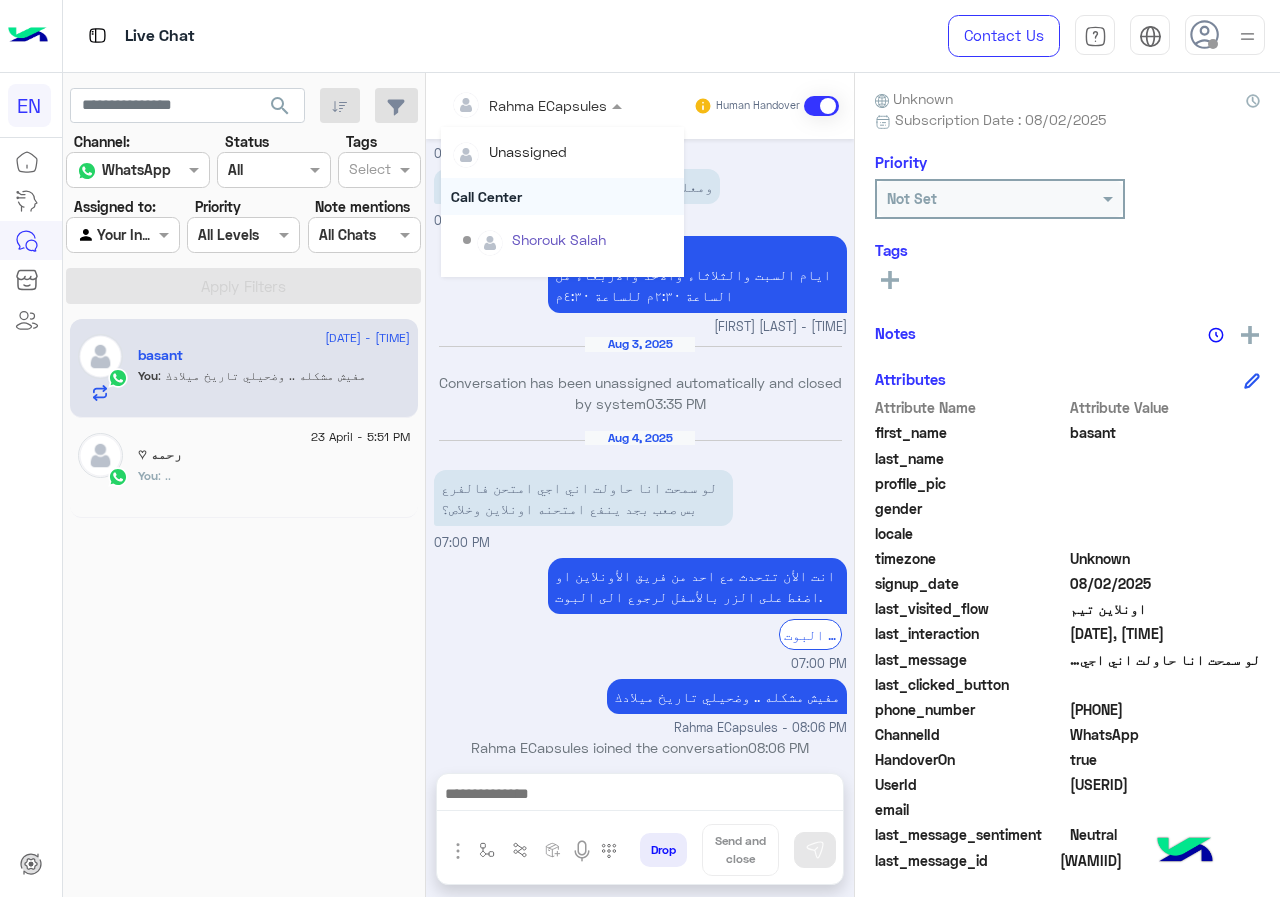 click on "Call Center" at bounding box center [562, 196] 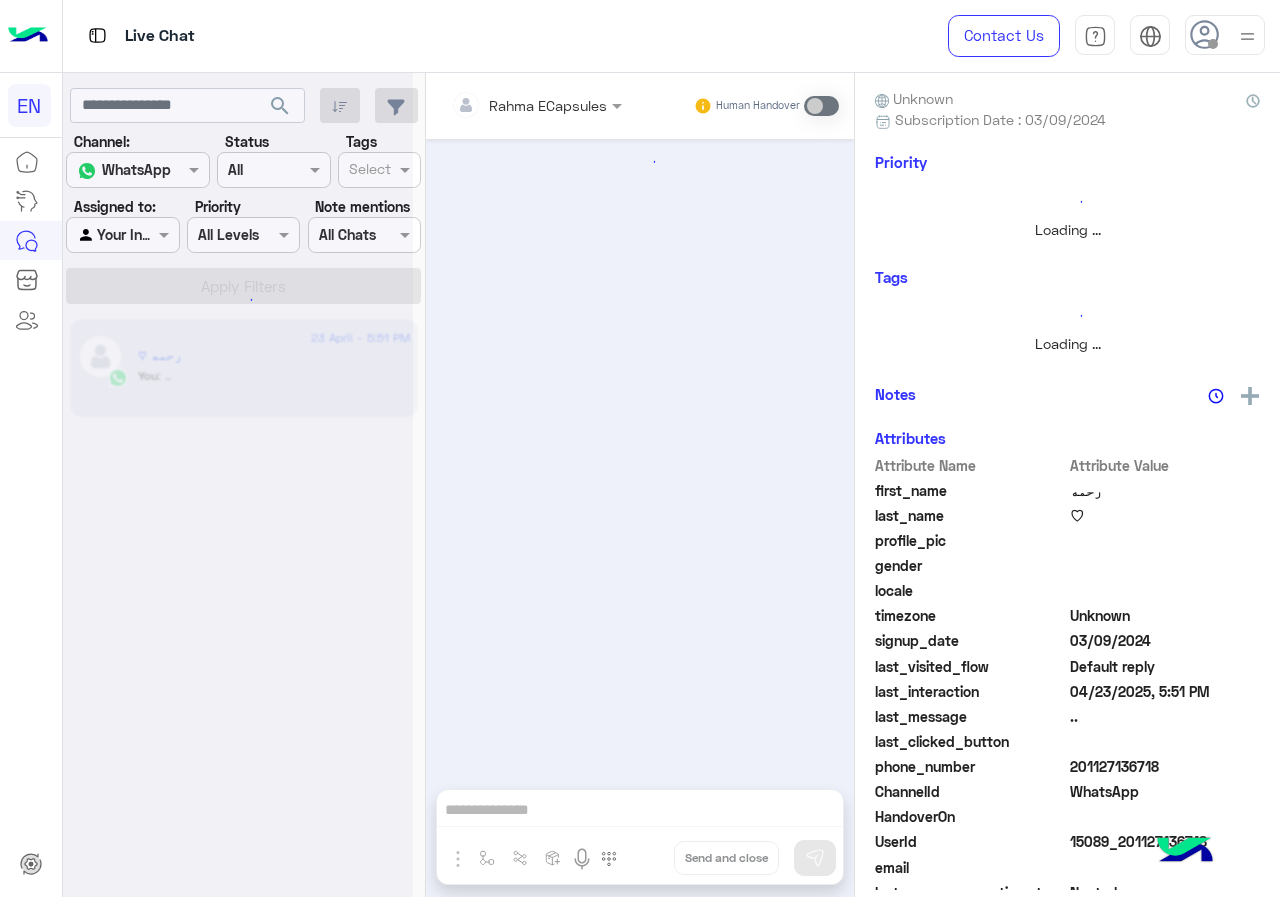scroll, scrollTop: 0, scrollLeft: 0, axis: both 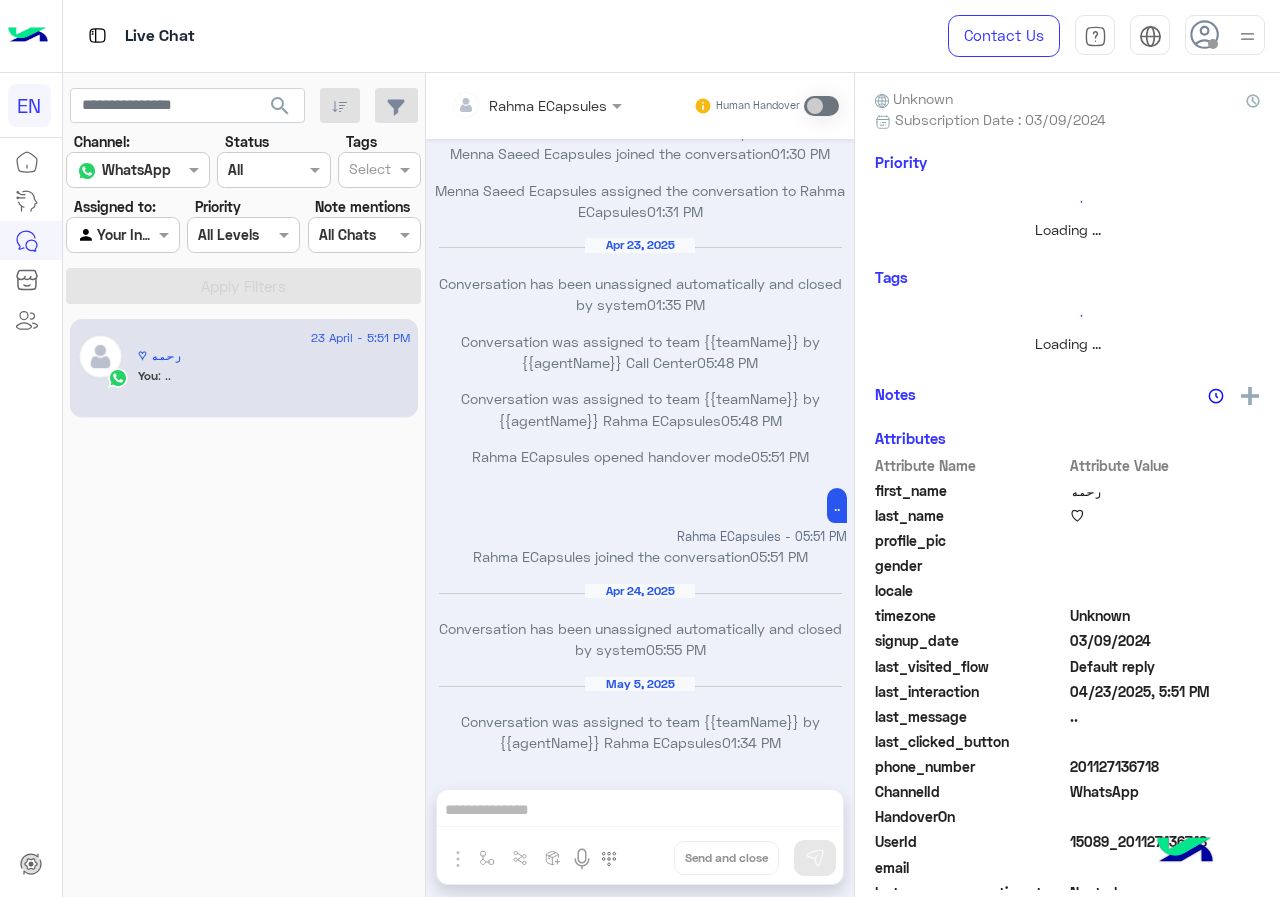 click on "Agent Filter Your Inbox" at bounding box center [122, 235] 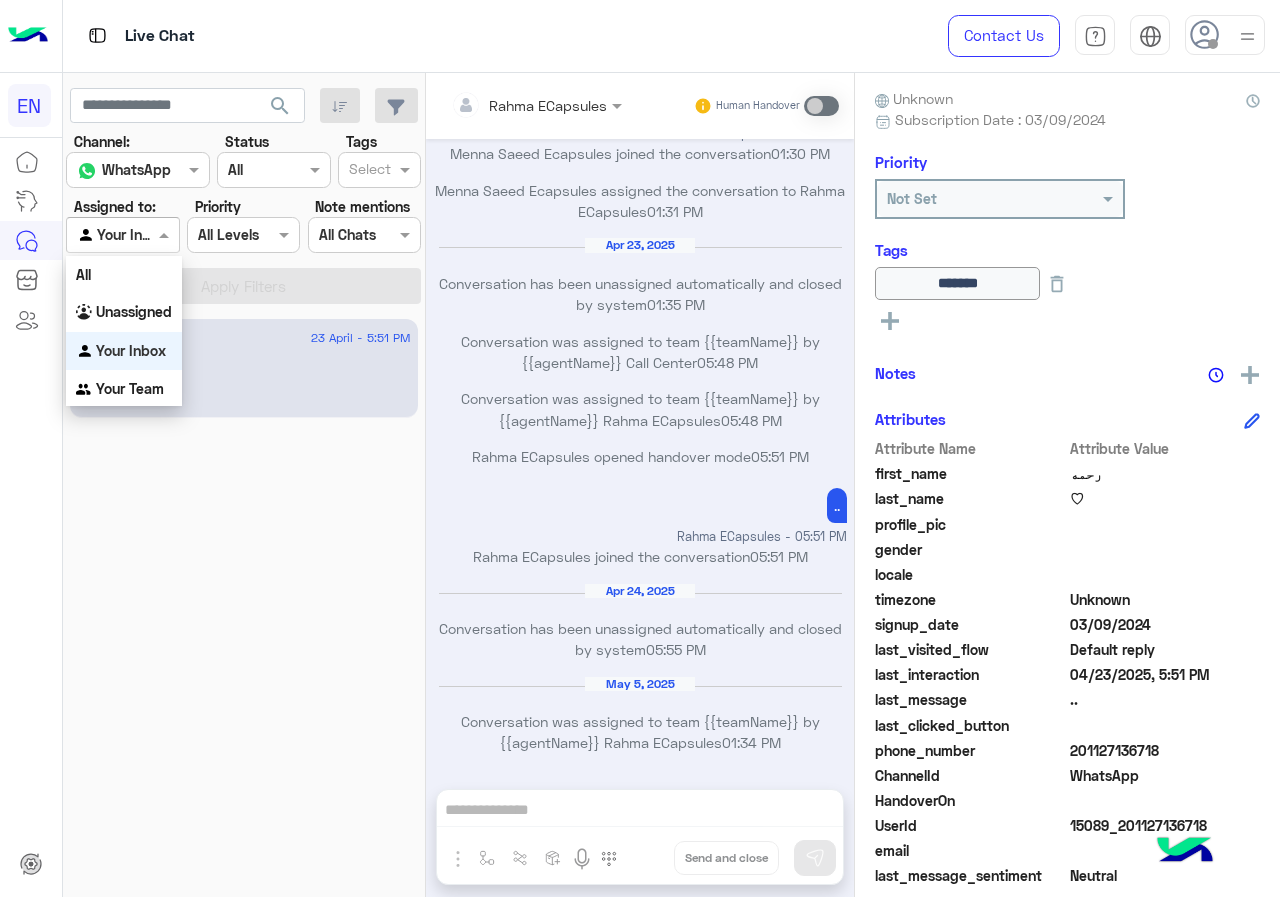 click on "Unassigned" at bounding box center [124, 312] 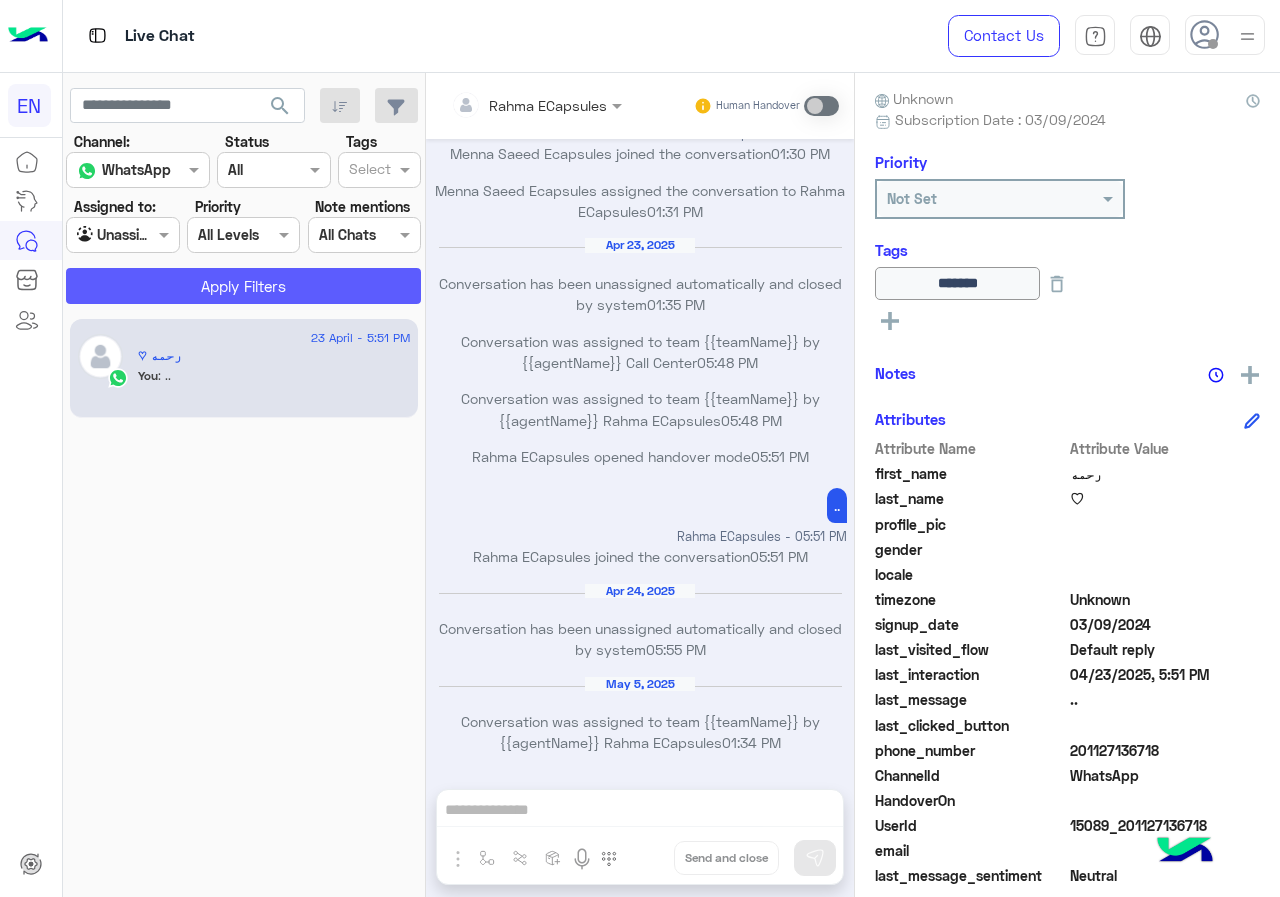 click on "Apply Filters" 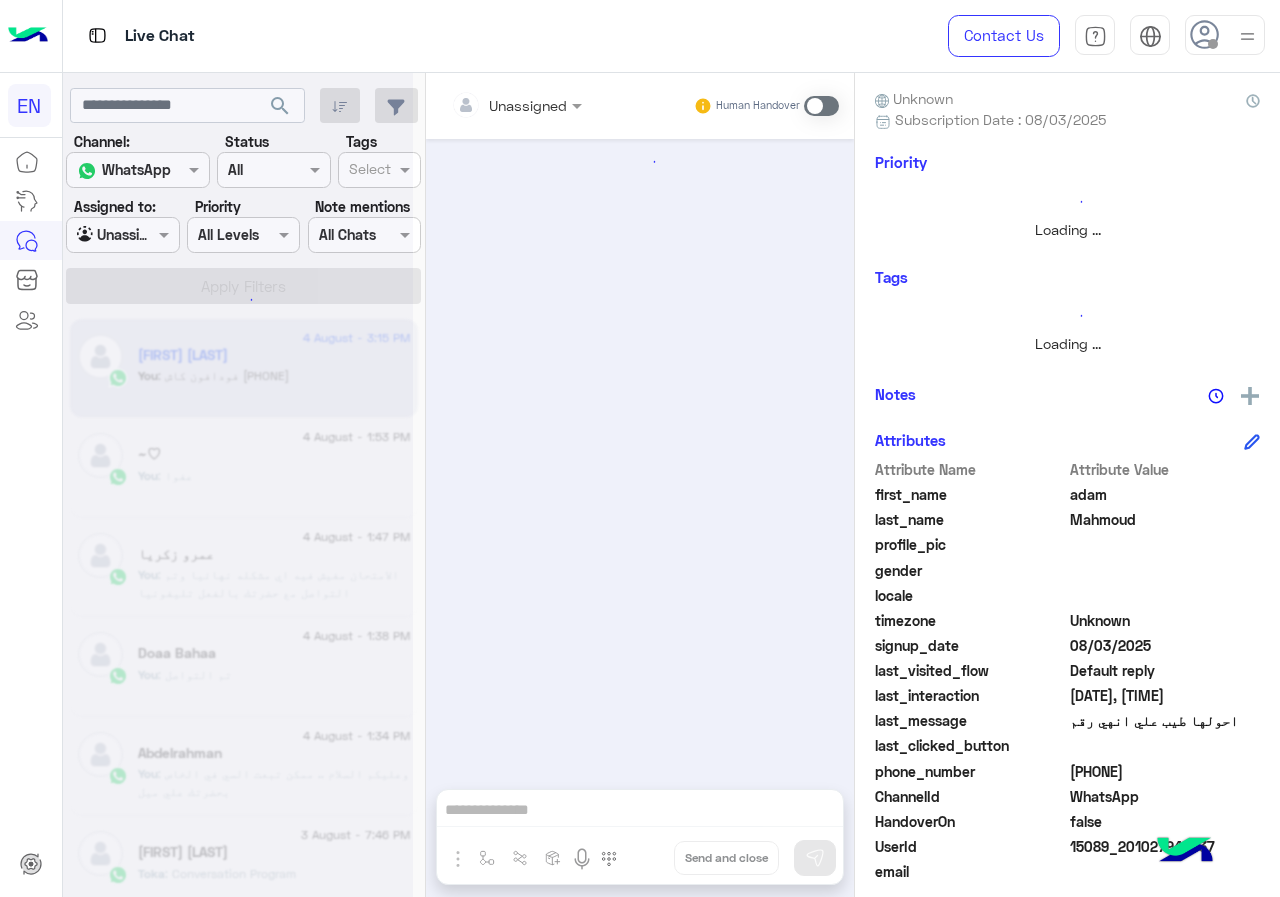 scroll, scrollTop: 390, scrollLeft: 0, axis: vertical 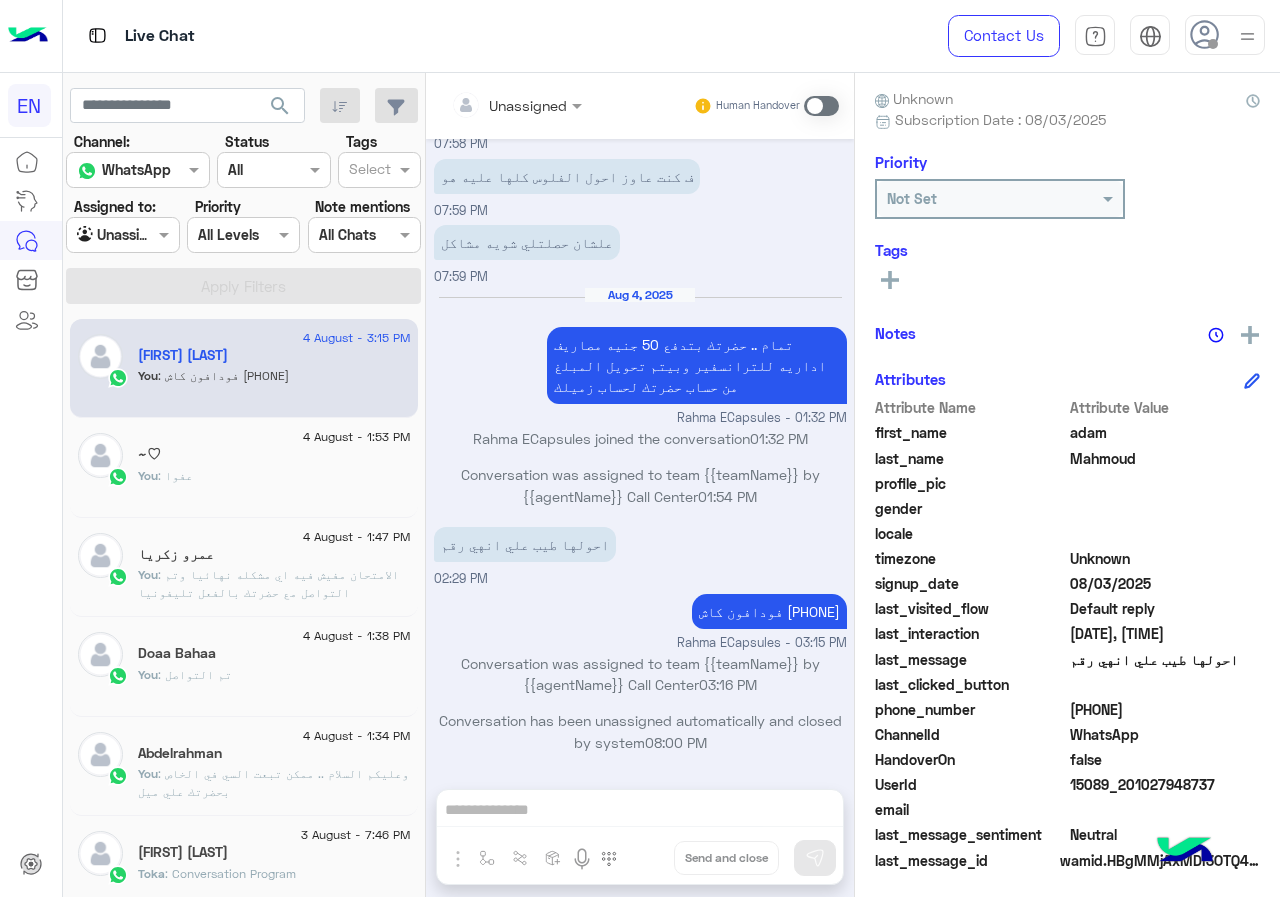 click on "Agent Filter Unassigned" at bounding box center (122, 235) 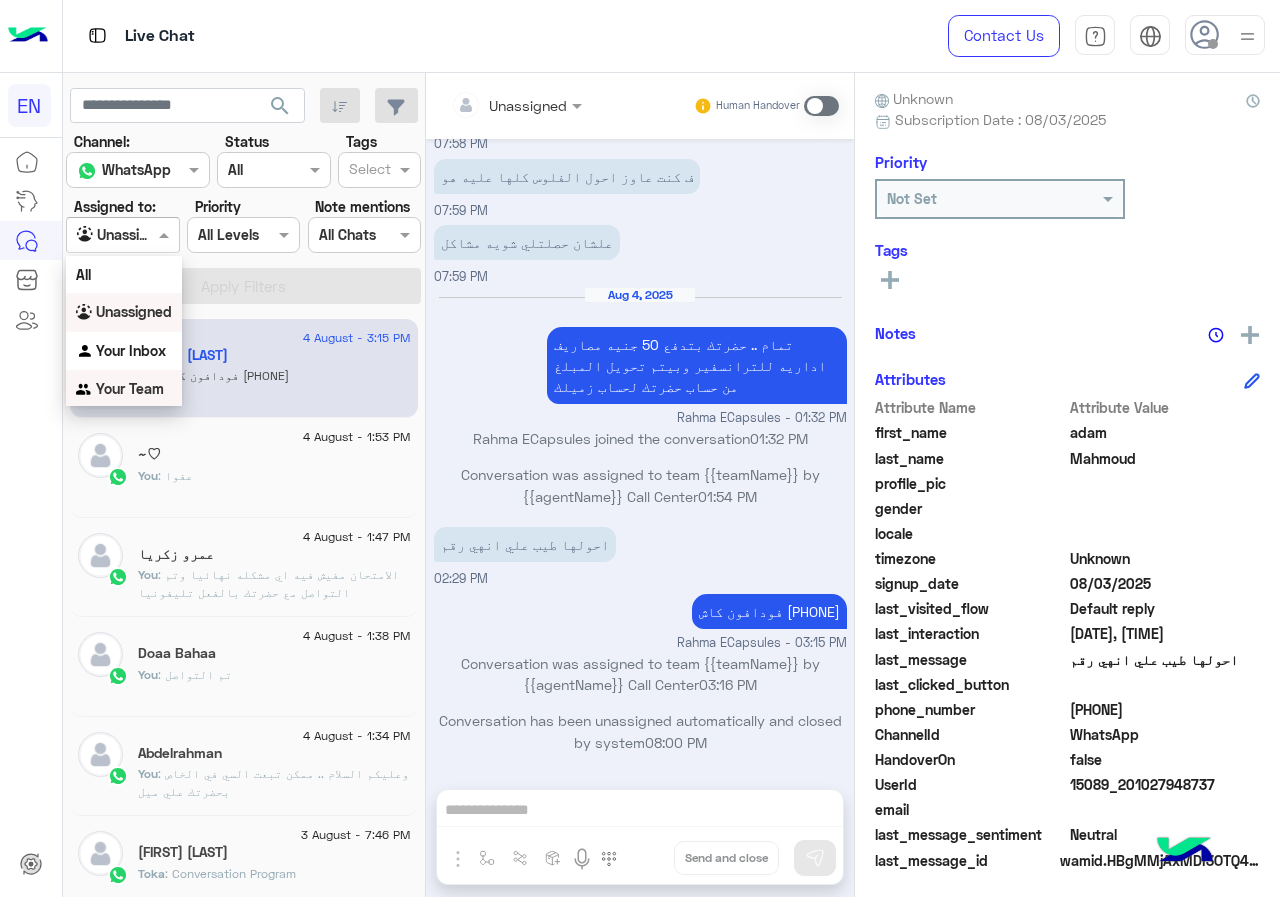 drag, startPoint x: 135, startPoint y: 368, endPoint x: 137, endPoint y: 380, distance: 12.165525 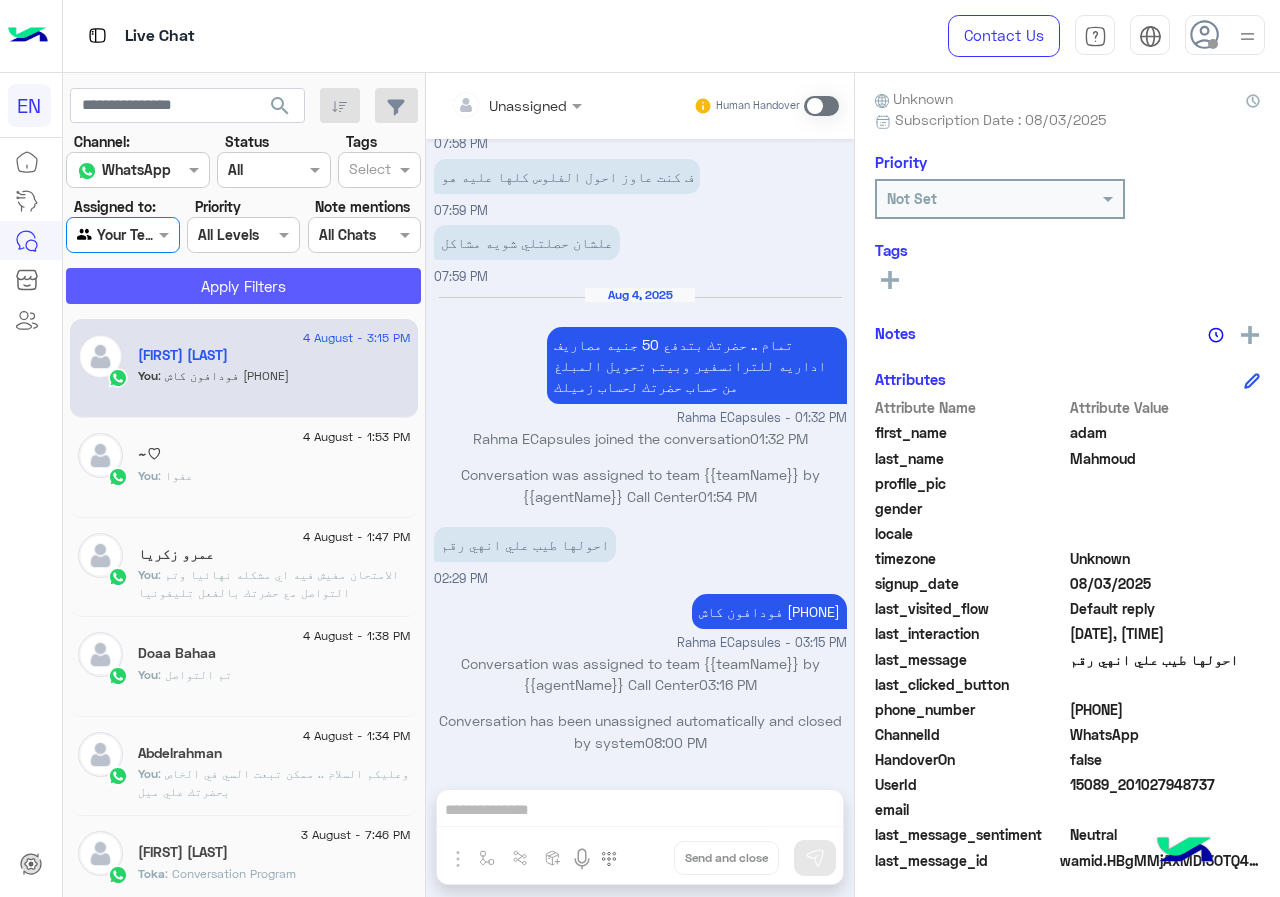 click on "Apply Filters" 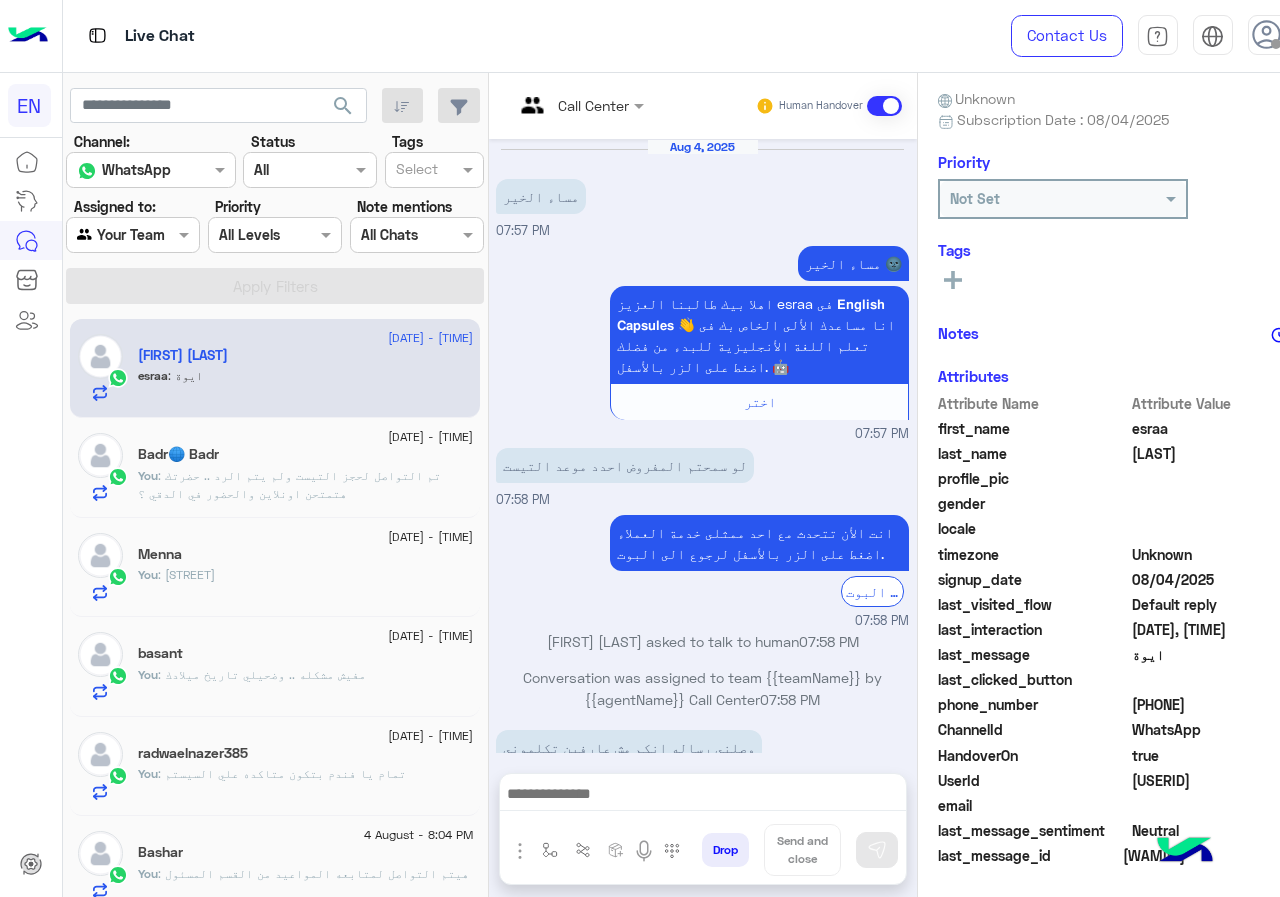 scroll, scrollTop: 625, scrollLeft: 0, axis: vertical 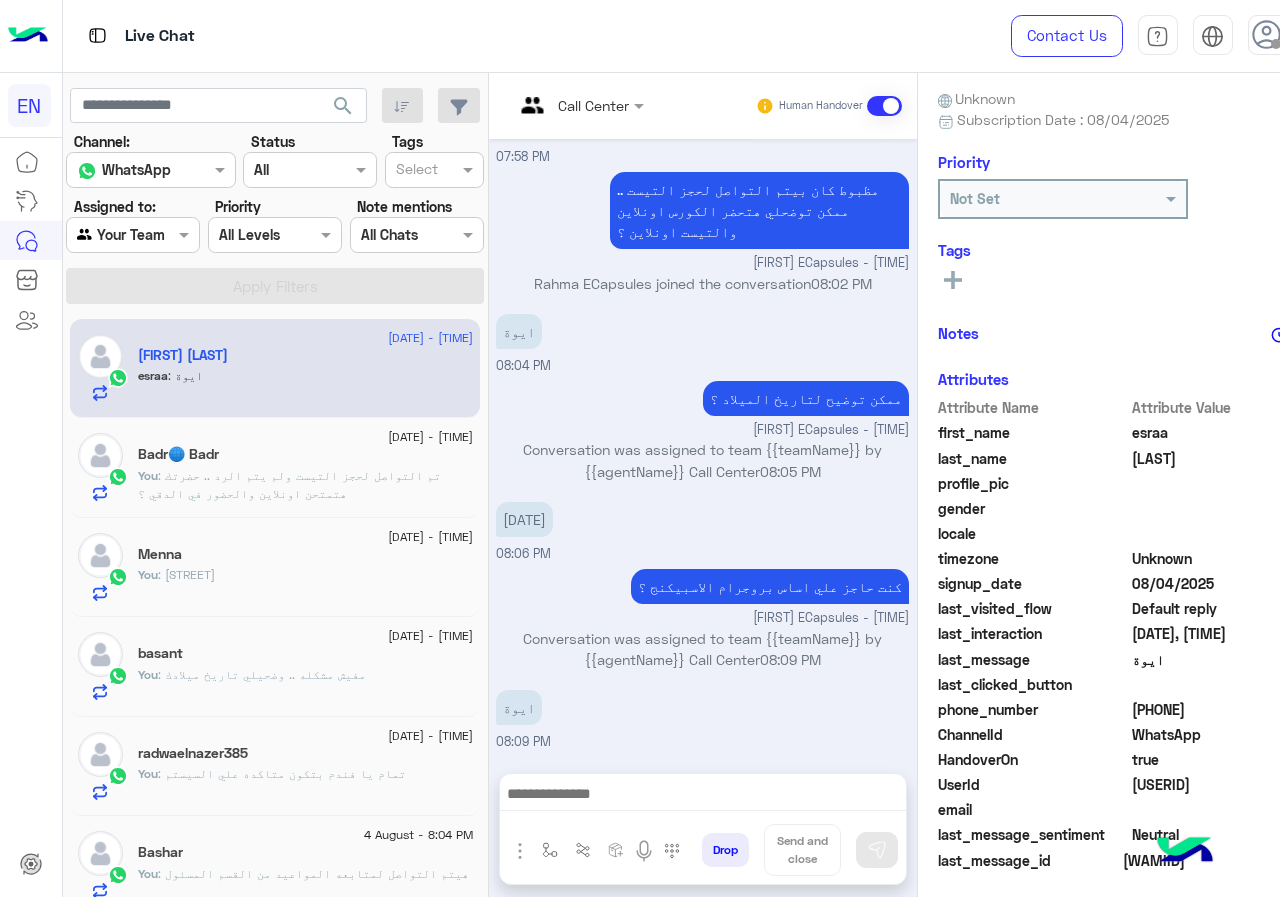 click at bounding box center [703, 799] 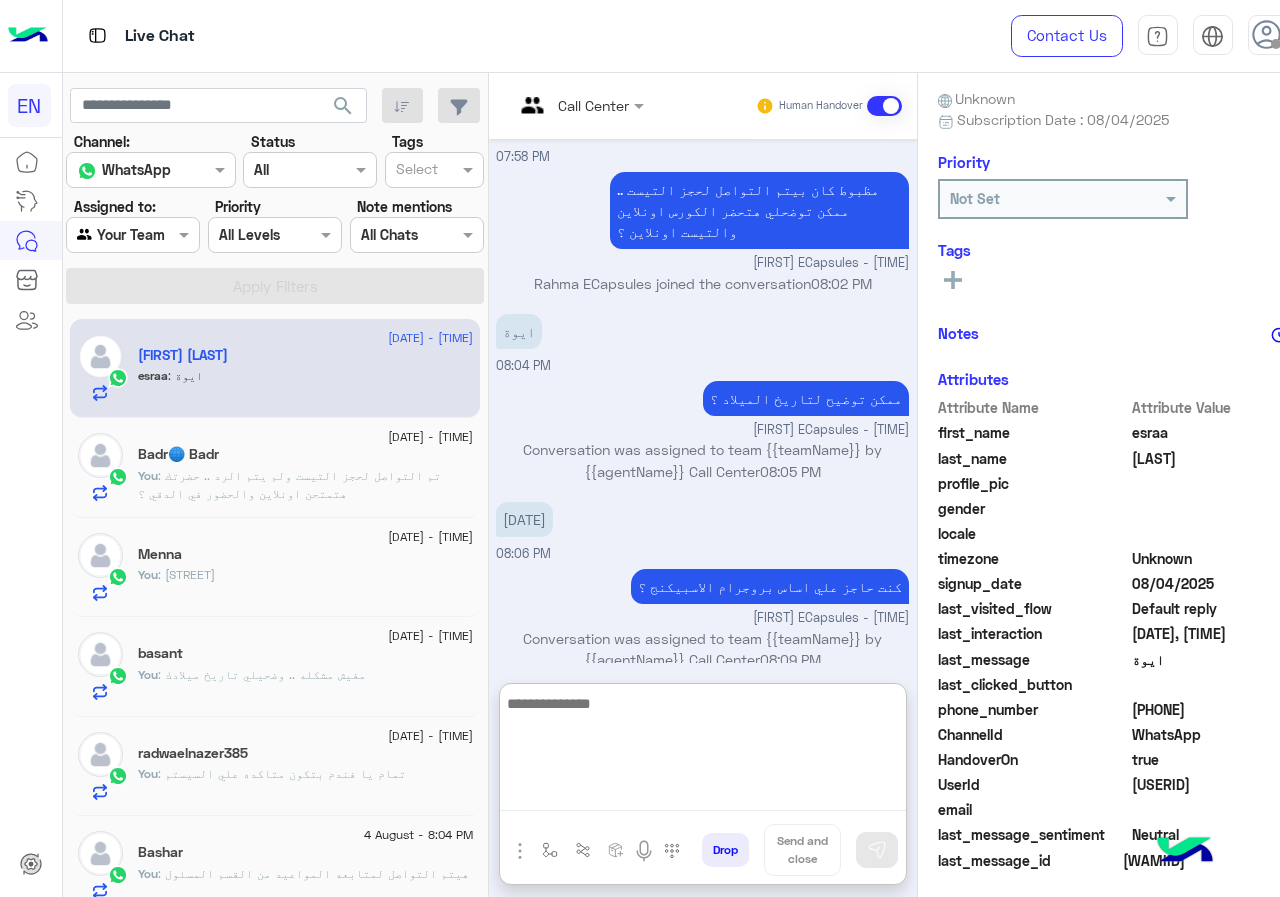 click at bounding box center (703, 751) 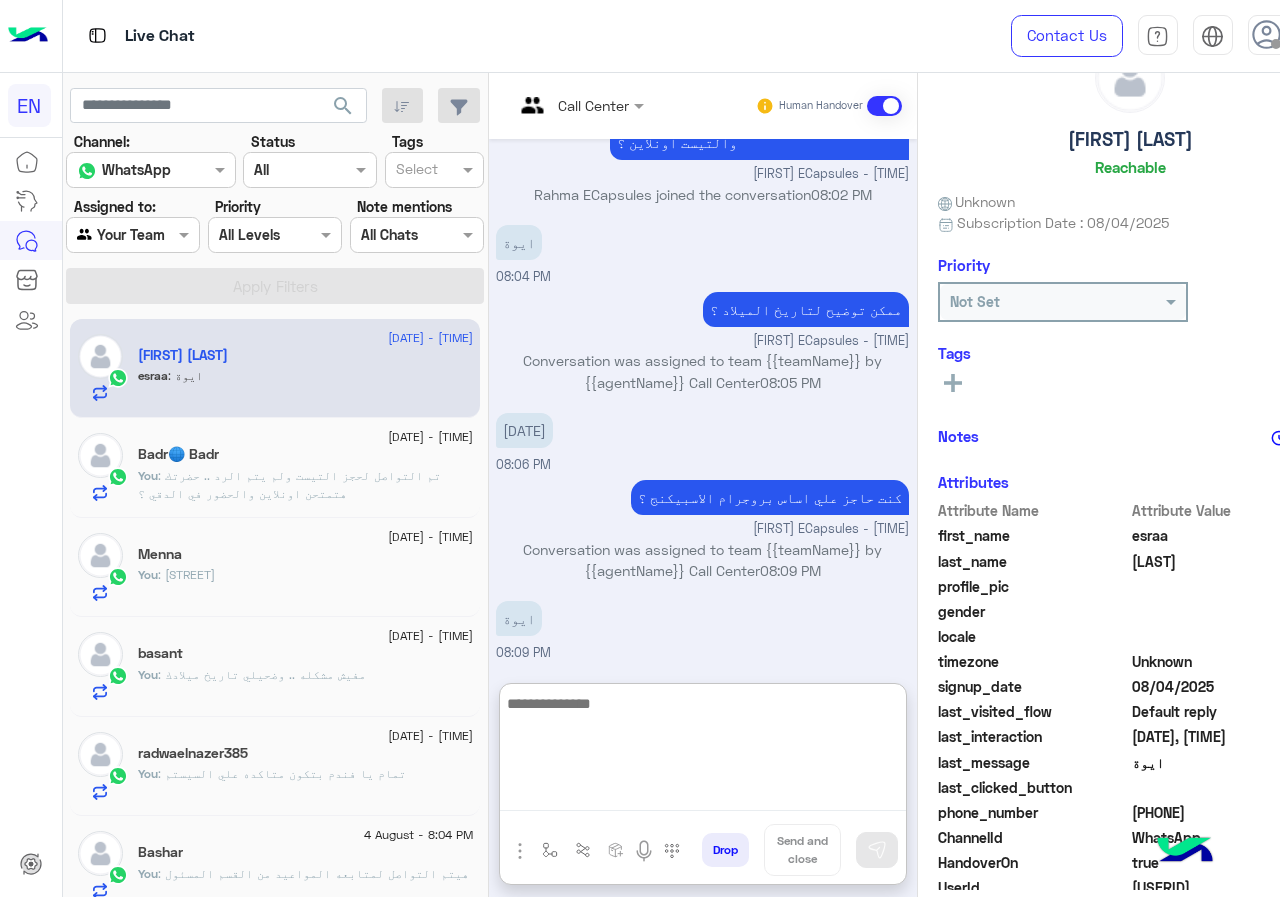 scroll, scrollTop: 0, scrollLeft: 0, axis: both 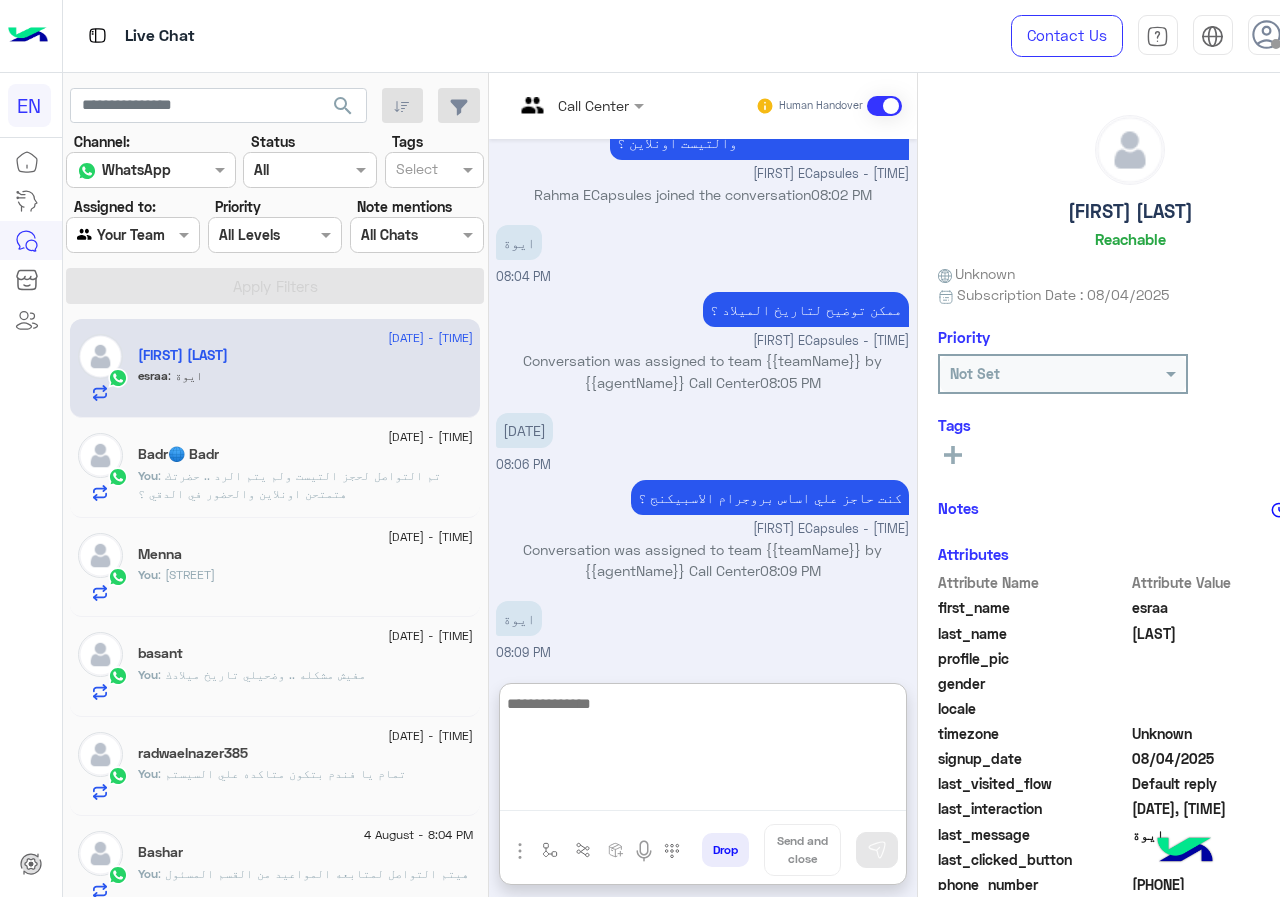 paste on "**********" 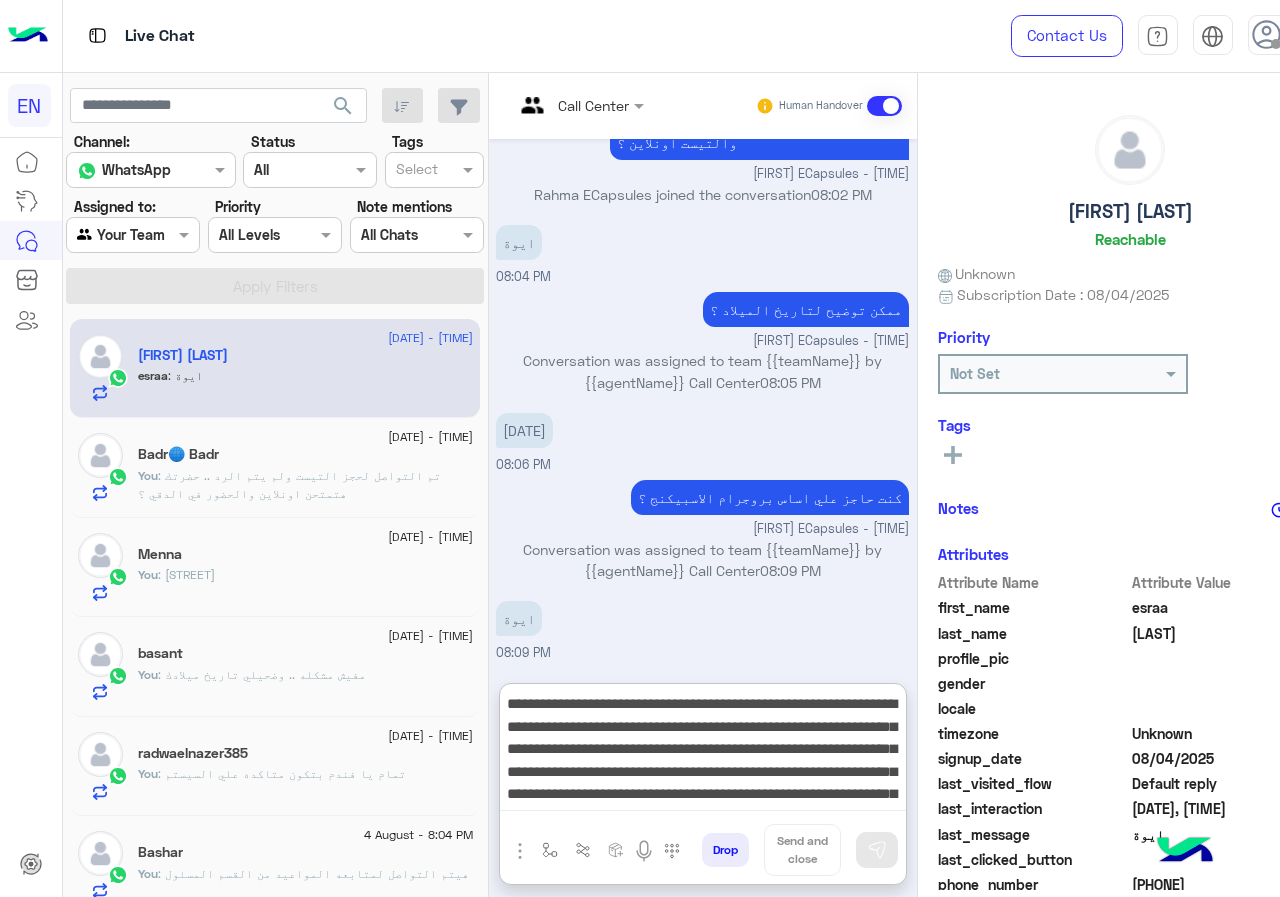 scroll, scrollTop: 106, scrollLeft: 0, axis: vertical 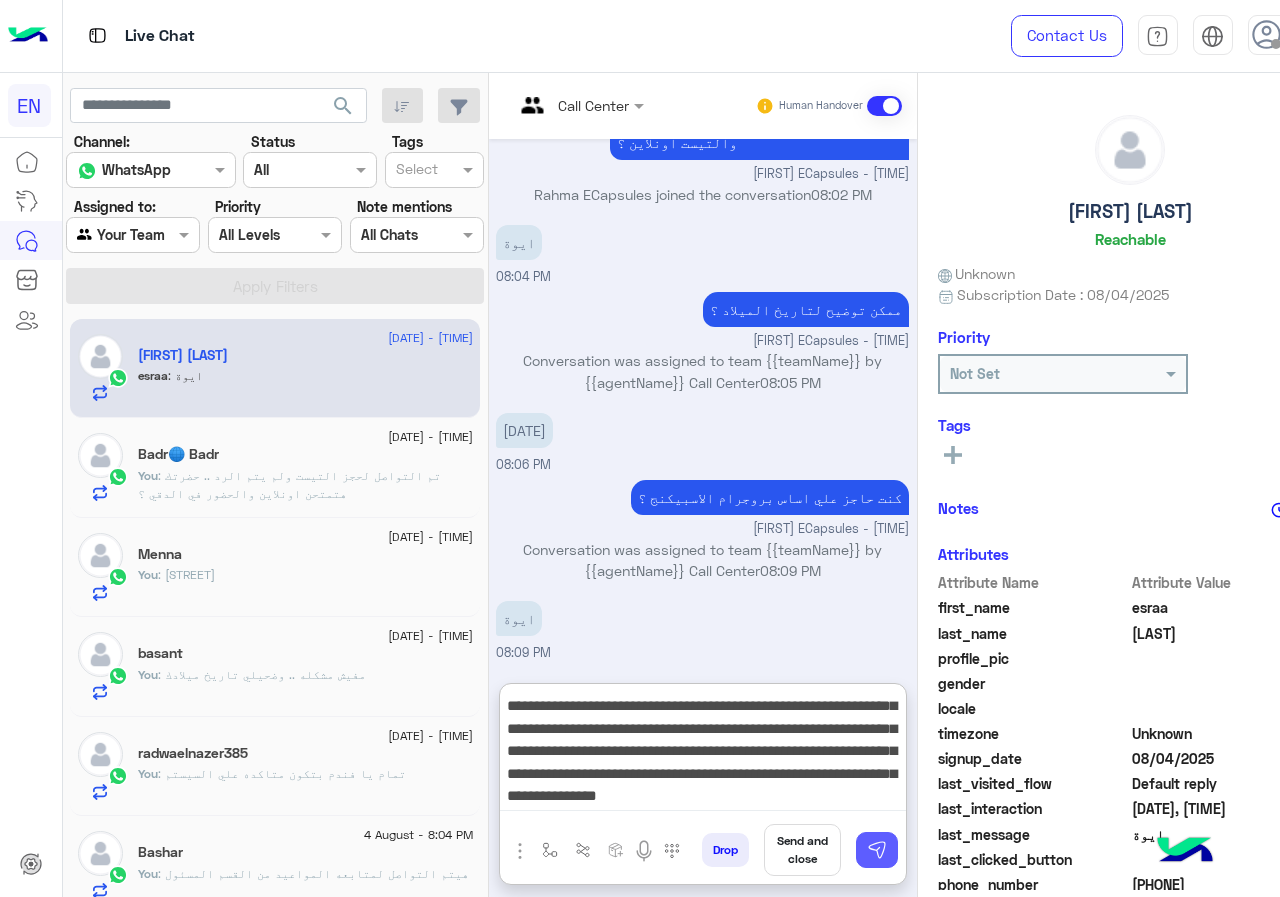 type on "**********" 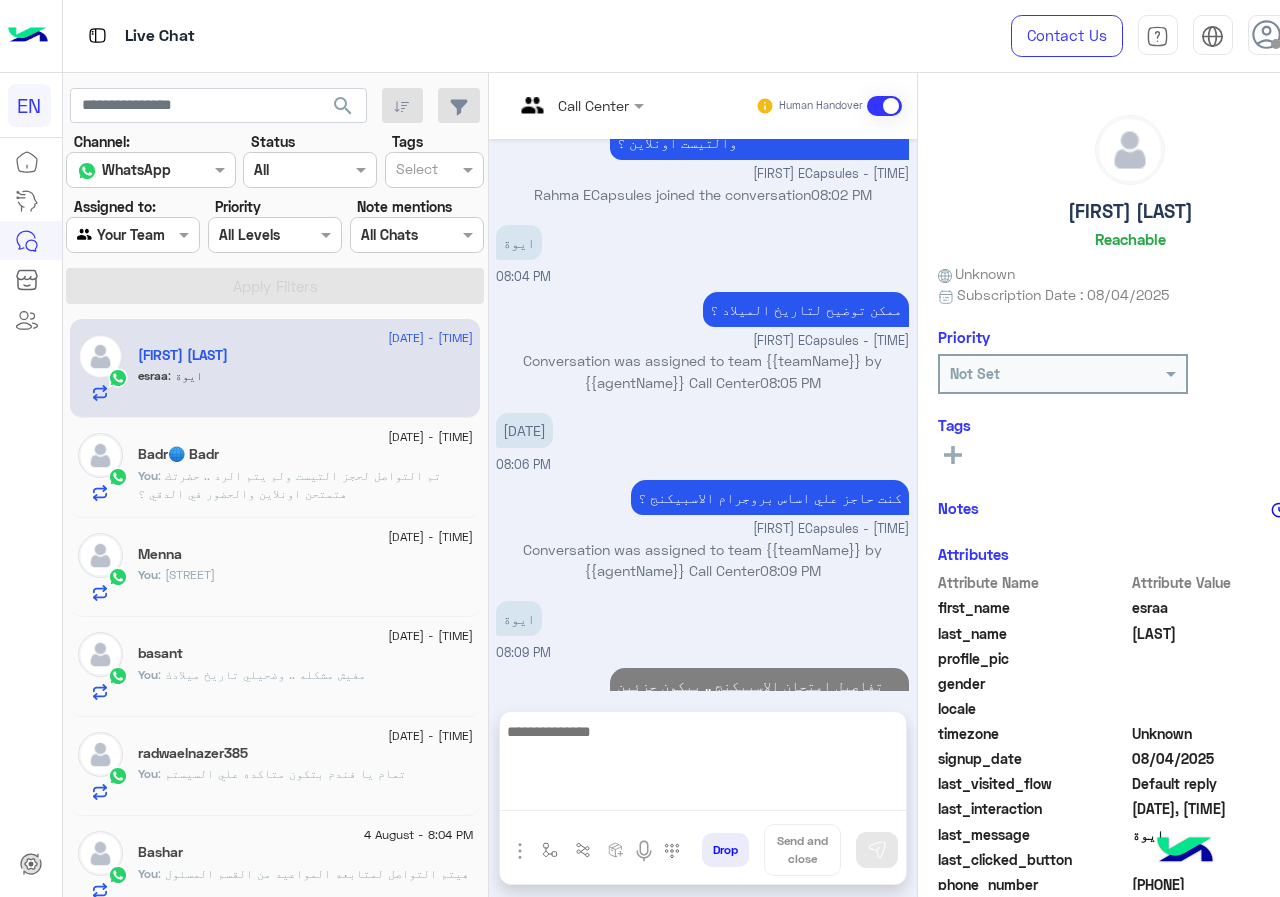 scroll, scrollTop: 0, scrollLeft: 0, axis: both 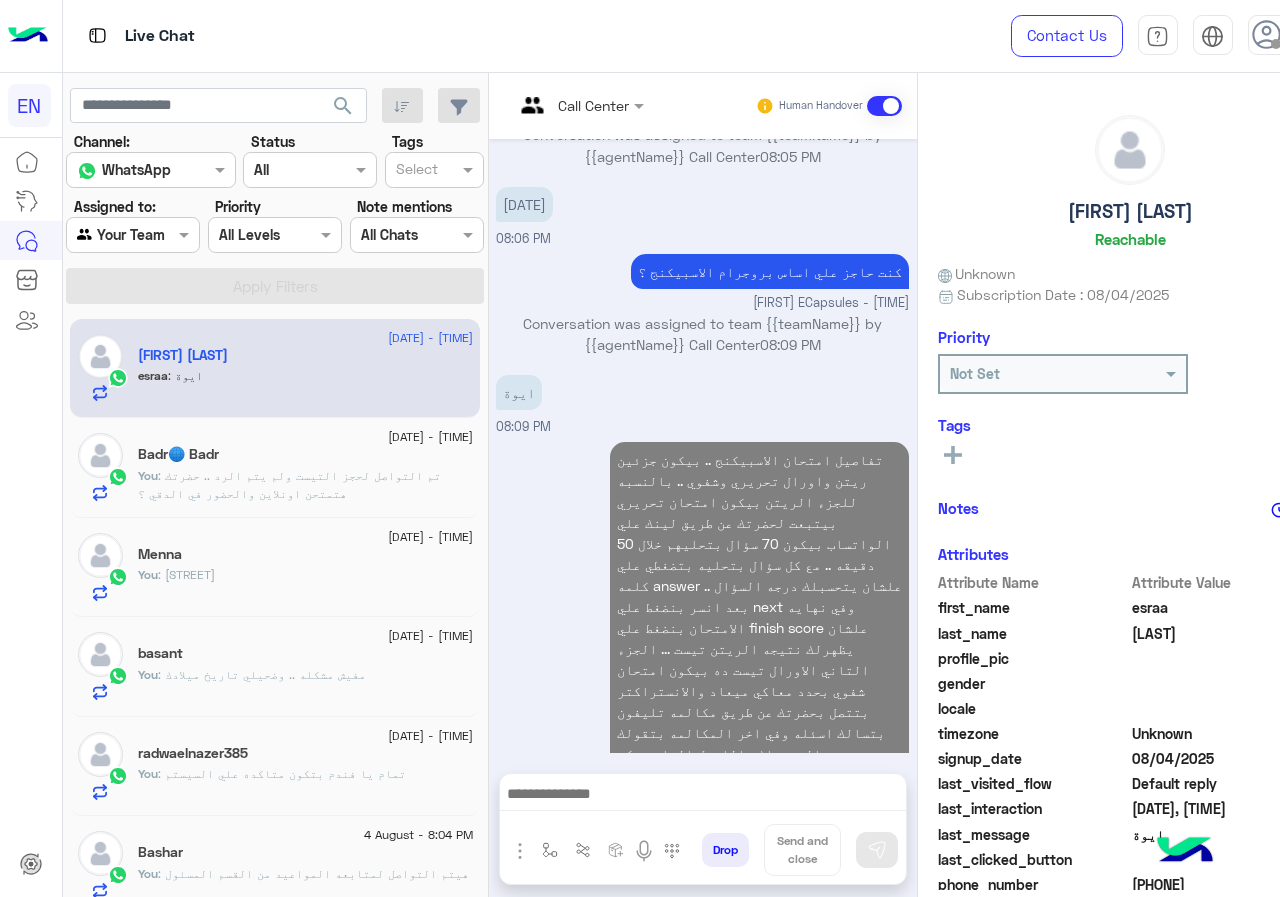click at bounding box center [703, 796] 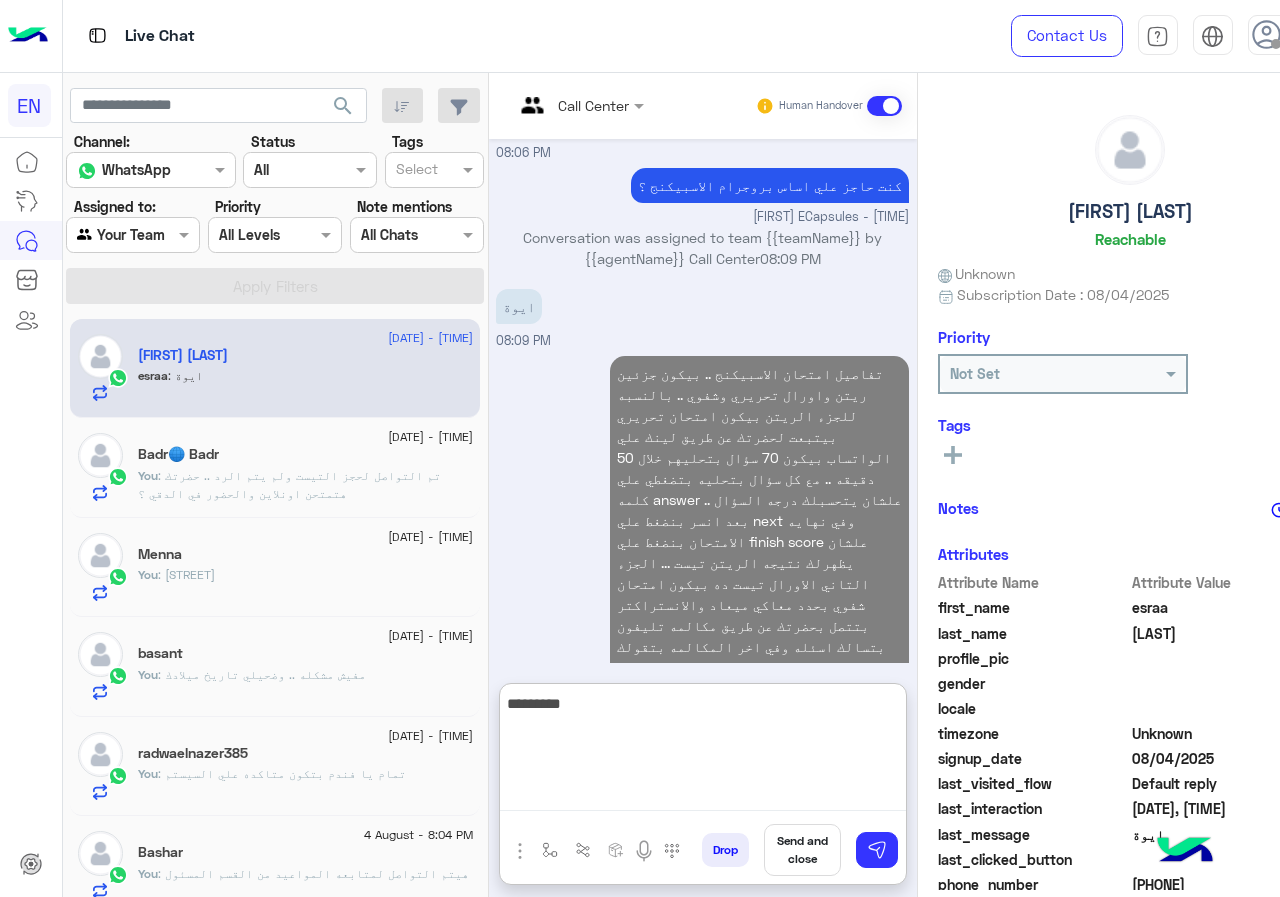 scroll, scrollTop: 1030, scrollLeft: 0, axis: vertical 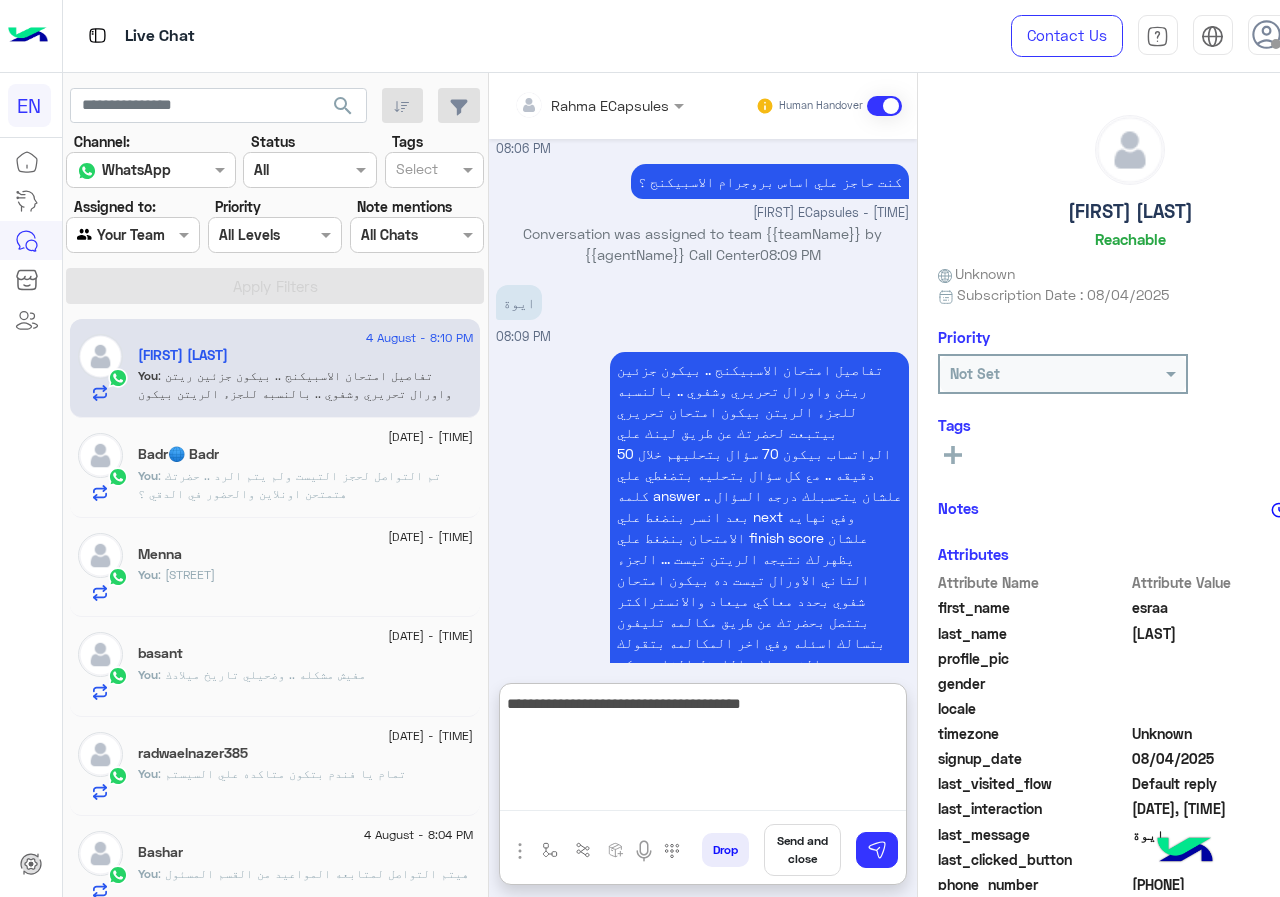 type on "**********" 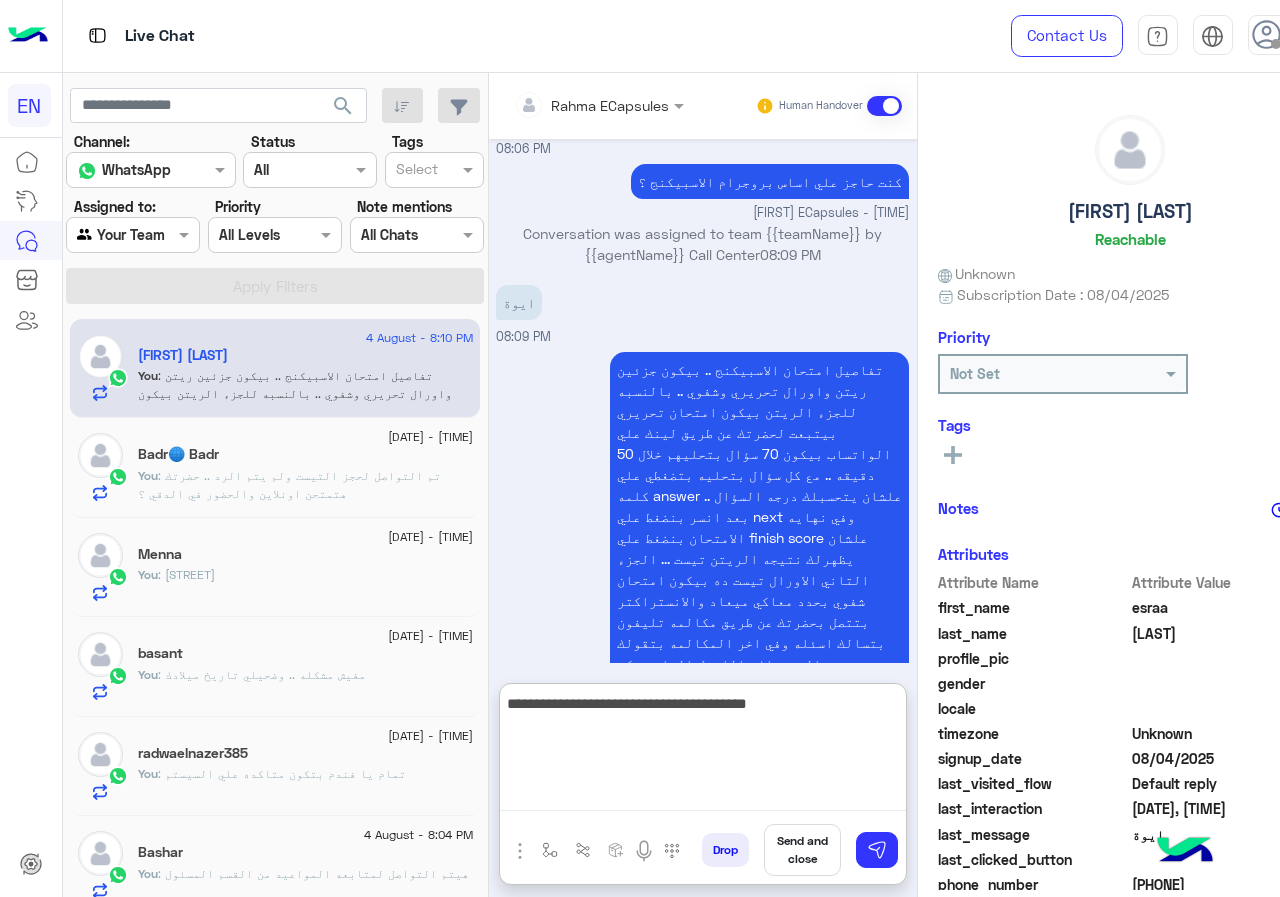 type 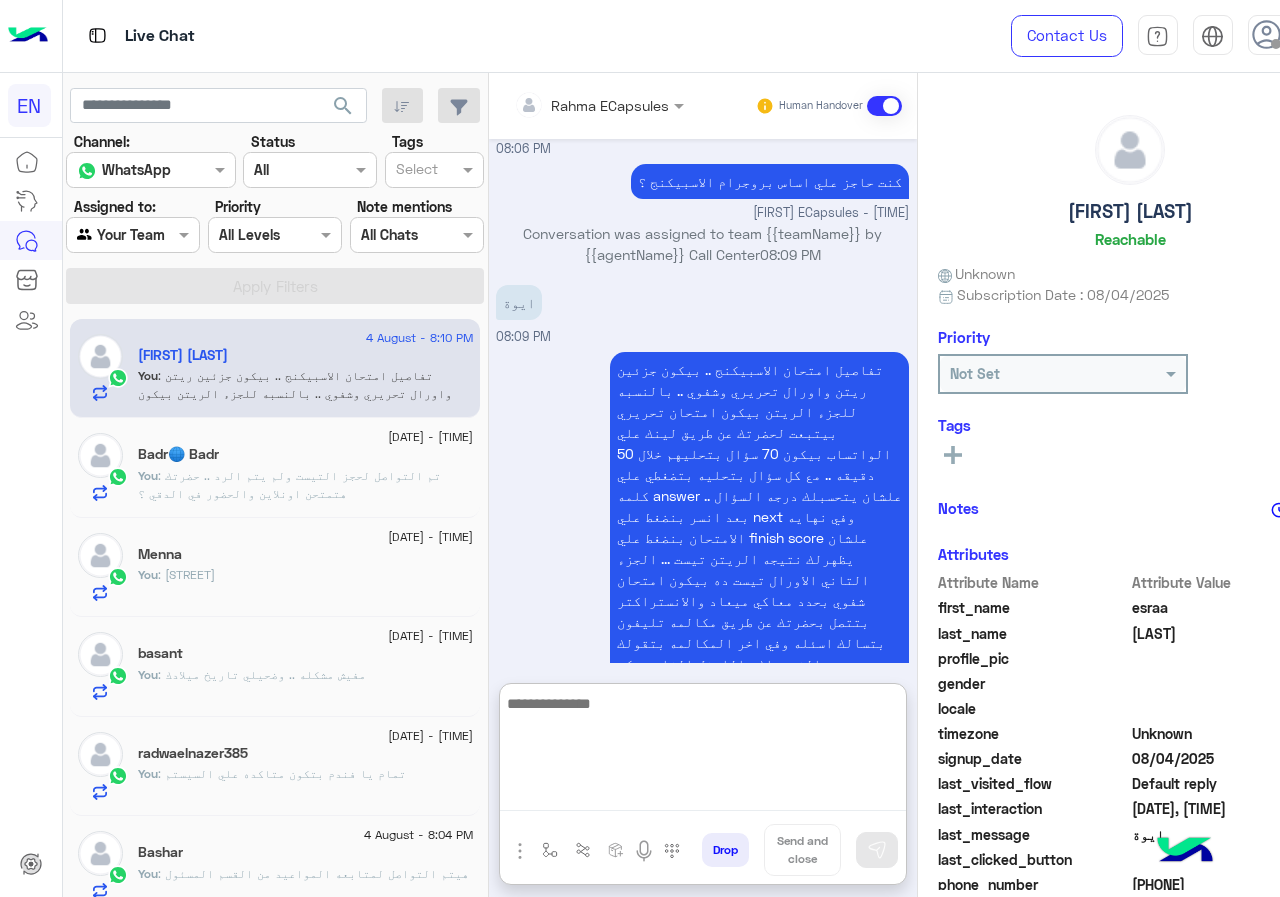 scroll, scrollTop: 1094, scrollLeft: 0, axis: vertical 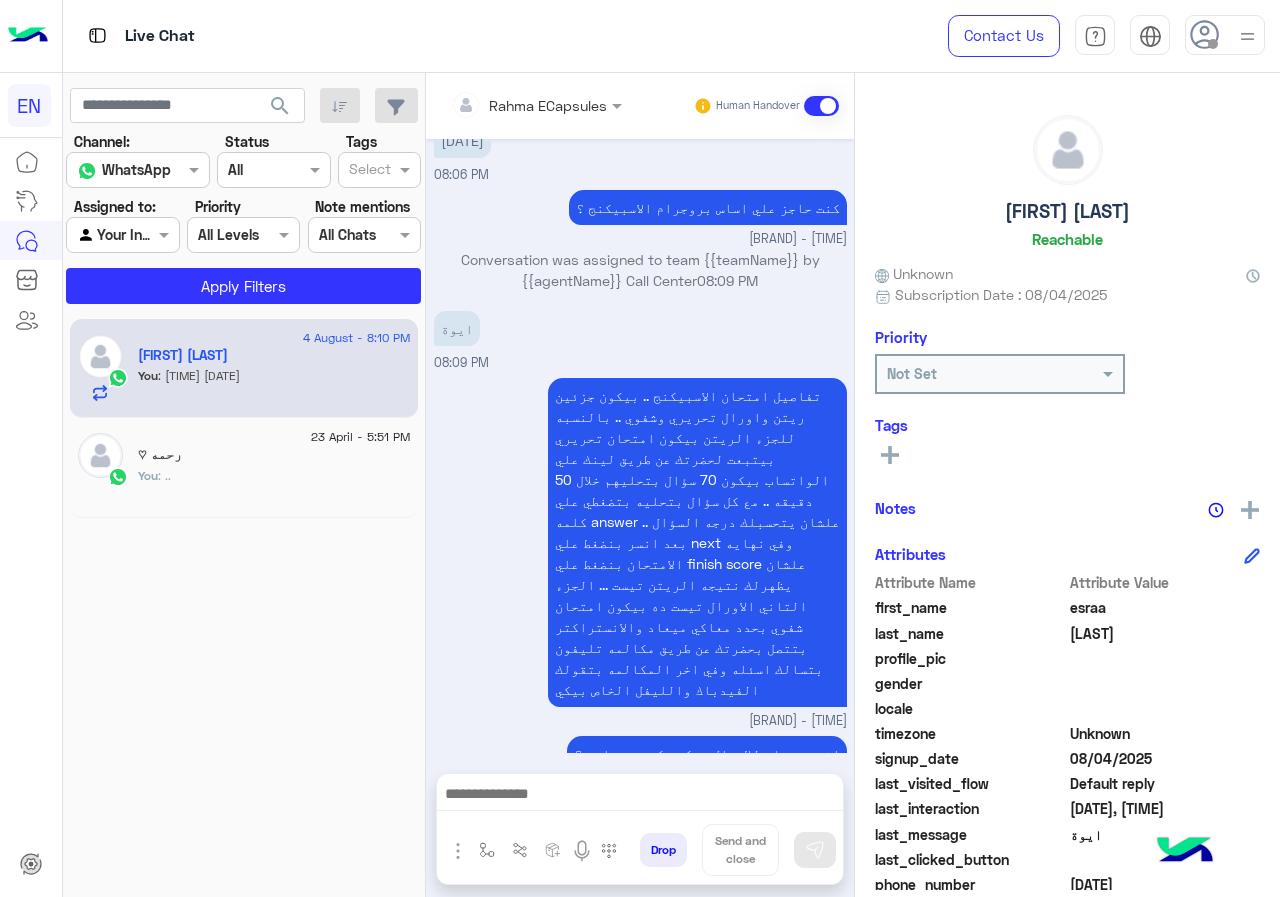 click at bounding box center [509, 105] 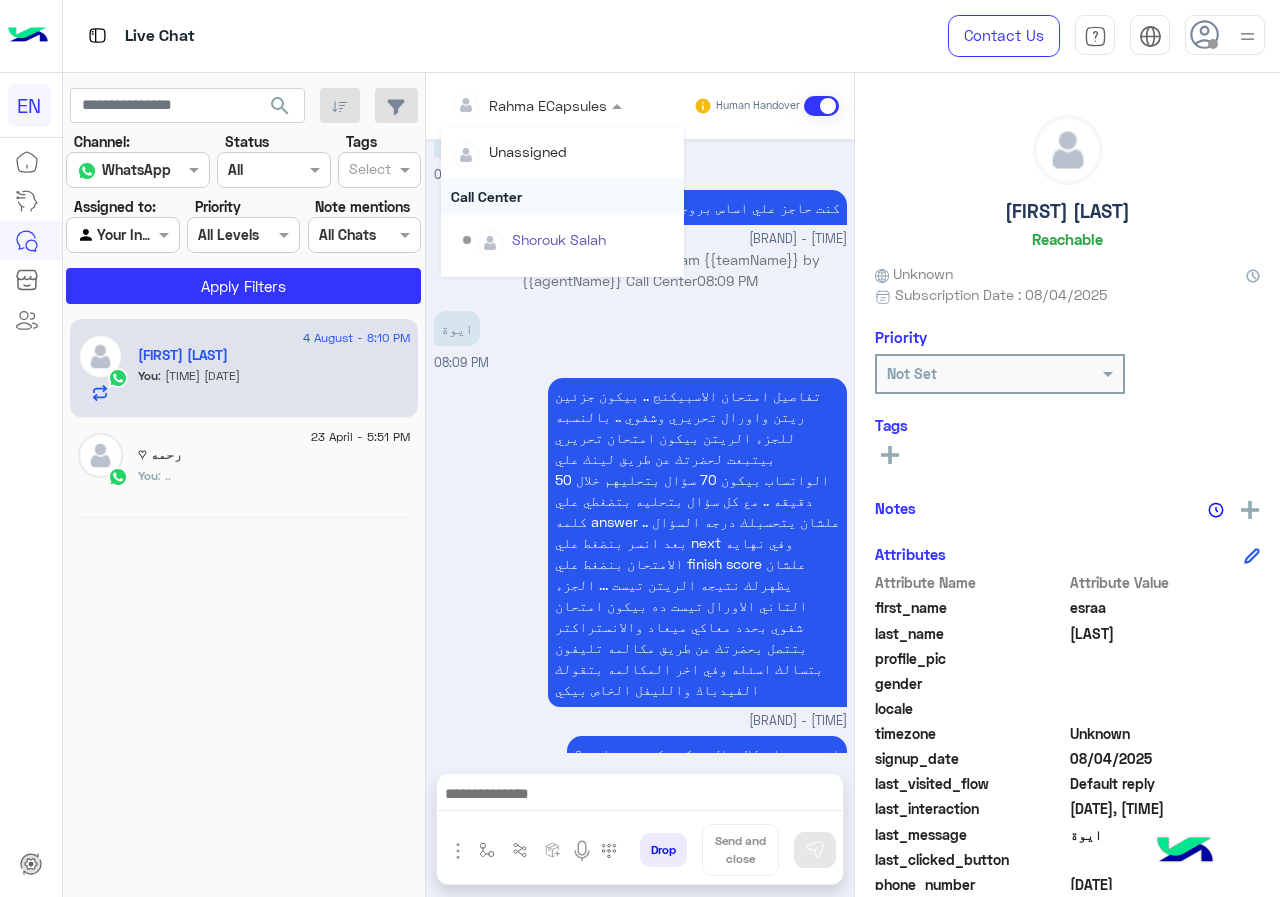 click on "Call Center" at bounding box center (562, 196) 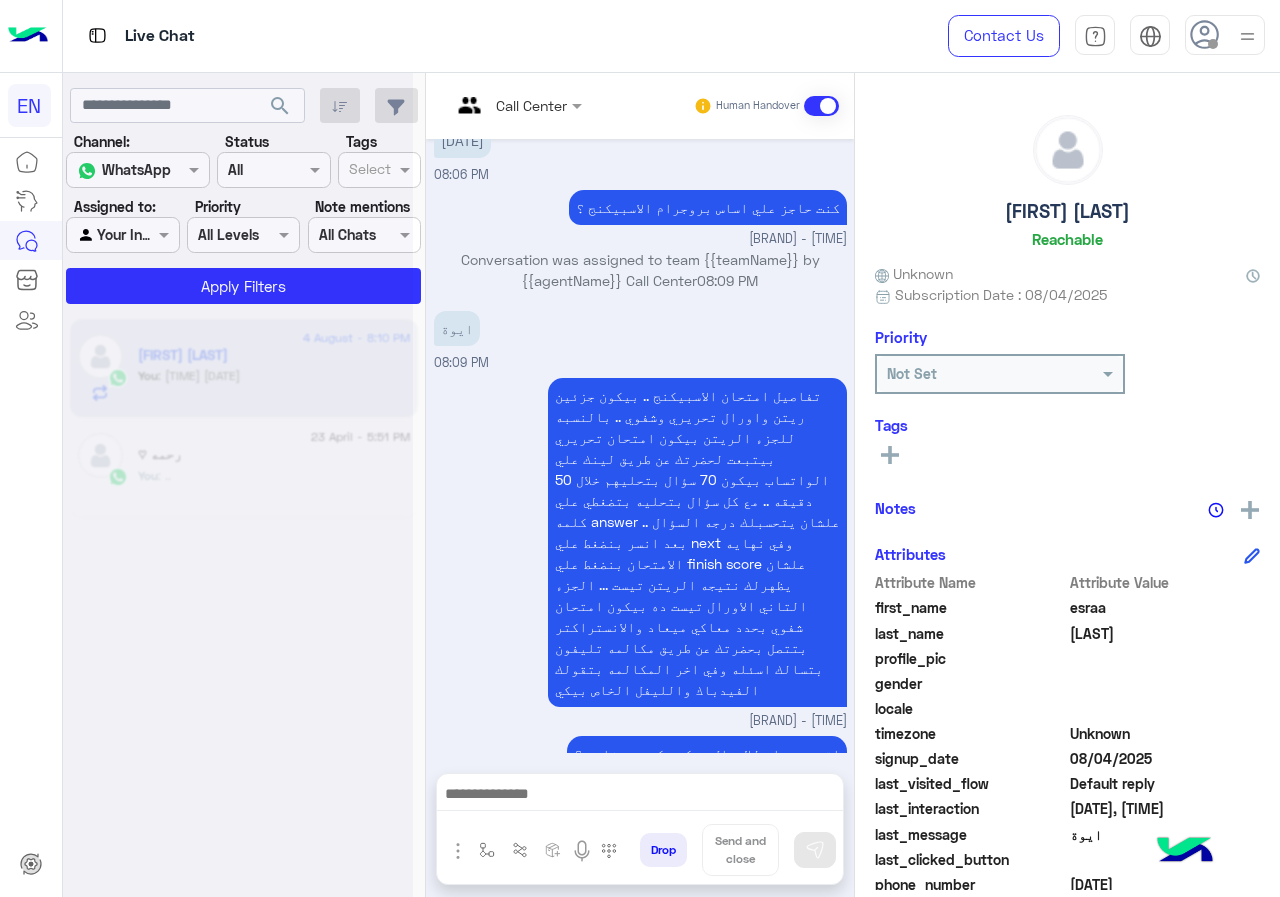 scroll, scrollTop: 0, scrollLeft: 0, axis: both 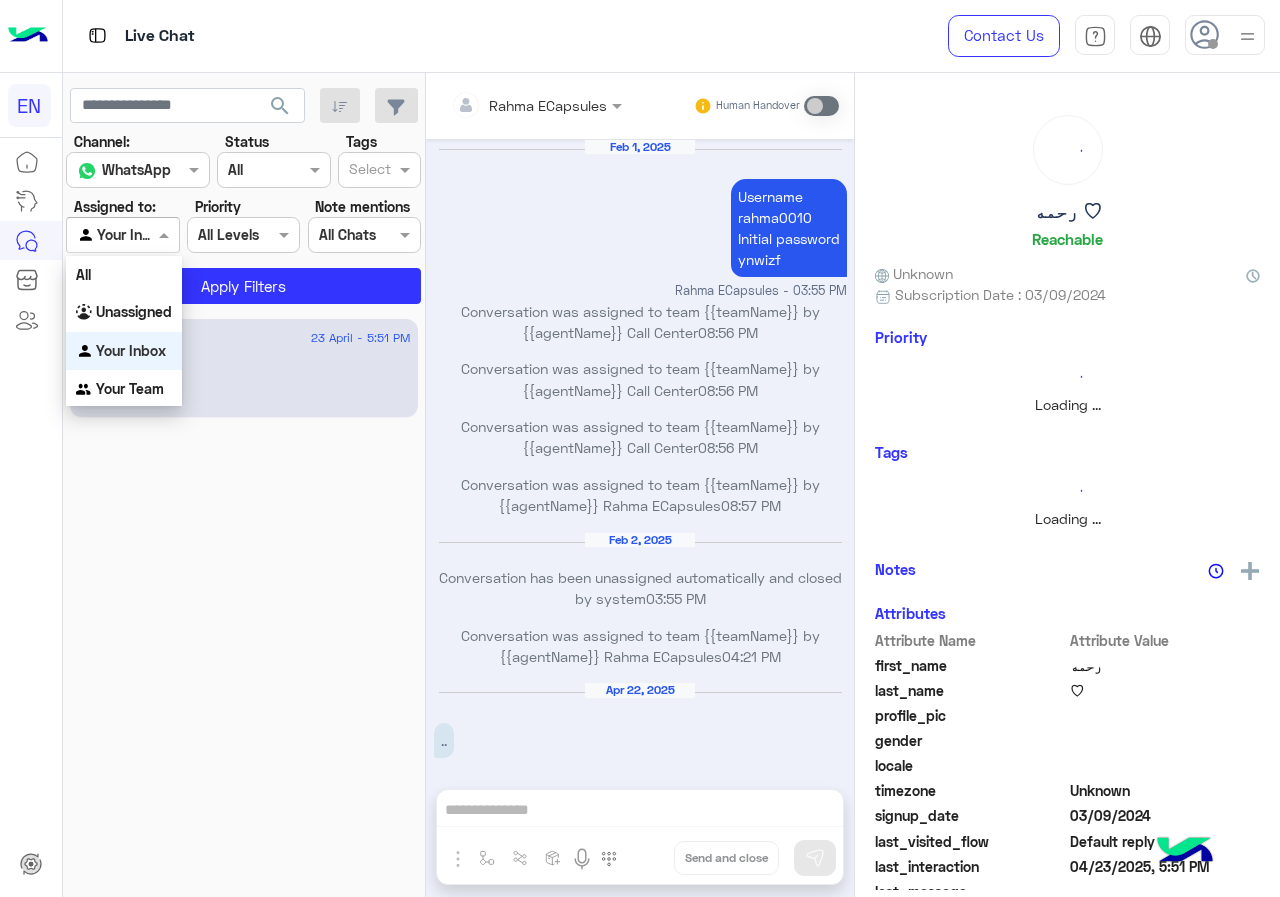 click at bounding box center [100, 235] 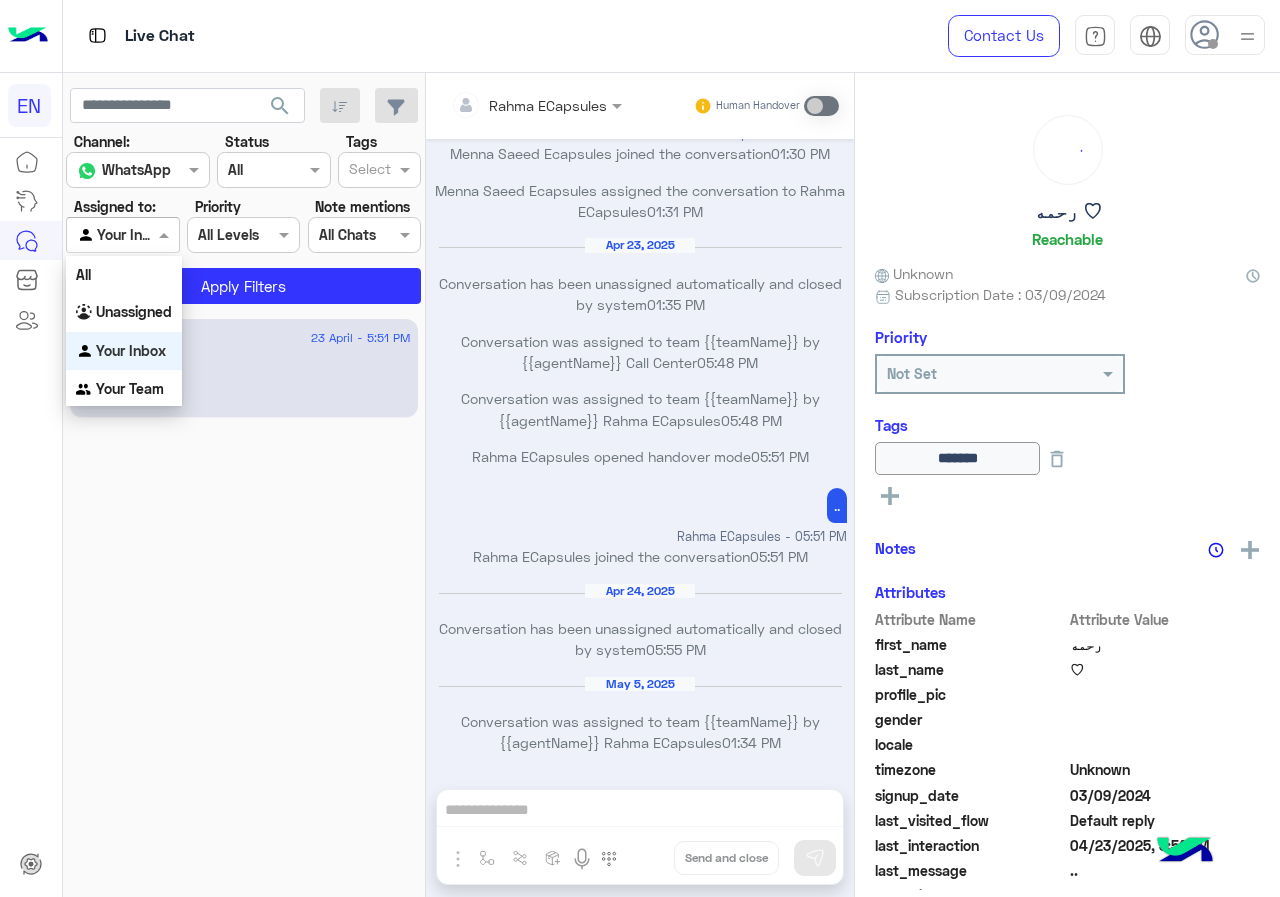 click on "Your Inbox" at bounding box center [124, 351] 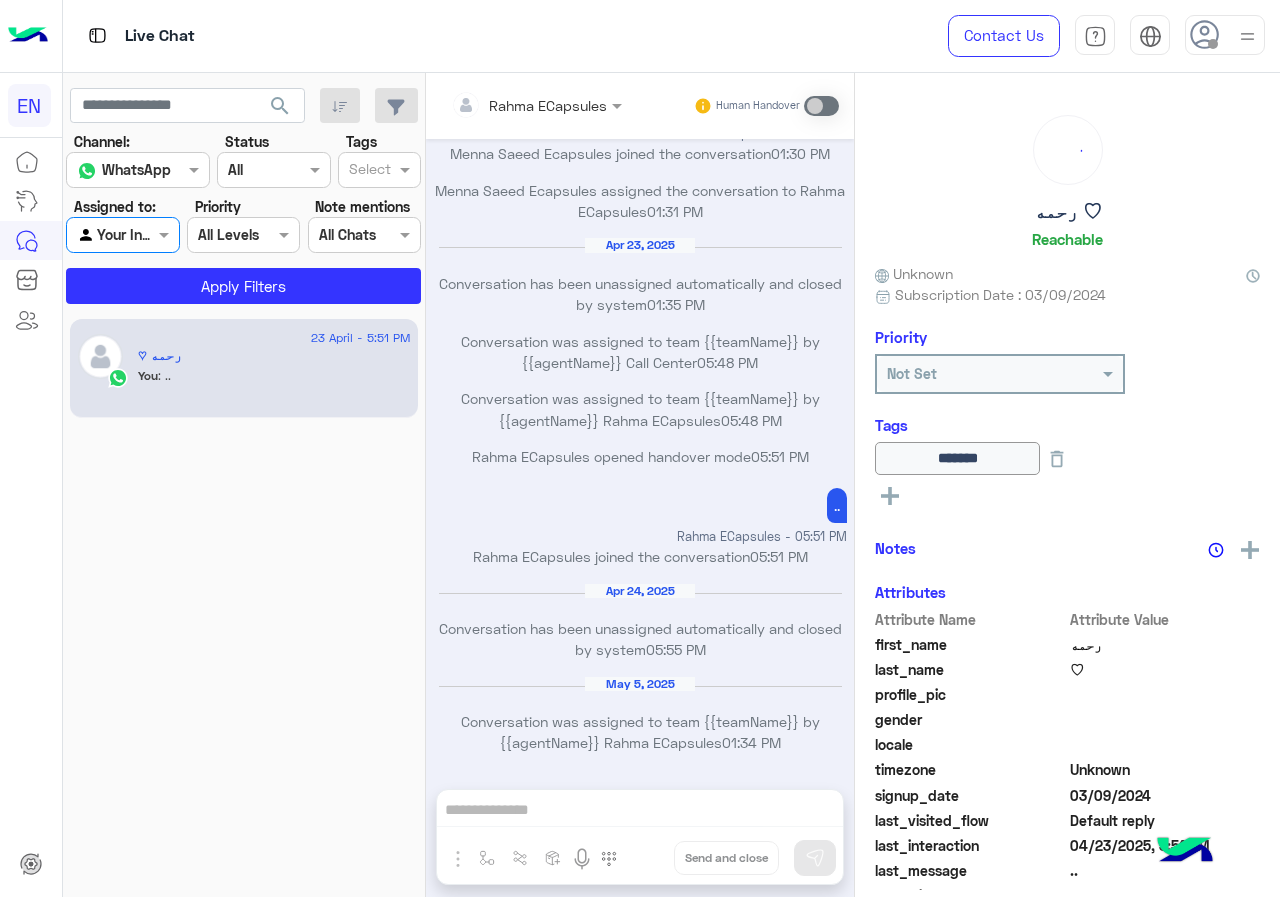 click on "Agent Filter Your Inbox" at bounding box center (122, 235) 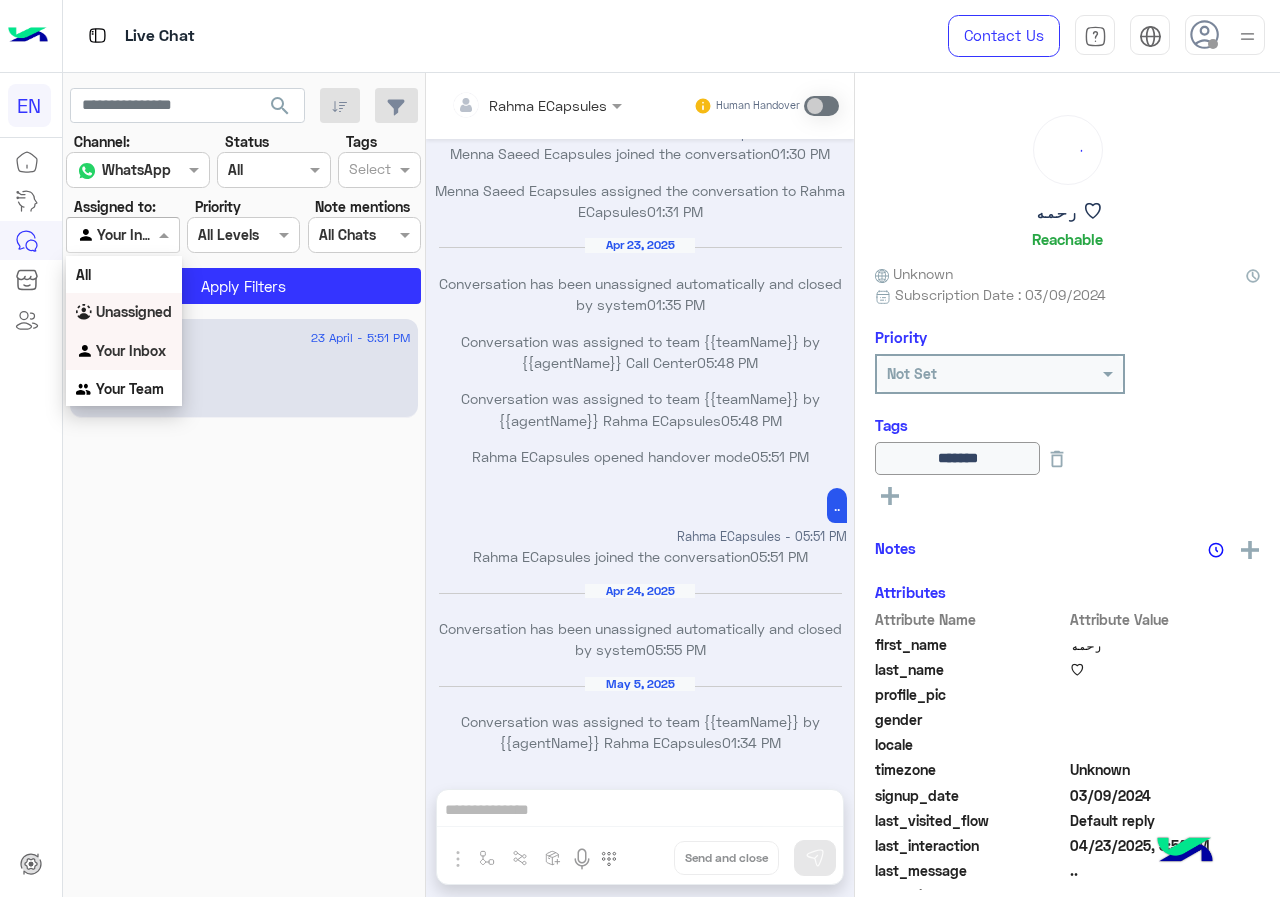 click on "Unassigned" at bounding box center [124, 312] 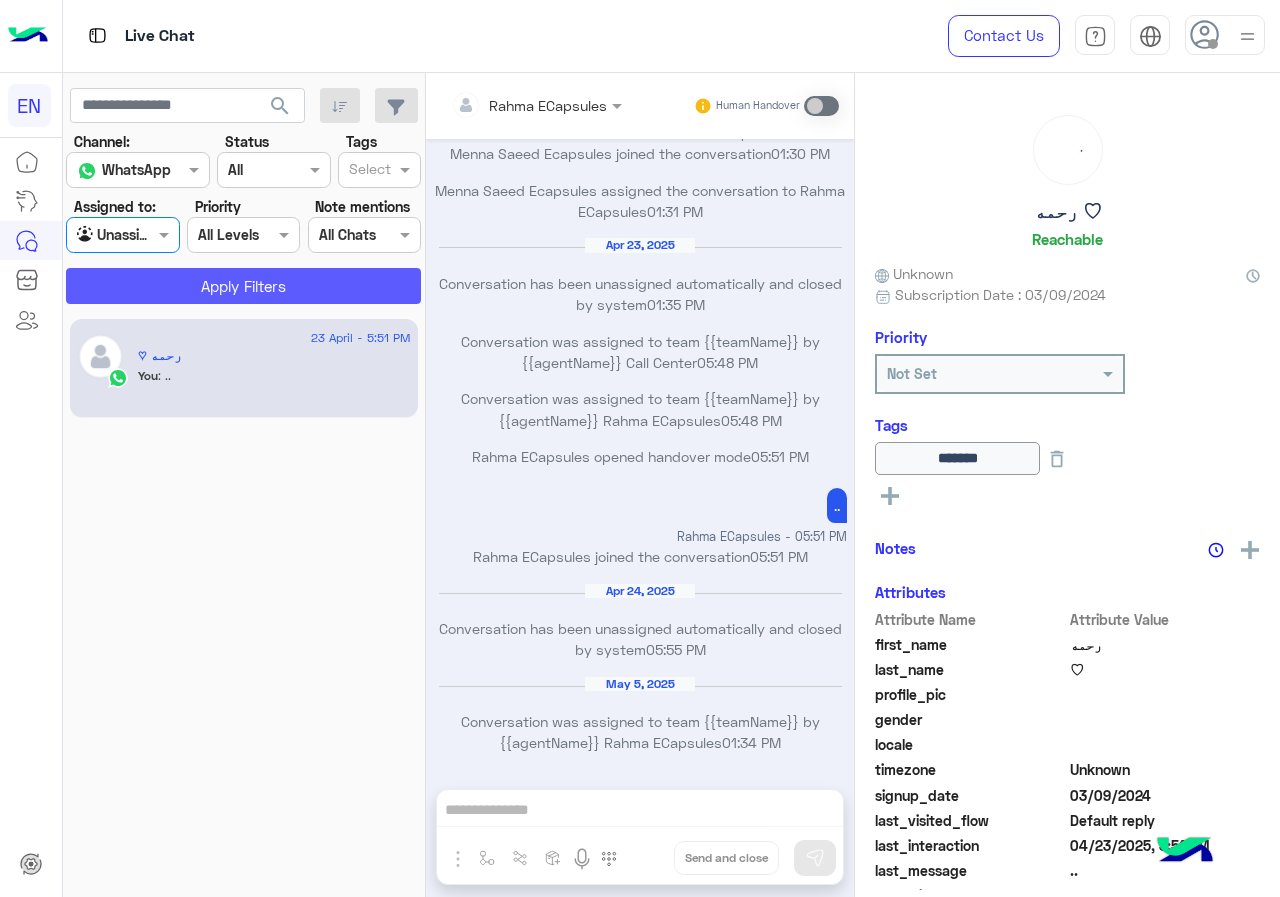 click on "Apply Filters" 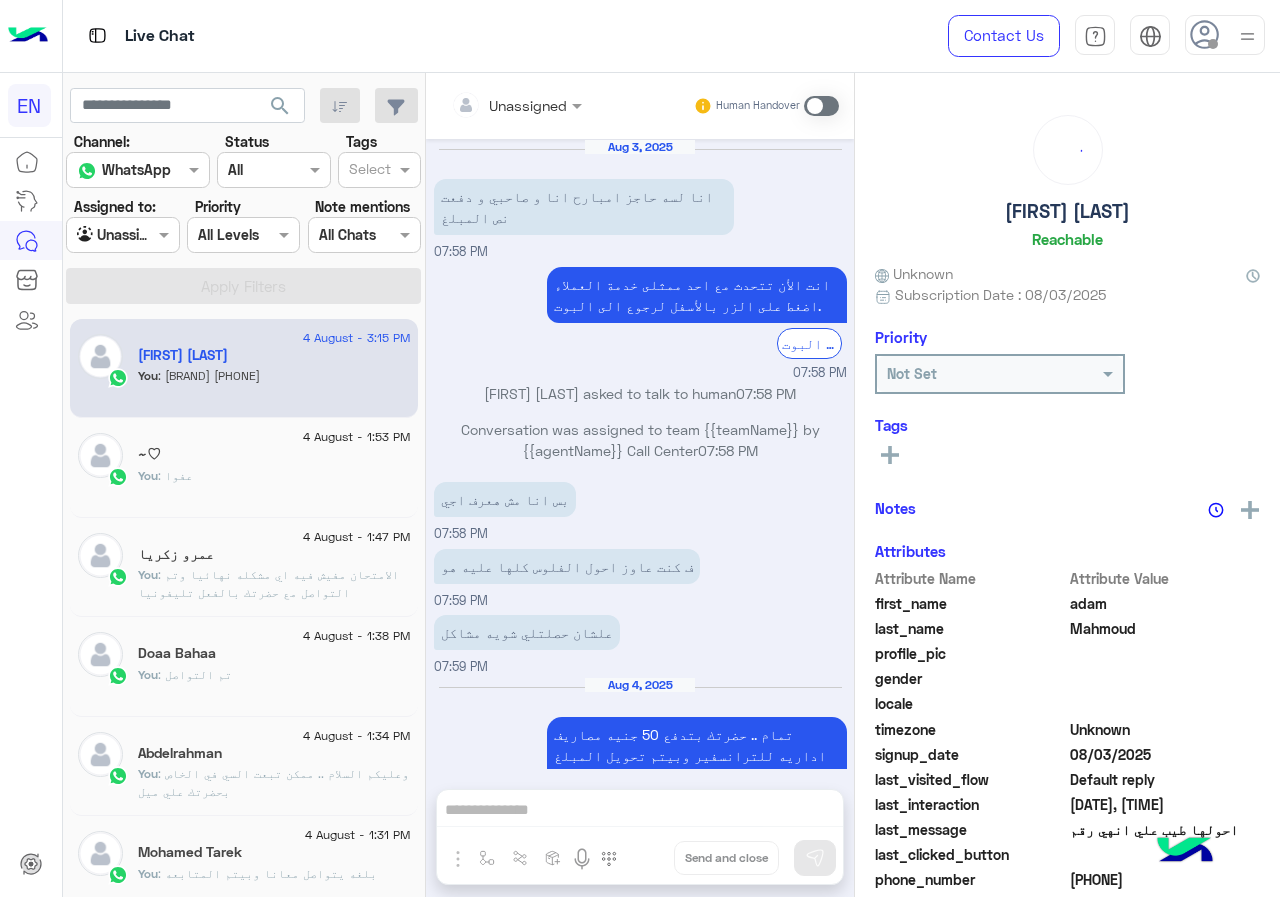 scroll, scrollTop: 390, scrollLeft: 0, axis: vertical 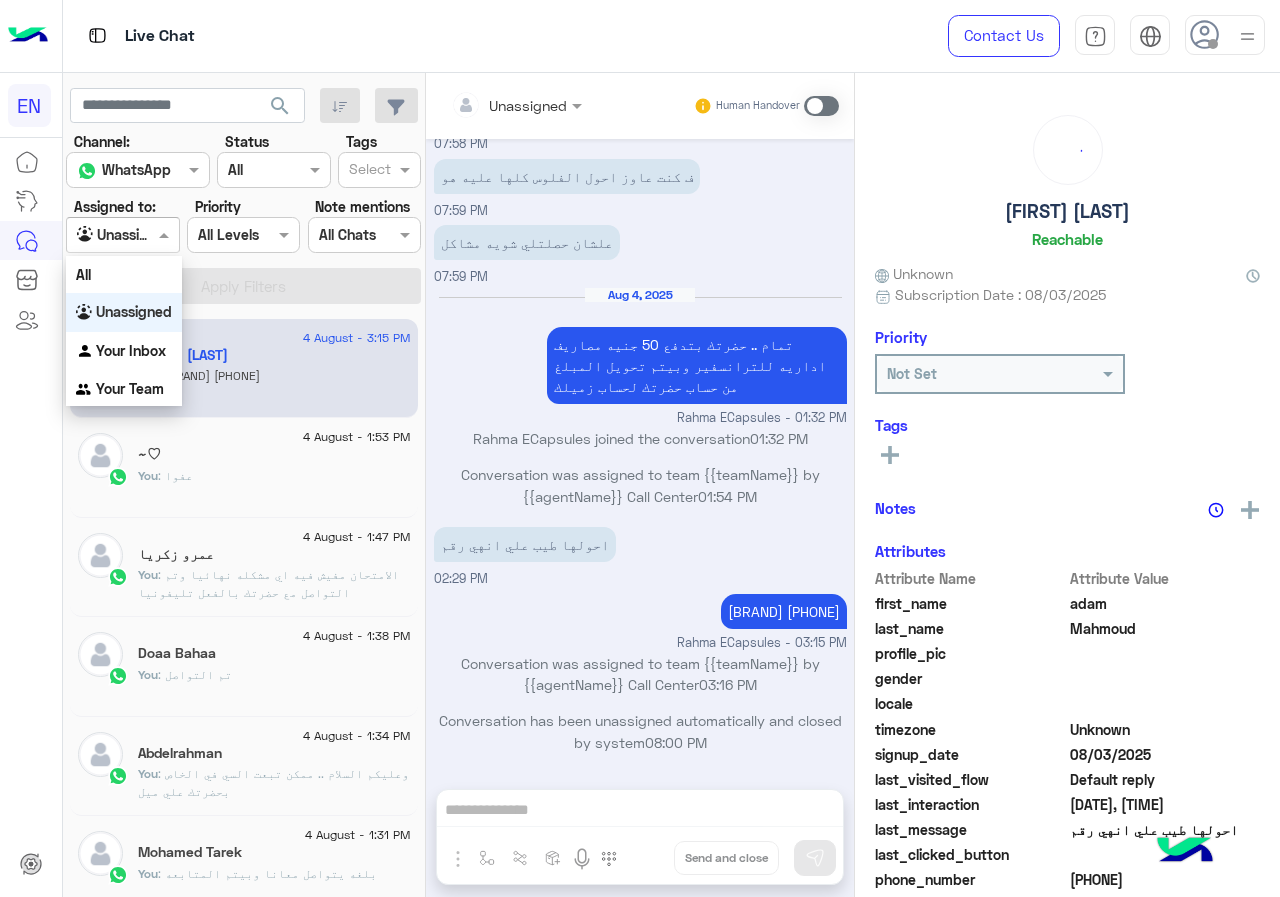 click at bounding box center [100, 235] 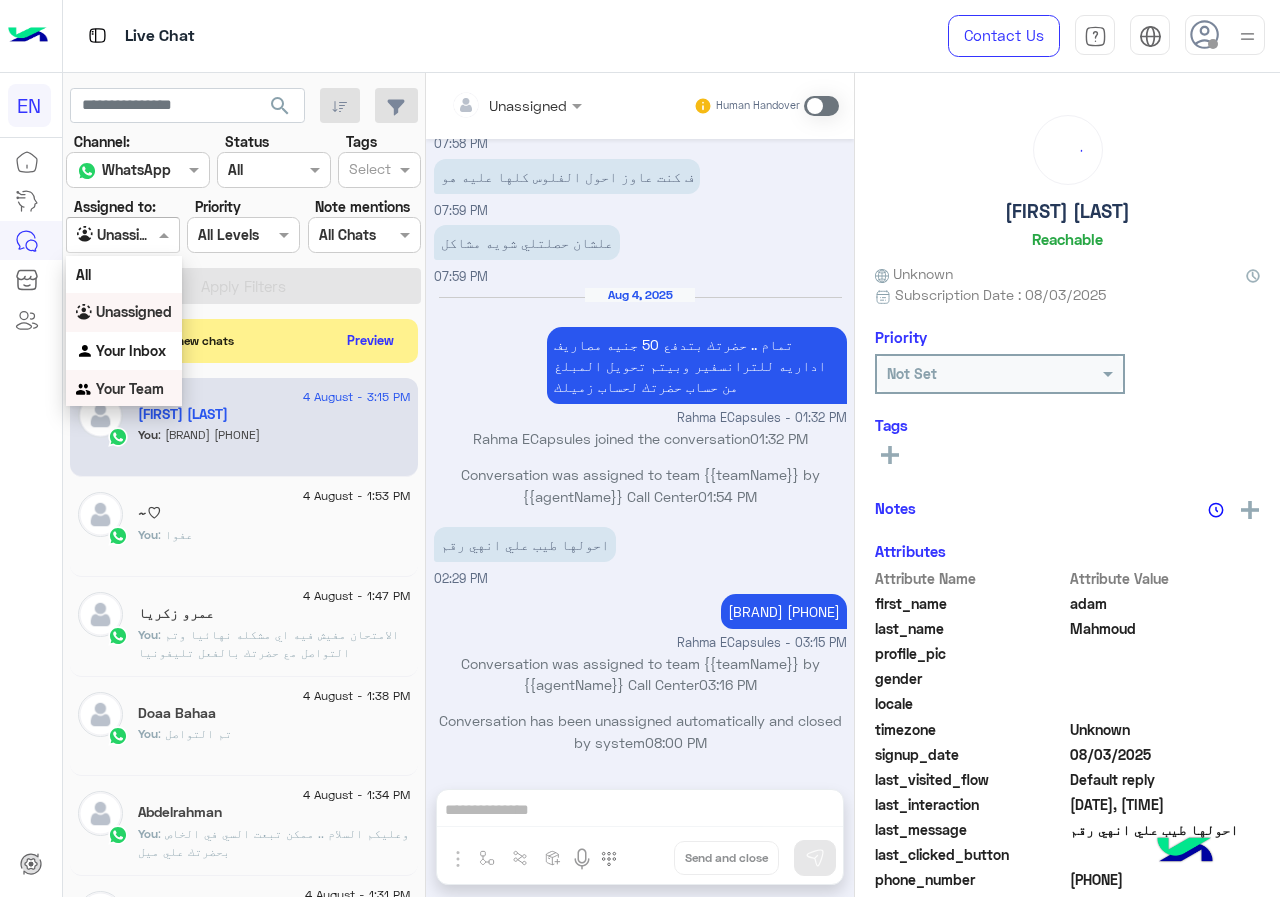 click on "Your Team" at bounding box center (124, 389) 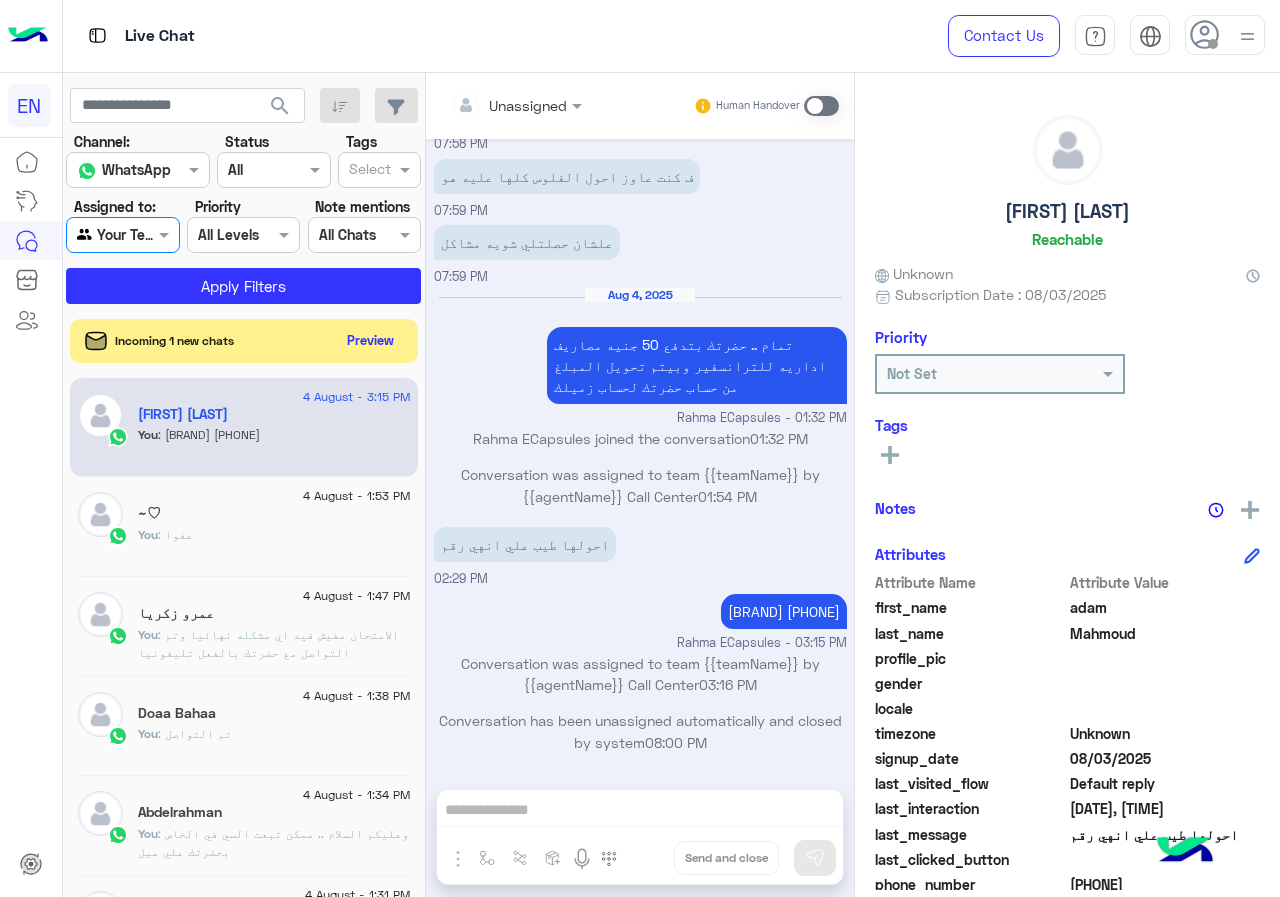 click on "Incoming 1 new chats    Preview" 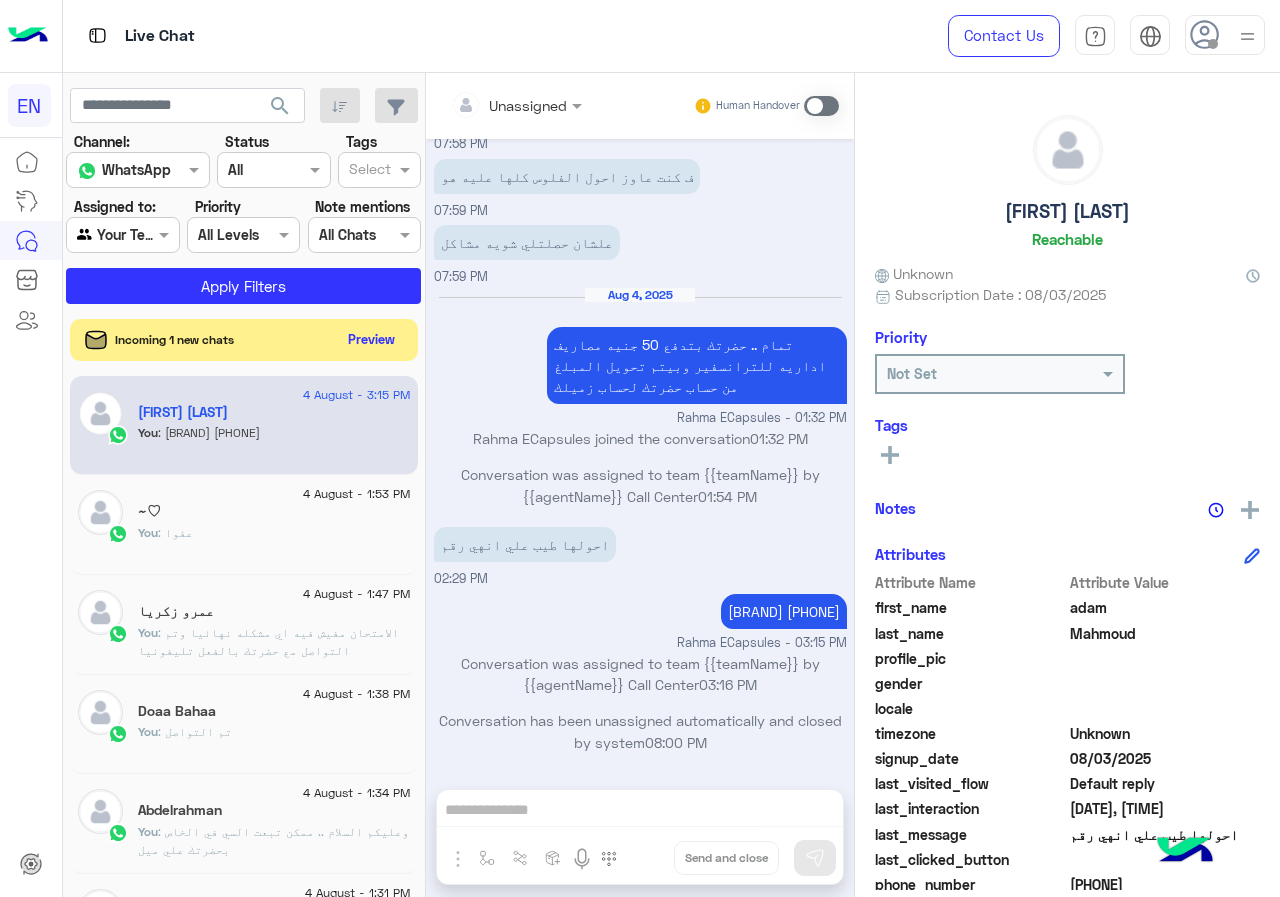 click on "Preview" 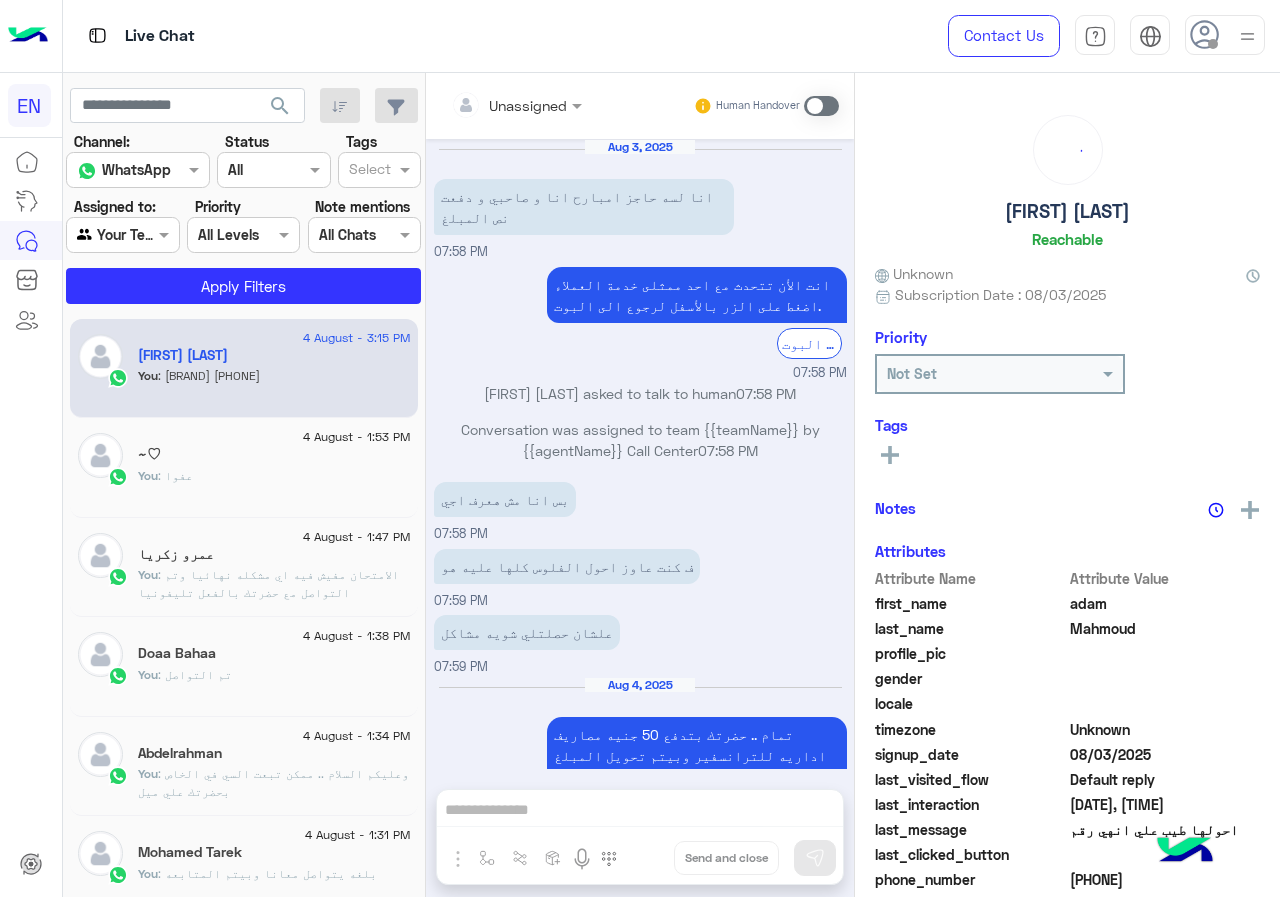 scroll, scrollTop: 390, scrollLeft: 0, axis: vertical 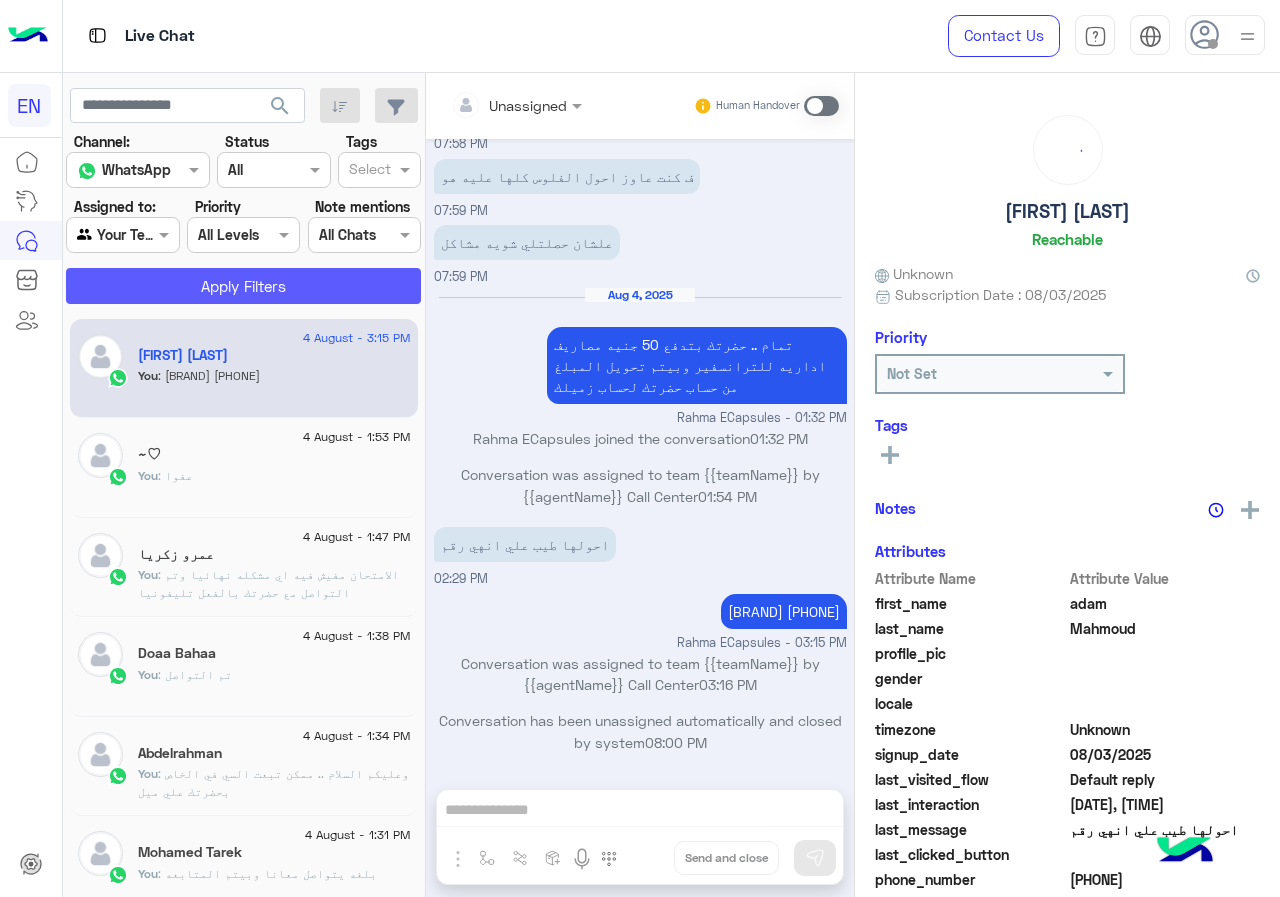 click on "Apply Filters" 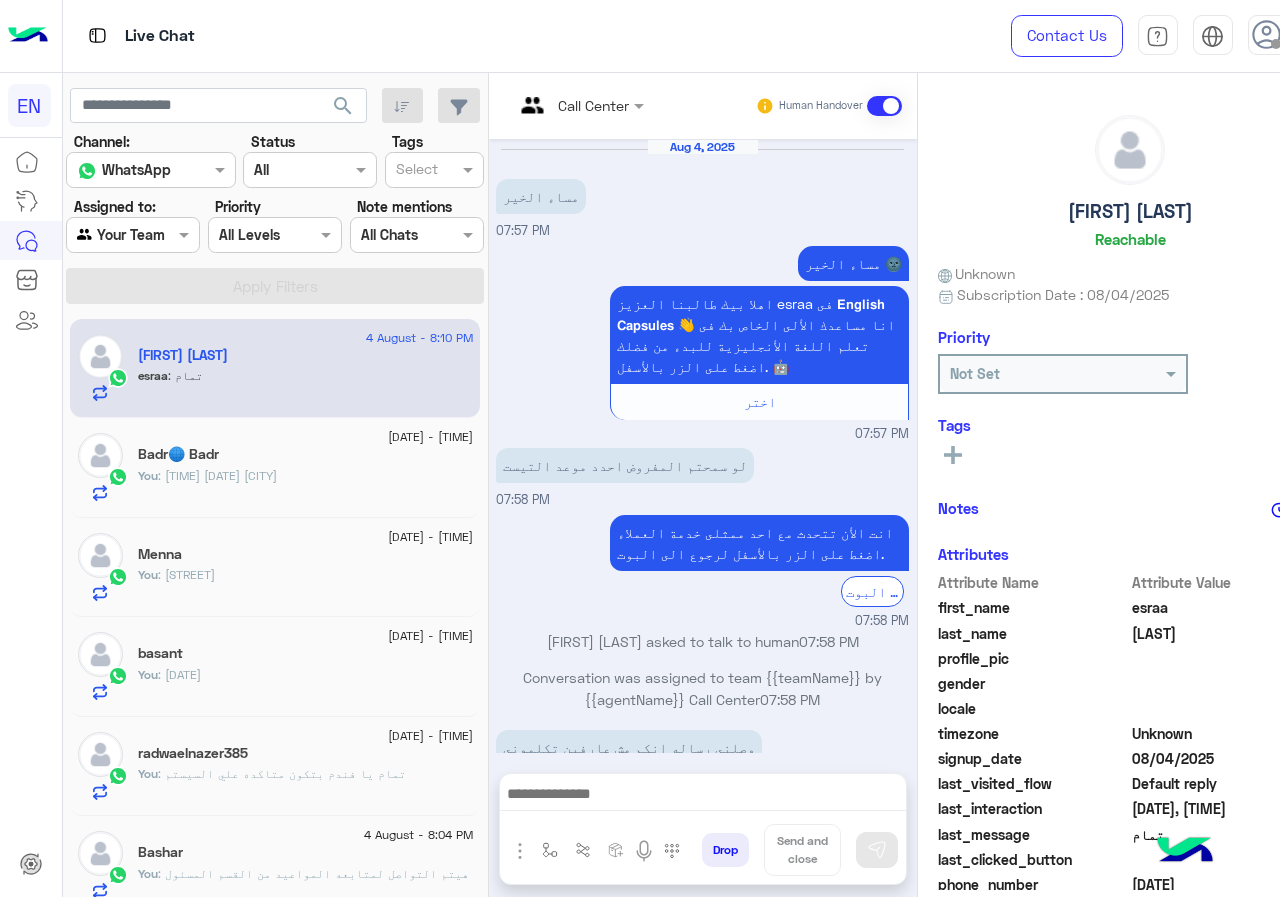 scroll, scrollTop: 1128, scrollLeft: 0, axis: vertical 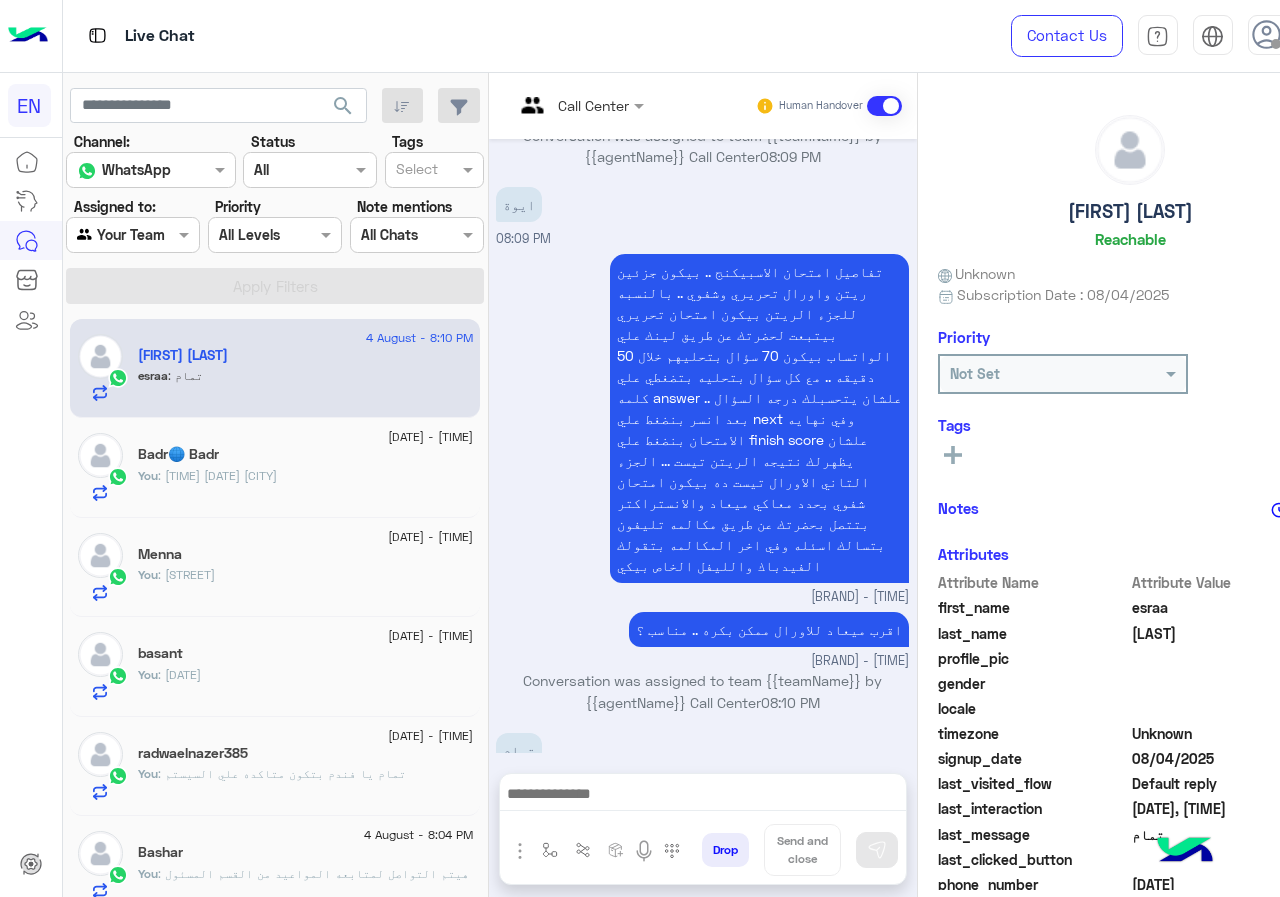 click on "Agent Filter Your Team" at bounding box center [133, 235] 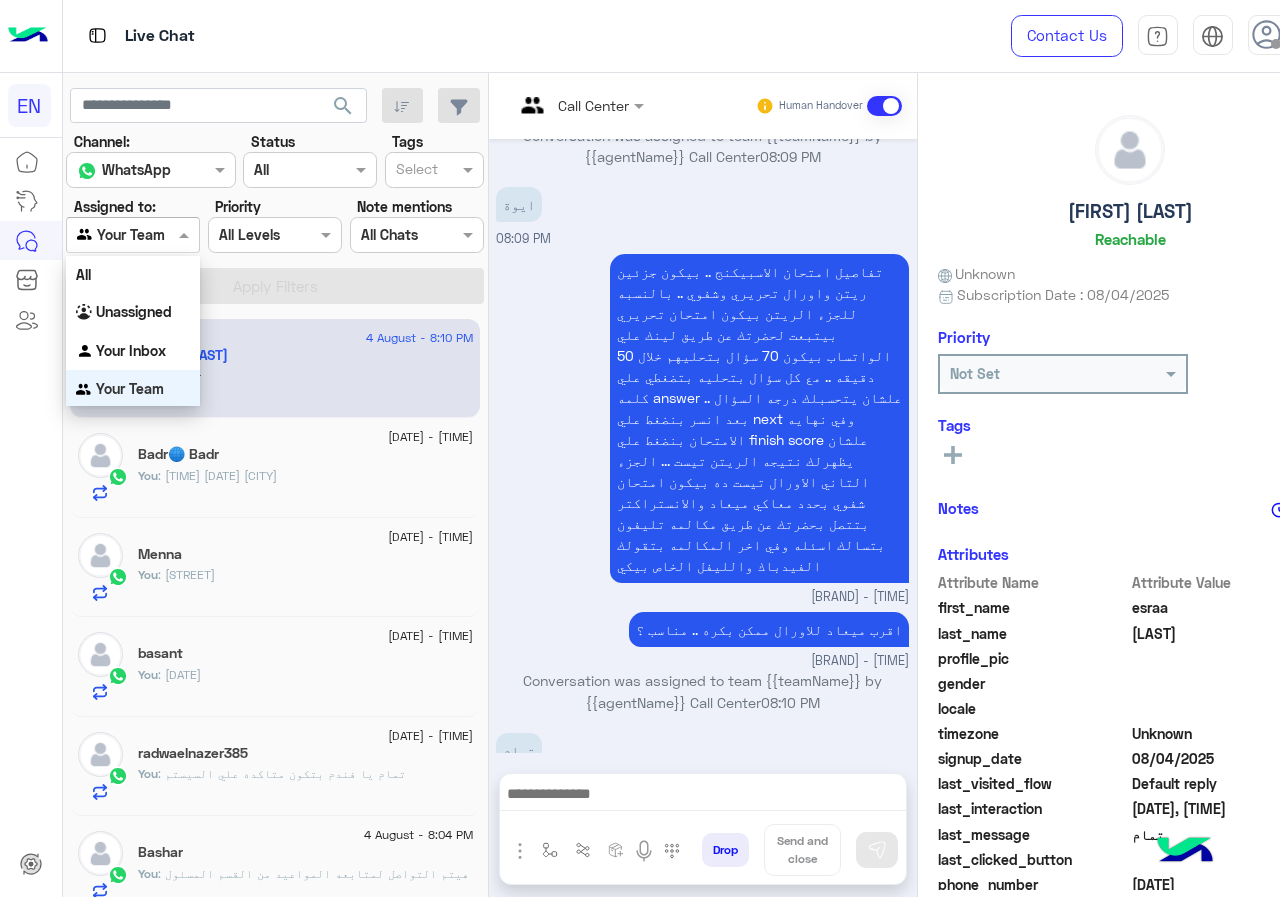 scroll, scrollTop: 1, scrollLeft: 0, axis: vertical 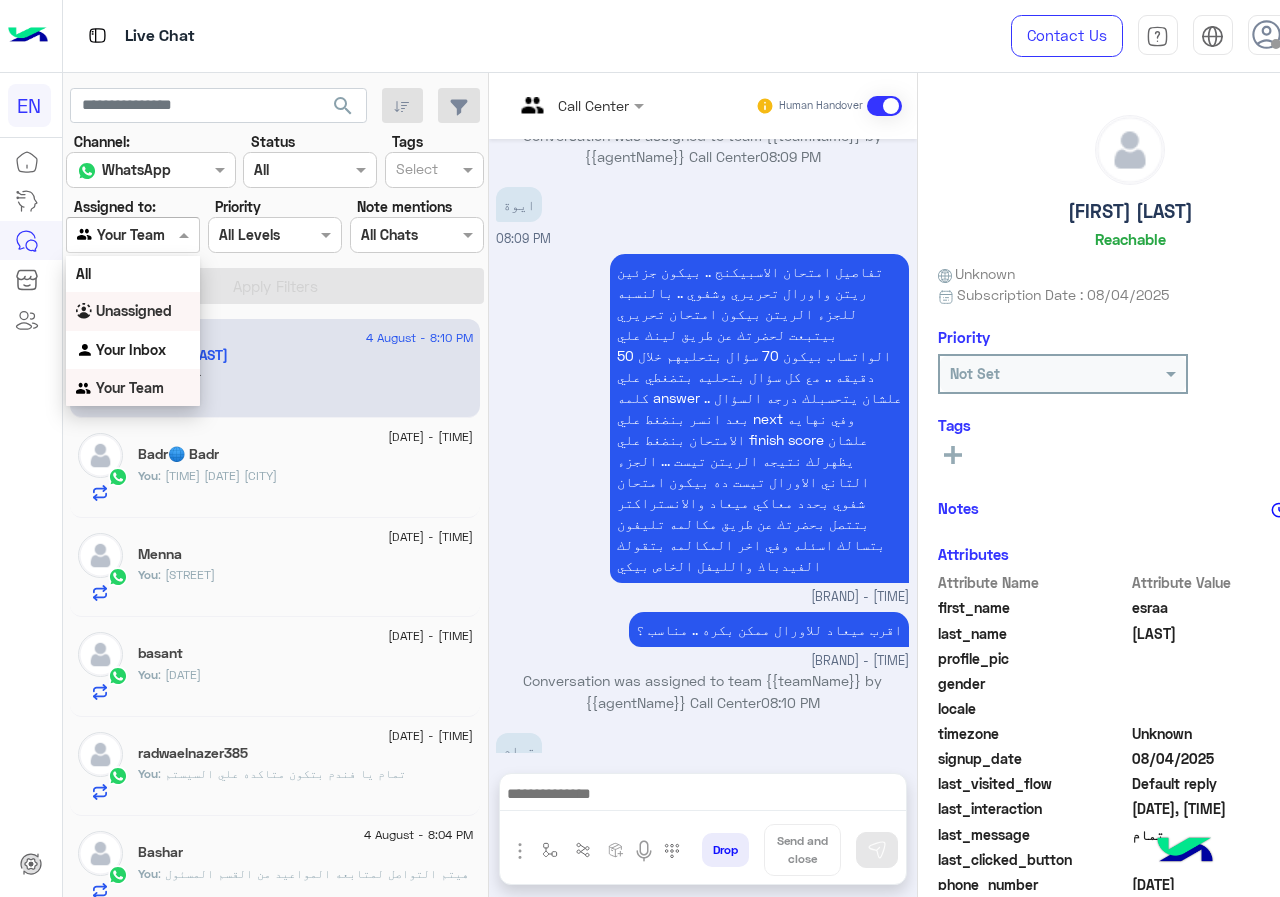click on "Your Inbox" at bounding box center [131, 349] 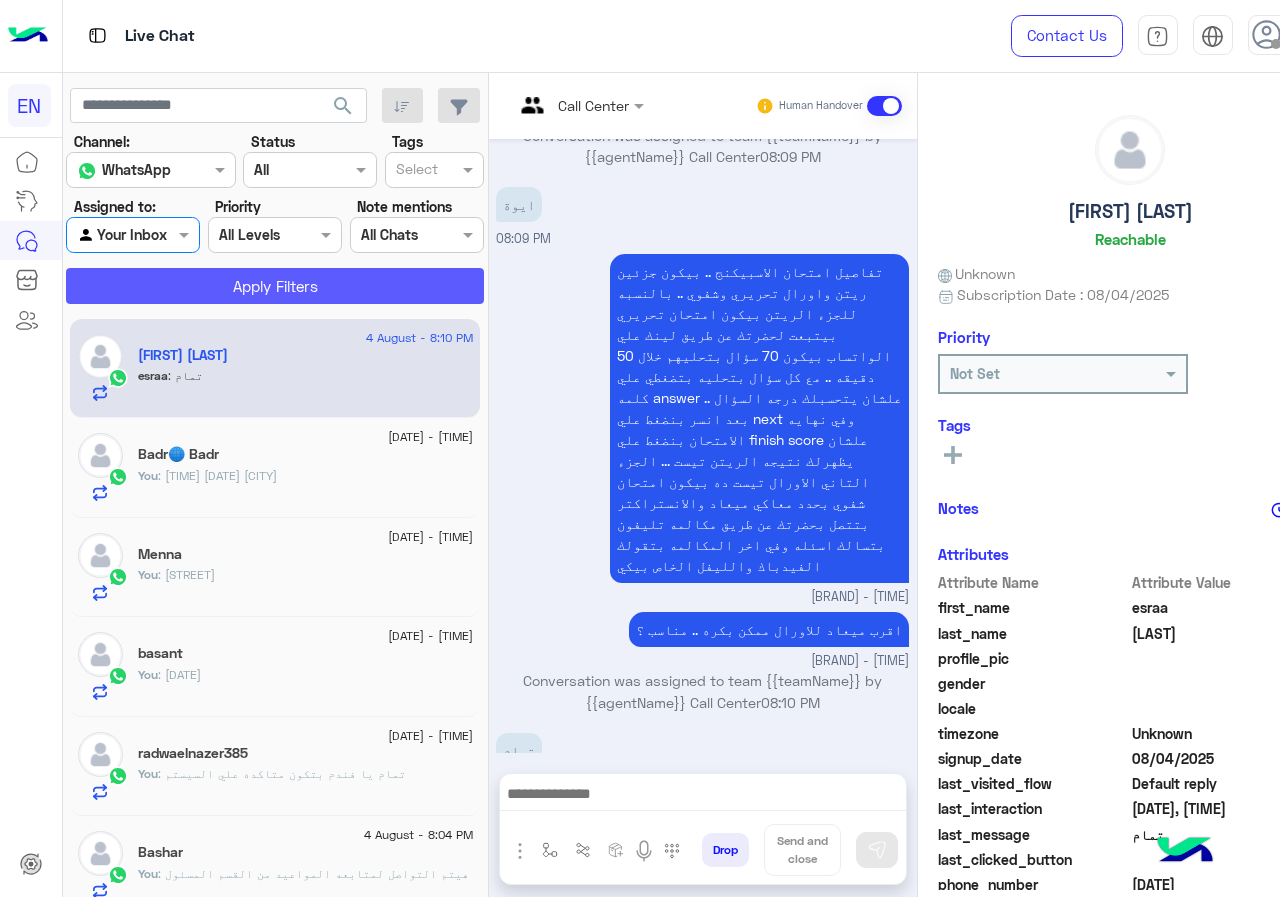 click on "Apply Filters" 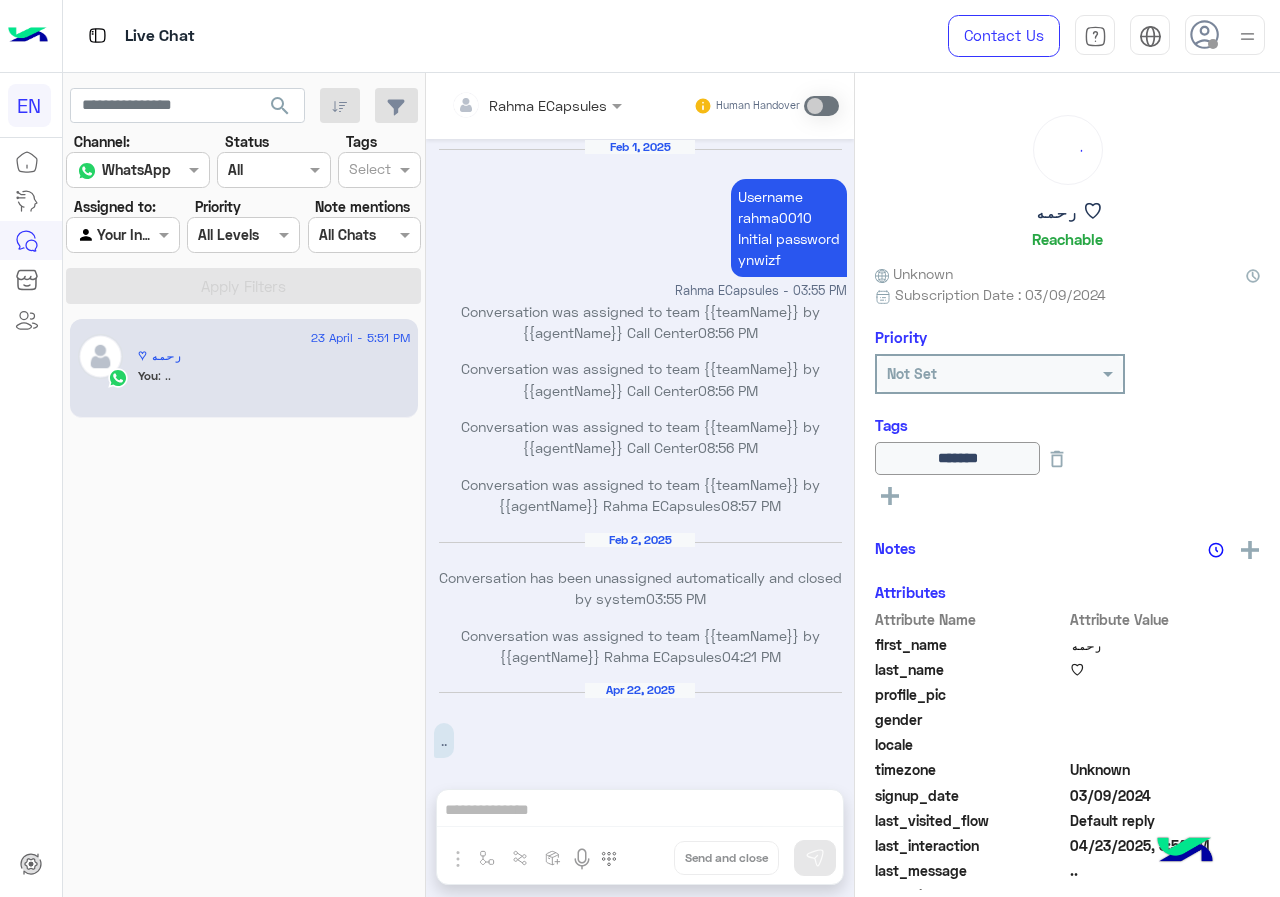 scroll, scrollTop: 826, scrollLeft: 0, axis: vertical 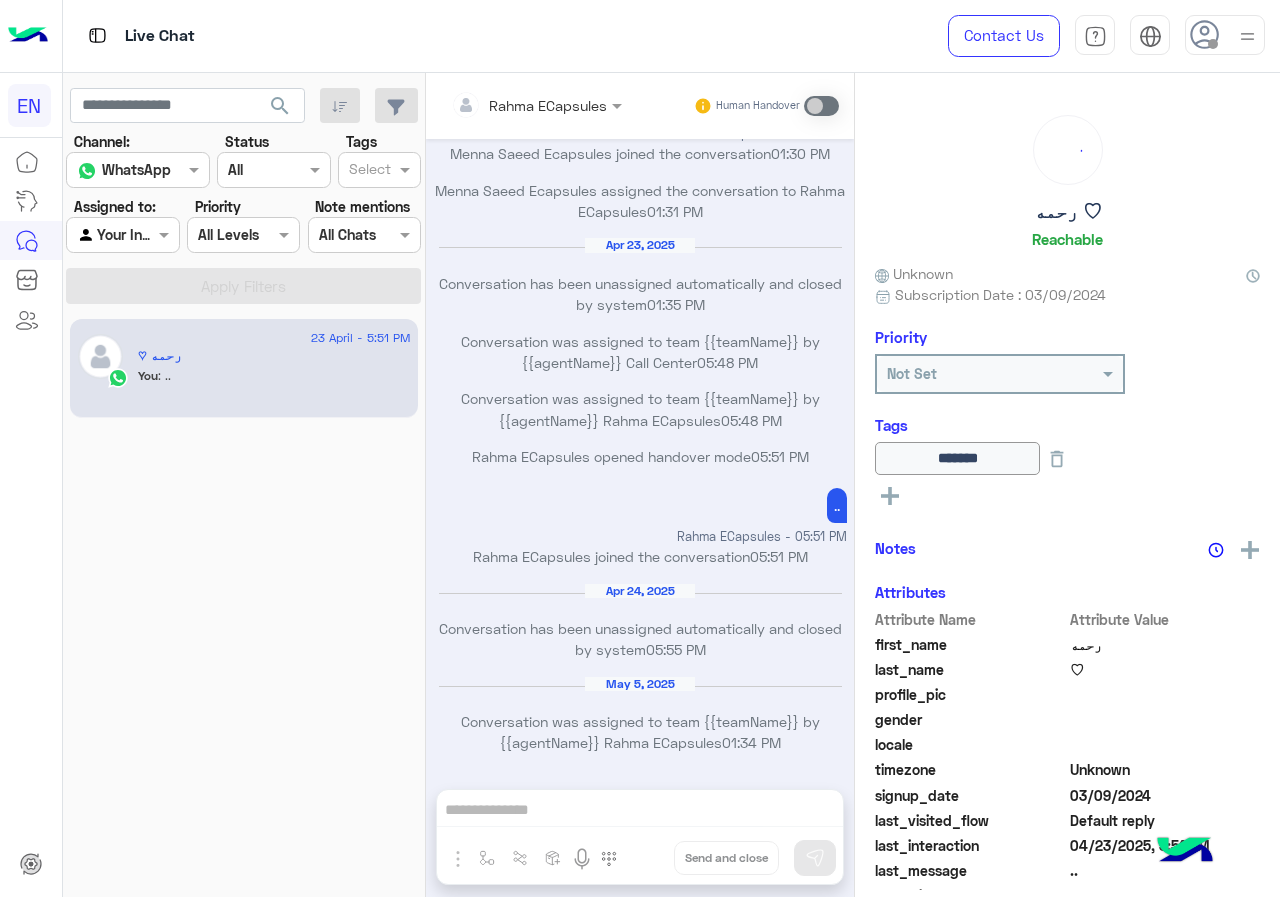 click at bounding box center (122, 234) 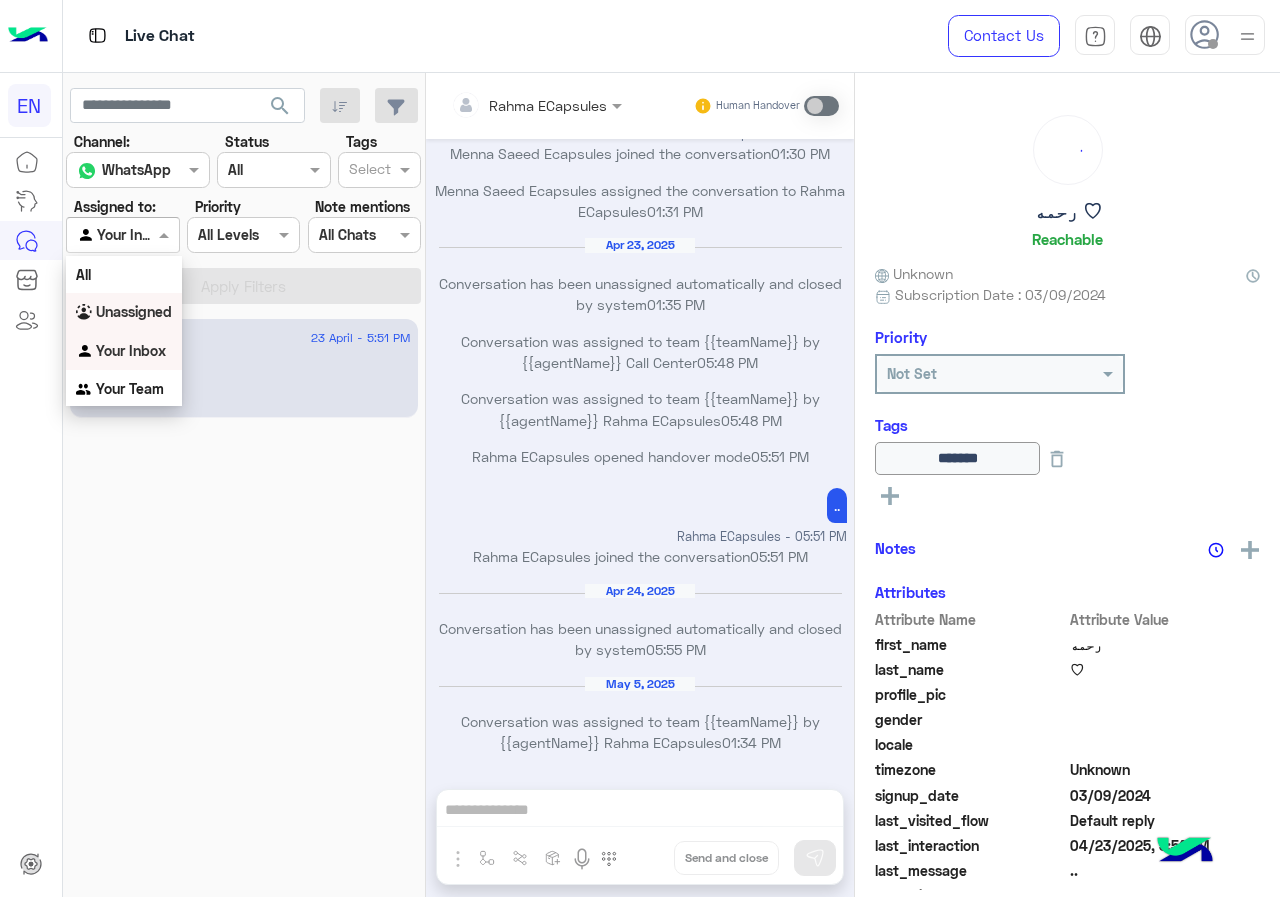 click on "Unassigned" at bounding box center (124, 312) 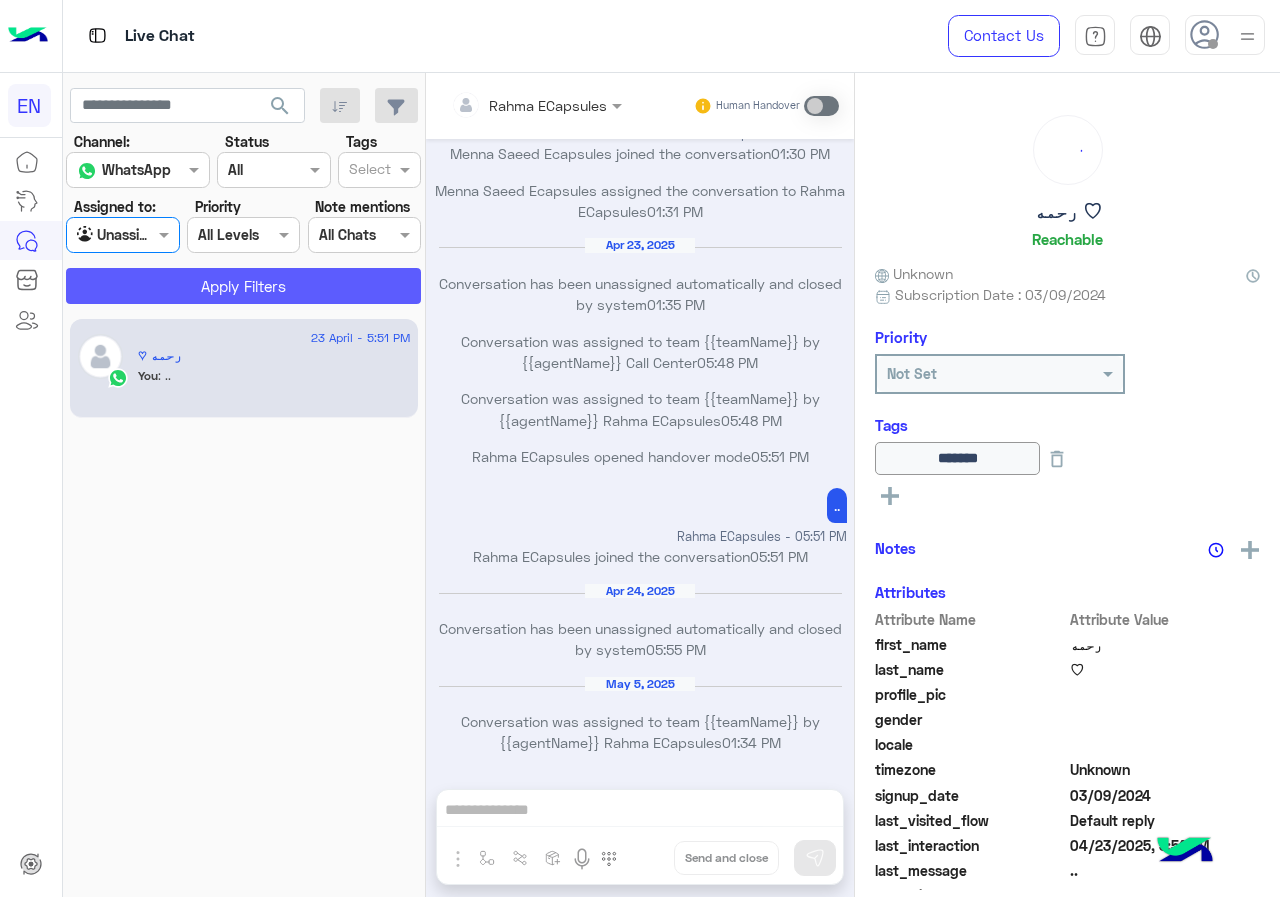 click on "Apply Filters" 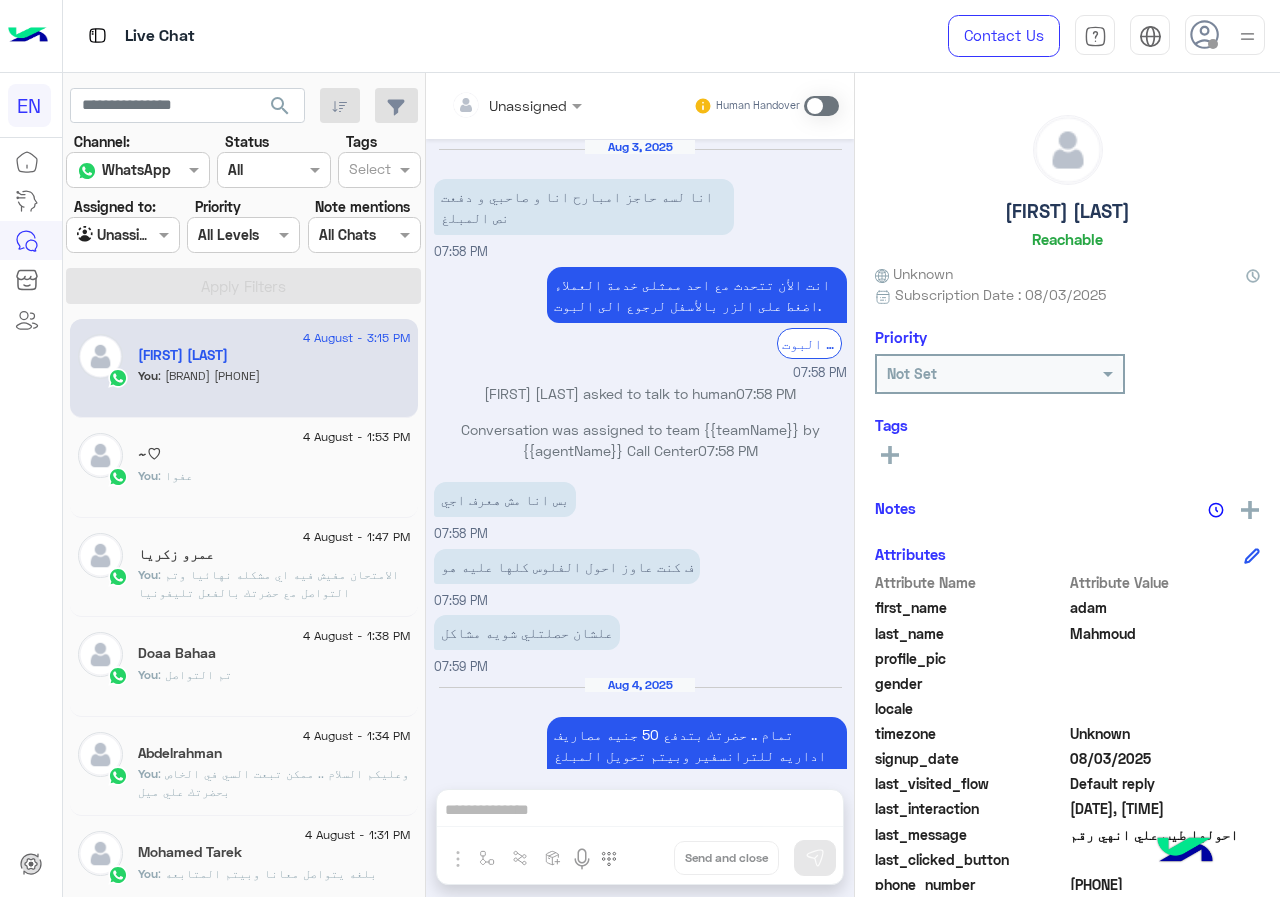 scroll, scrollTop: 390, scrollLeft: 0, axis: vertical 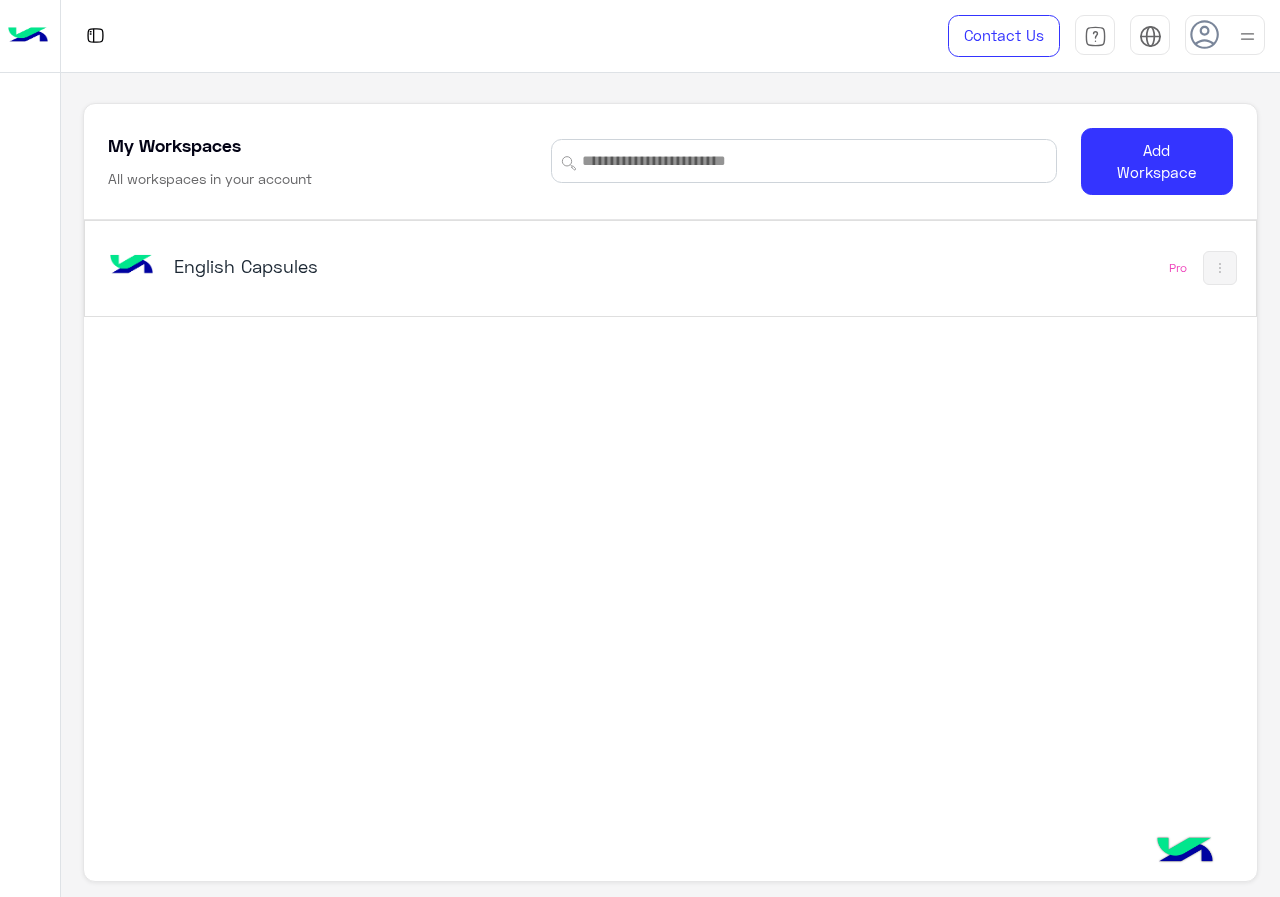 click on "English Capsules   Pro" at bounding box center (670, 268) 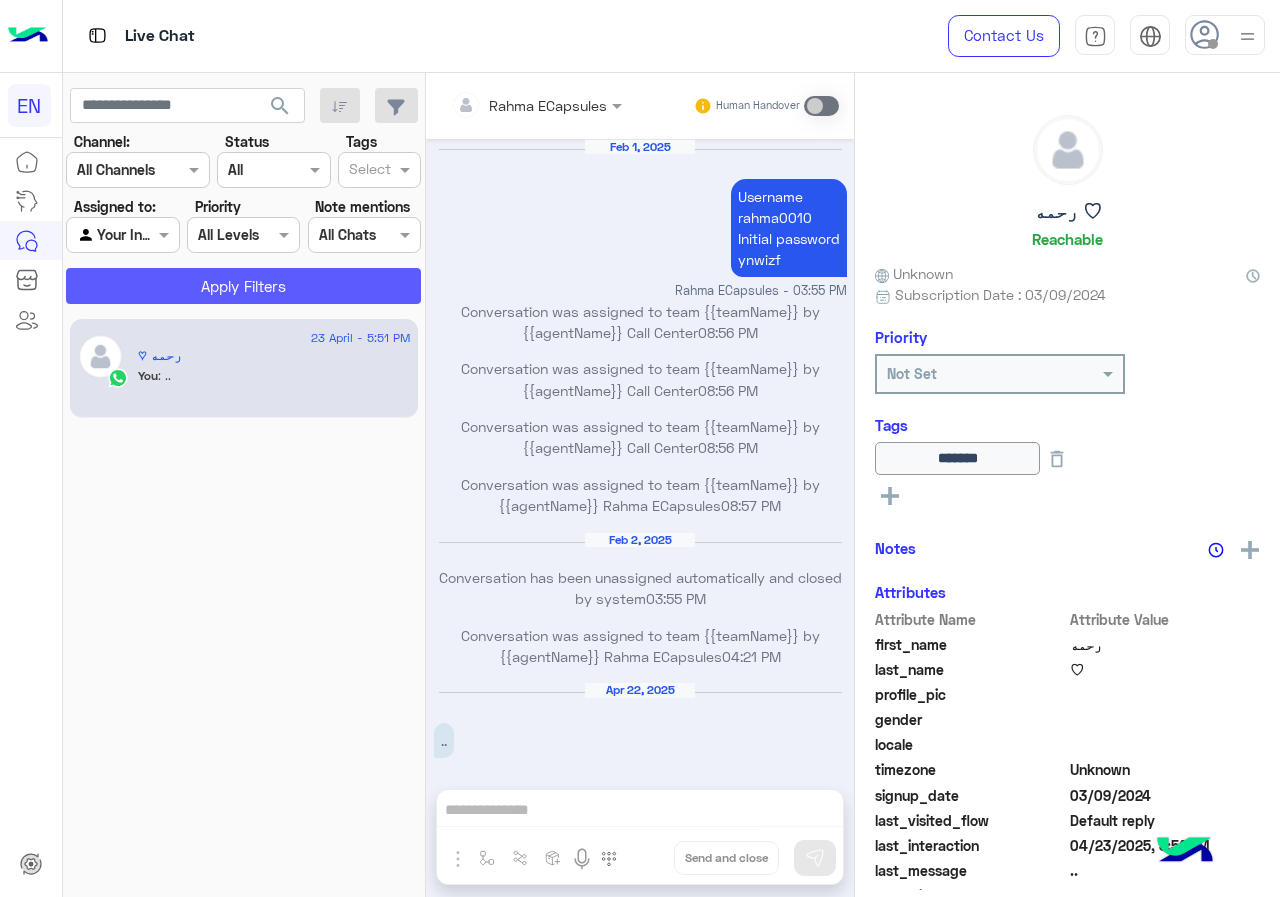 scroll, scrollTop: 826, scrollLeft: 0, axis: vertical 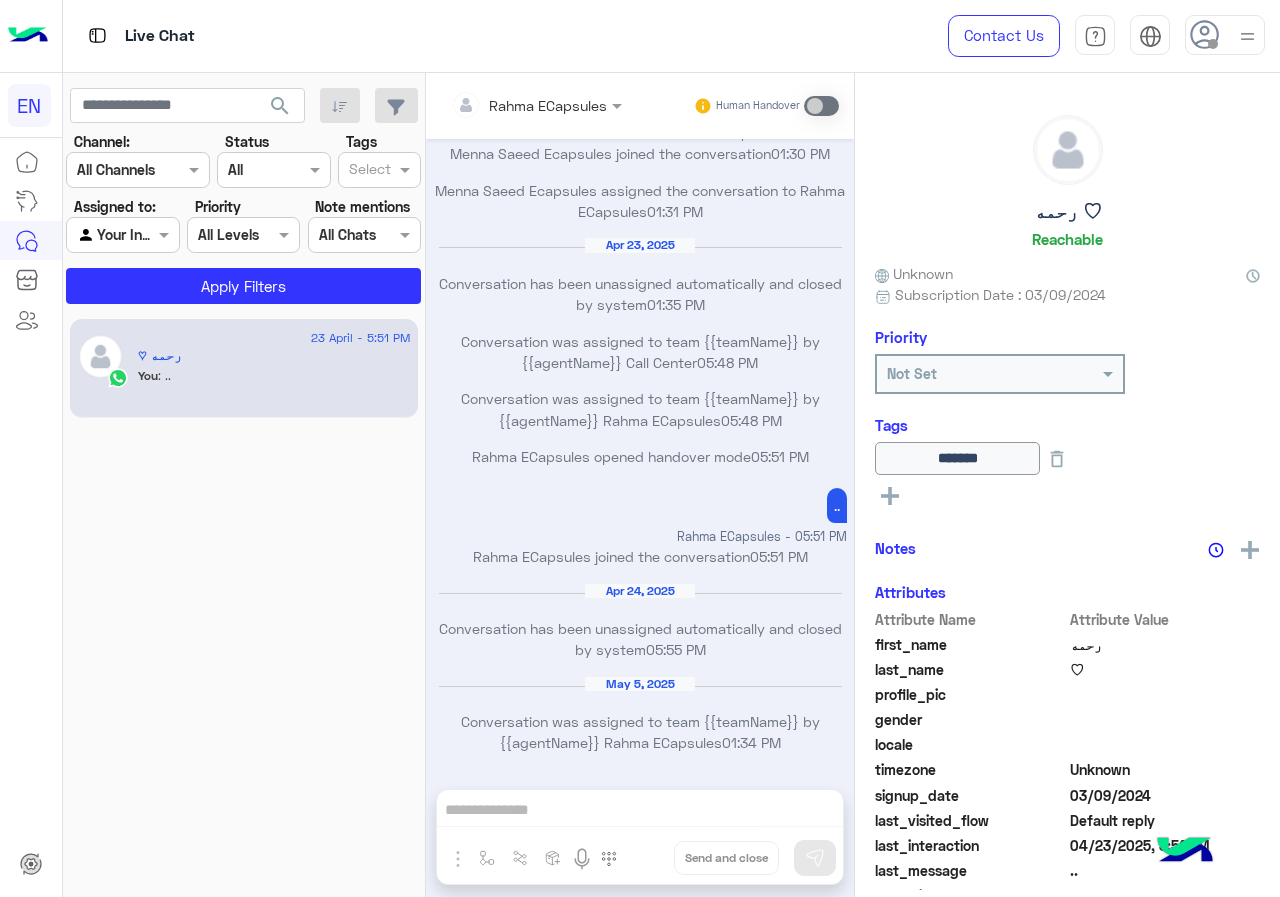 click at bounding box center [138, 169] 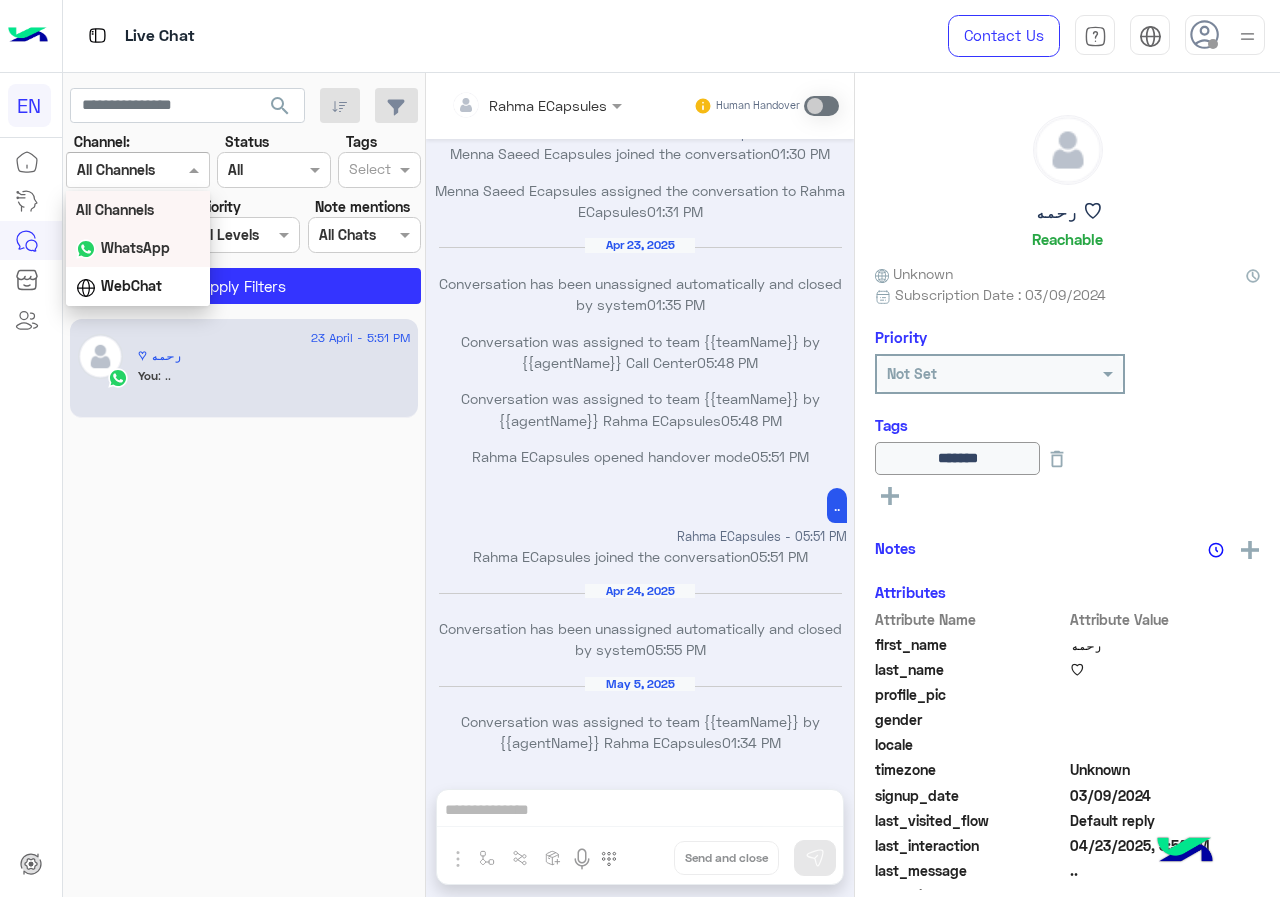 click on "WhatsApp" at bounding box center [138, 248] 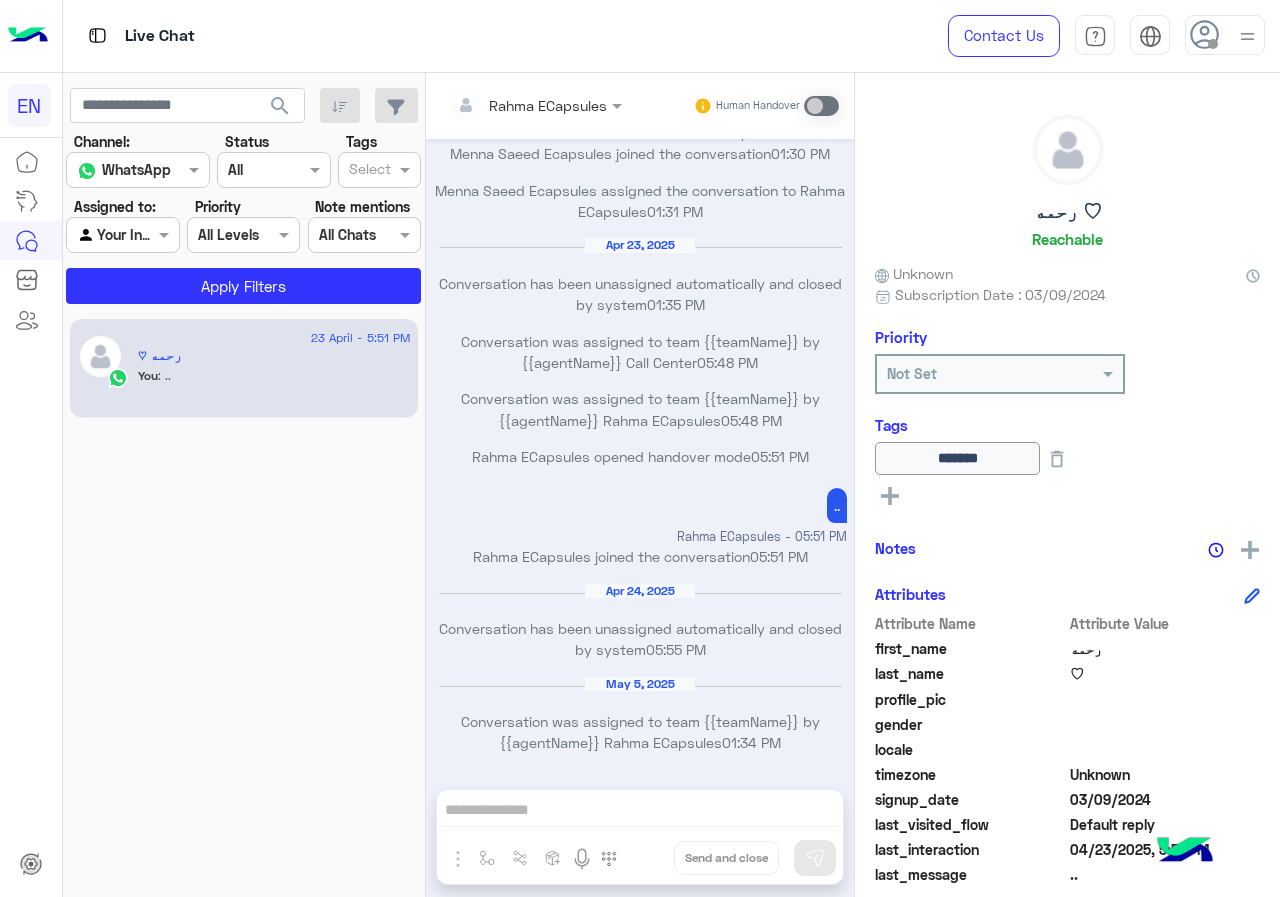 click on "Channel: Channel WhatsApp Status Channel All Tags Select Assigned to: Agent Filter Your Inbox Priority All Levels All Levels Note mentions Select All Chats Apply Filters" 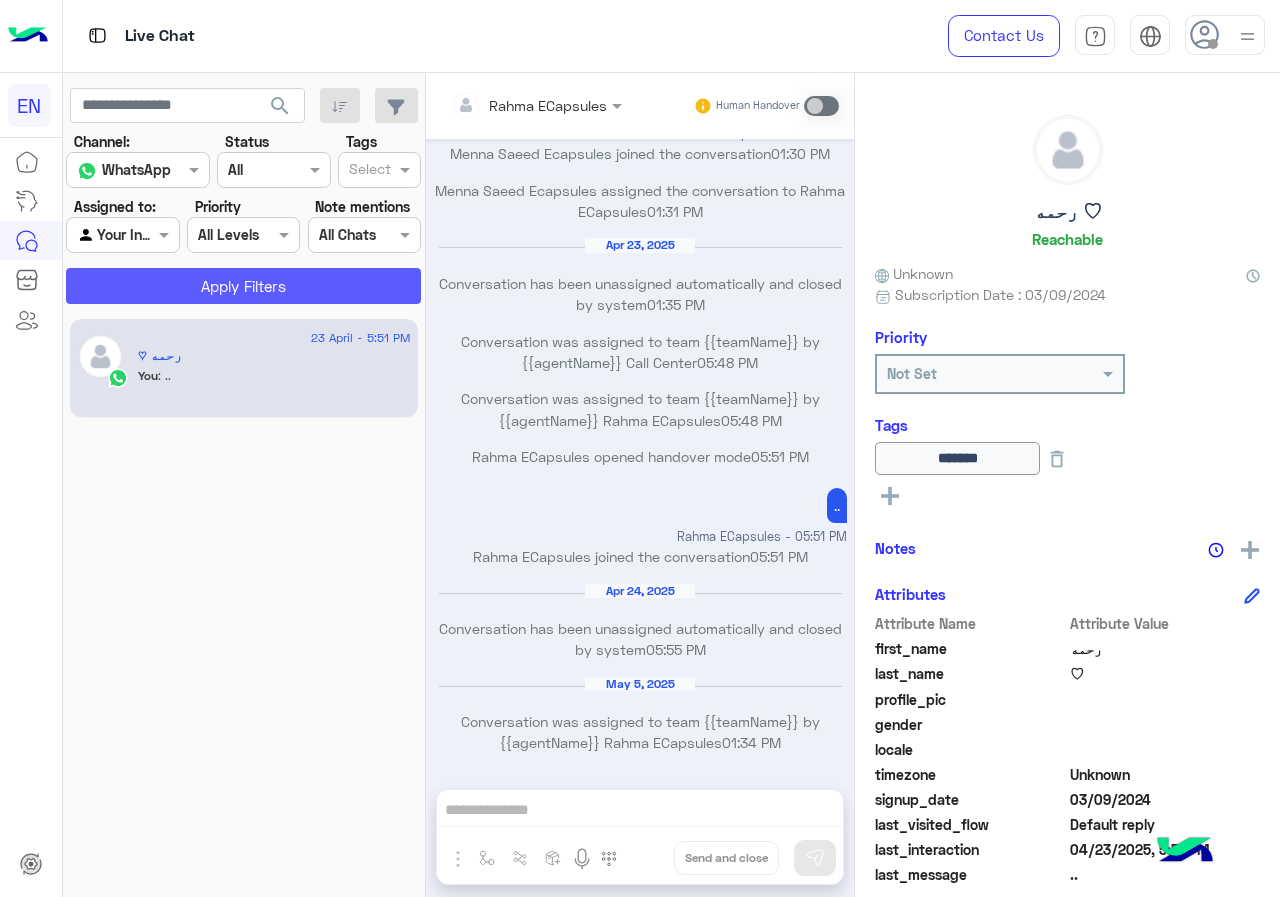 click on "Apply Filters" 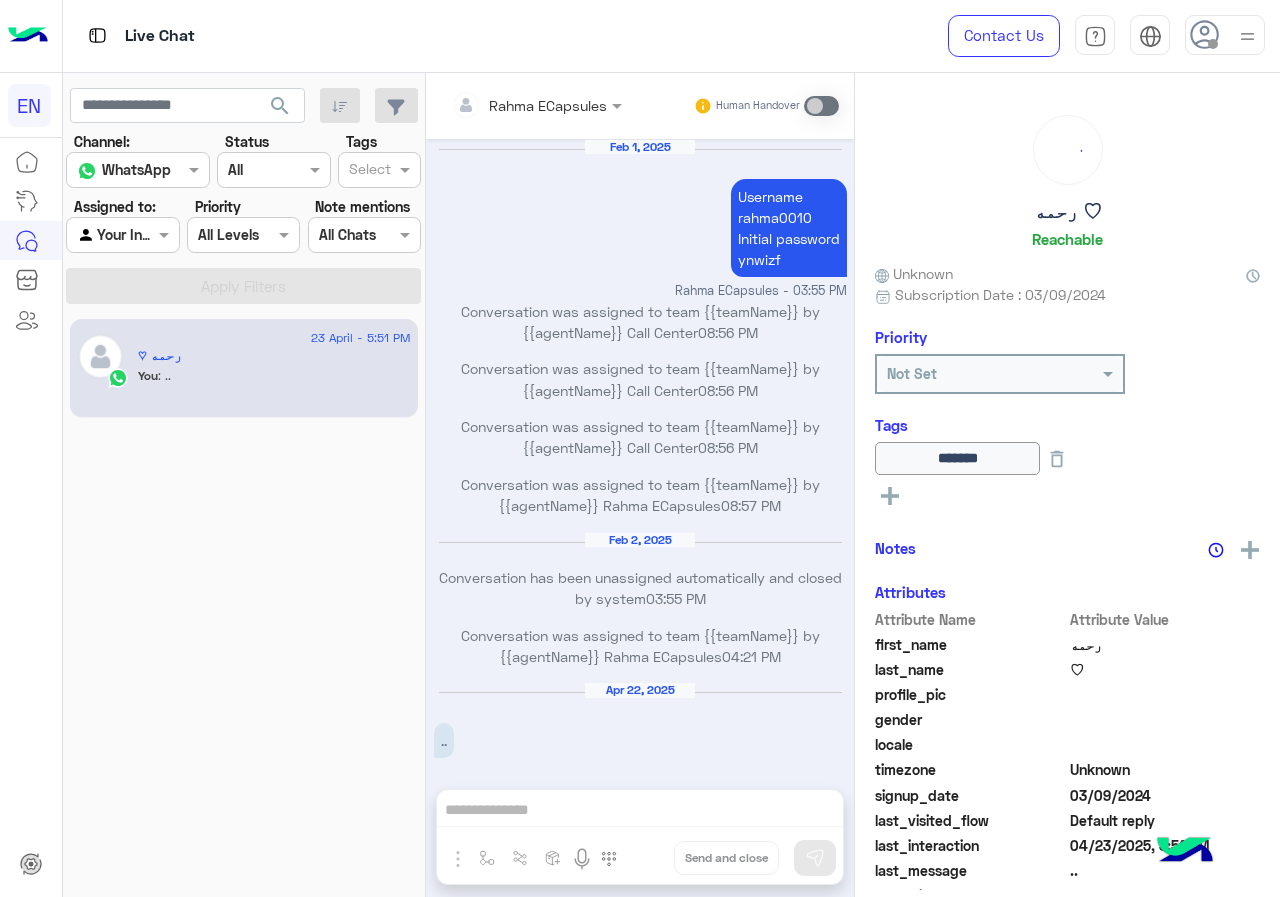 scroll, scrollTop: 826, scrollLeft: 0, axis: vertical 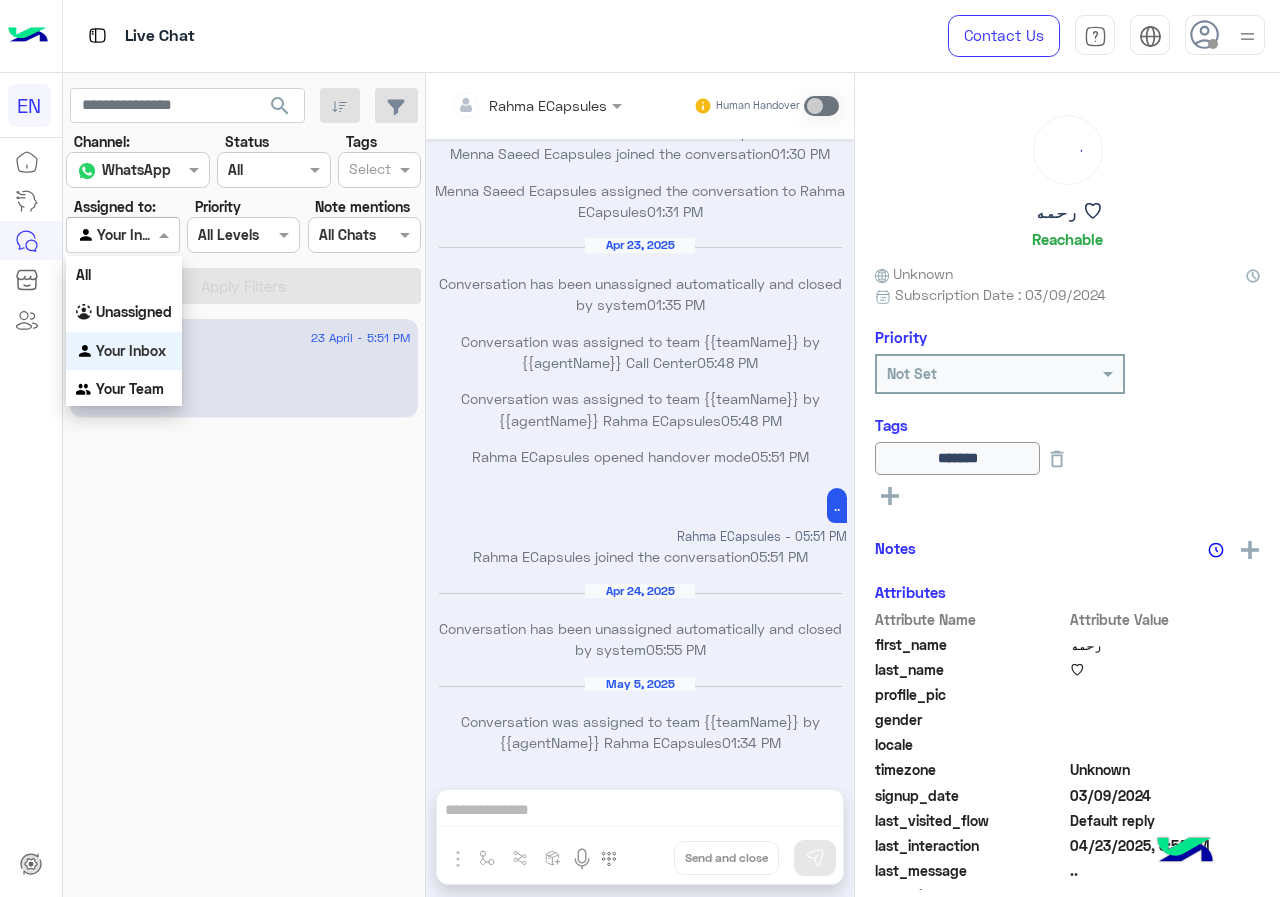 click on "Agent Filter Your Inbox" at bounding box center (122, 235) 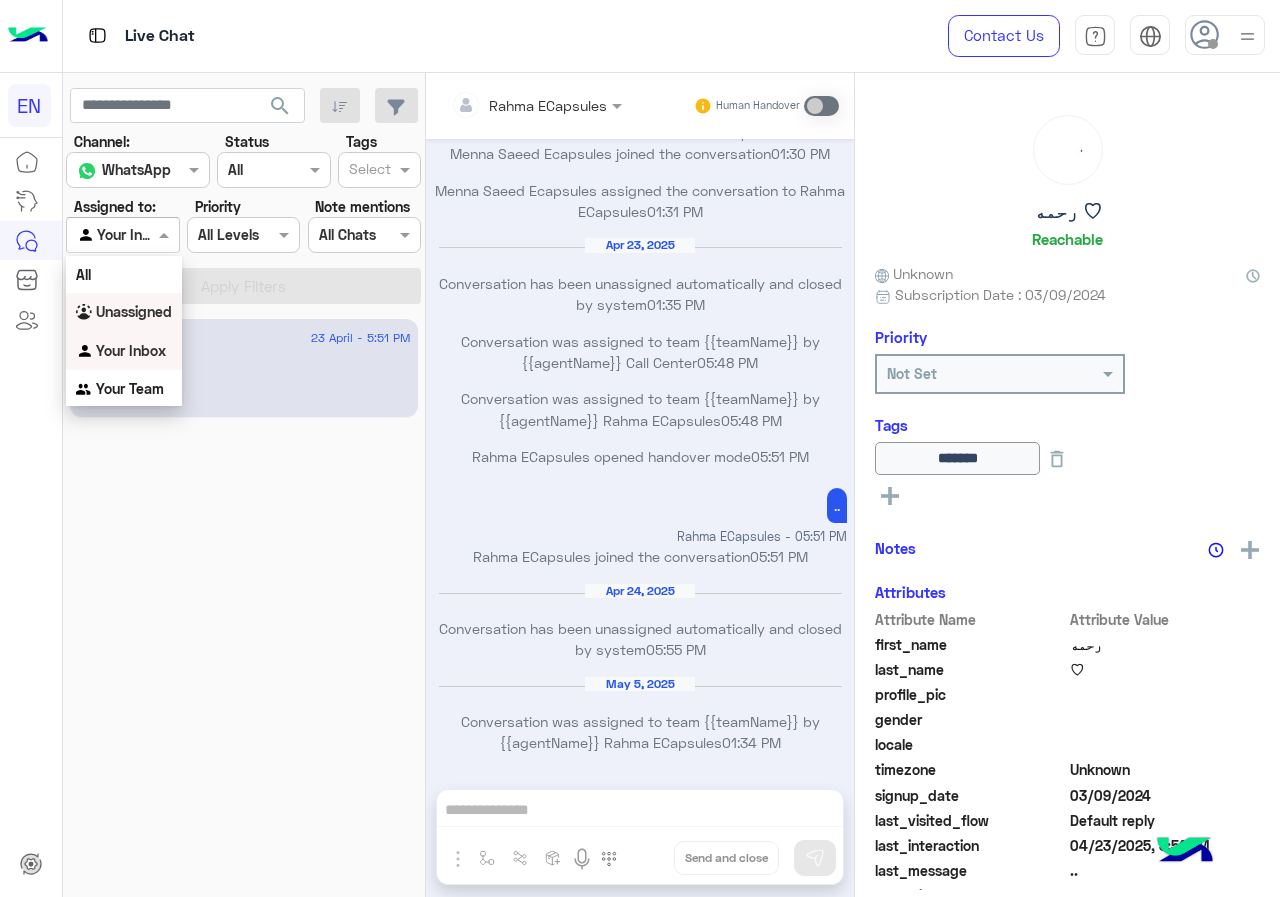 click on "Unassigned" at bounding box center [134, 311] 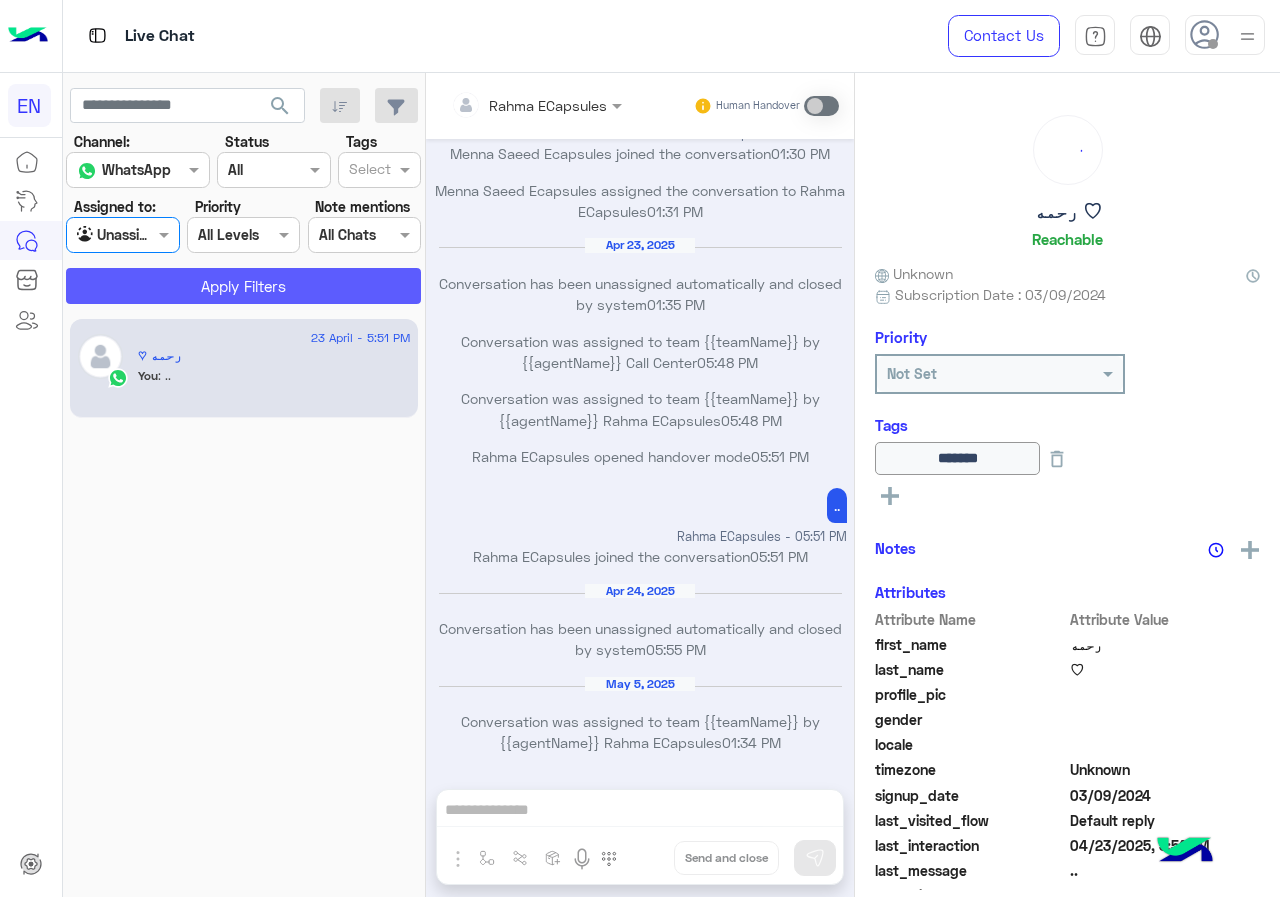 click on "Apply Filters" 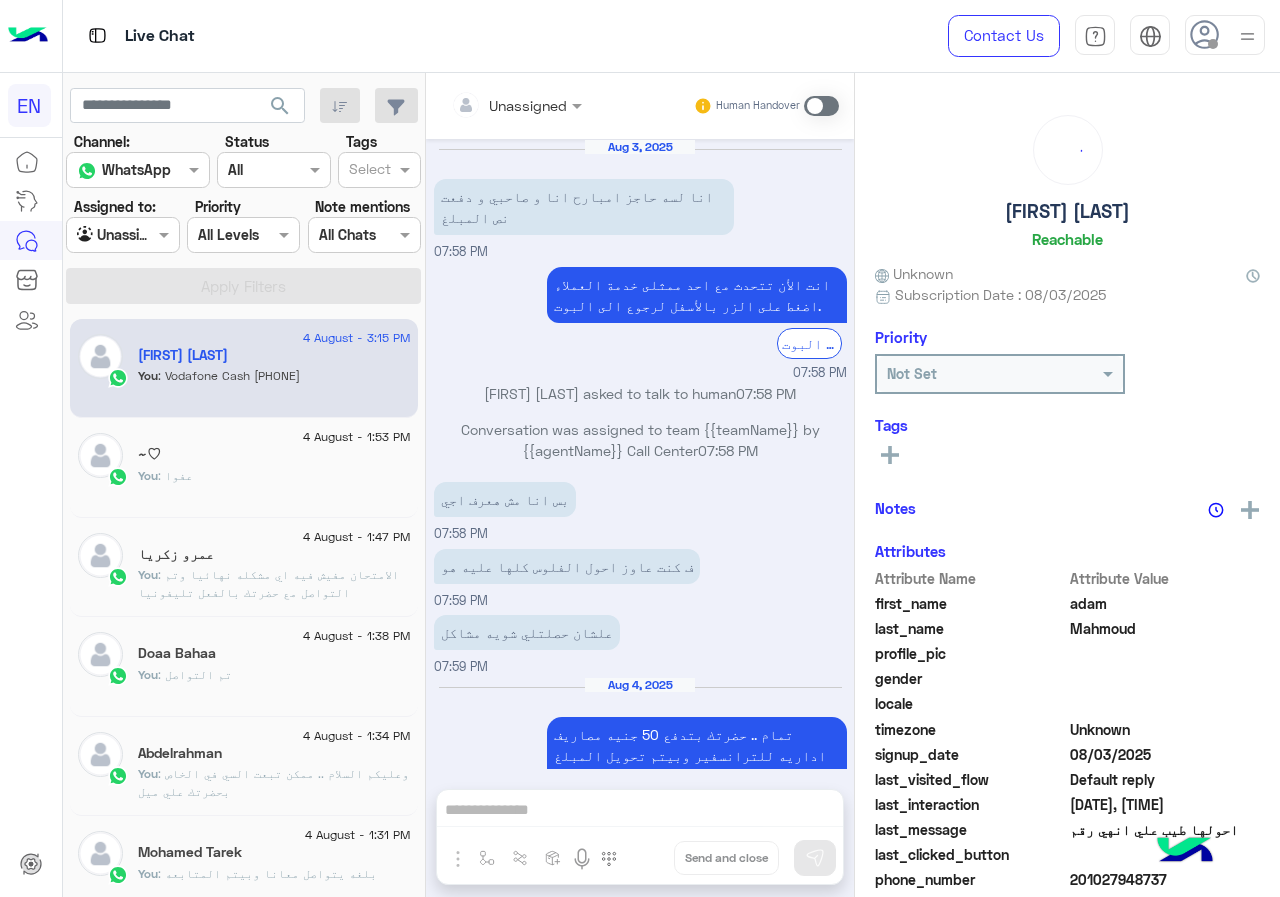 scroll, scrollTop: 390, scrollLeft: 0, axis: vertical 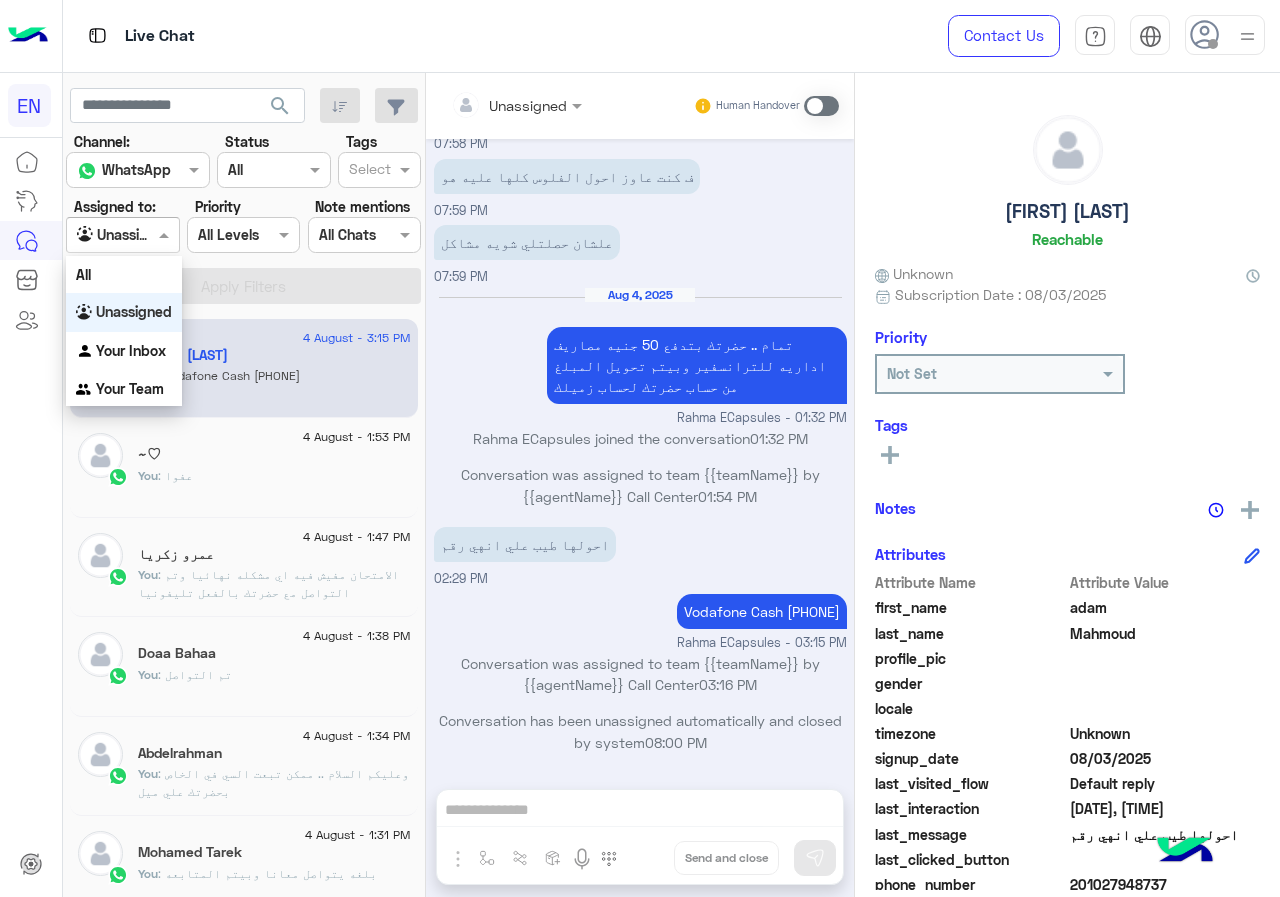 click on "Agent Filter Unassigned" at bounding box center [122, 235] 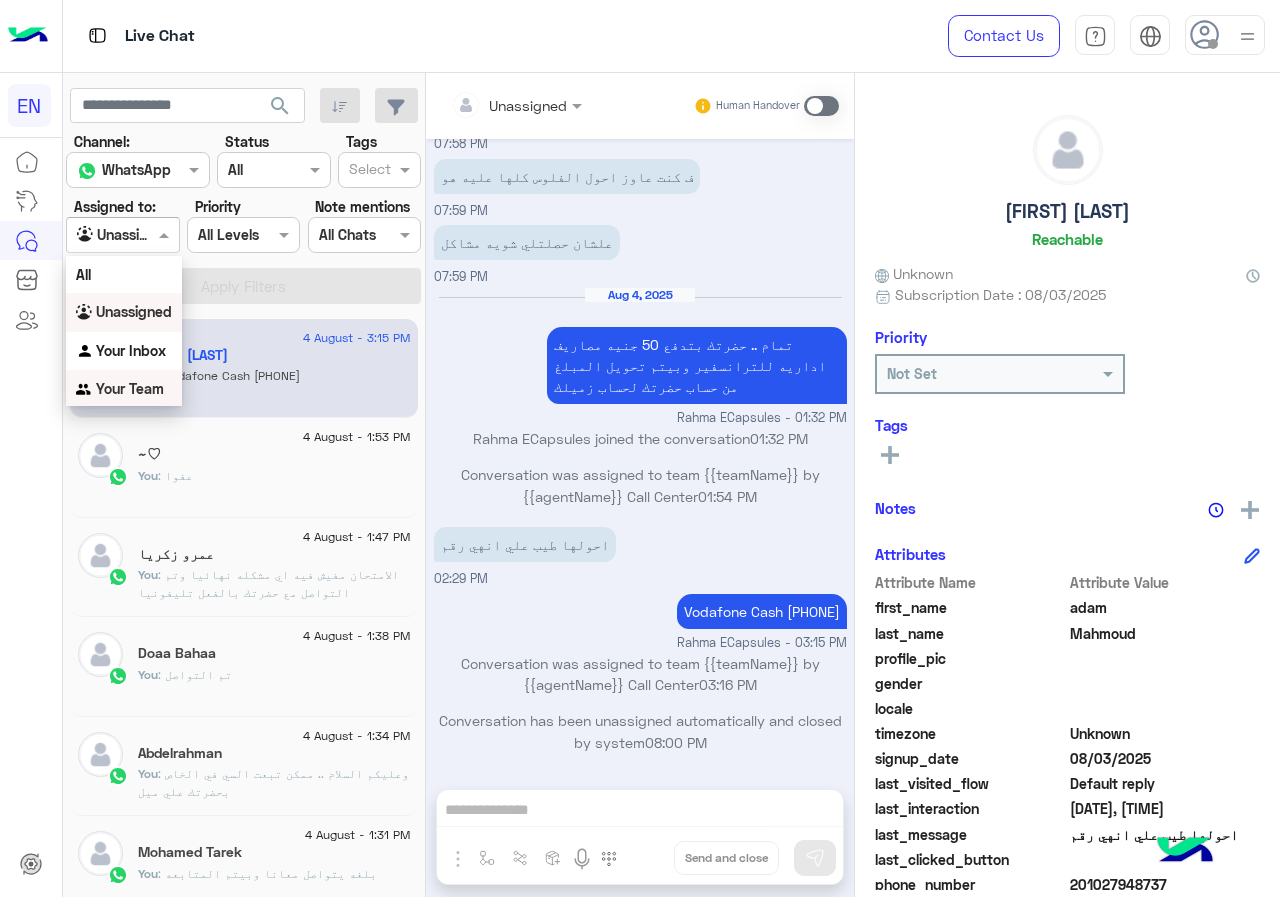 click on "Your Team" at bounding box center (130, 388) 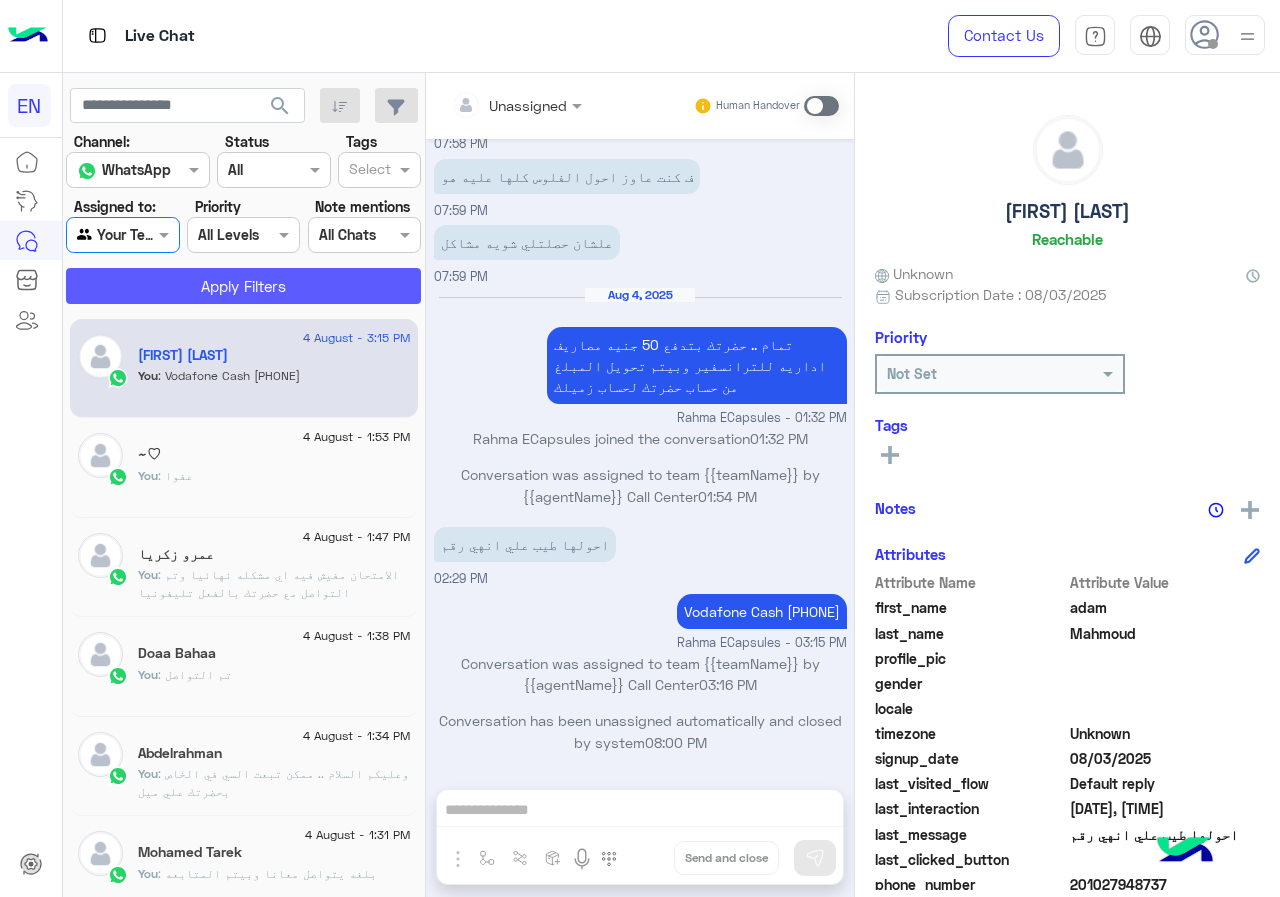 click on "Apply Filters" 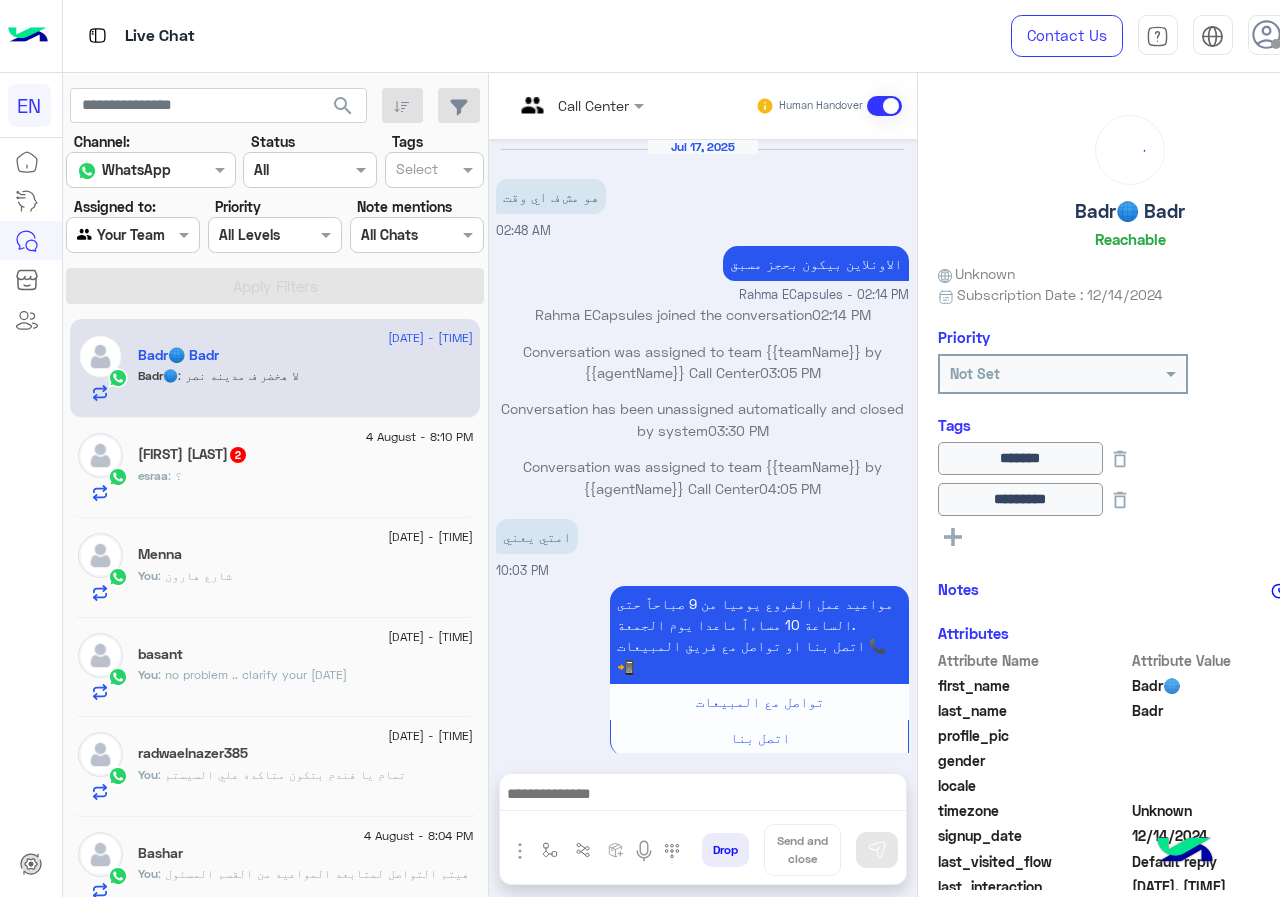 scroll, scrollTop: 1032, scrollLeft: 0, axis: vertical 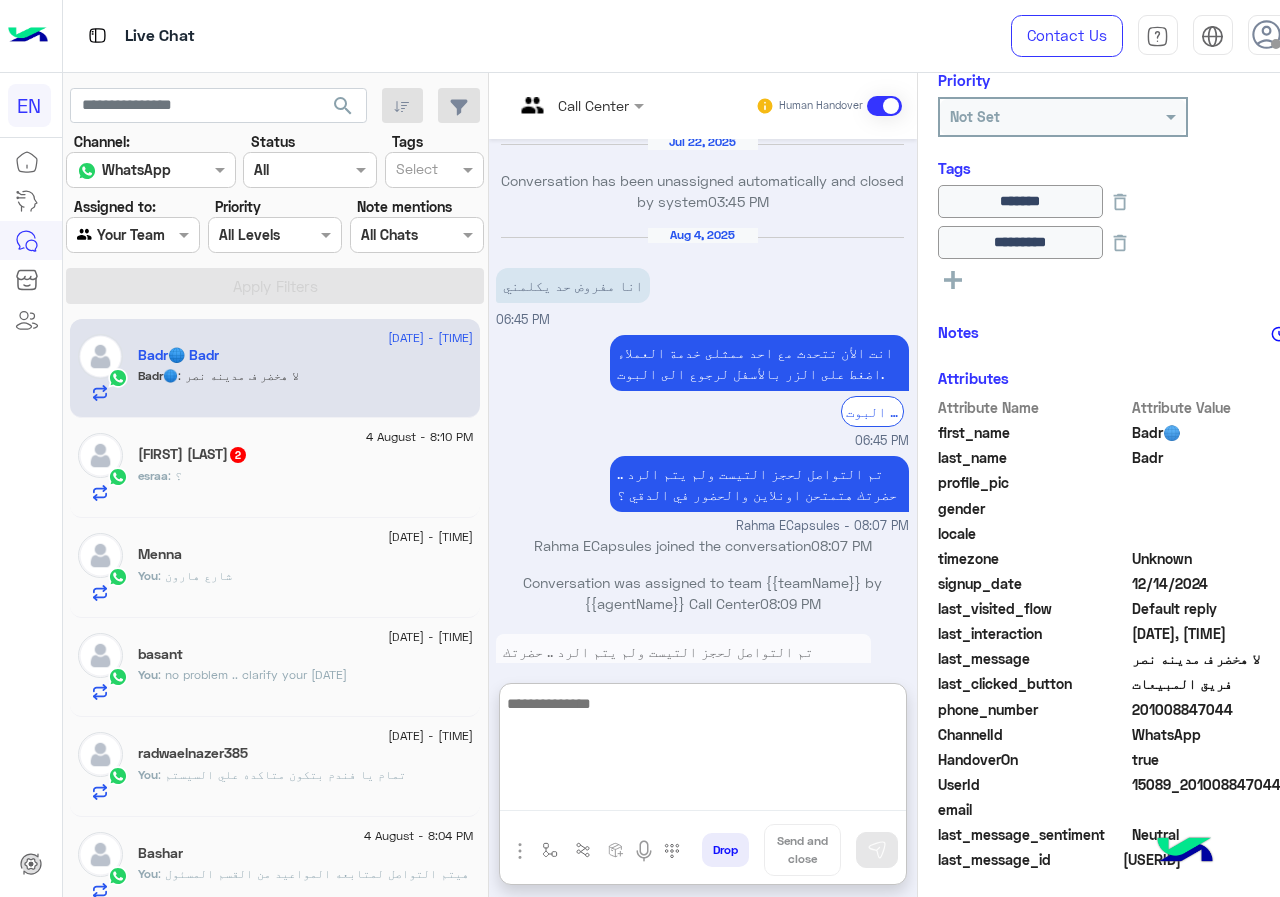click at bounding box center [703, 751] 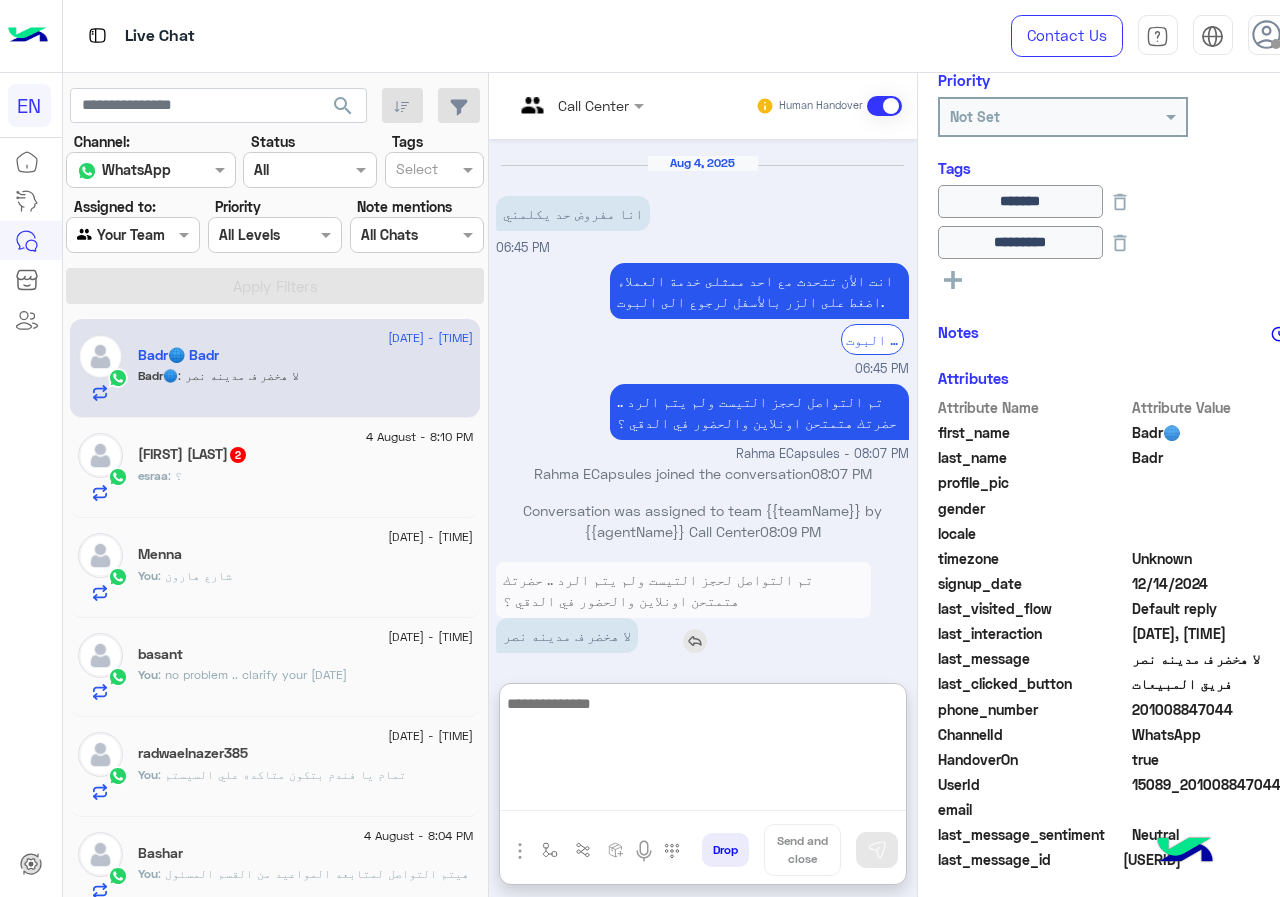 scroll, scrollTop: 1121, scrollLeft: 0, axis: vertical 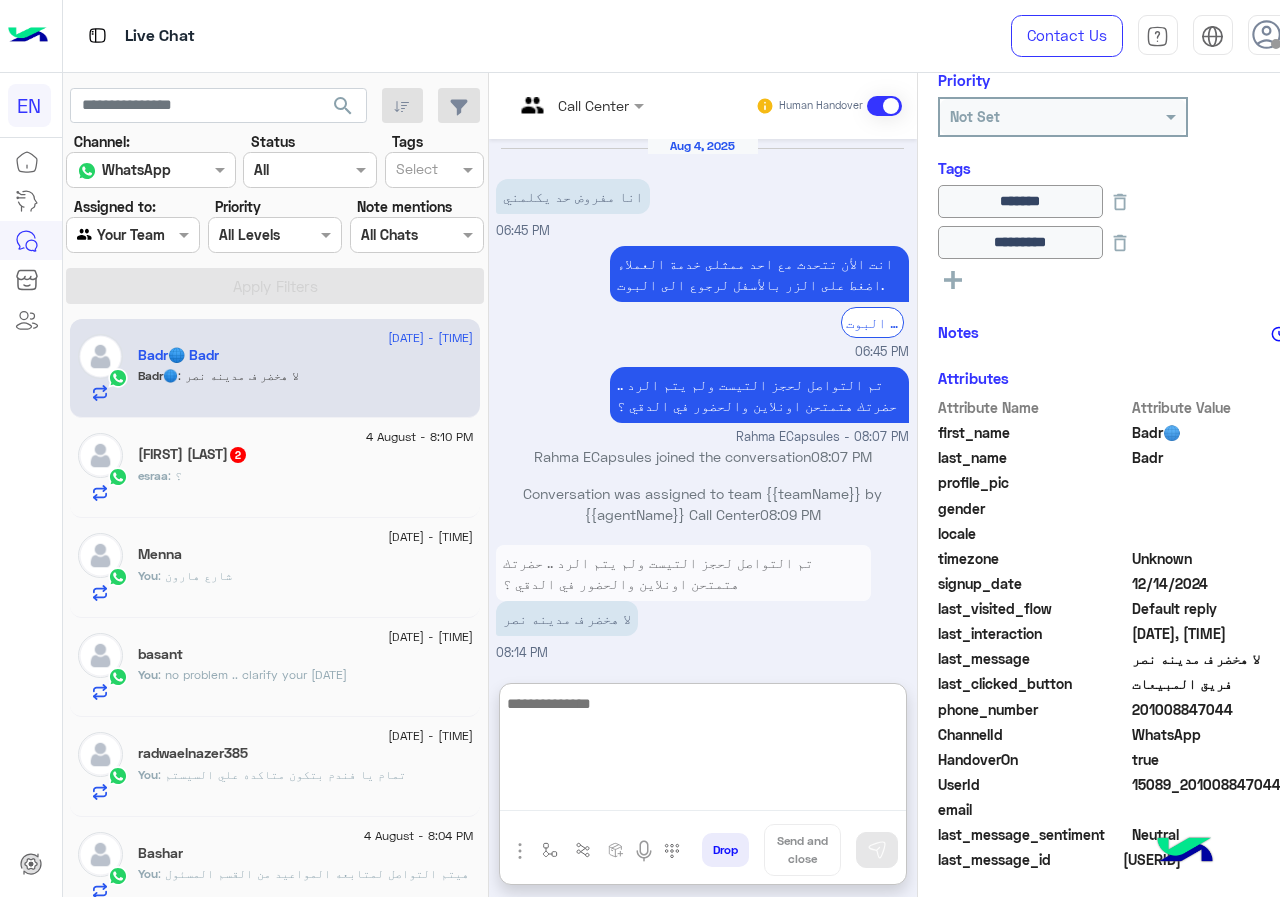 click at bounding box center [703, 751] 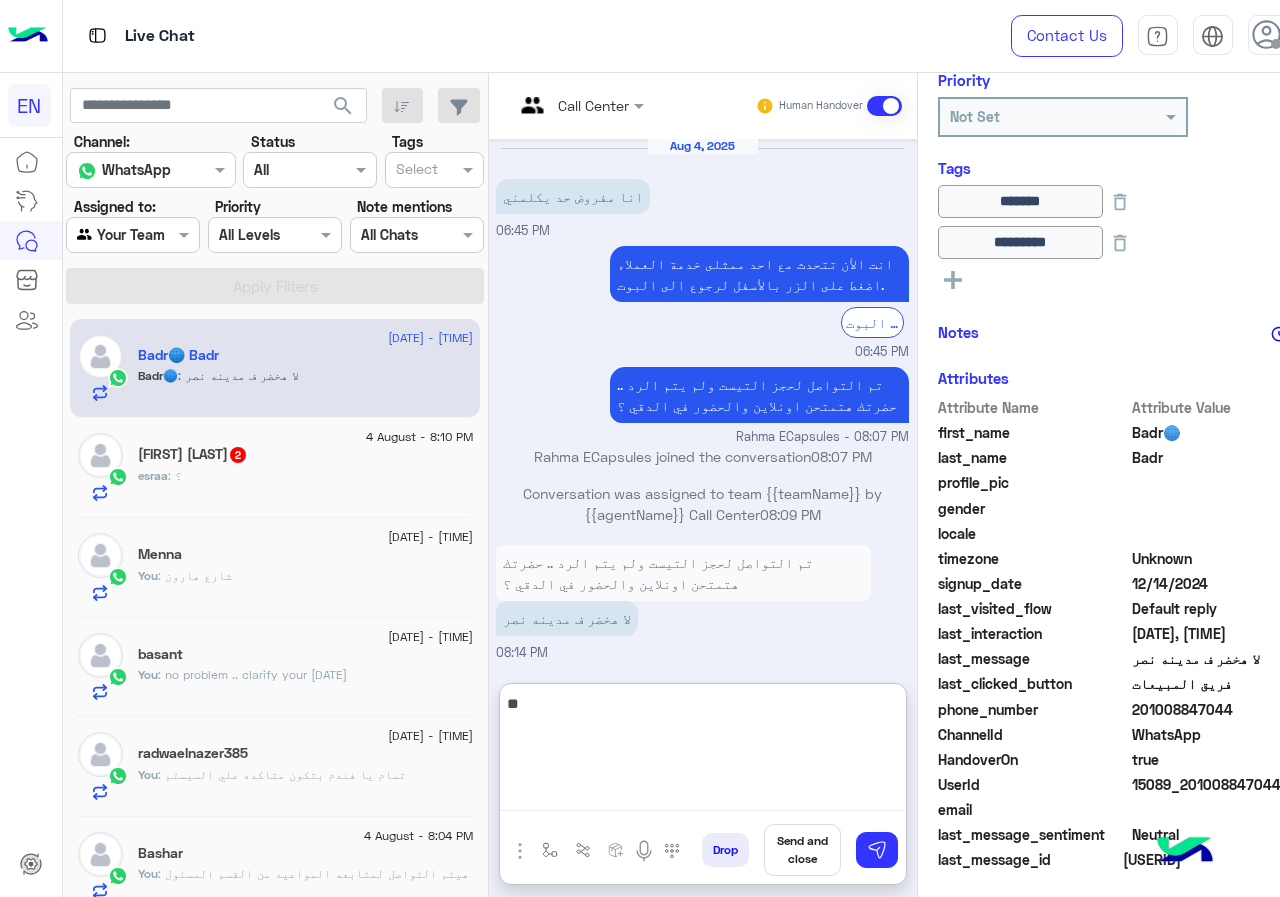 type on "*" 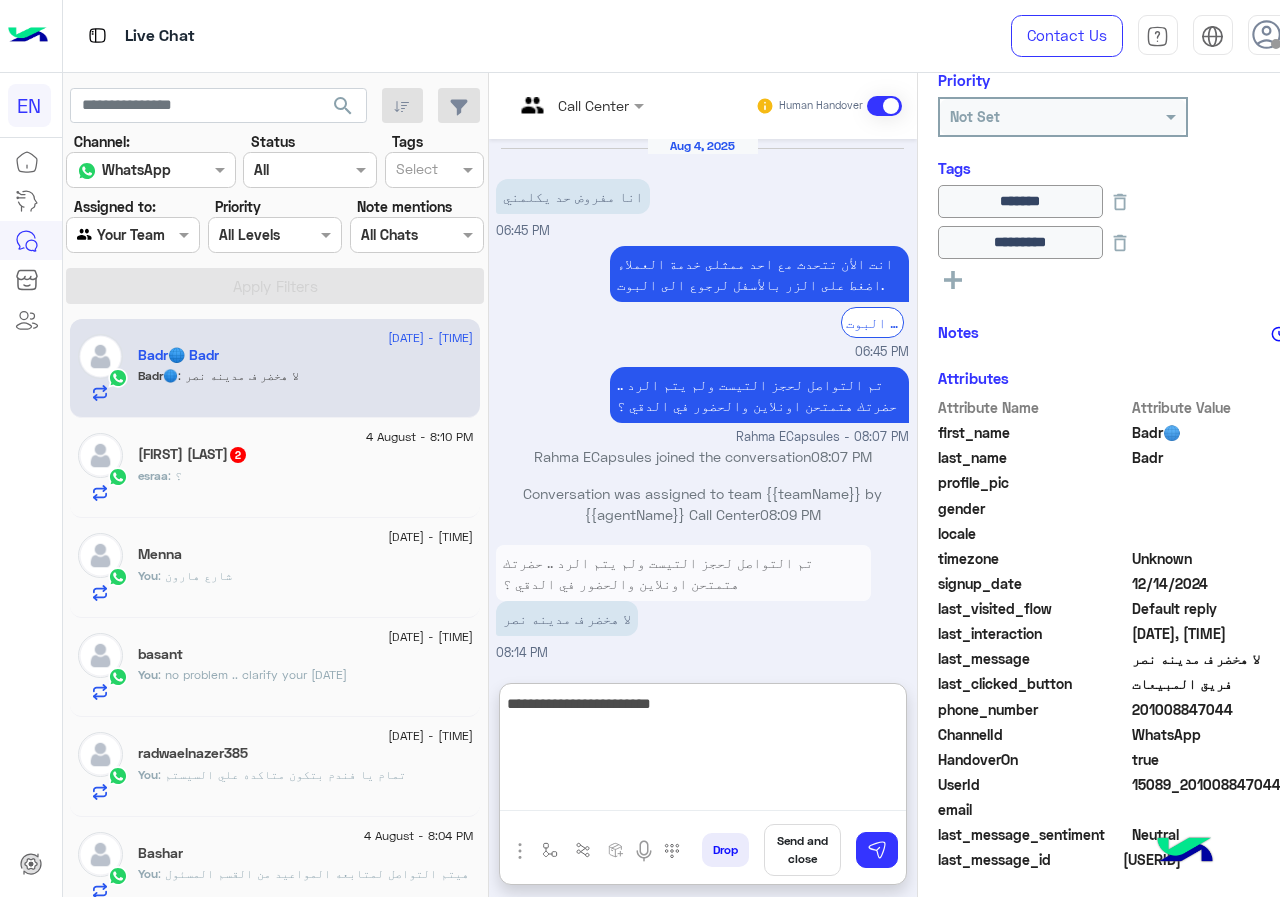 type on "**********" 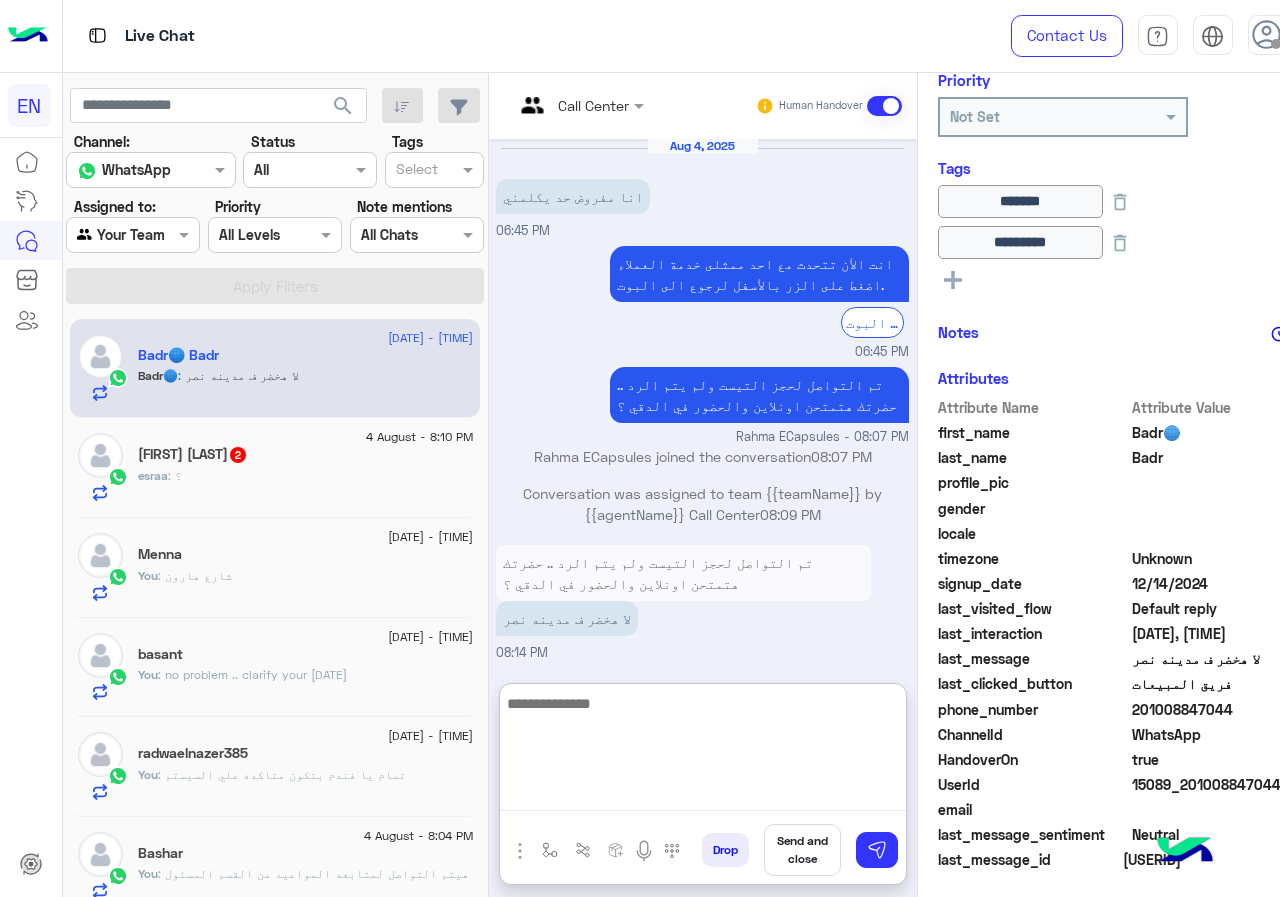 scroll, scrollTop: 1185, scrollLeft: 0, axis: vertical 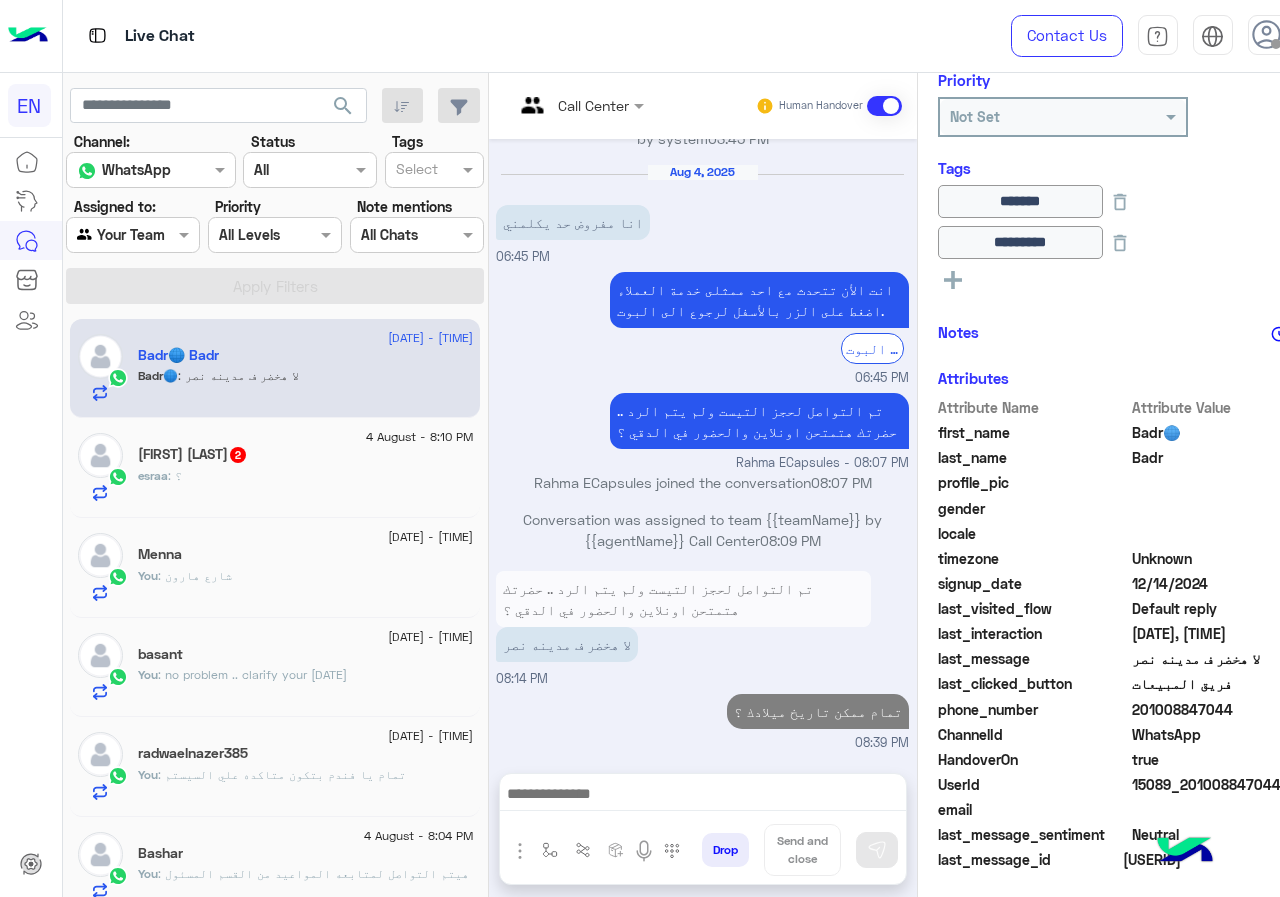 drag, startPoint x: 1136, startPoint y: 712, endPoint x: 1244, endPoint y: 712, distance: 108 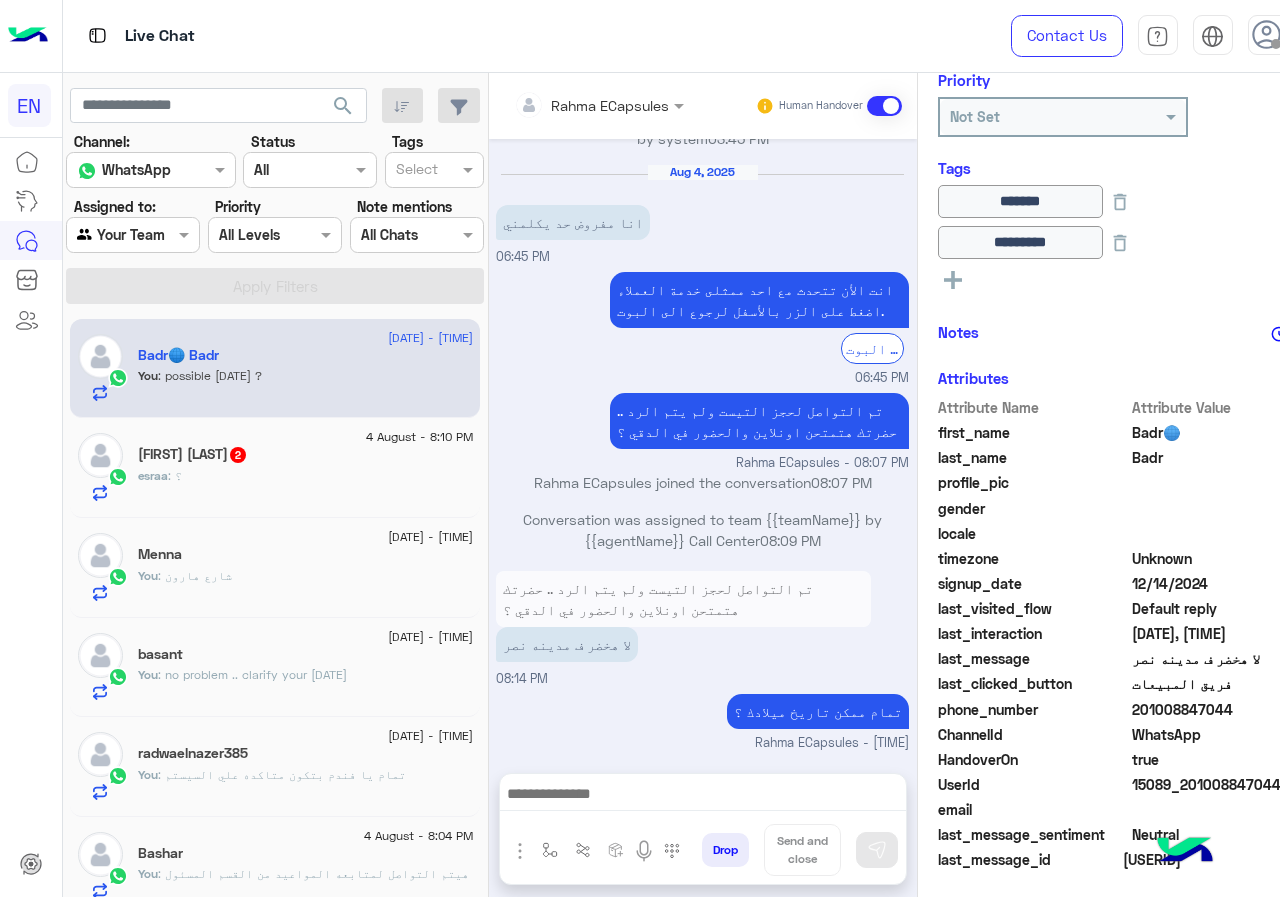 click on "[FIRST] : ؟" 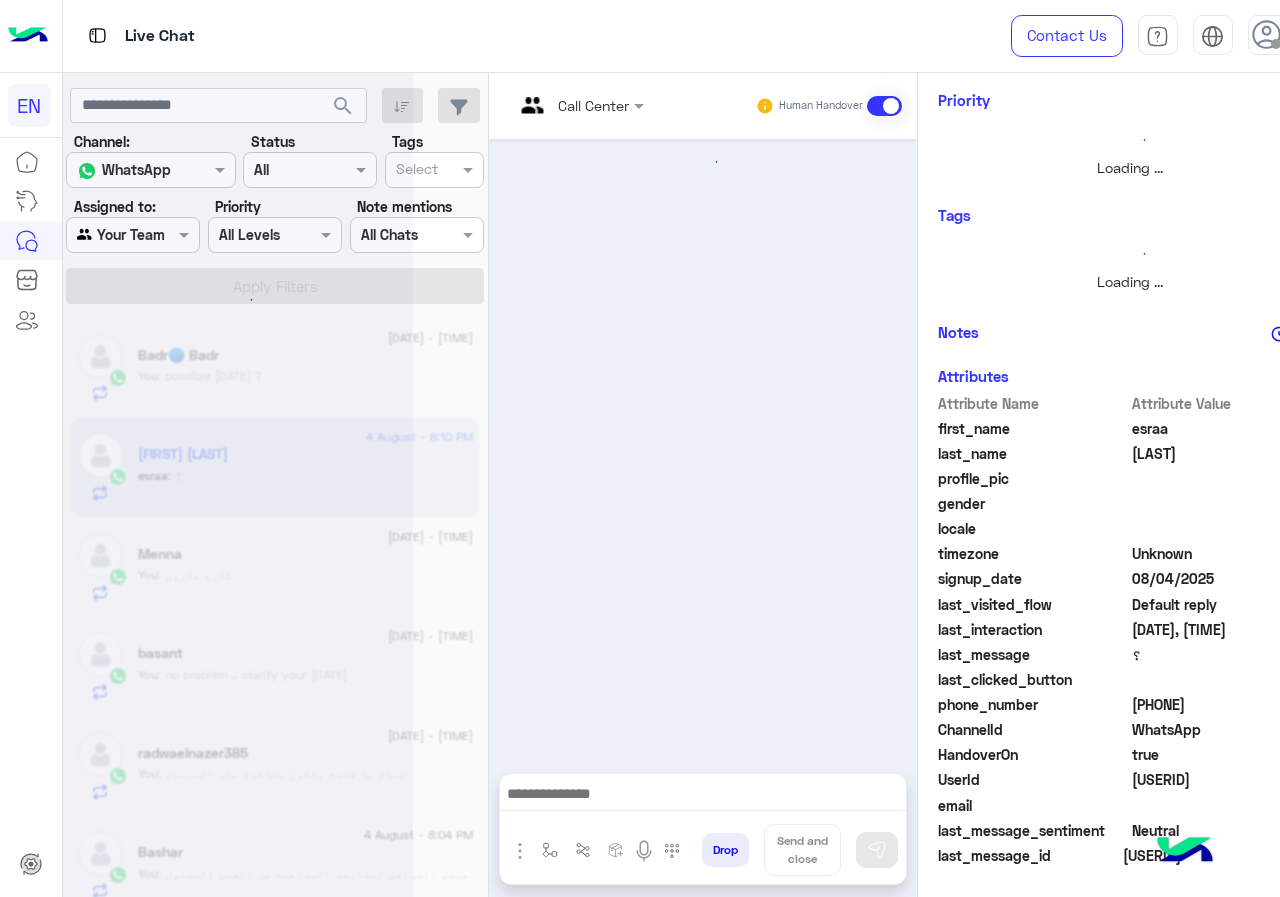 scroll, scrollTop: 0, scrollLeft: 0, axis: both 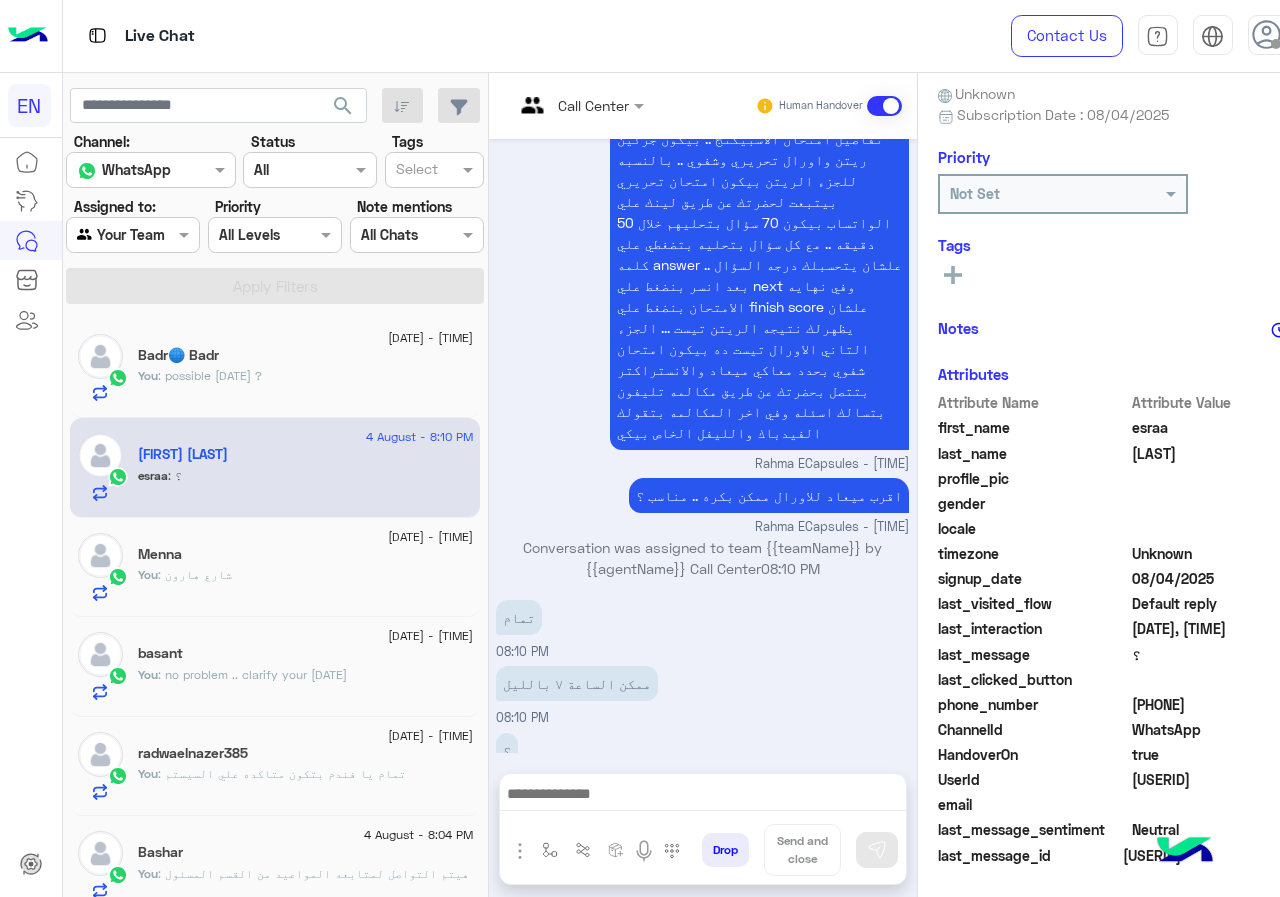 drag, startPoint x: 1136, startPoint y: 704, endPoint x: 1219, endPoint y: 697, distance: 83.294655 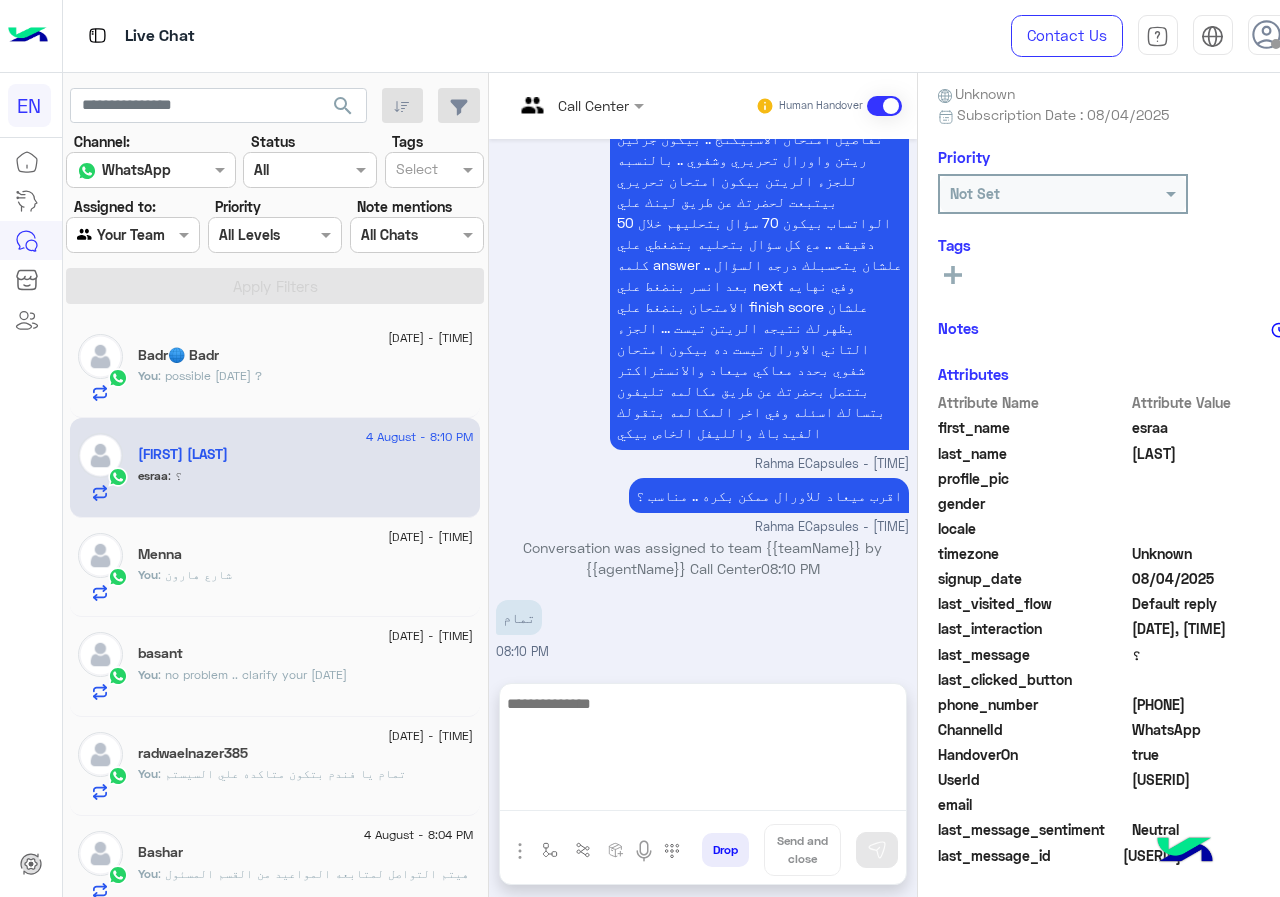 click at bounding box center [703, 751] 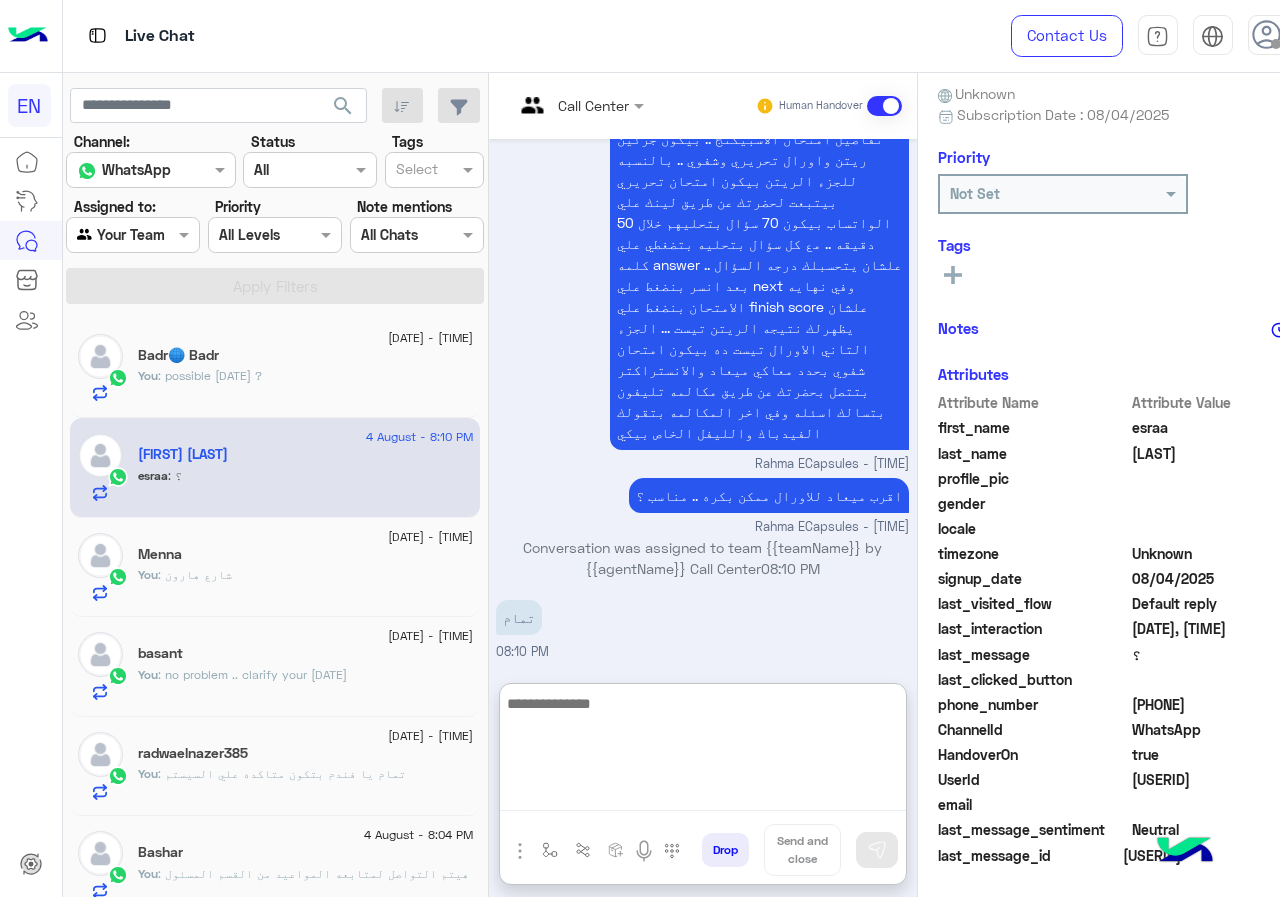scroll, scrollTop: 1082, scrollLeft: 0, axis: vertical 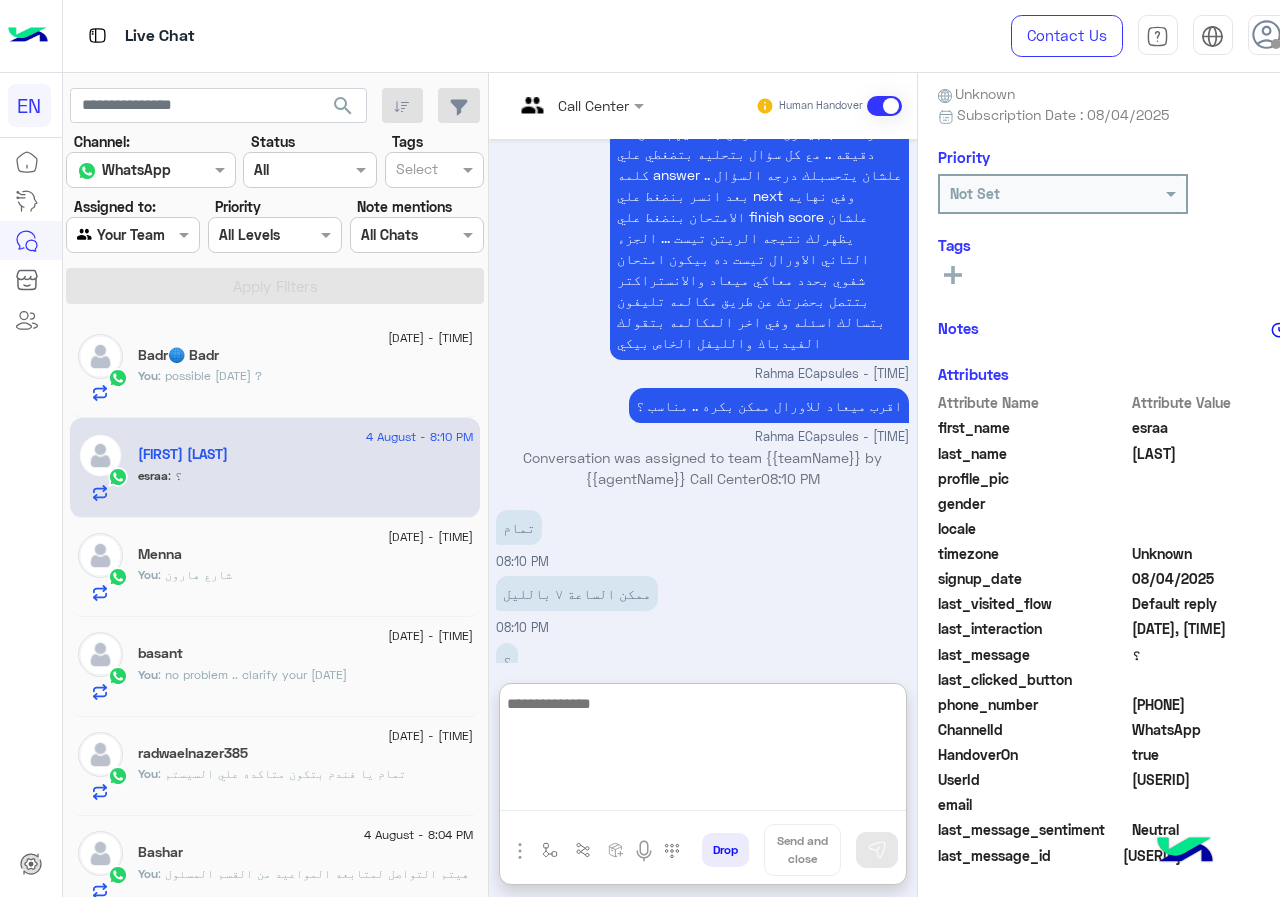 click at bounding box center [703, 751] 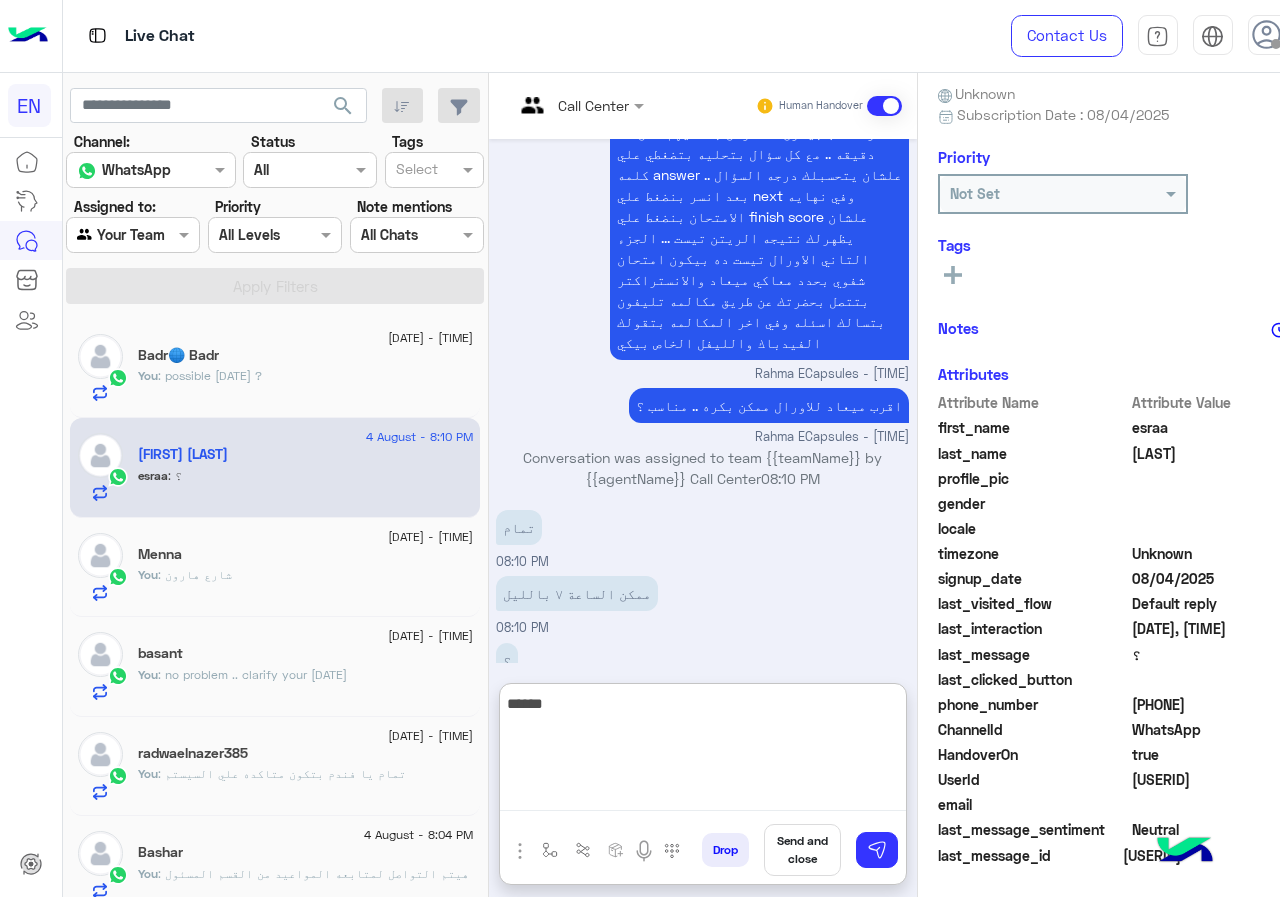 type on "******" 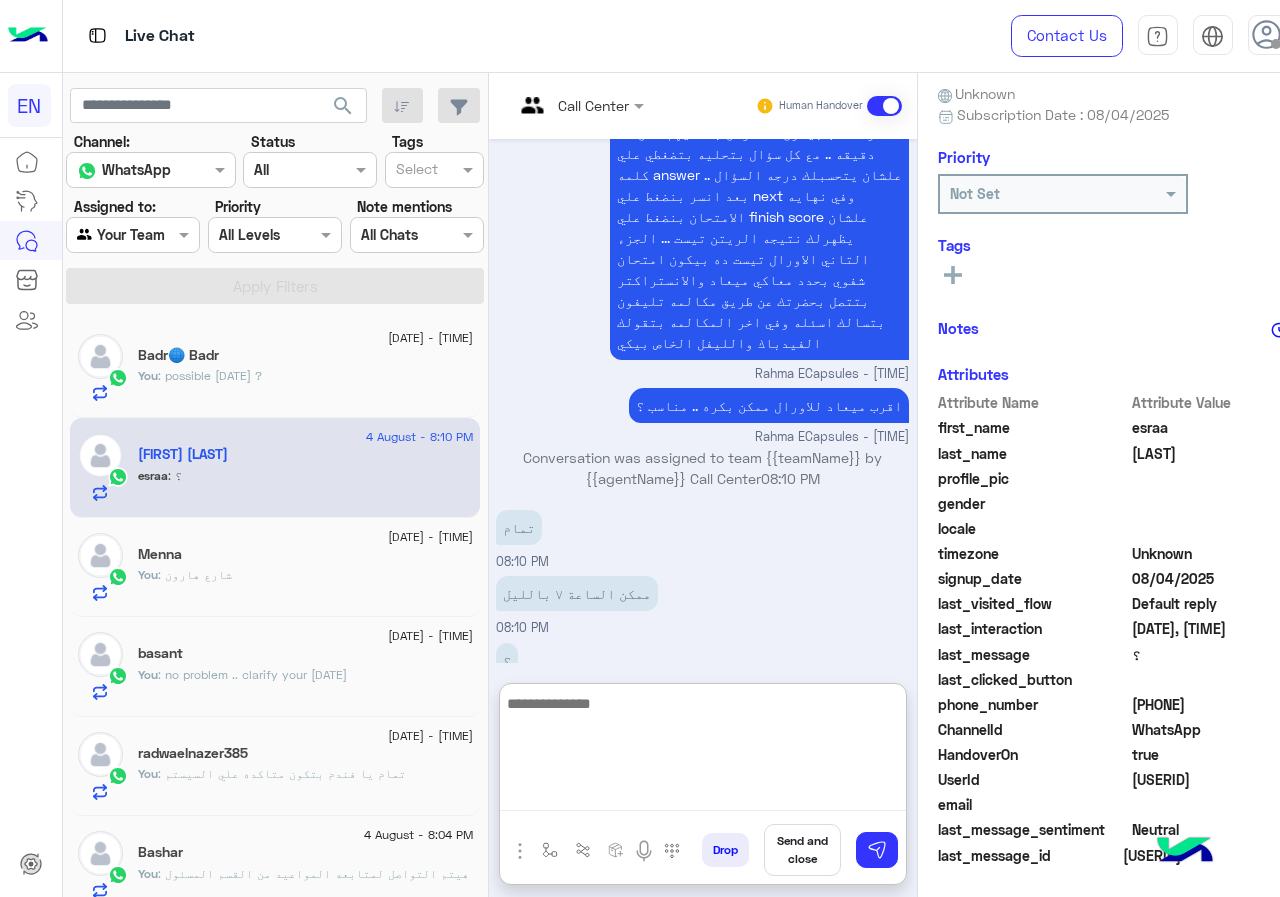 scroll, scrollTop: 1146, scrollLeft: 0, axis: vertical 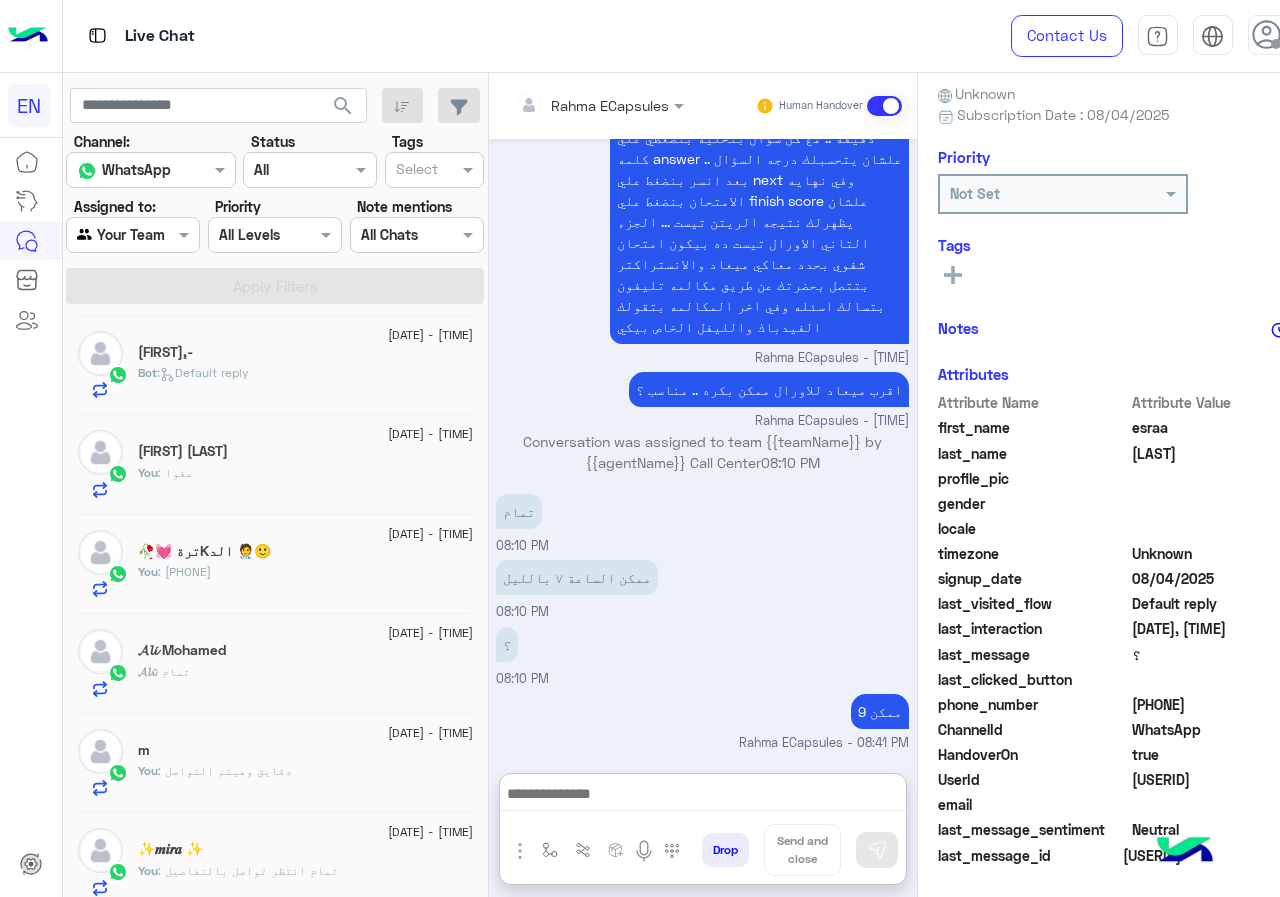 click on "Agent Filter Your Team" at bounding box center [133, 235] 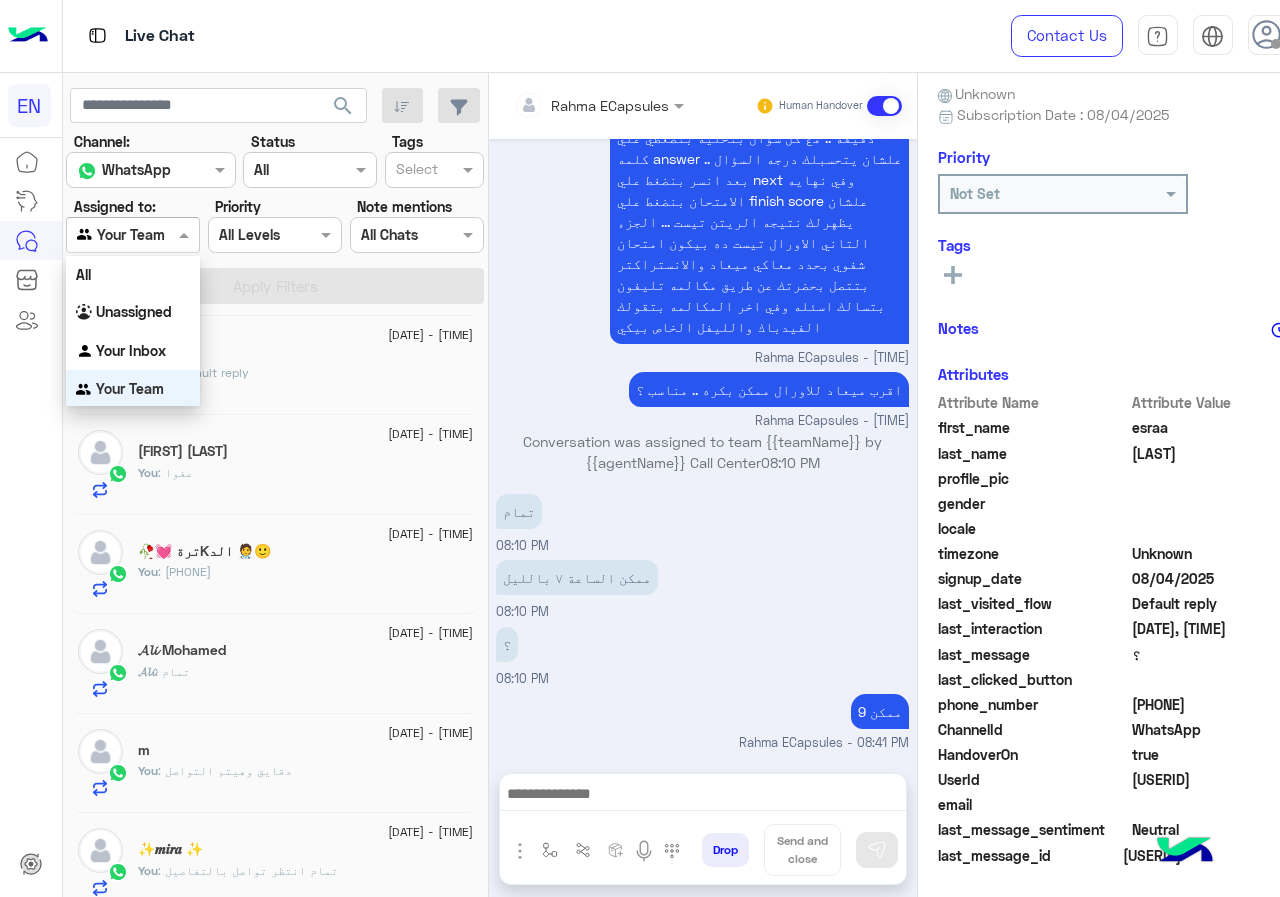 scroll, scrollTop: 1100, scrollLeft: 0, axis: vertical 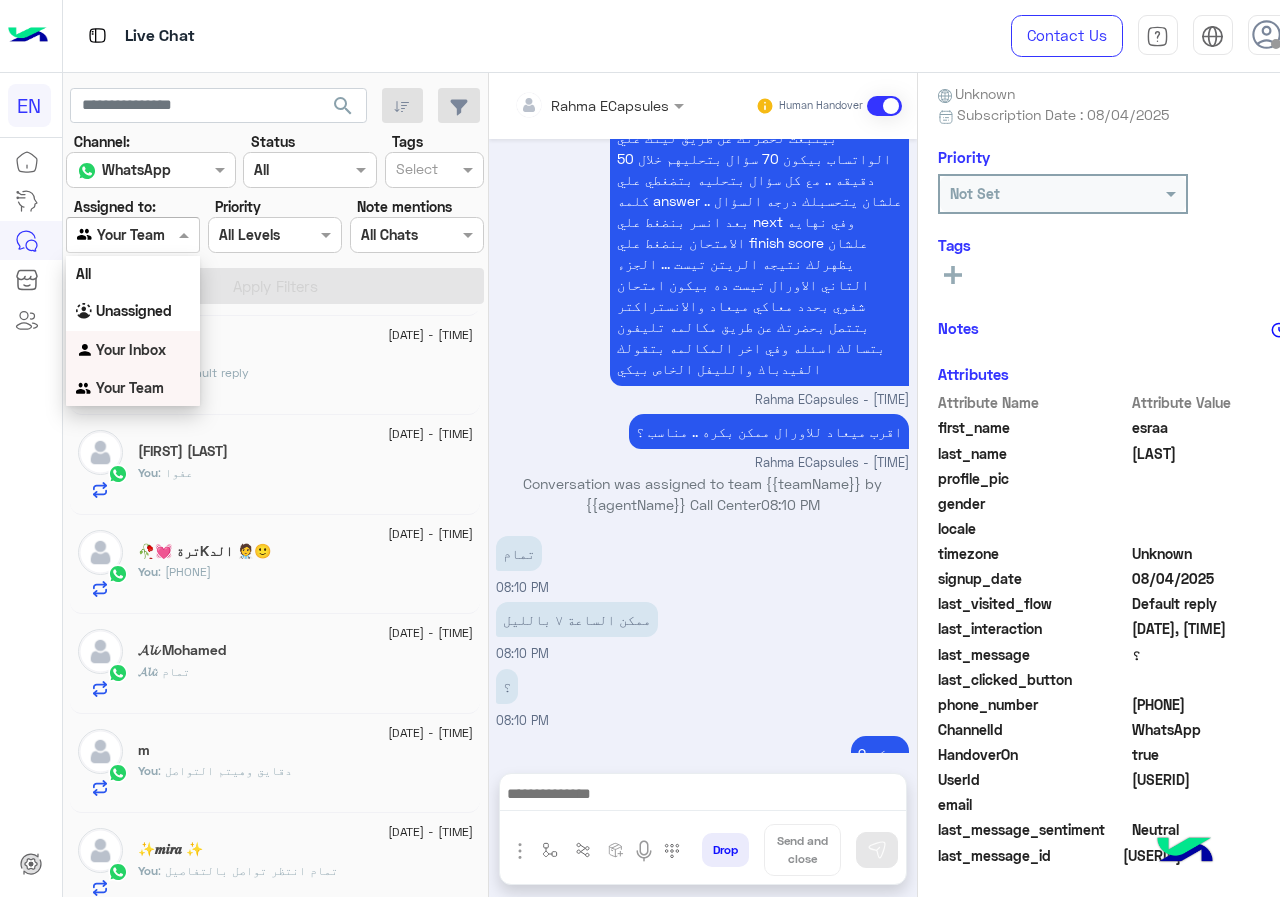click on "Your Inbox" at bounding box center [133, 350] 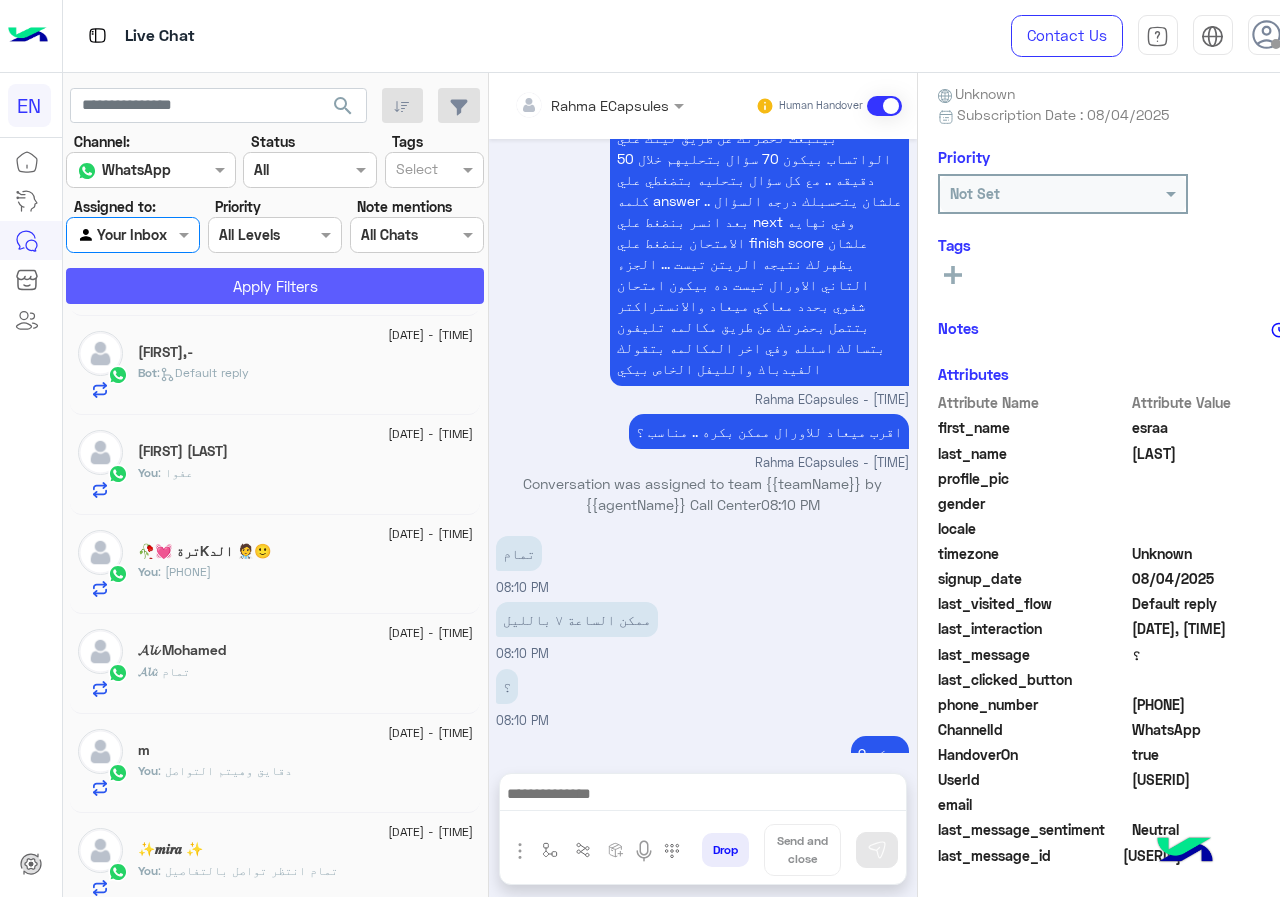 click on "Apply Filters" 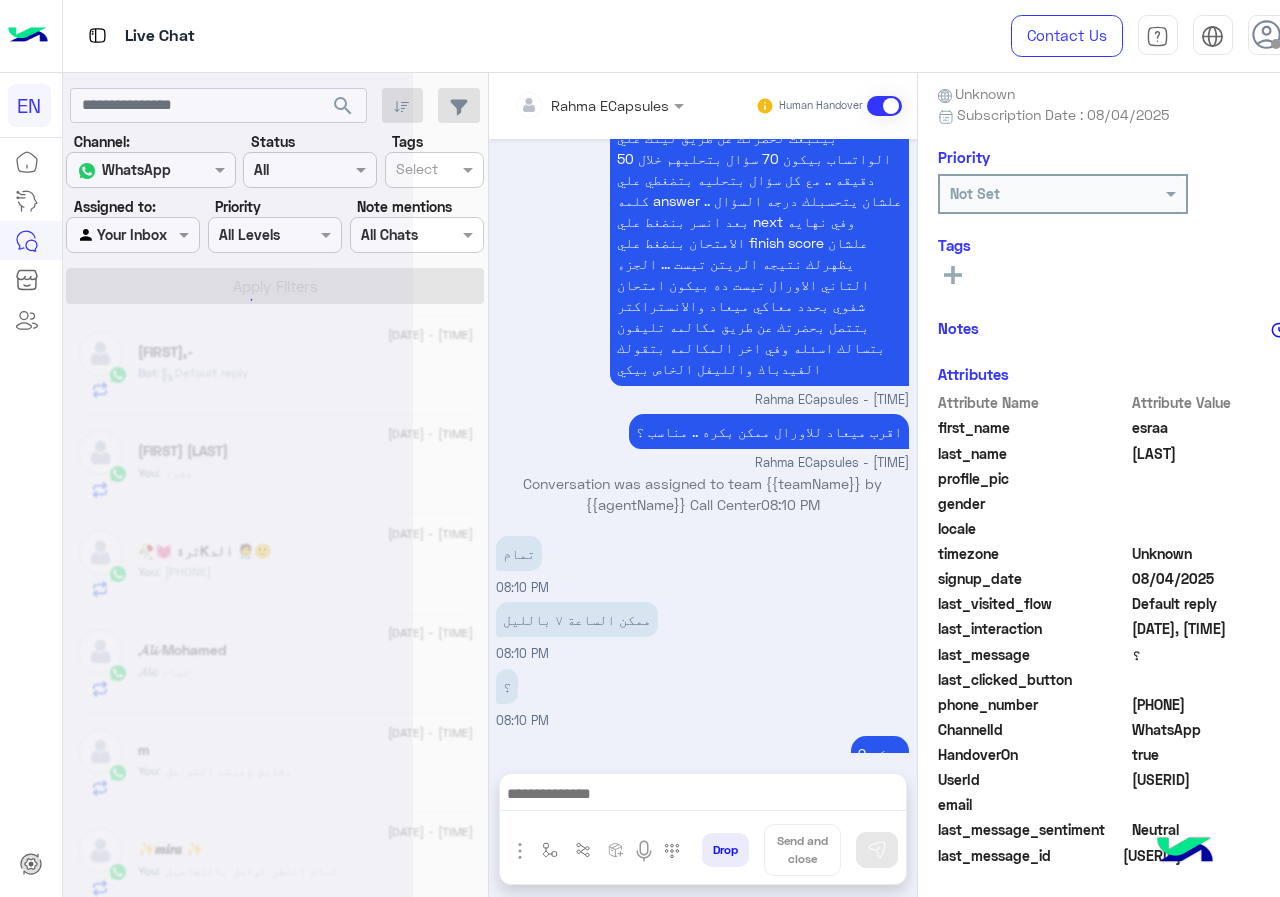 scroll, scrollTop: 237, scrollLeft: 0, axis: vertical 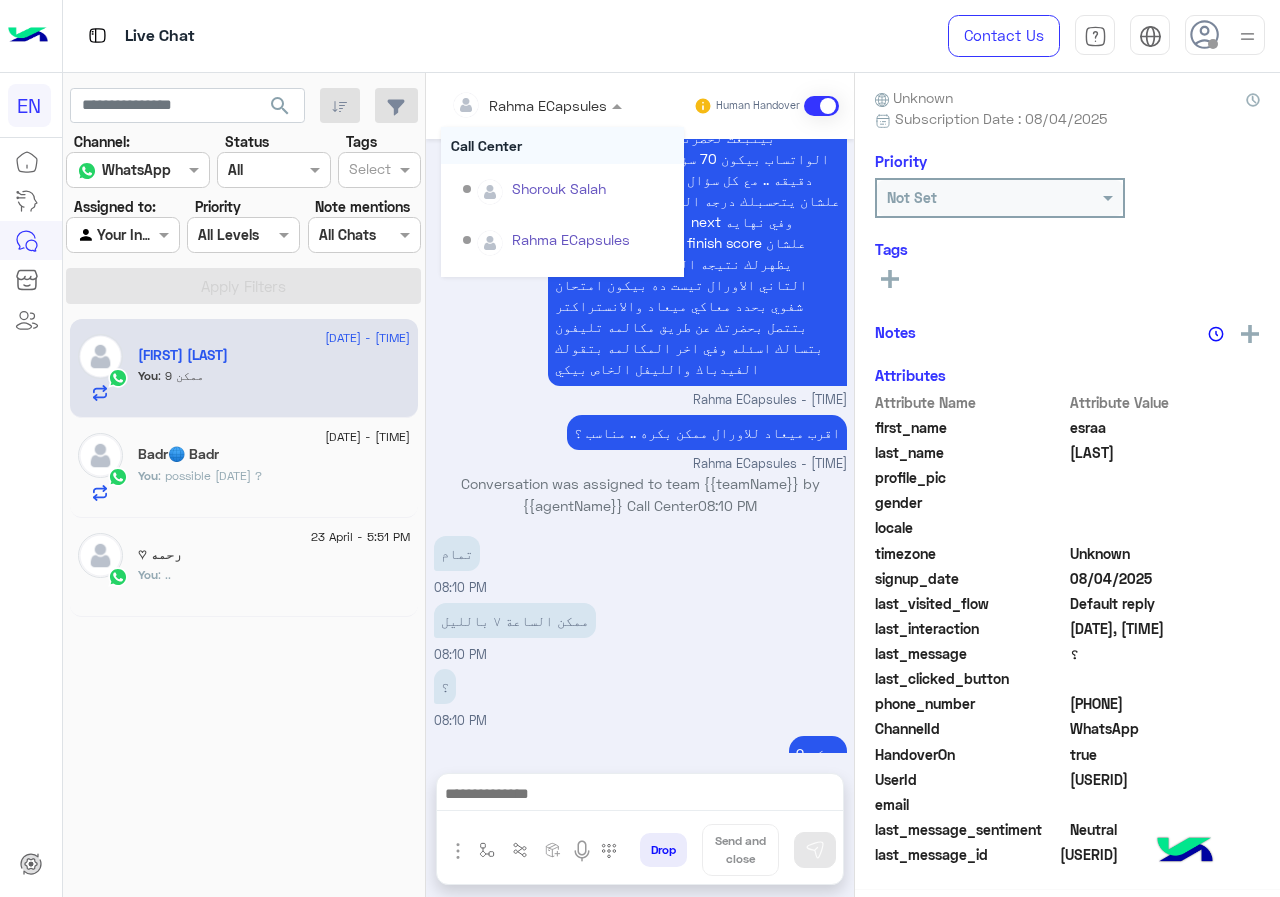 click on "Rahma ECapsules" at bounding box center (529, 105) 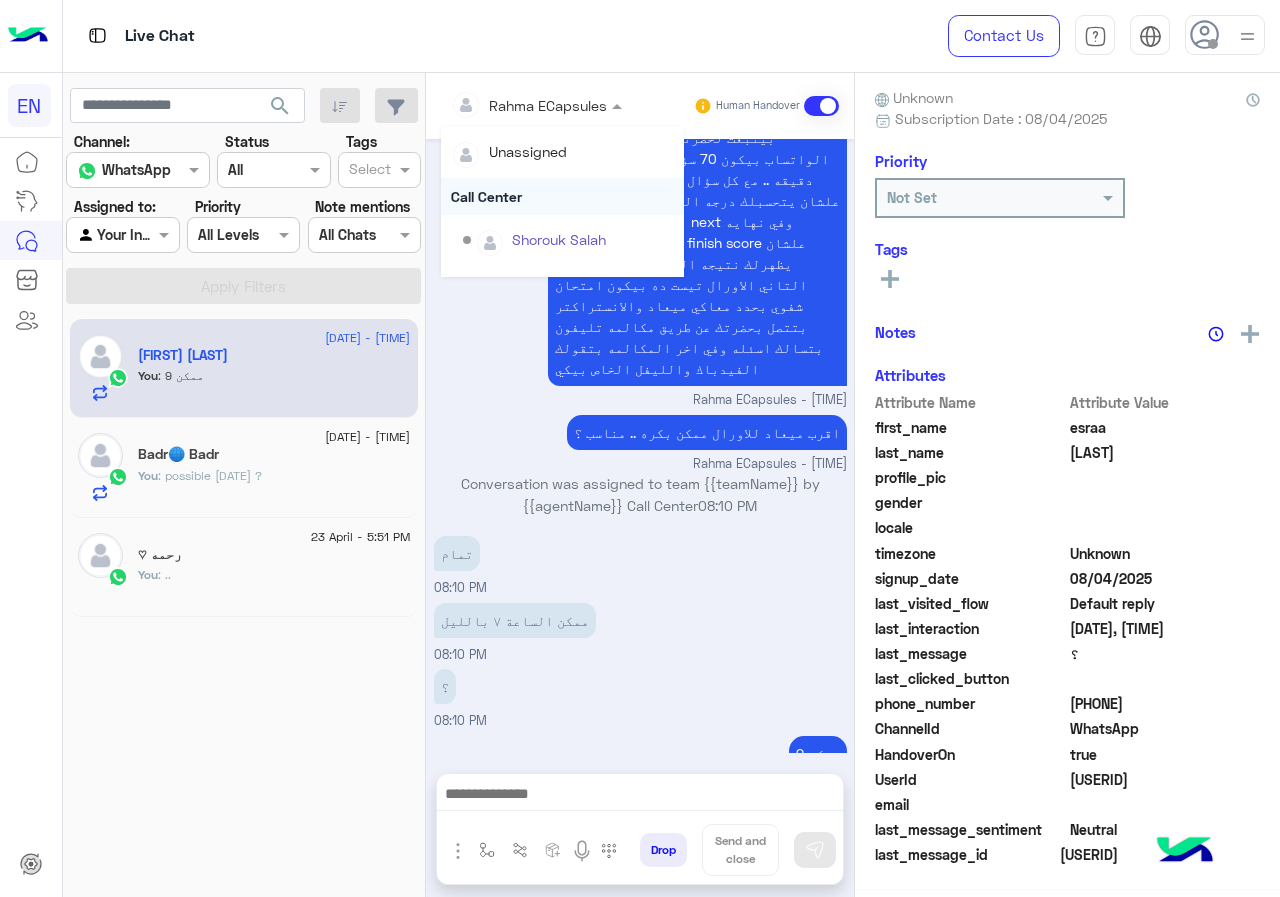 click on "Call Center" at bounding box center [562, 196] 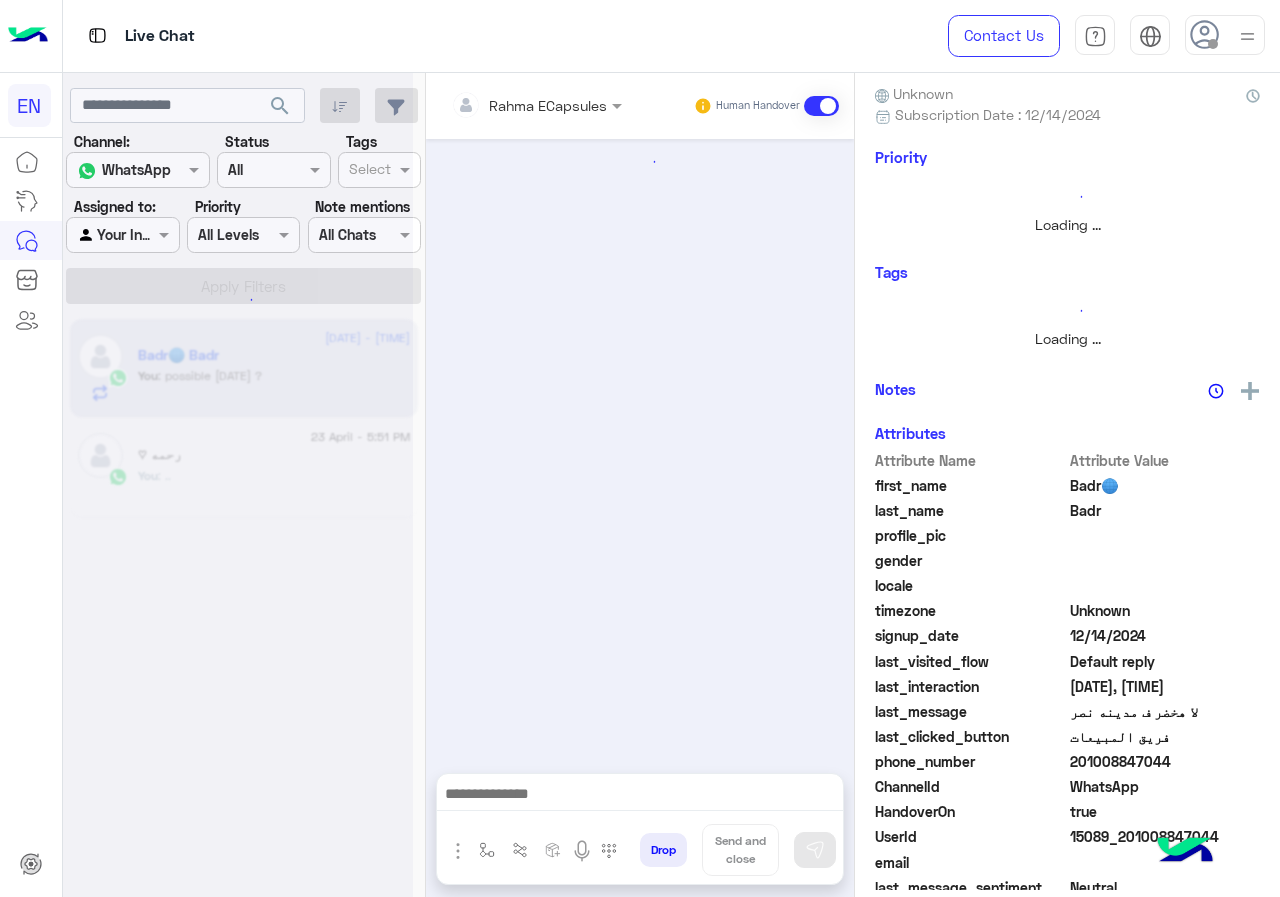 scroll, scrollTop: 237, scrollLeft: 0, axis: vertical 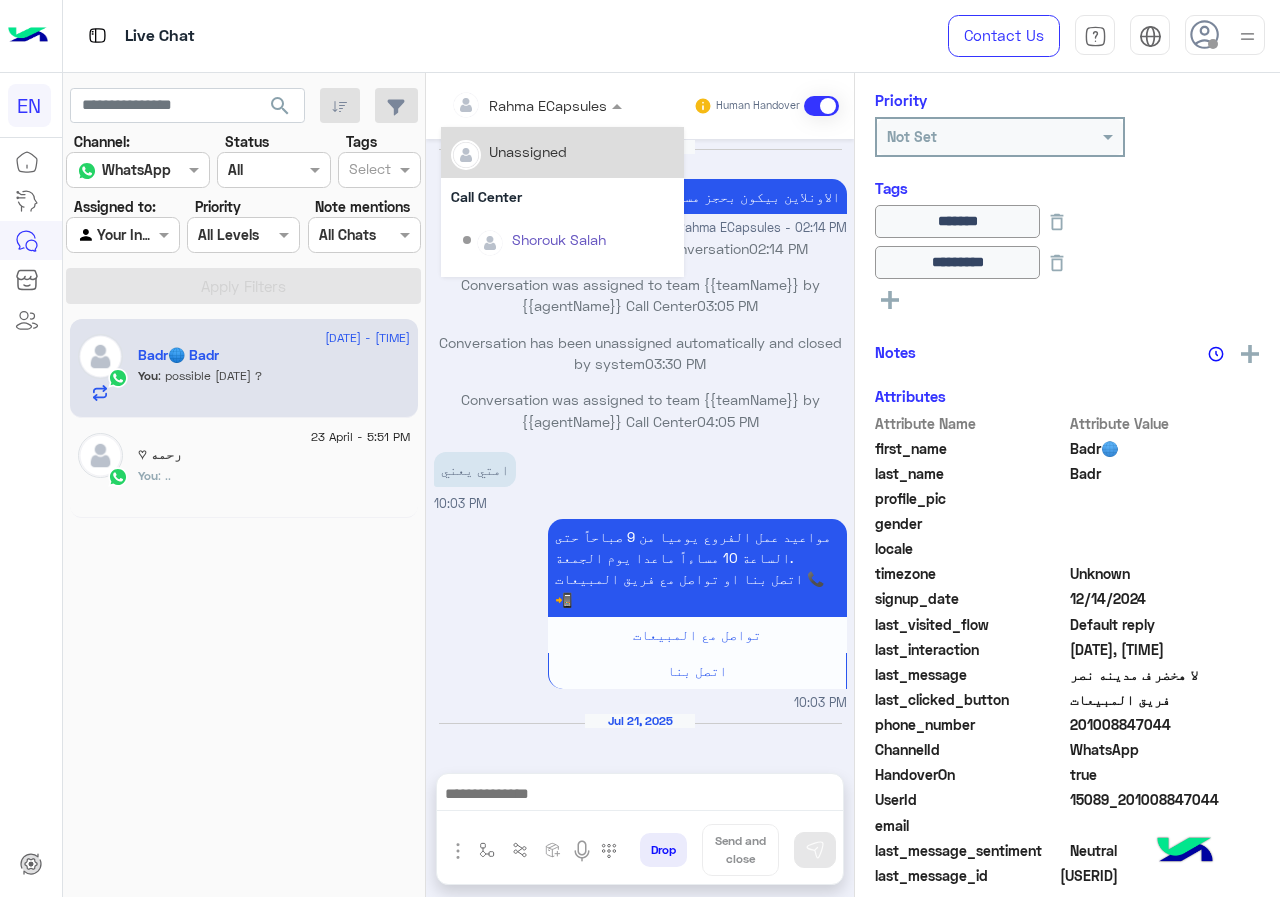 click at bounding box center (509, 105) 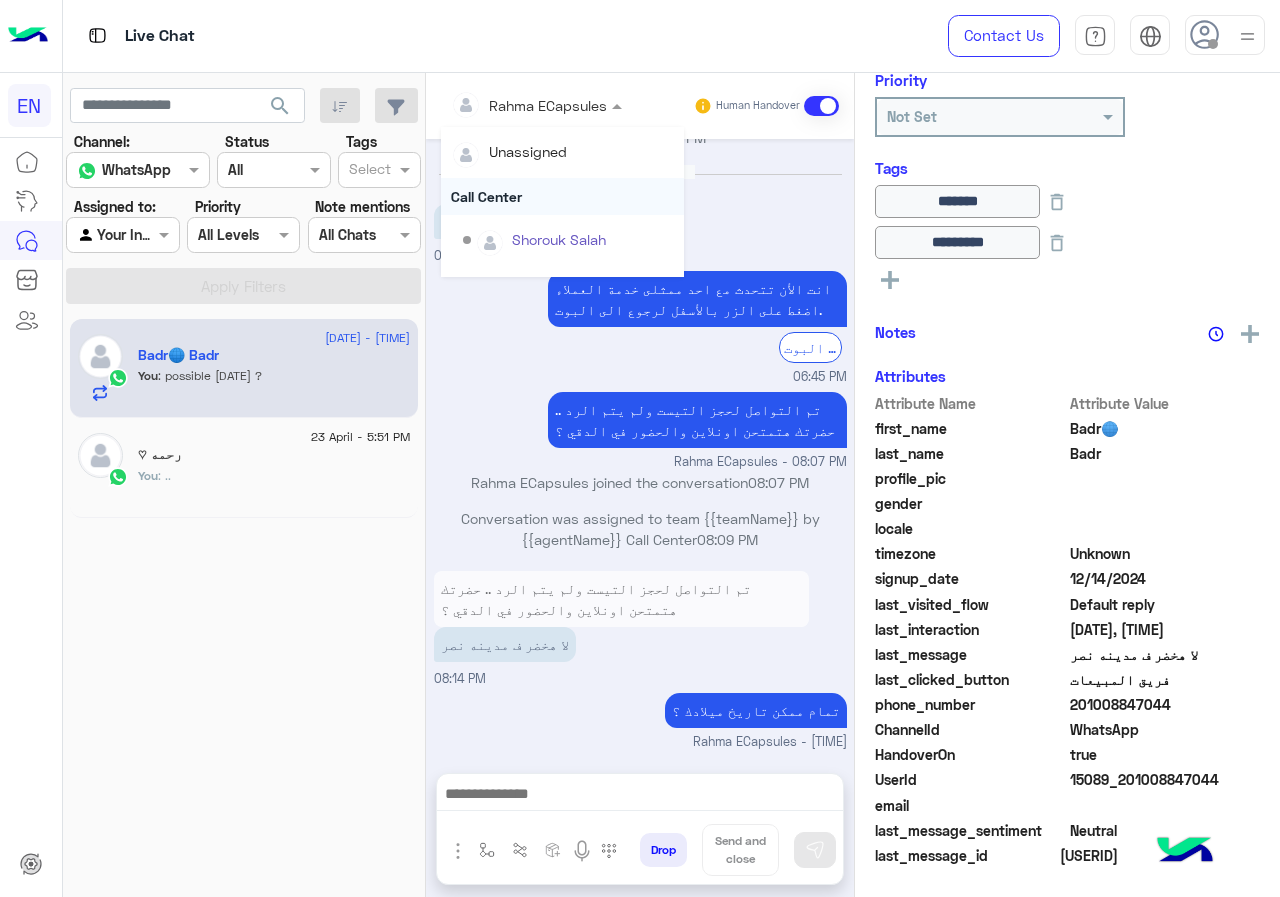 click on "Call Center" at bounding box center [562, 196] 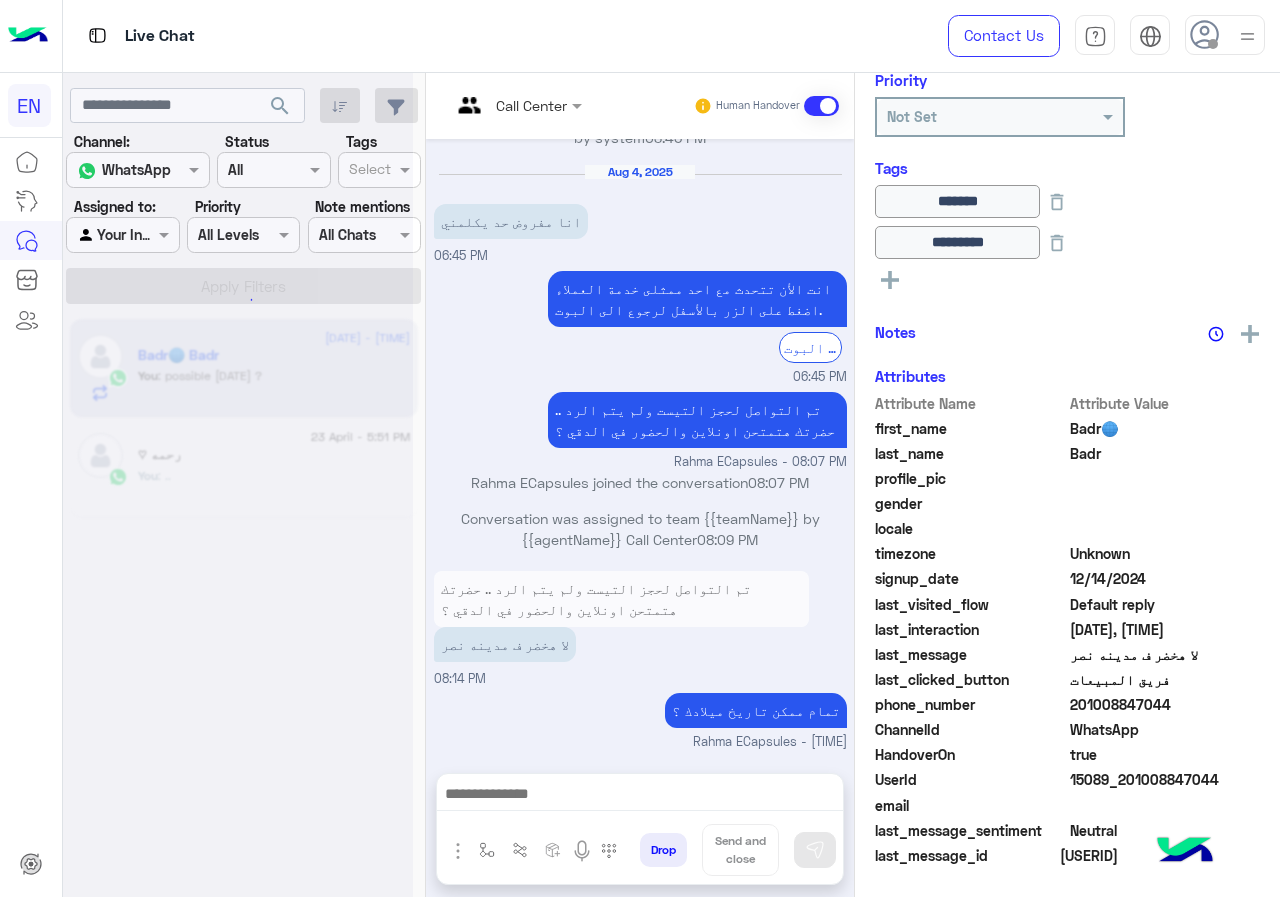 scroll, scrollTop: 0, scrollLeft: 0, axis: both 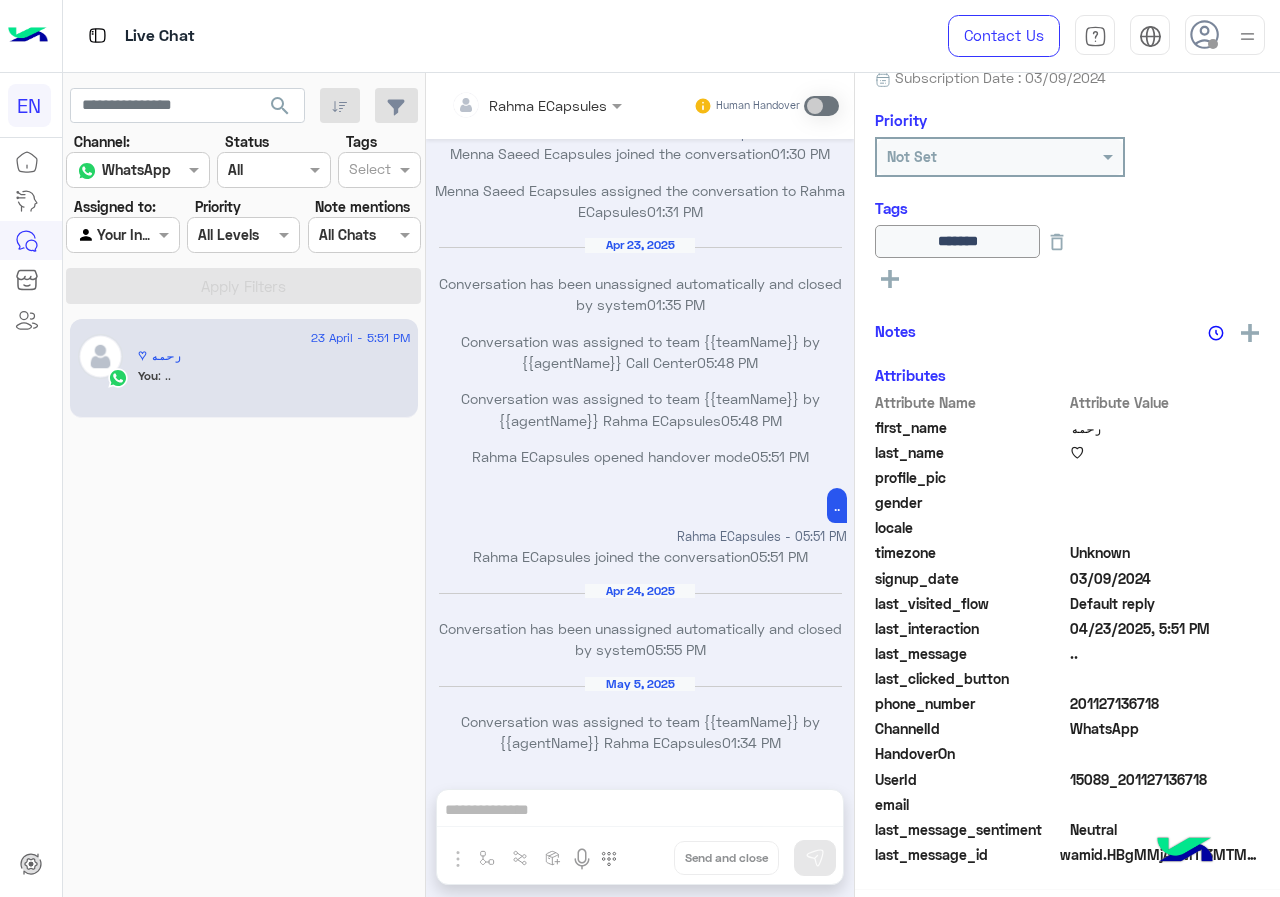 click at bounding box center [100, 235] 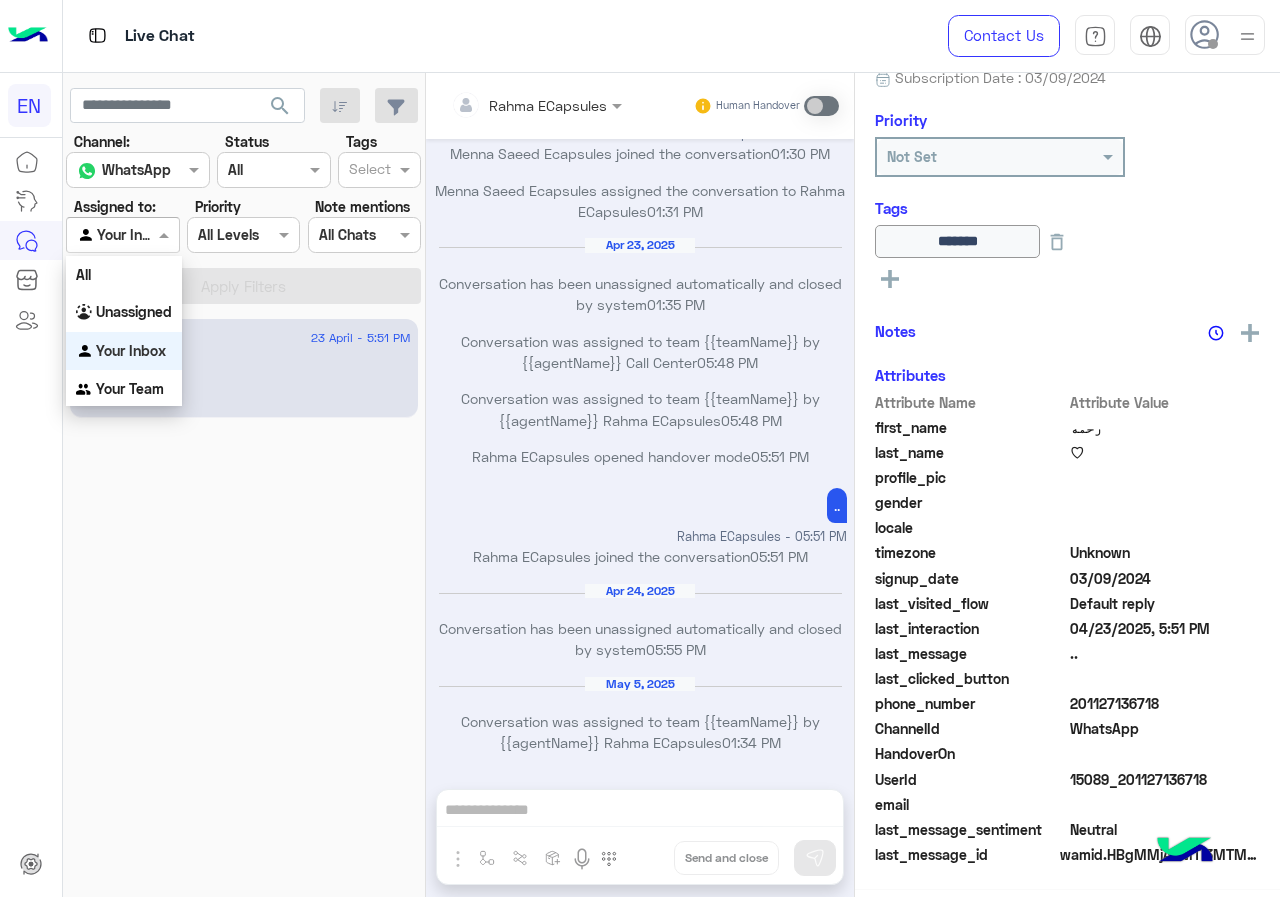 scroll, scrollTop: 221, scrollLeft: 0, axis: vertical 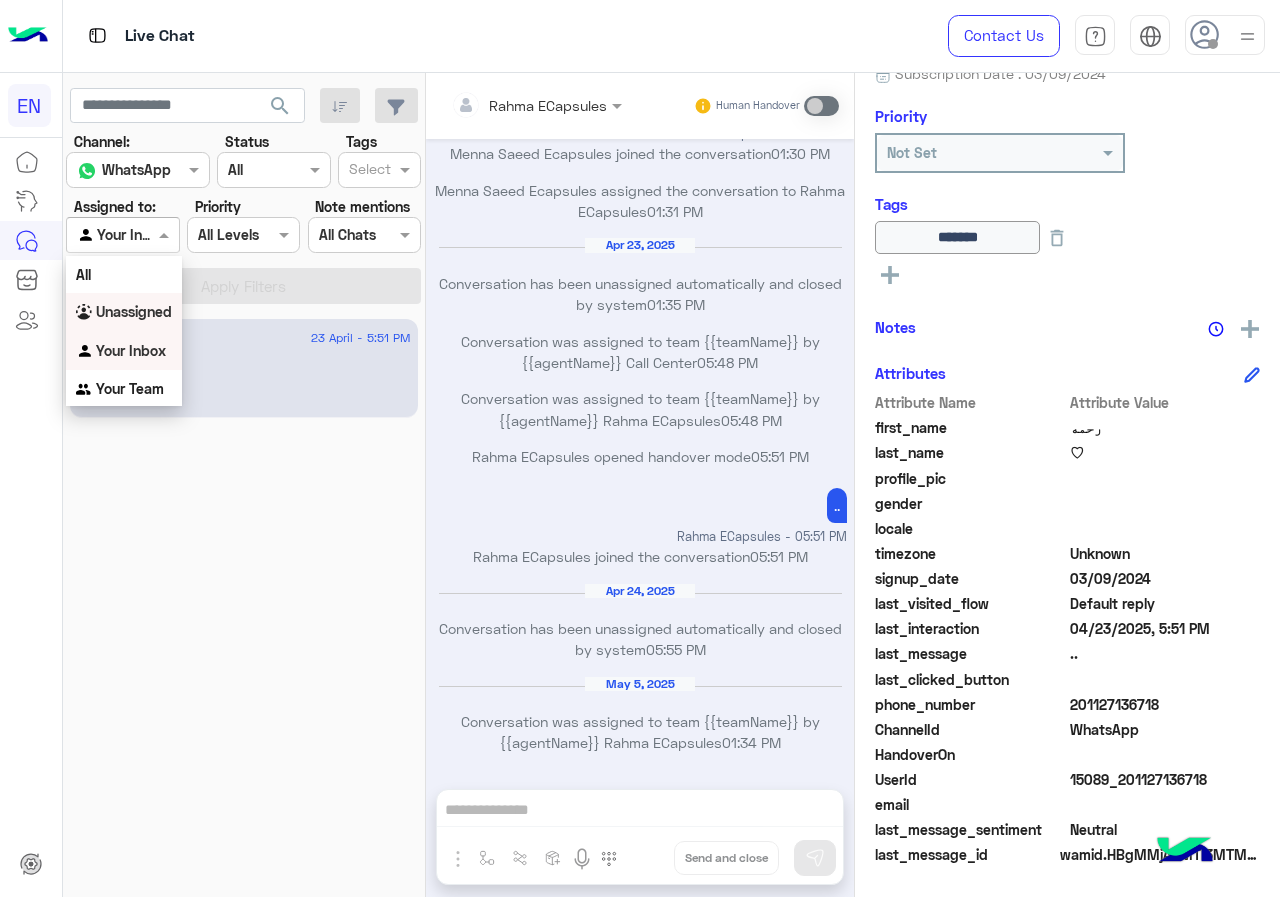 click on "Unassigned" at bounding box center [134, 311] 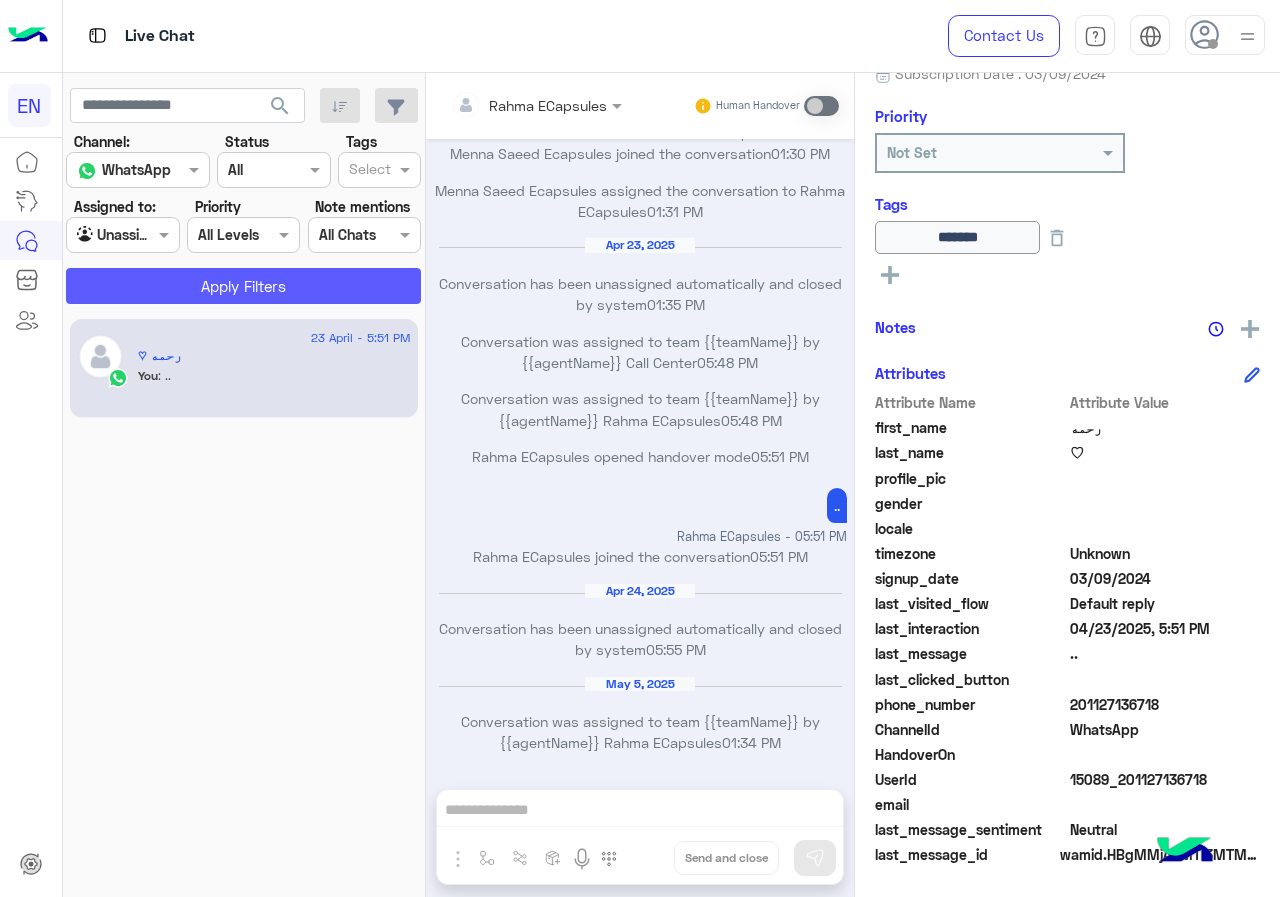 click on "Apply Filters" 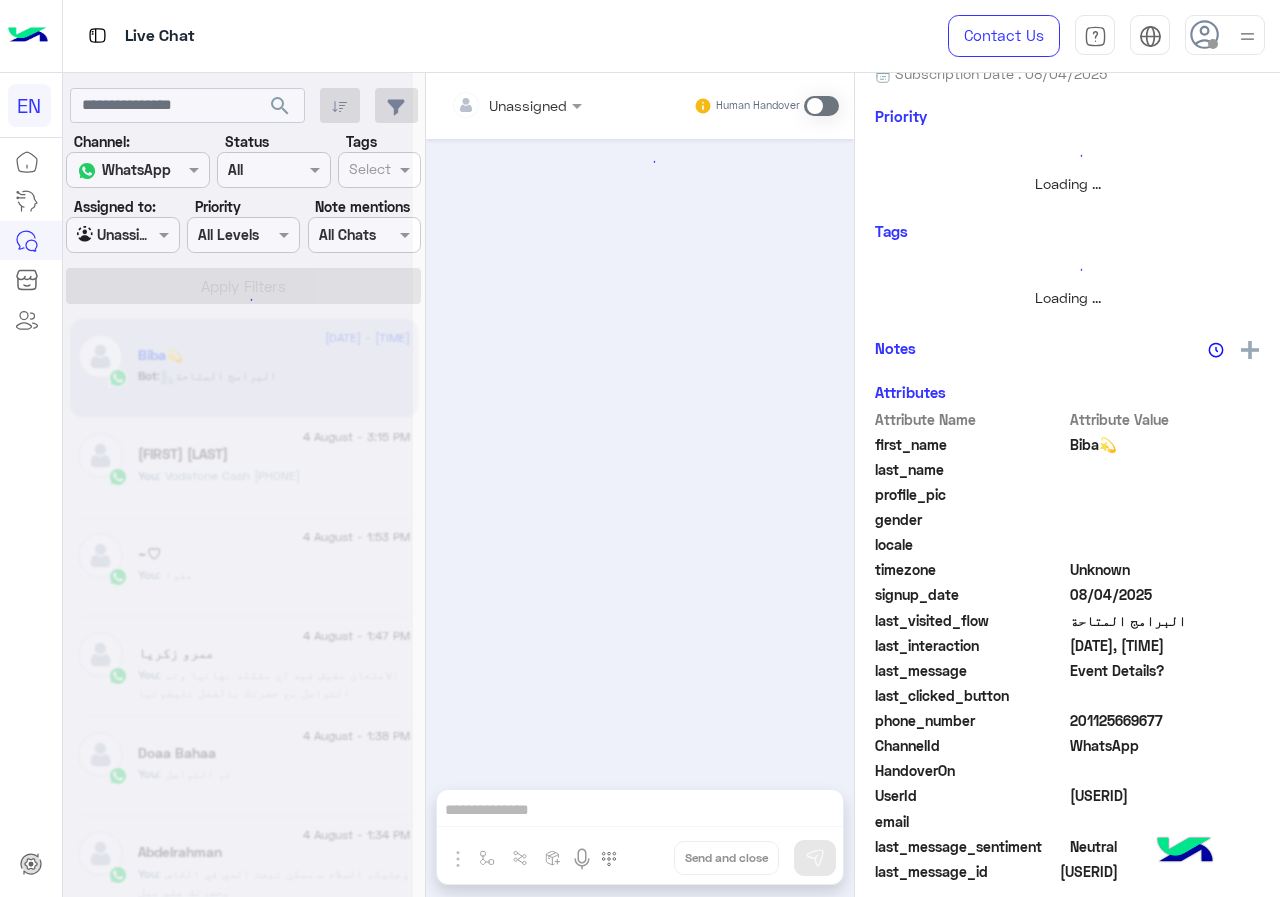 scroll, scrollTop: 237, scrollLeft: 0, axis: vertical 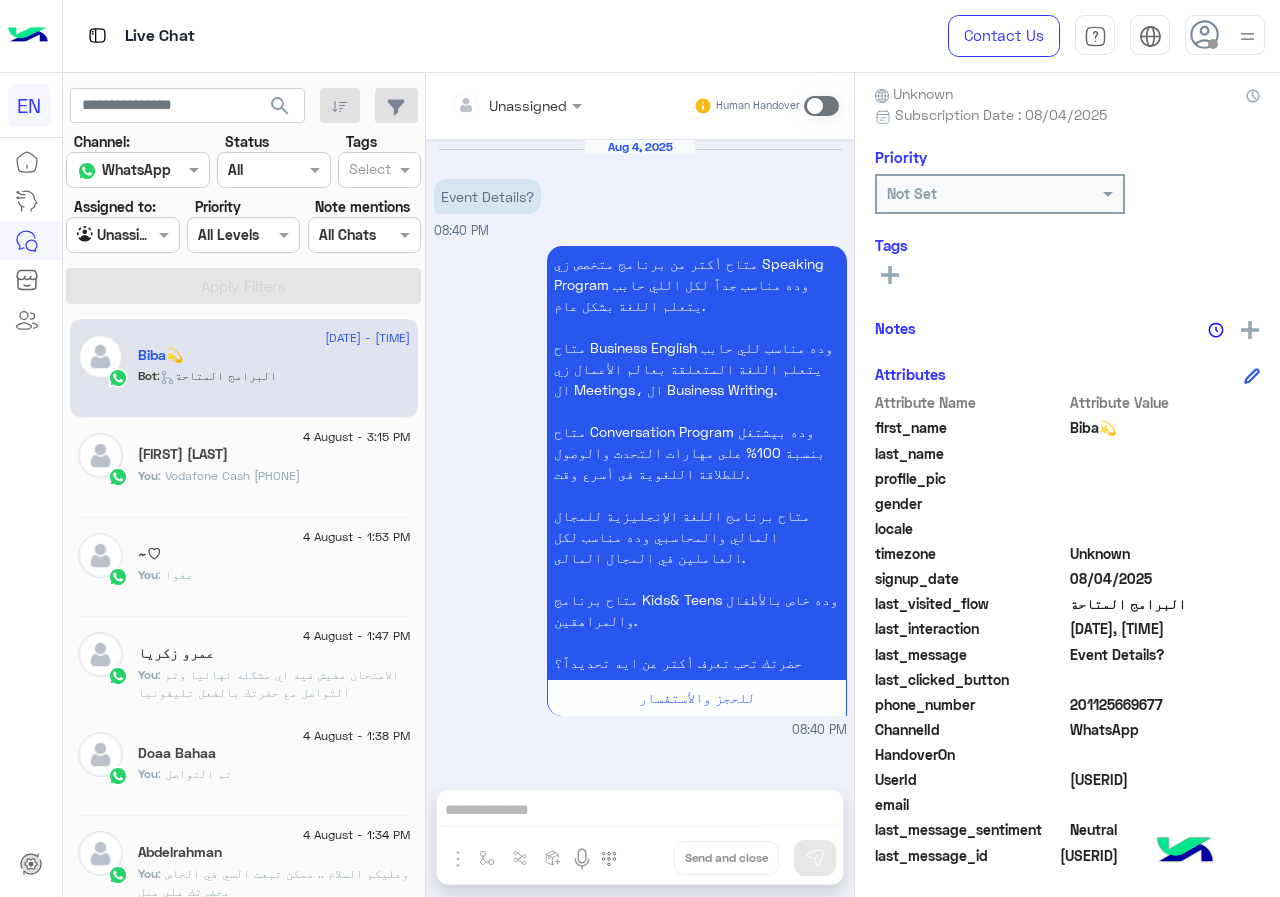 click at bounding box center [821, 106] 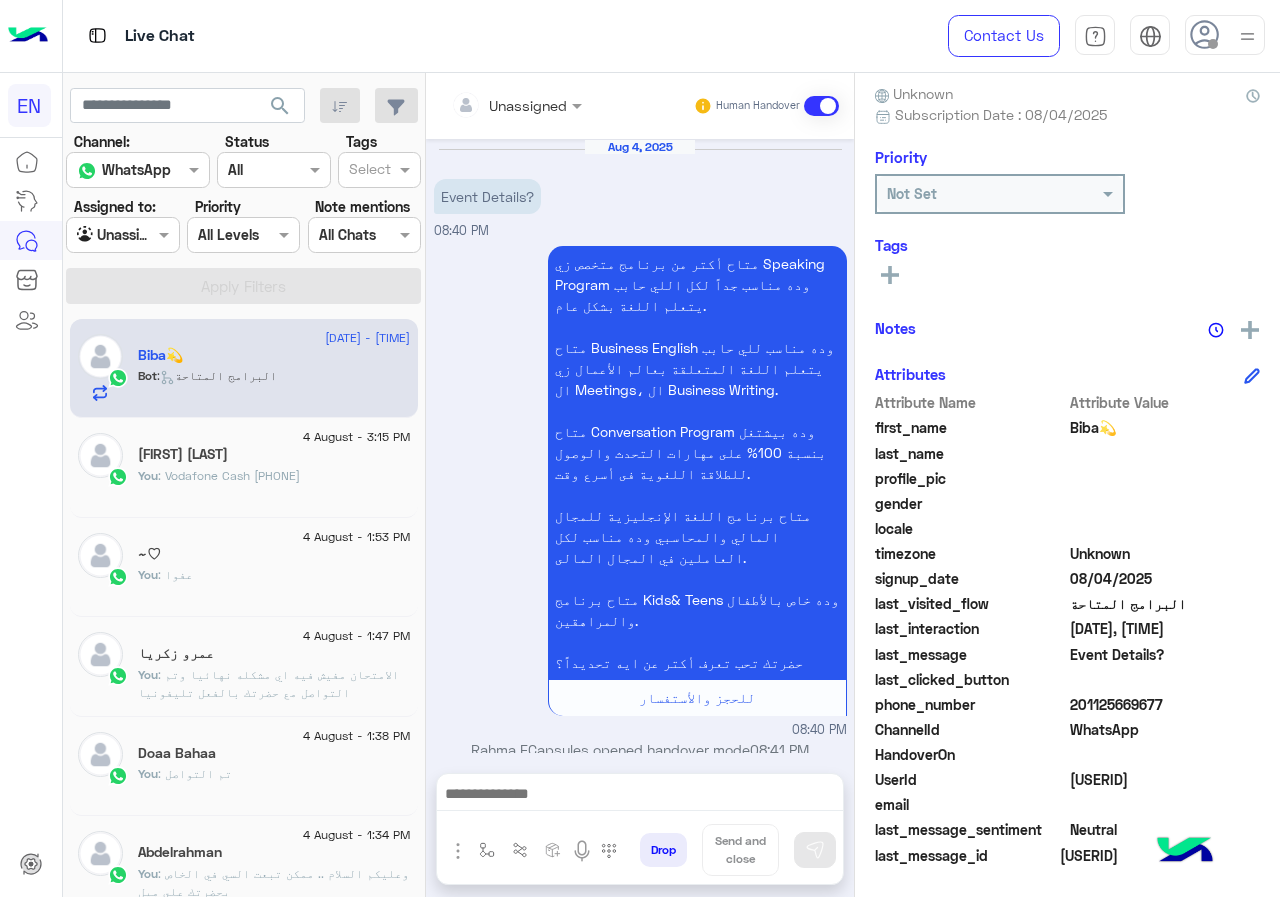 scroll, scrollTop: 23, scrollLeft: 0, axis: vertical 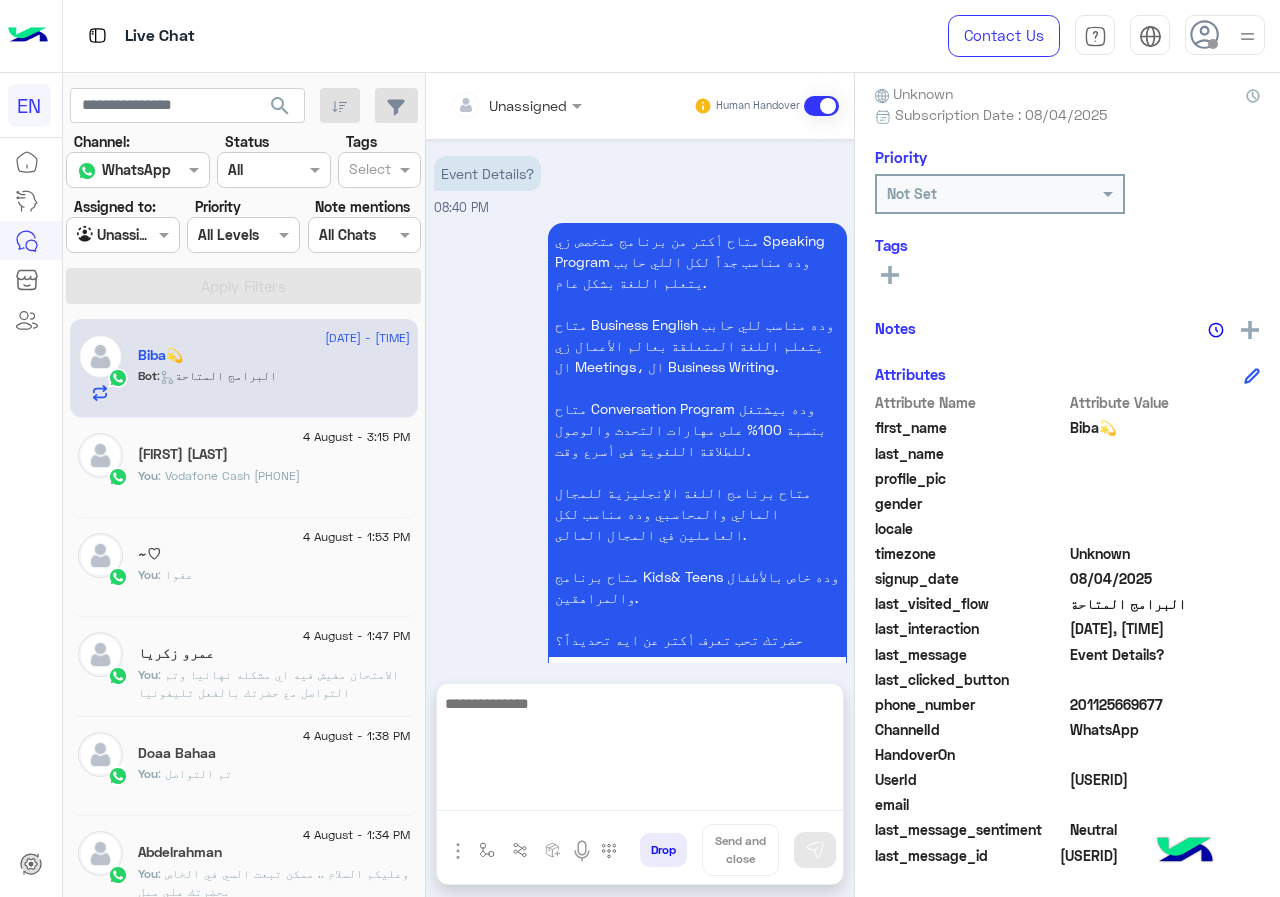 click at bounding box center (640, 751) 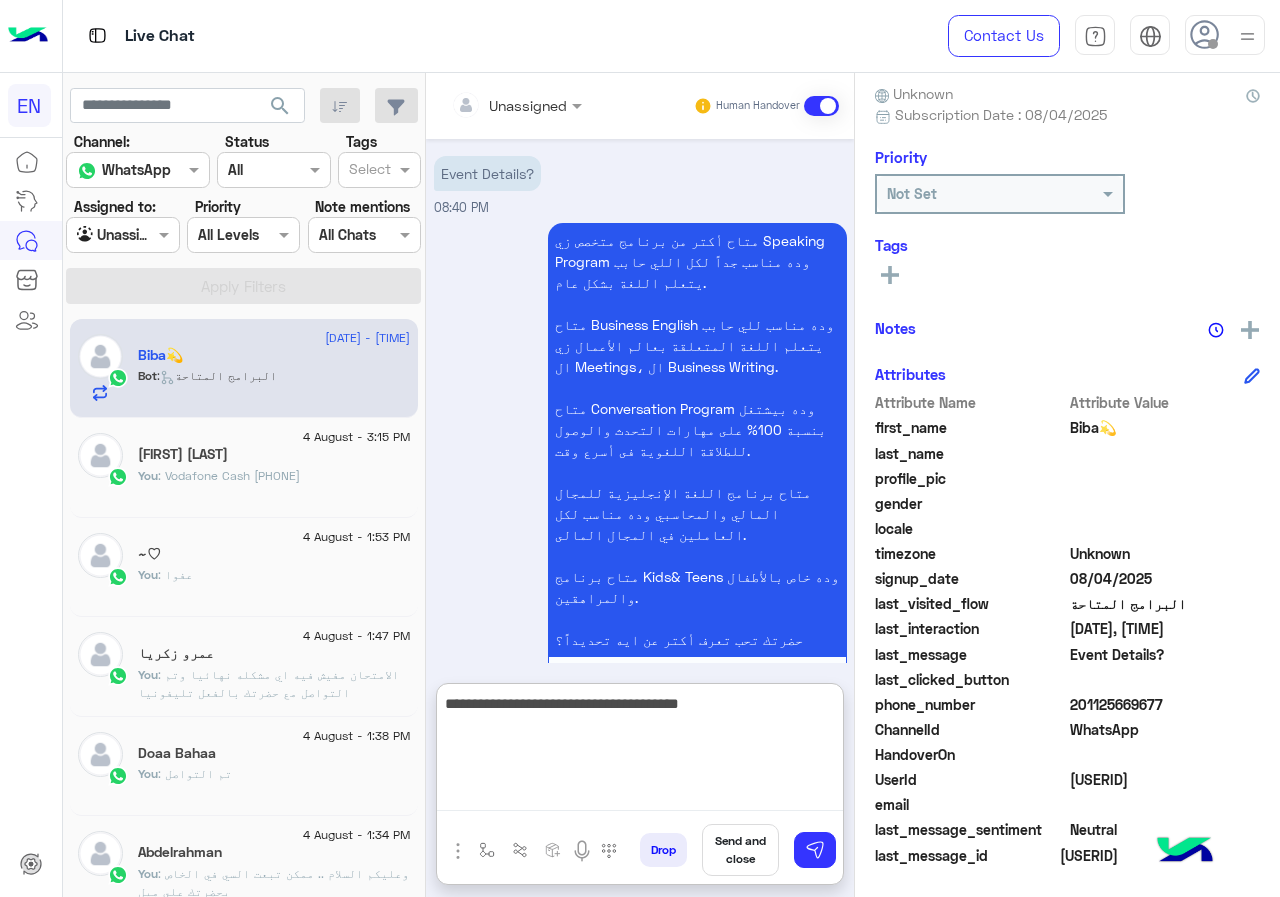 type on "**********" 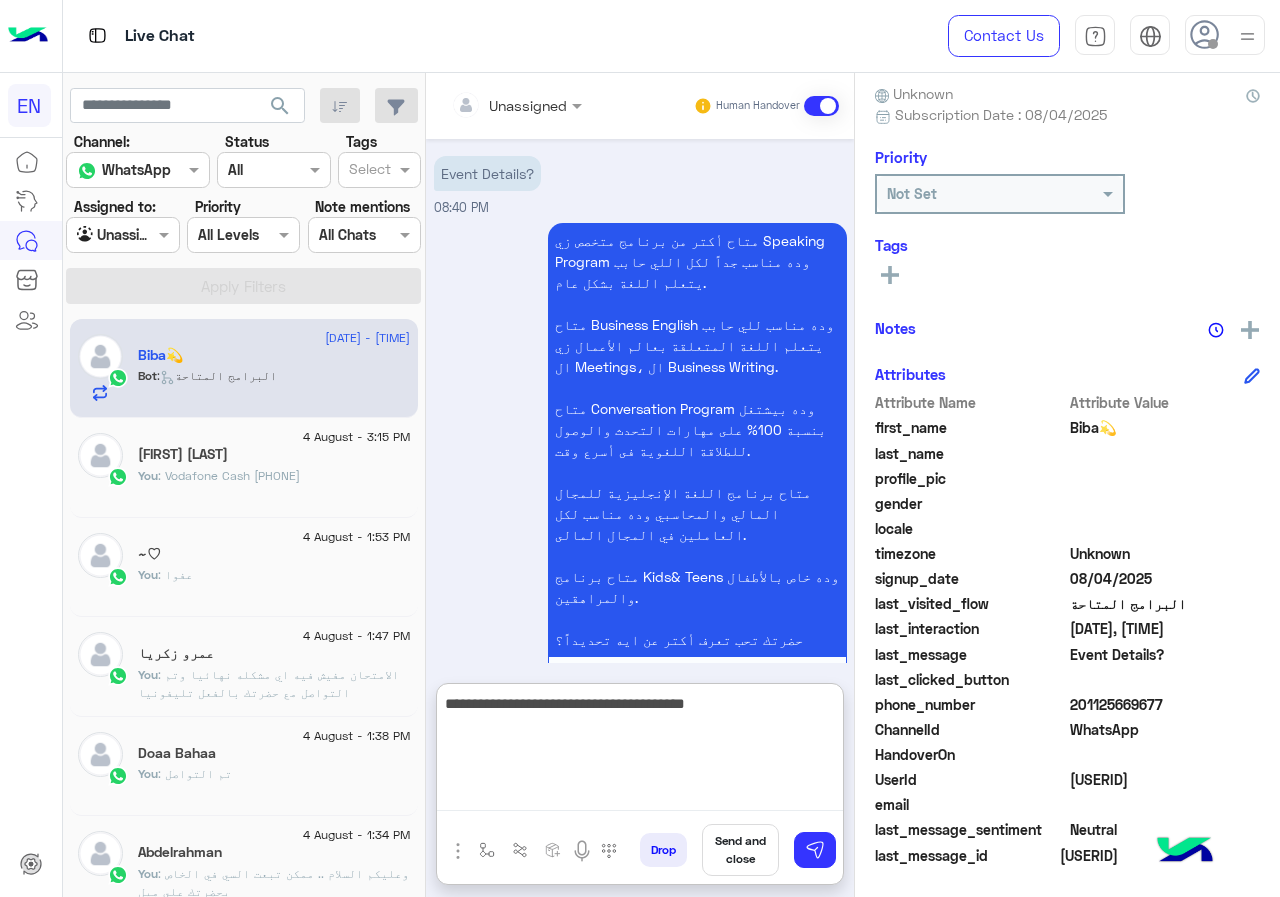 type 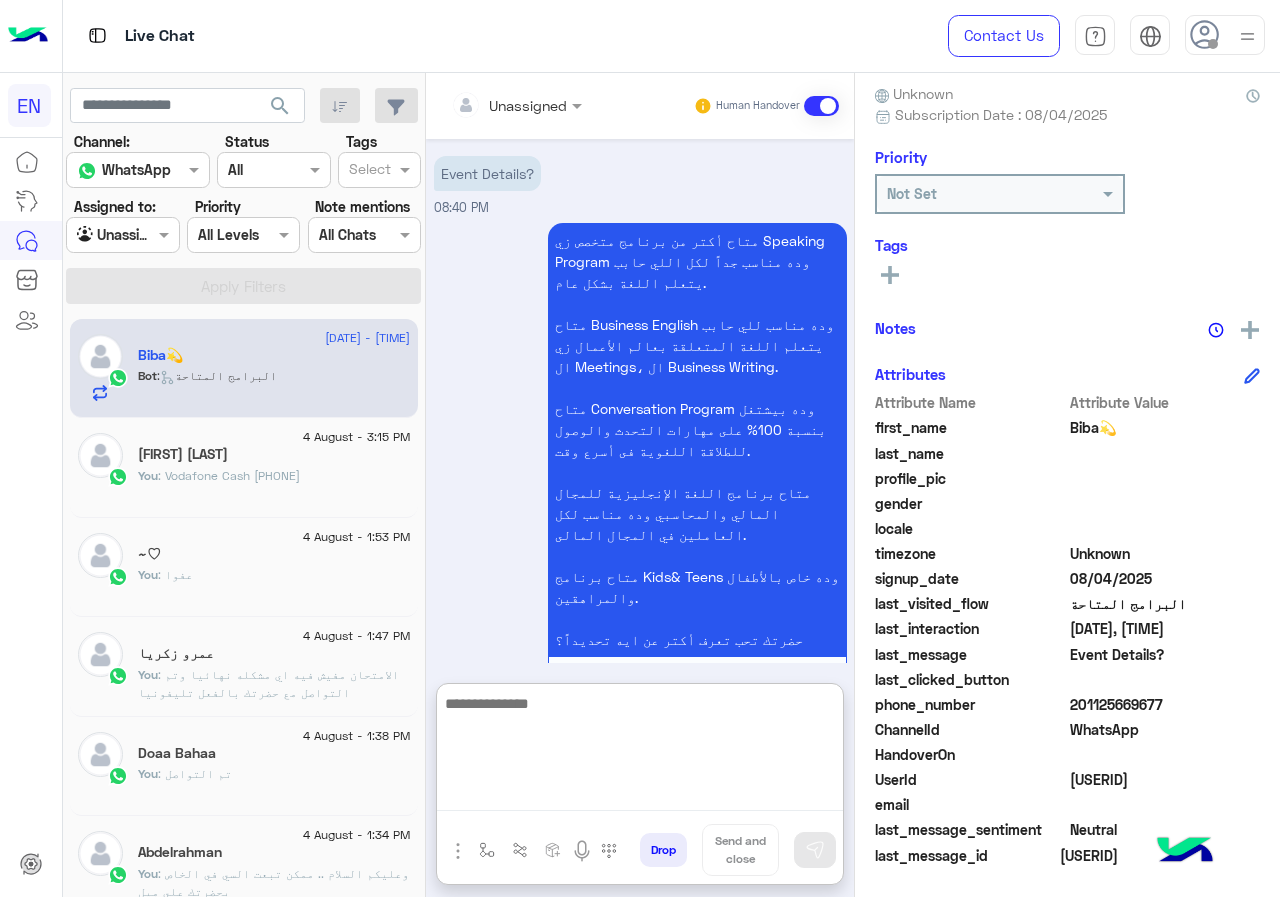 scroll, scrollTop: 177, scrollLeft: 0, axis: vertical 